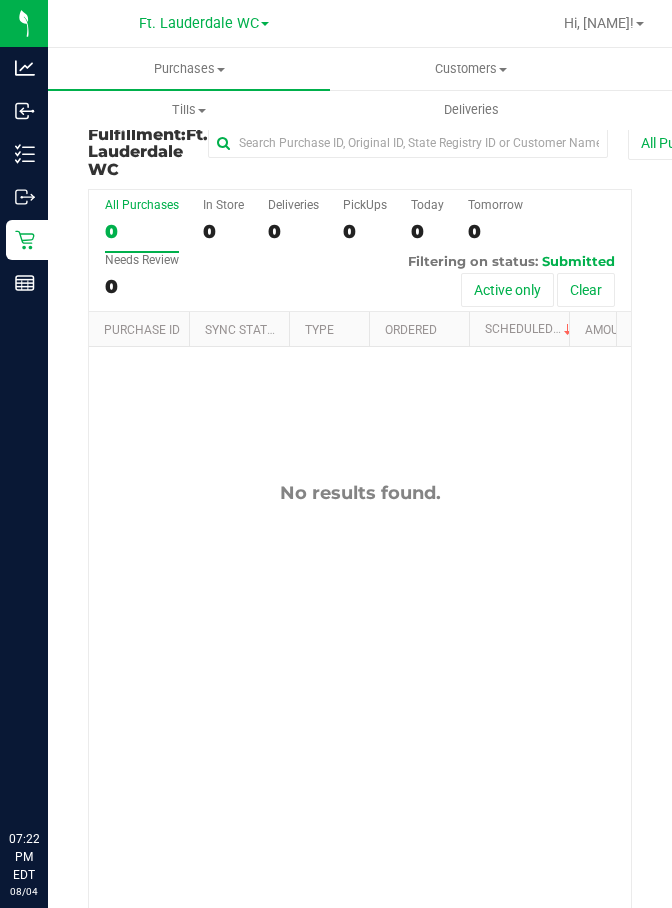 scroll, scrollTop: 0, scrollLeft: 0, axis: both 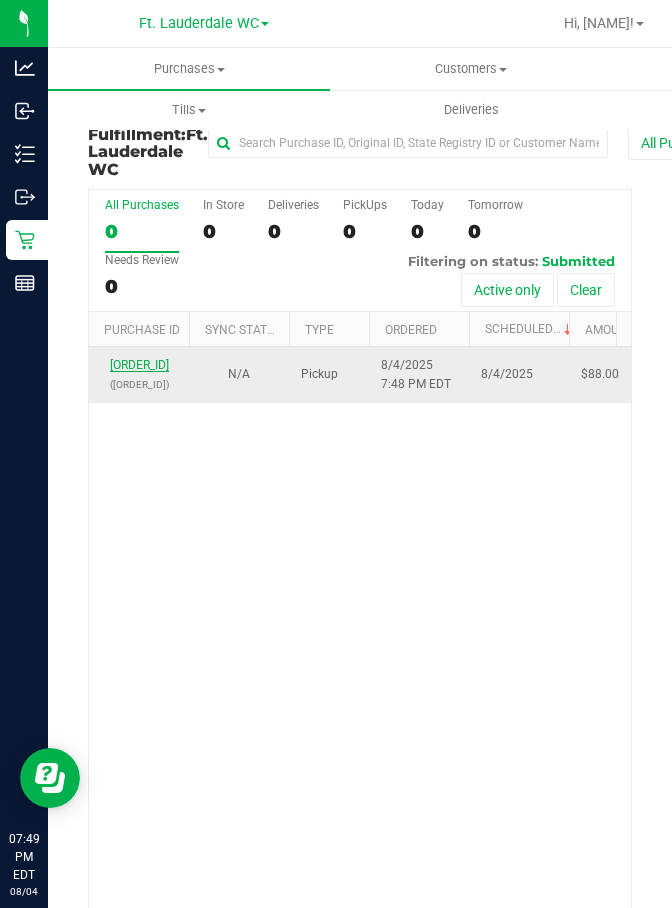 click on "[ORDER_ID]" at bounding box center [139, 365] 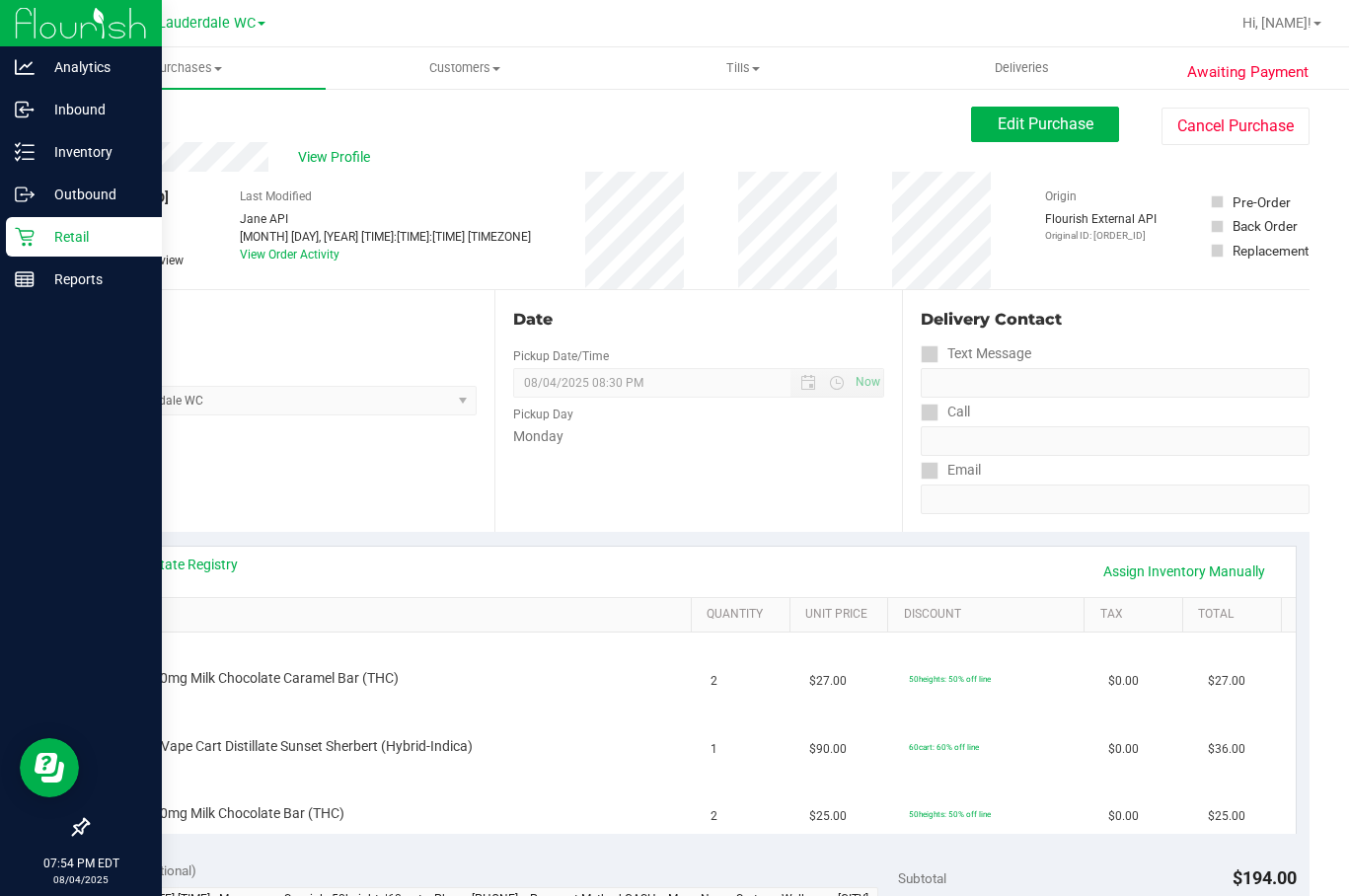 click on "Retail" at bounding box center (94, 237) 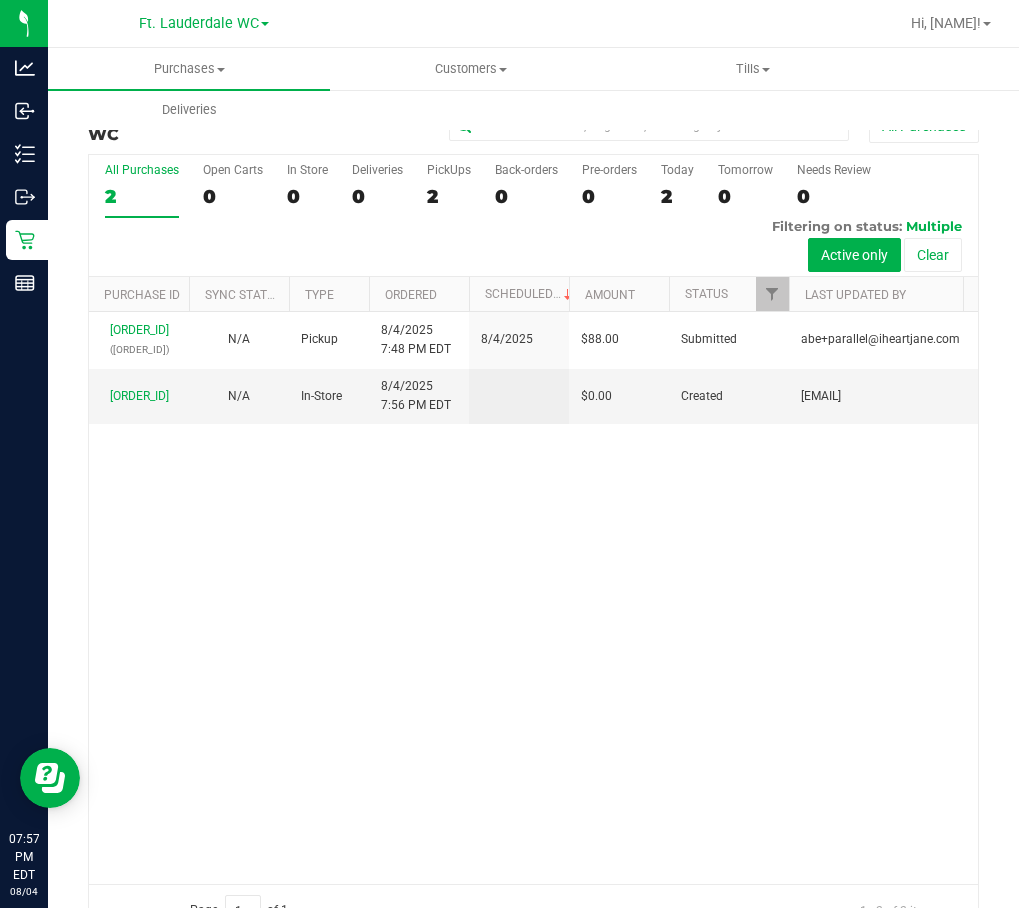 click on "[ORDER_ID]
([ORDER_ID])
N/A
Pickup [DATE] [TIME] [TIMEZONE] [DATE]
$88.00
Submitted [EMAIL]
[ORDER_ID]
N/A
In-Store [DATE] [TIME] [TIMEZONE]
$0.00
Created [EMAIL]" at bounding box center [533, 598] 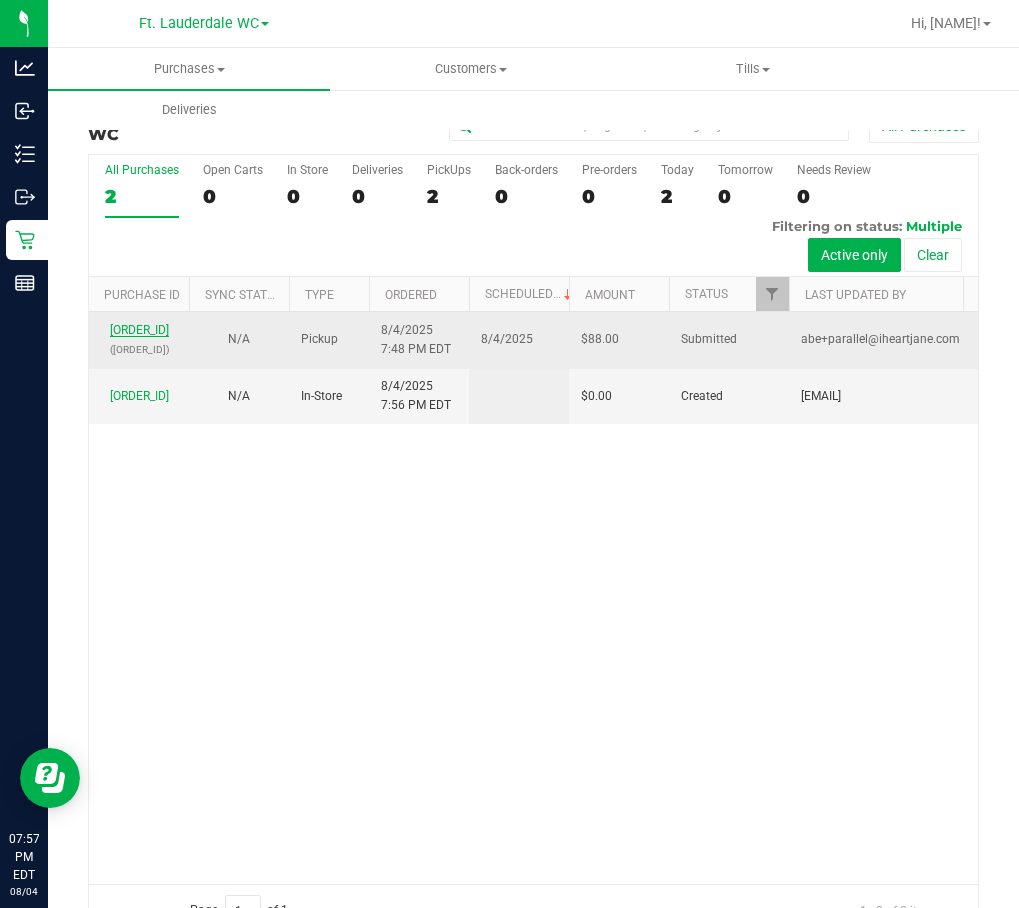 click on "[ORDER_ID]" at bounding box center (139, 330) 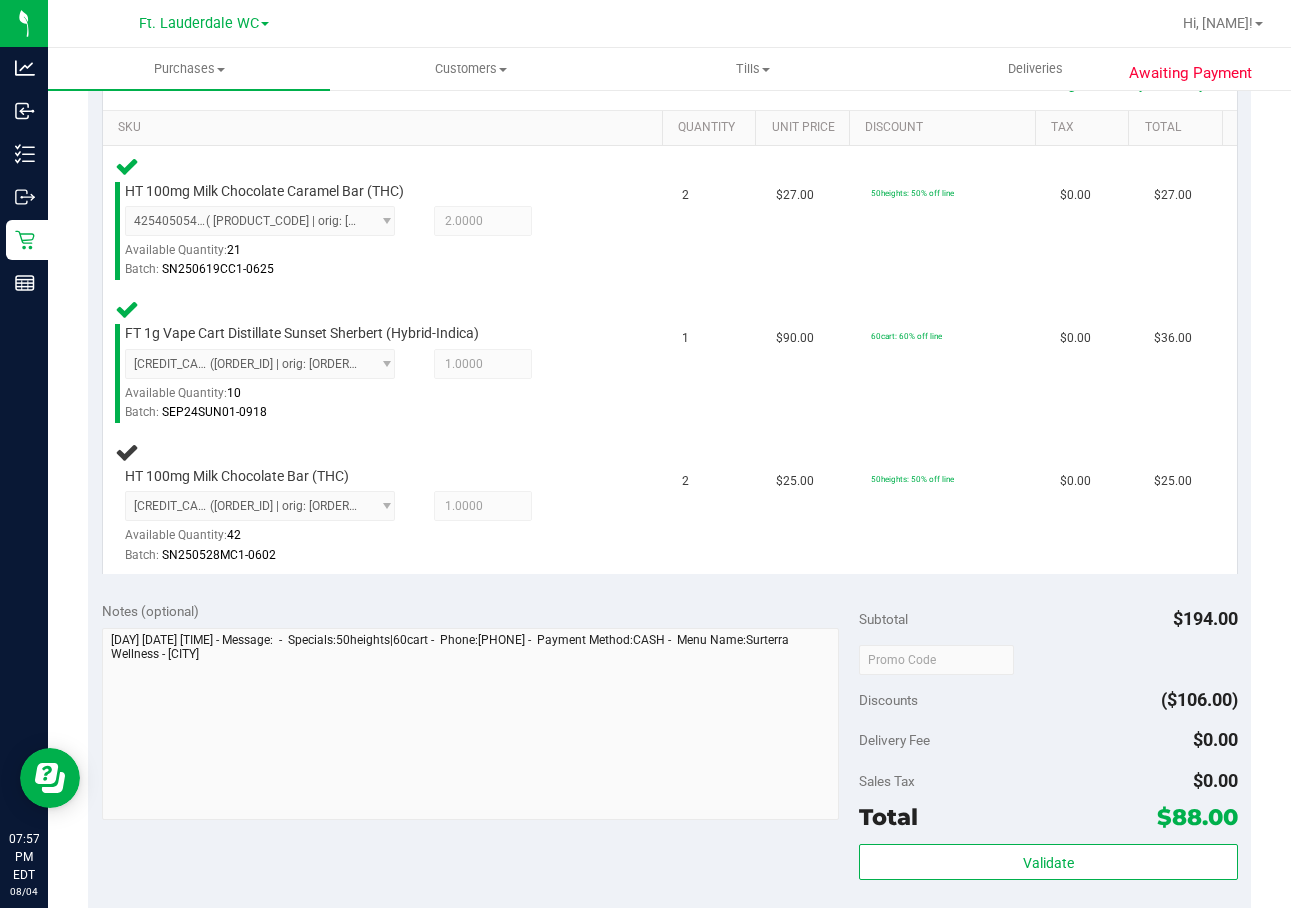 scroll, scrollTop: 522, scrollLeft: 0, axis: vertical 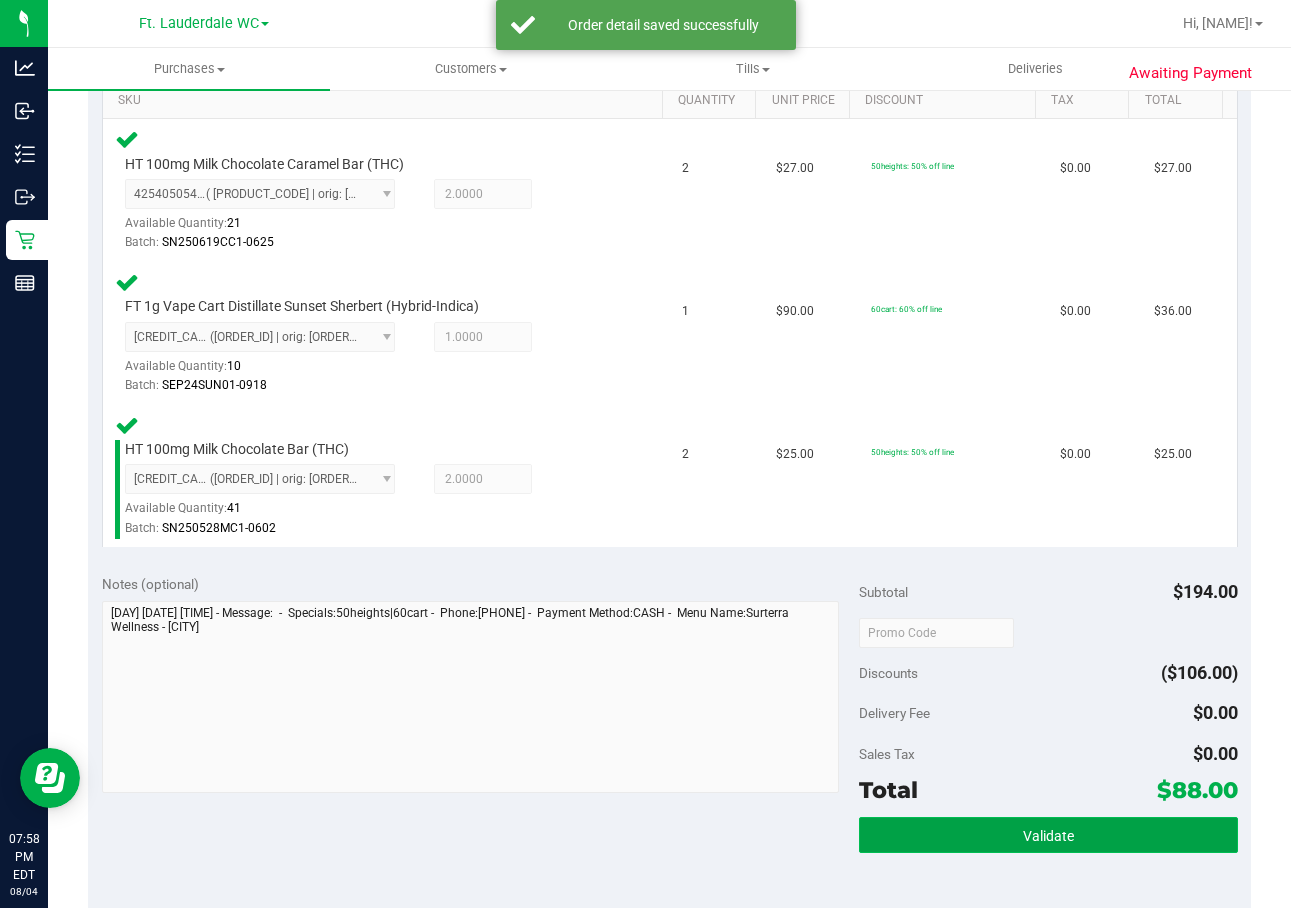 click on "Validate" at bounding box center [1048, 835] 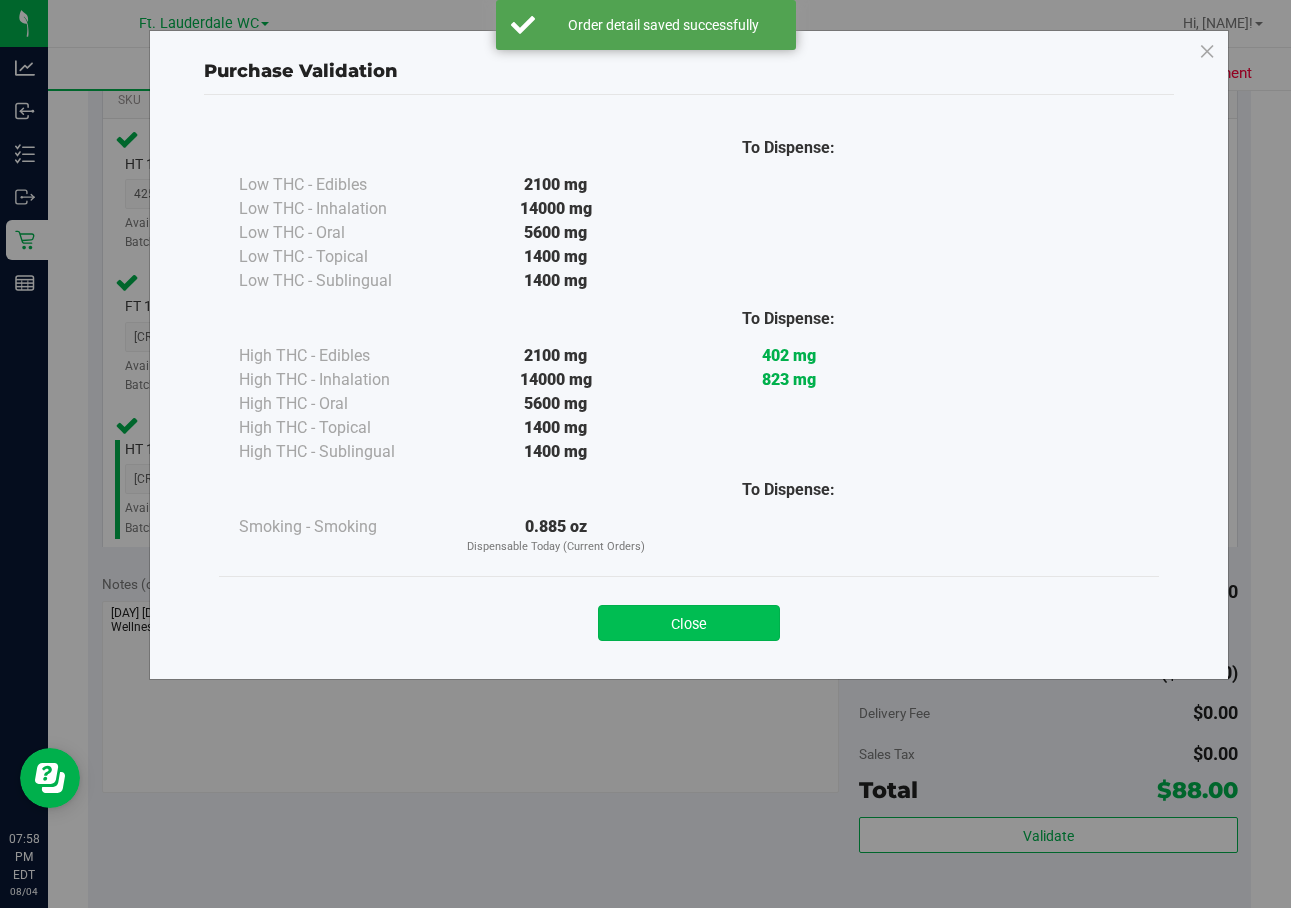 click on "Close" at bounding box center [689, 623] 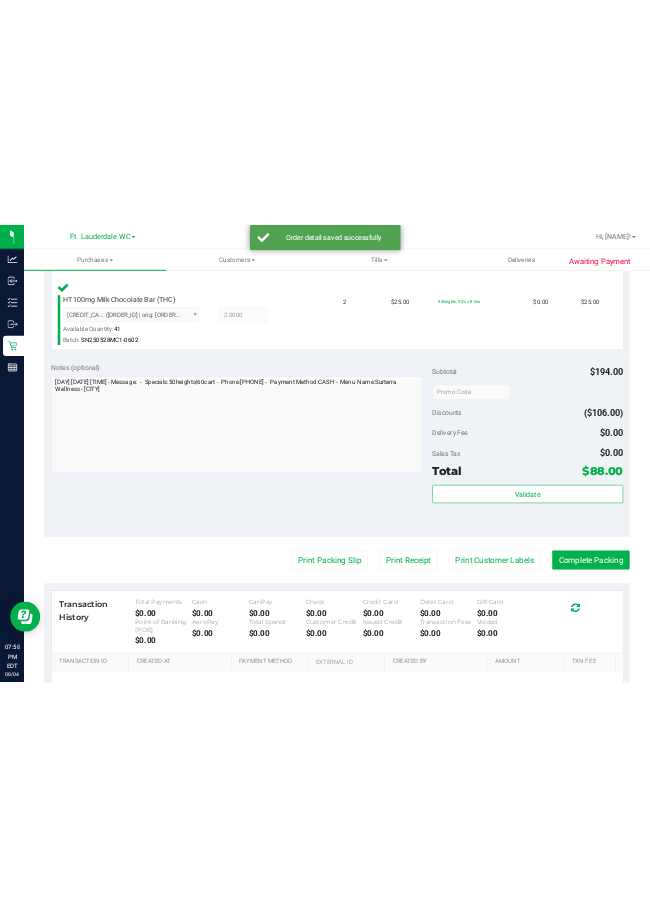 scroll, scrollTop: 876, scrollLeft: 0, axis: vertical 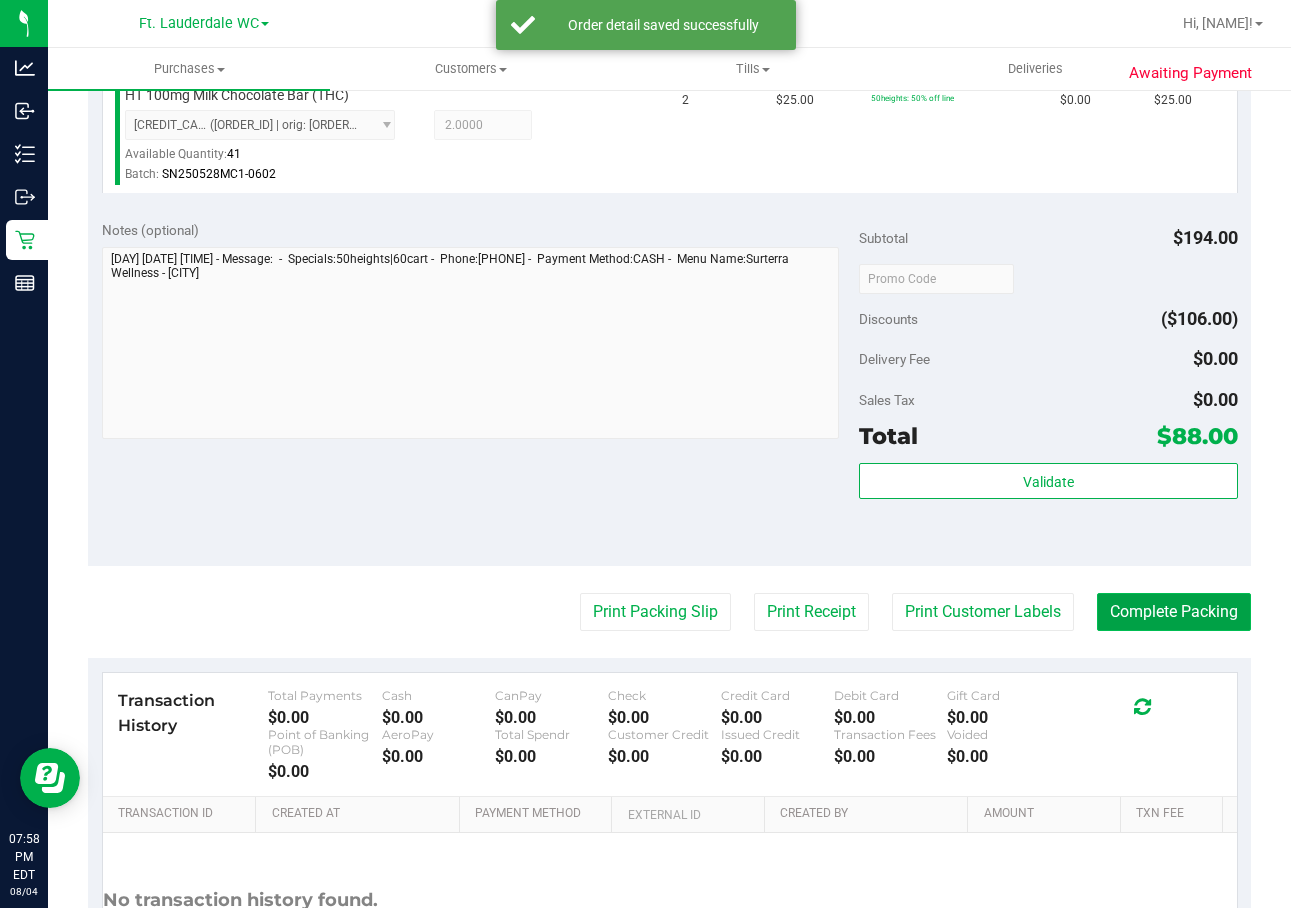 click on "Complete Packing" at bounding box center [1174, 612] 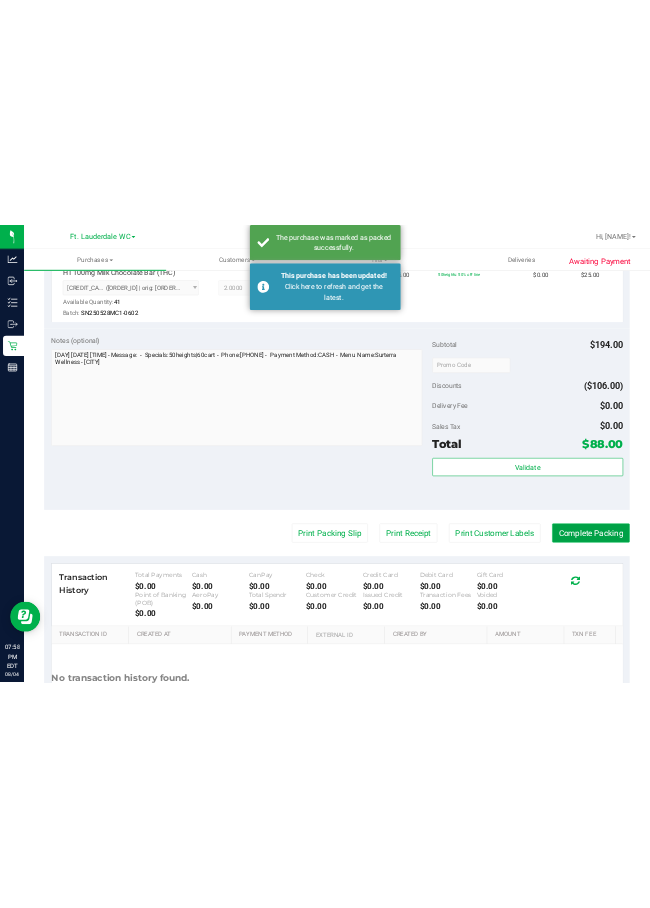 scroll, scrollTop: 932, scrollLeft: 0, axis: vertical 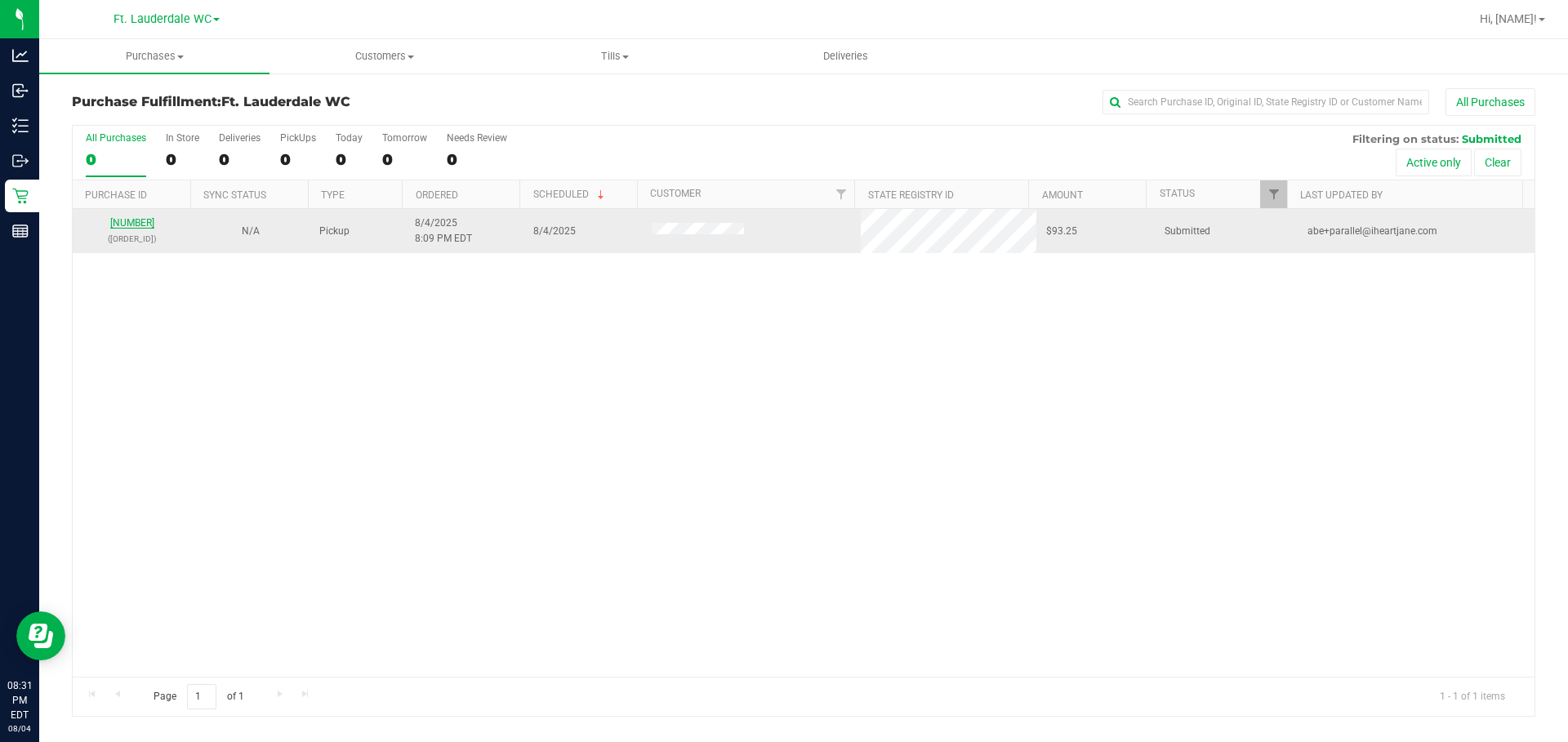 click on "[NUMBER]" at bounding box center (132, 223) 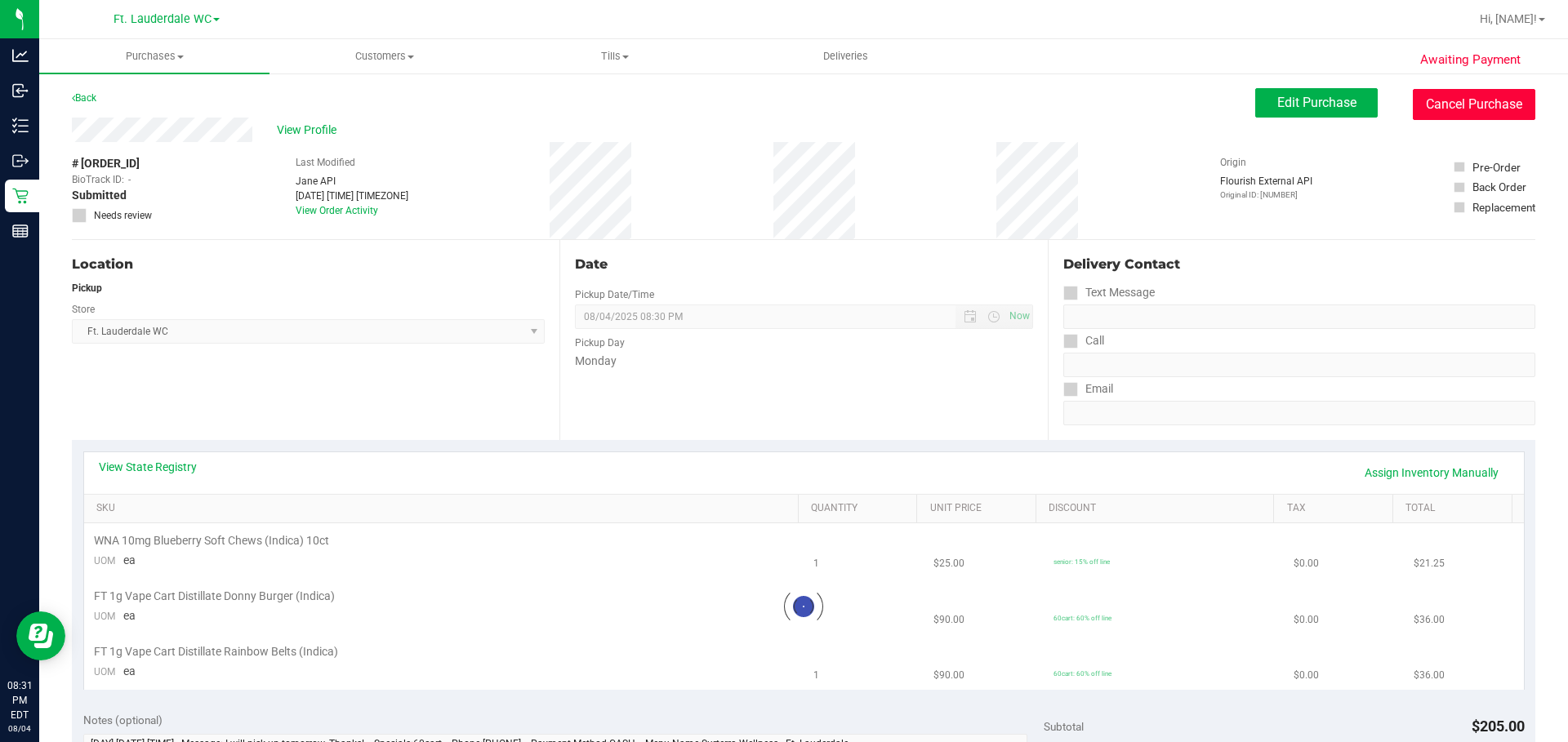click on "Cancel Purchase" at bounding box center [1474, 104] 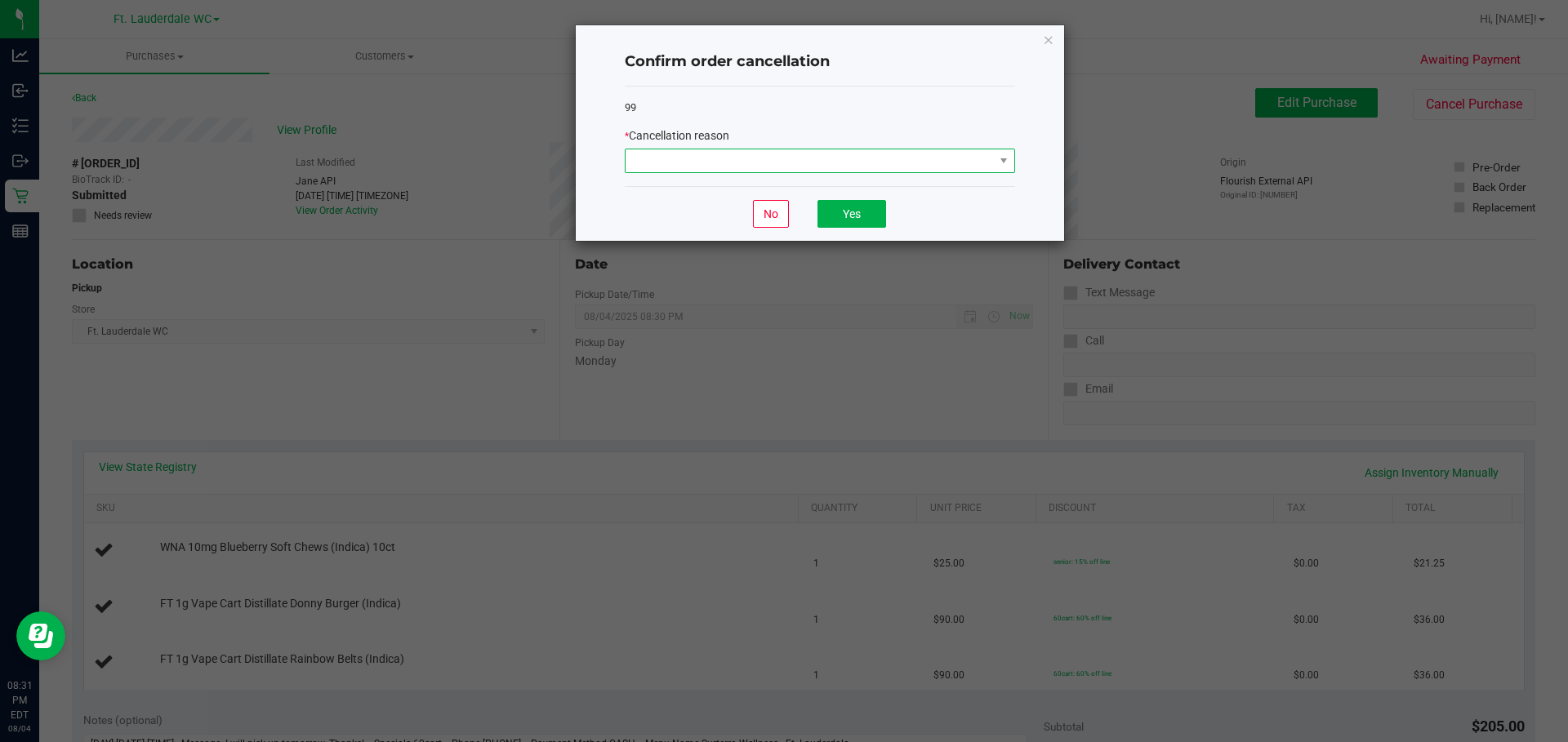 click at bounding box center (809, 161) 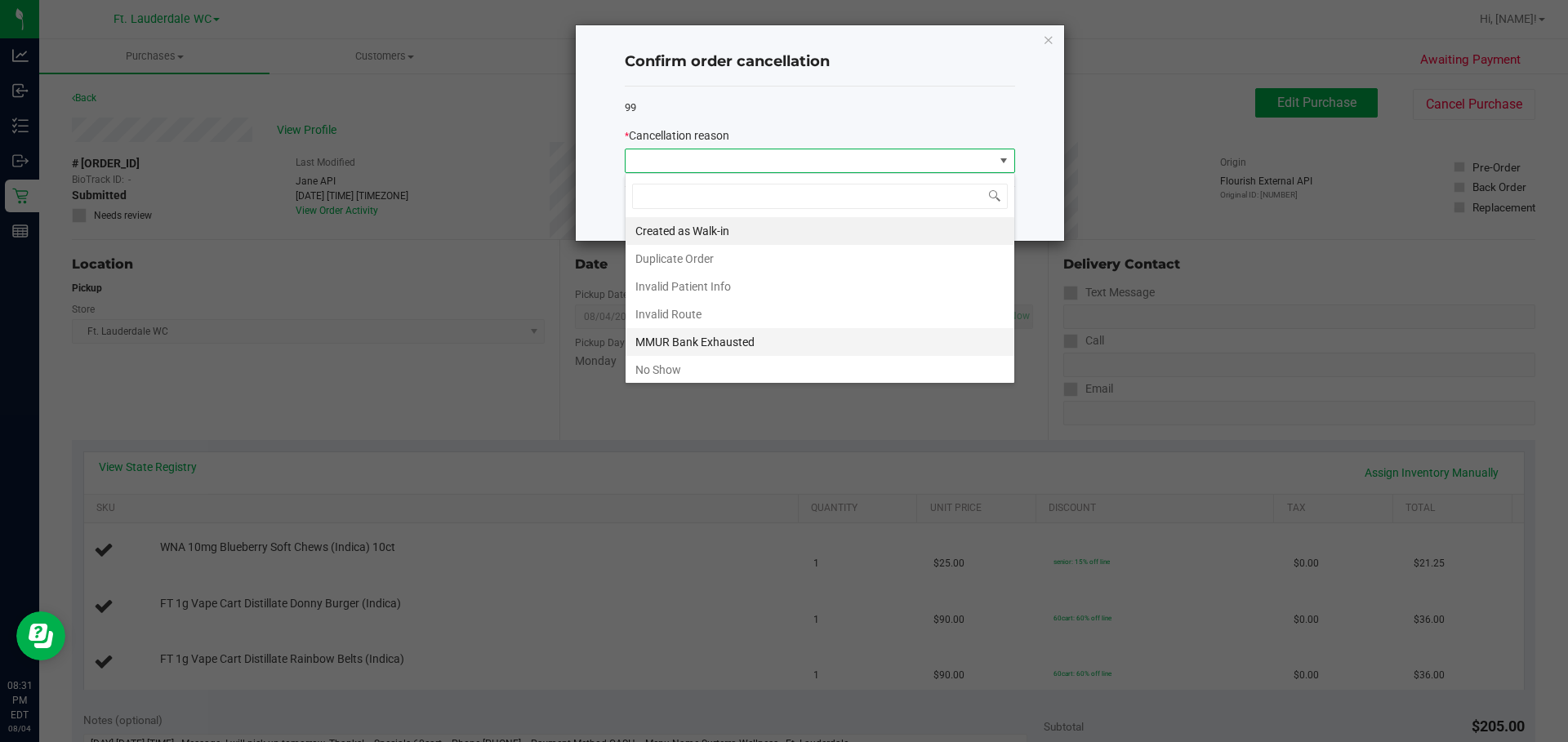 scroll, scrollTop: 81604, scrollLeft: 81276, axis: both 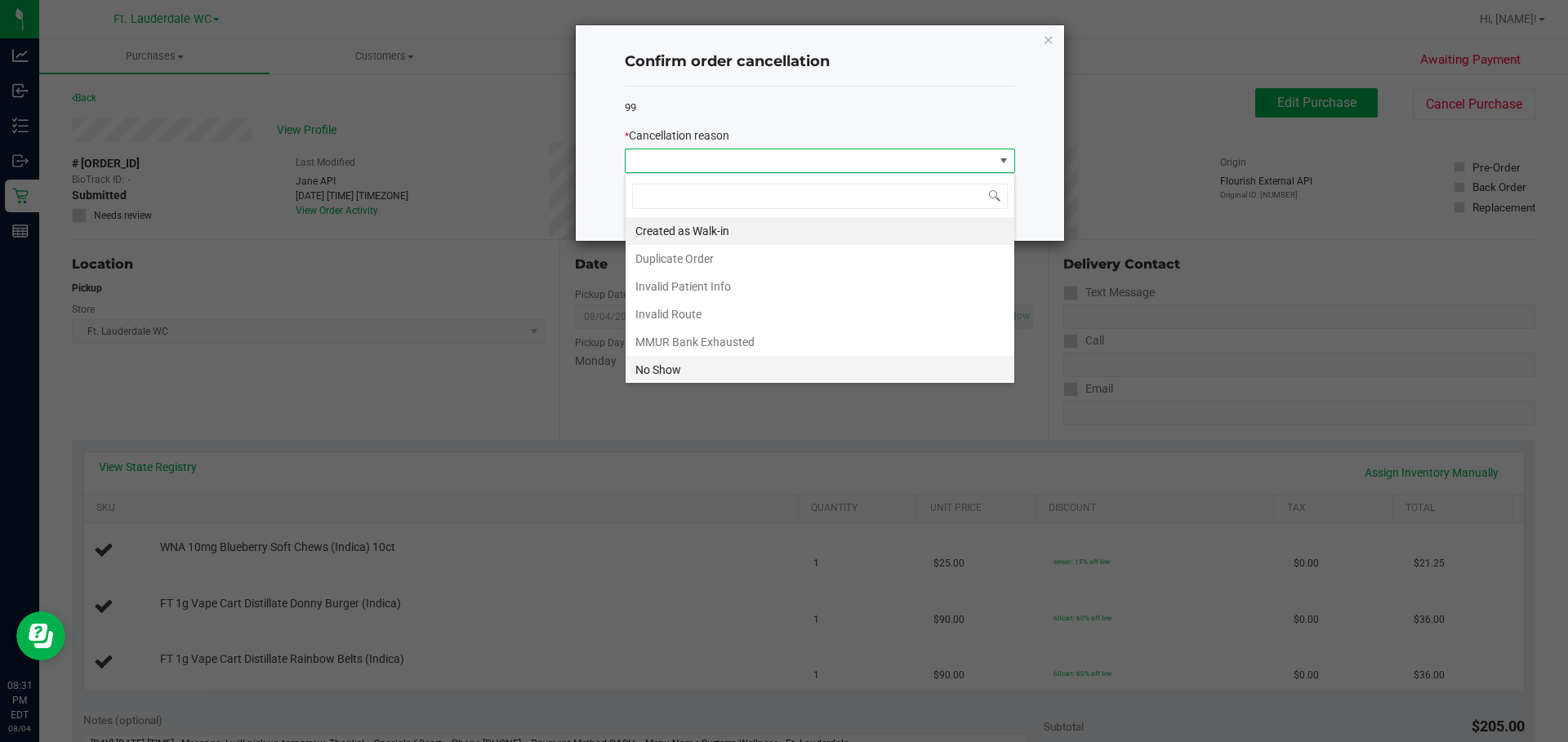 click on "No Show" at bounding box center [820, 370] 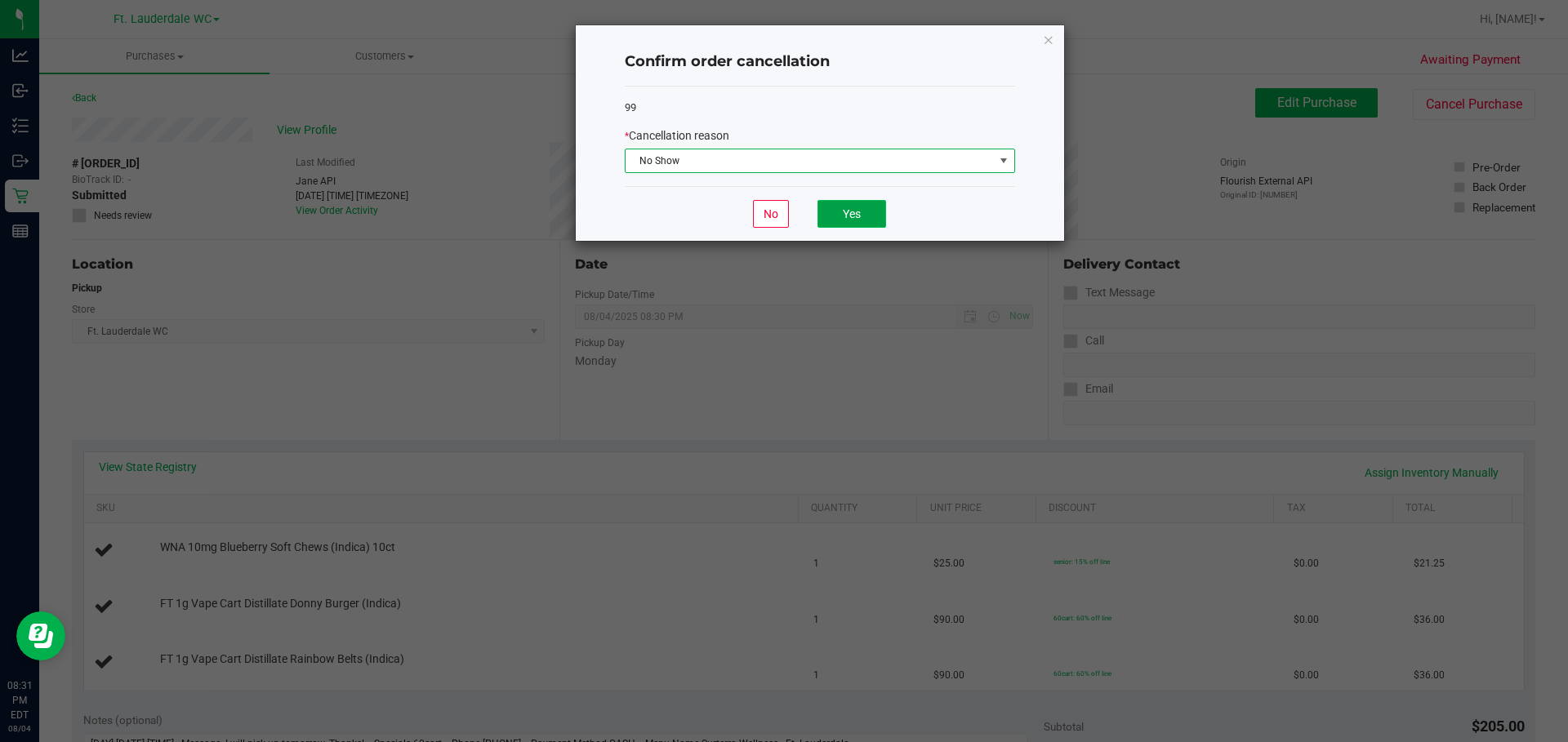 click on "Yes" 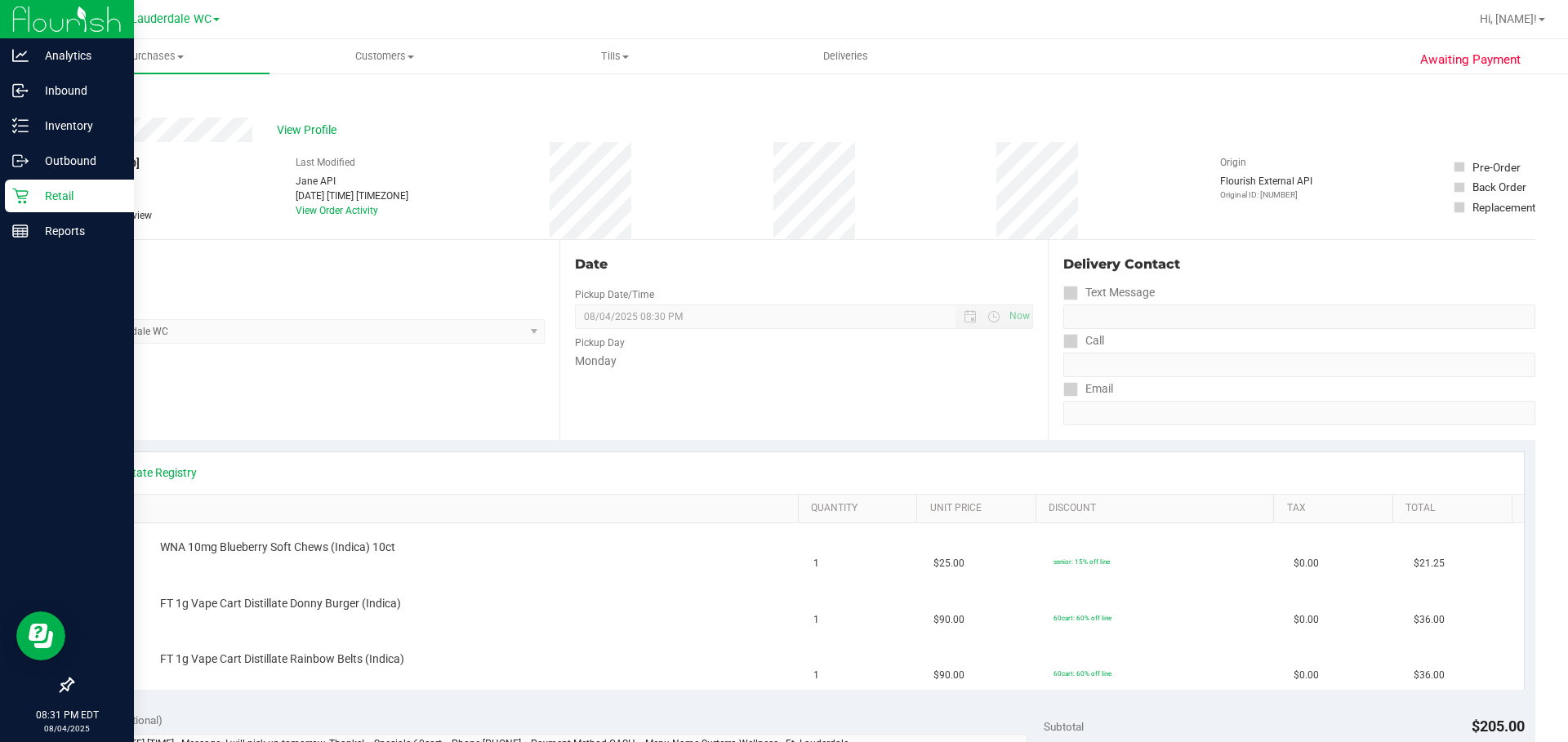 click 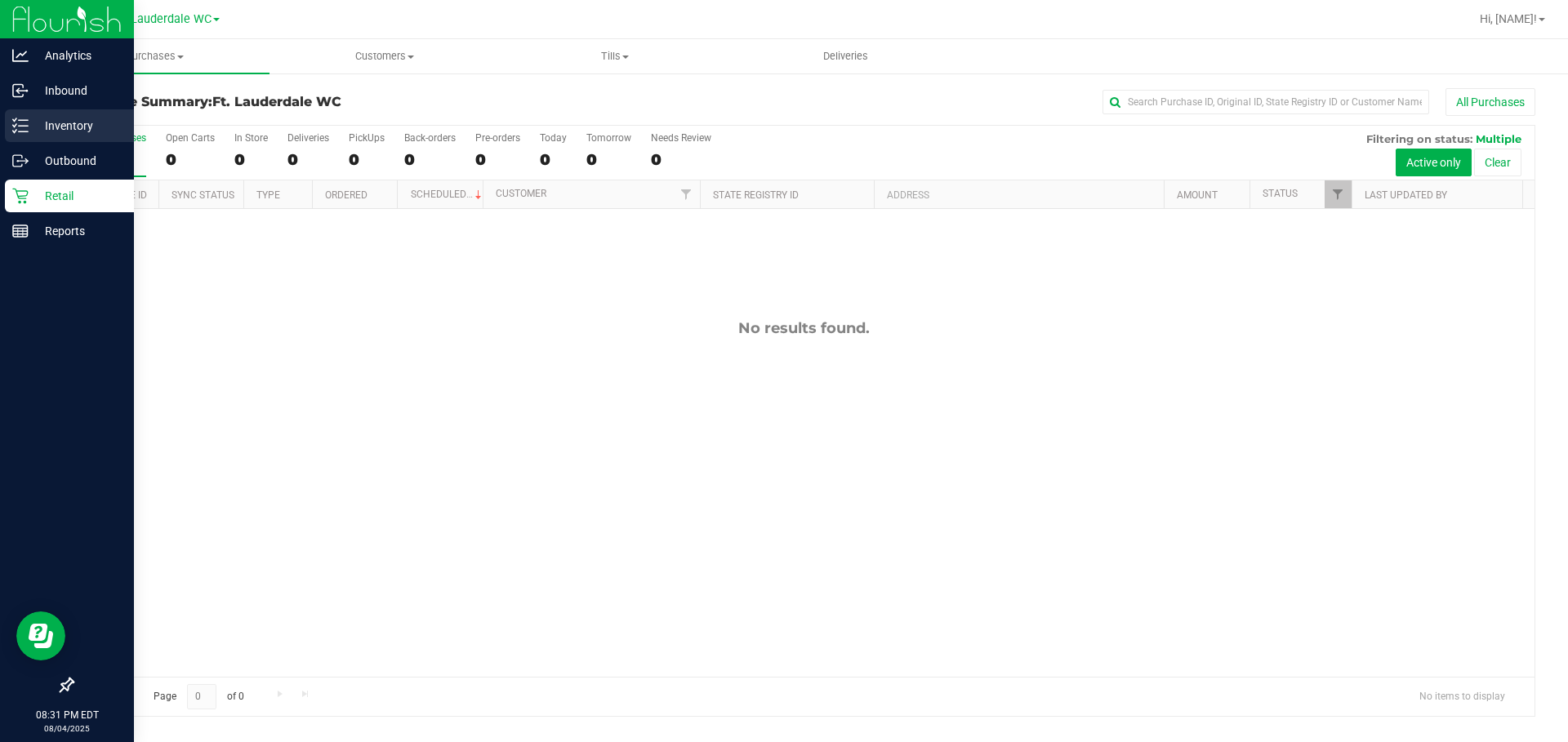 click on "Inventory" at bounding box center (69, 126) 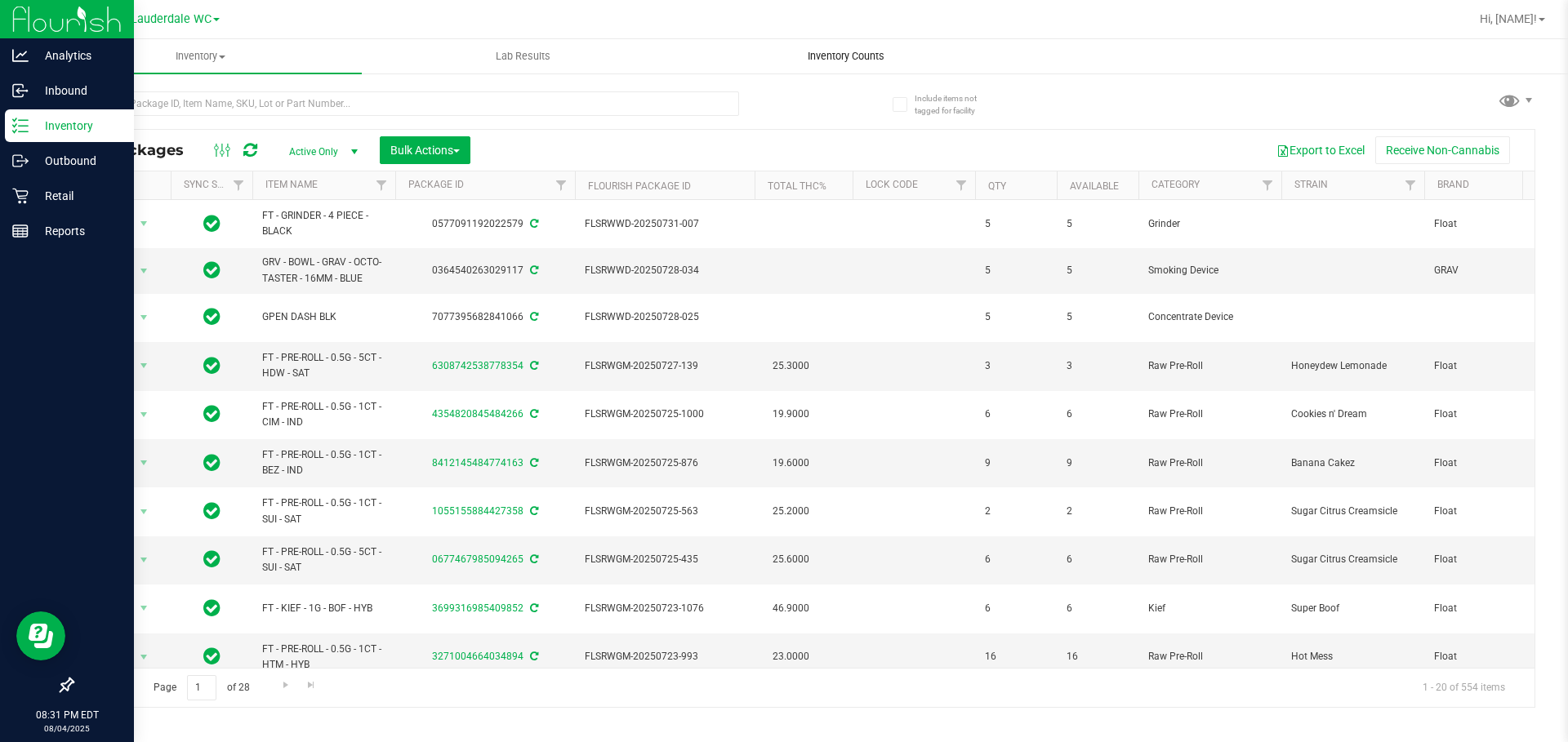 click on "Inventory Counts" at bounding box center [845, 56] 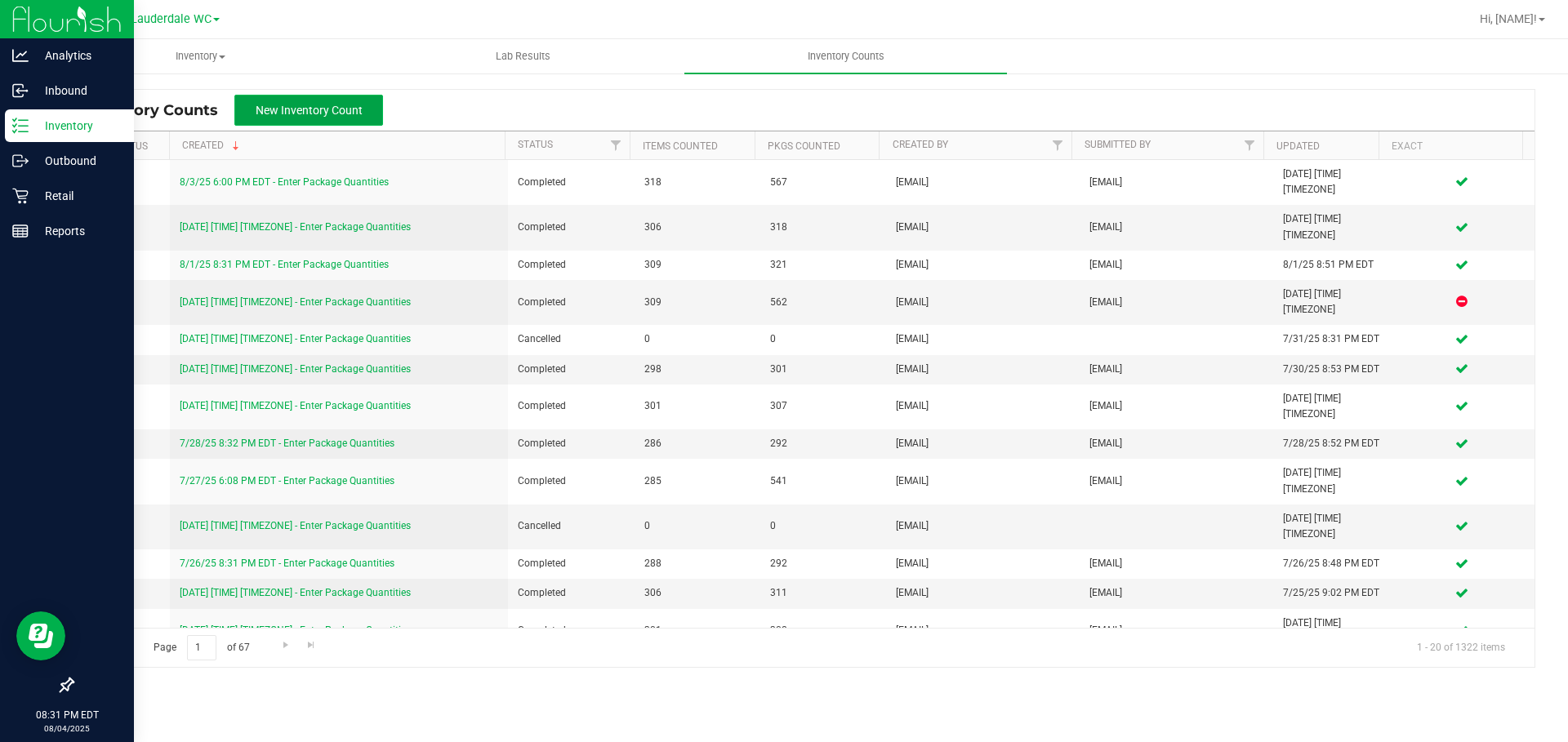 click on "New Inventory Count" at bounding box center [309, 110] 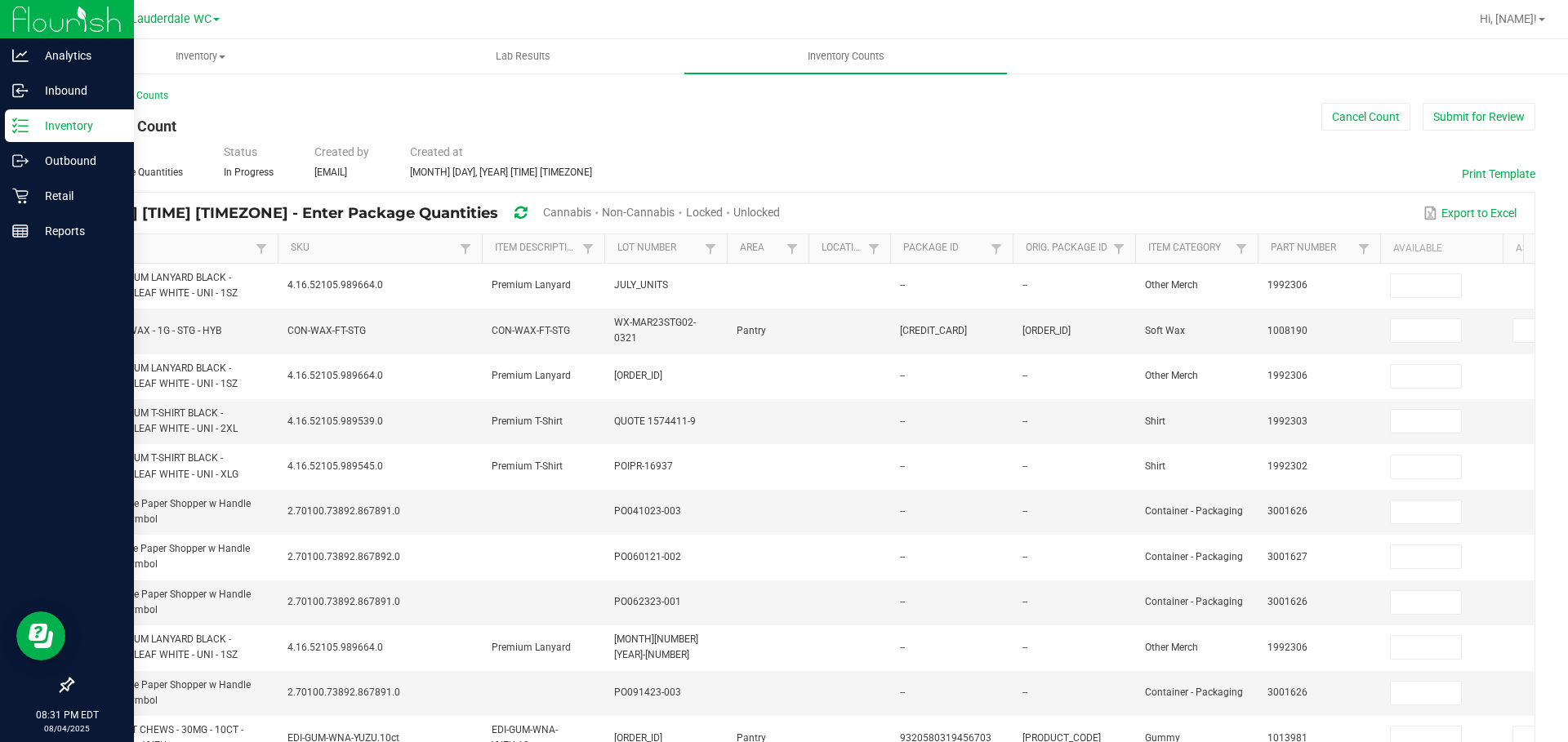 click on "Unlocked" at bounding box center [756, 212] 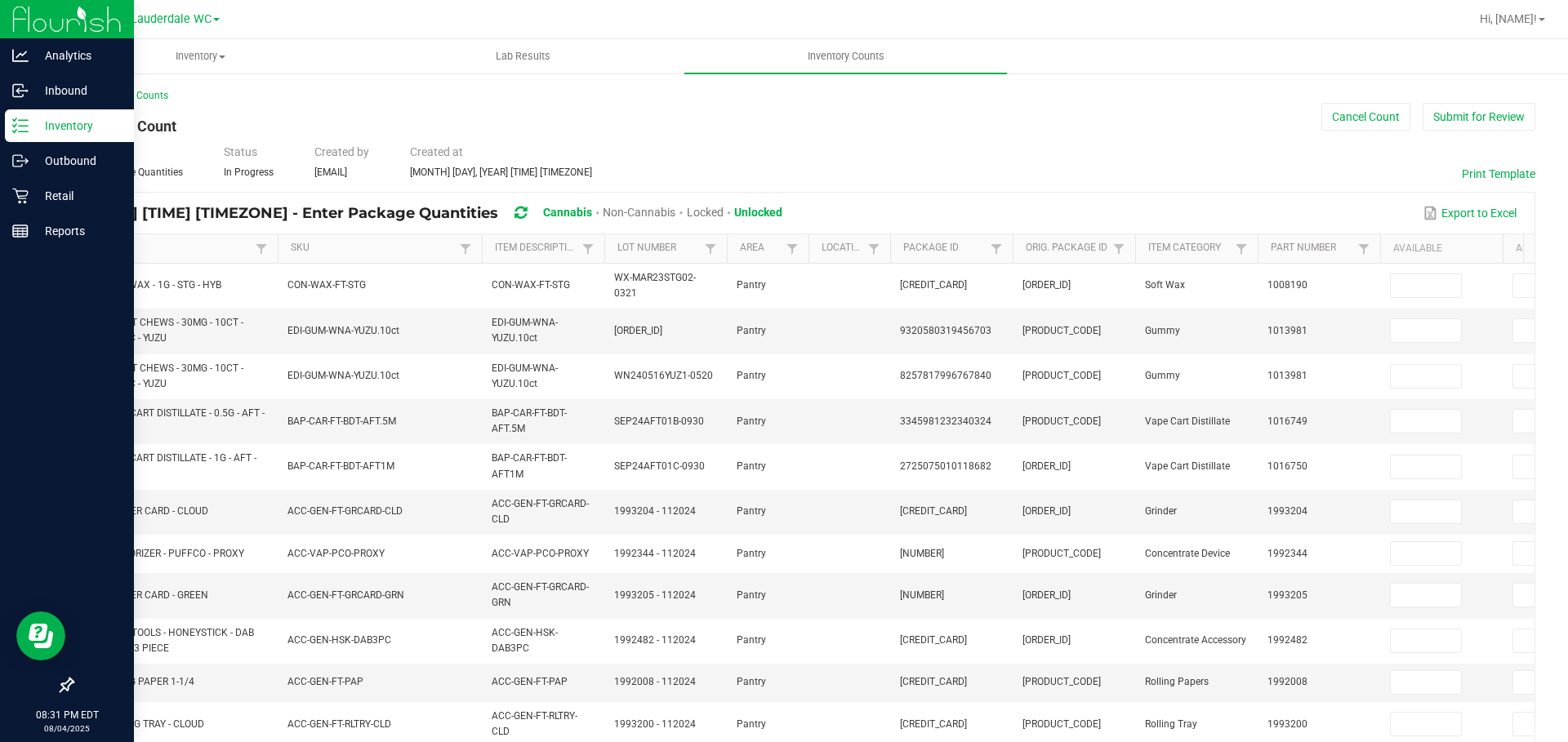 click on "Item" at bounding box center [168, 248] 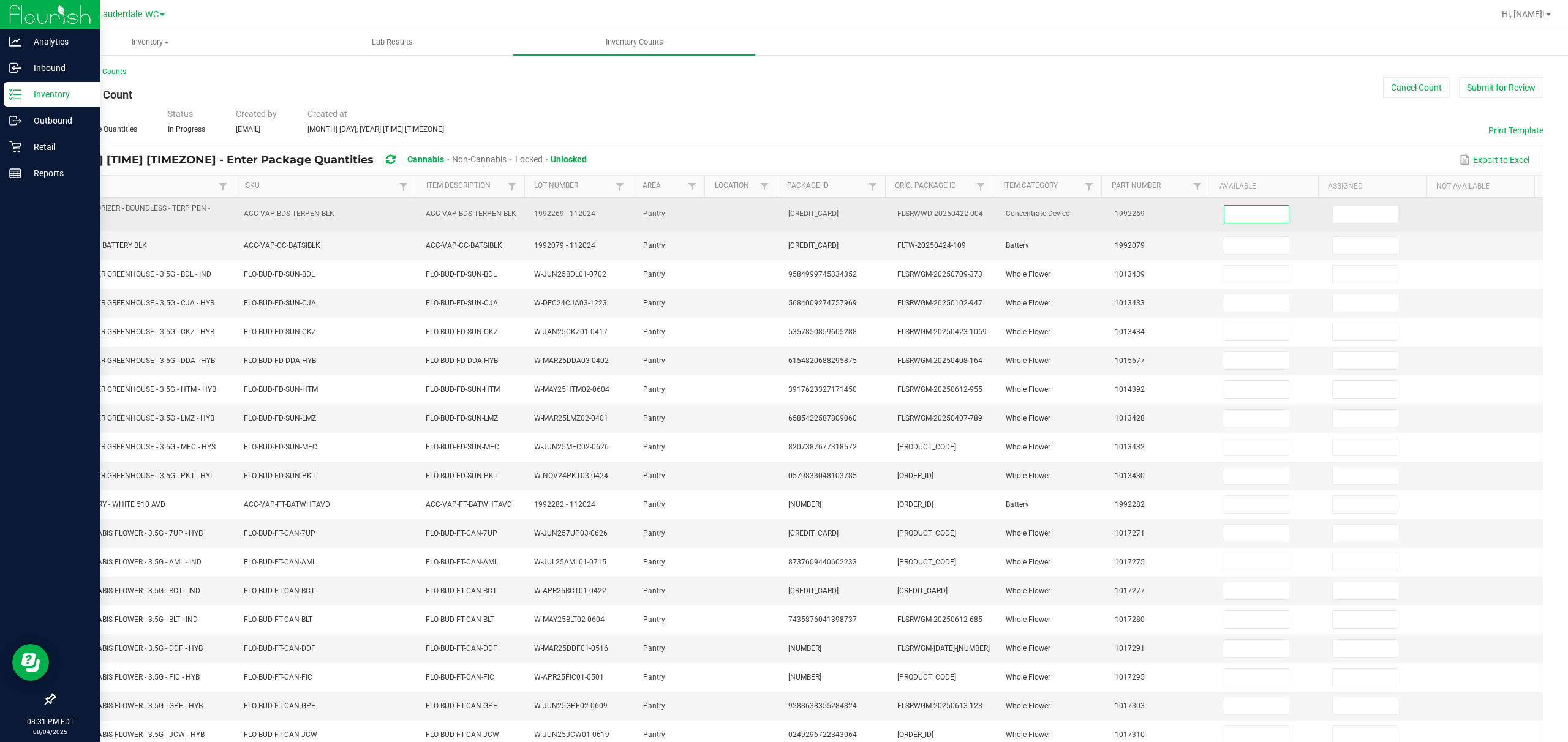drag, startPoint x: 175, startPoint y: 8, endPoint x: 1231, endPoint y: 215, distance: 1076.0971 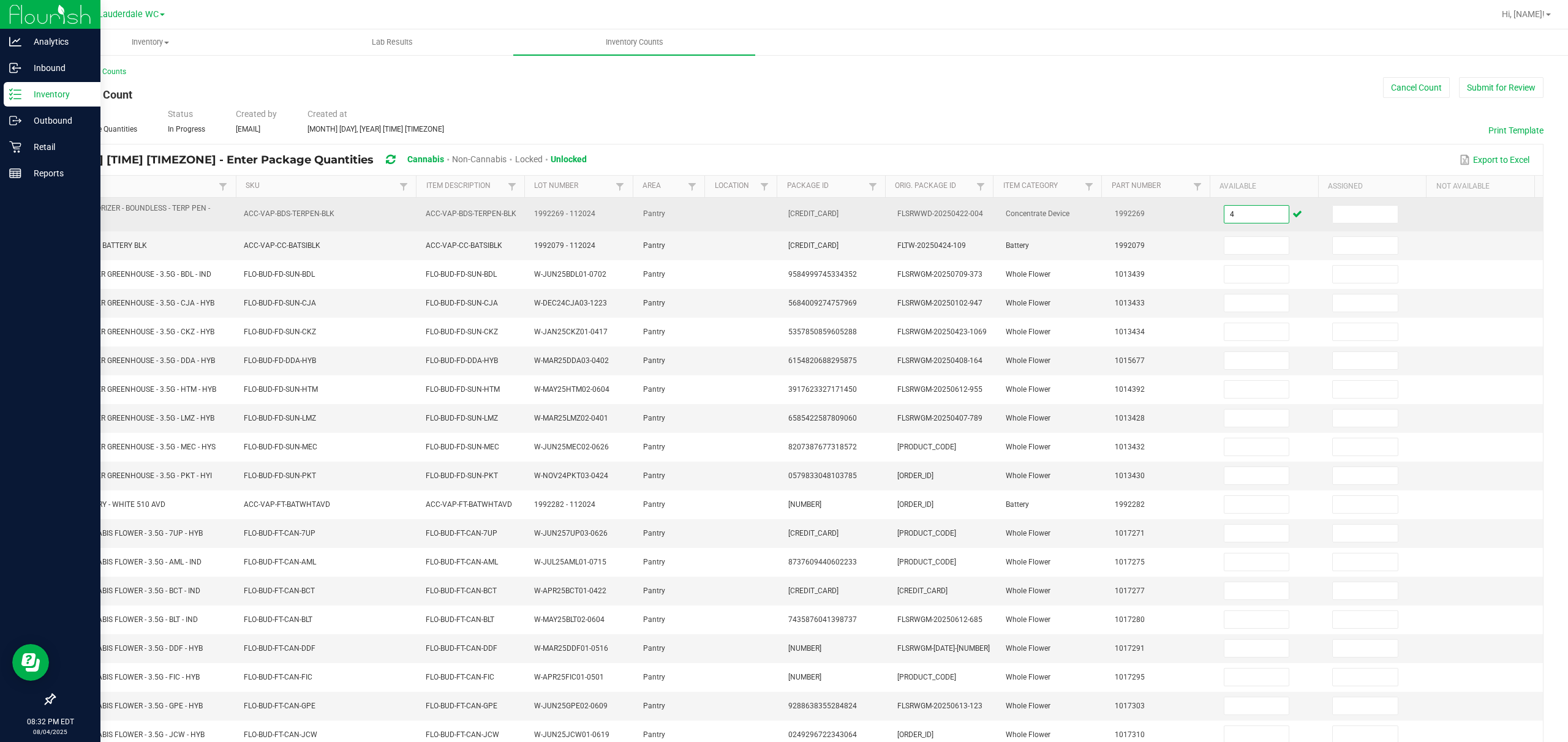 type on "4" 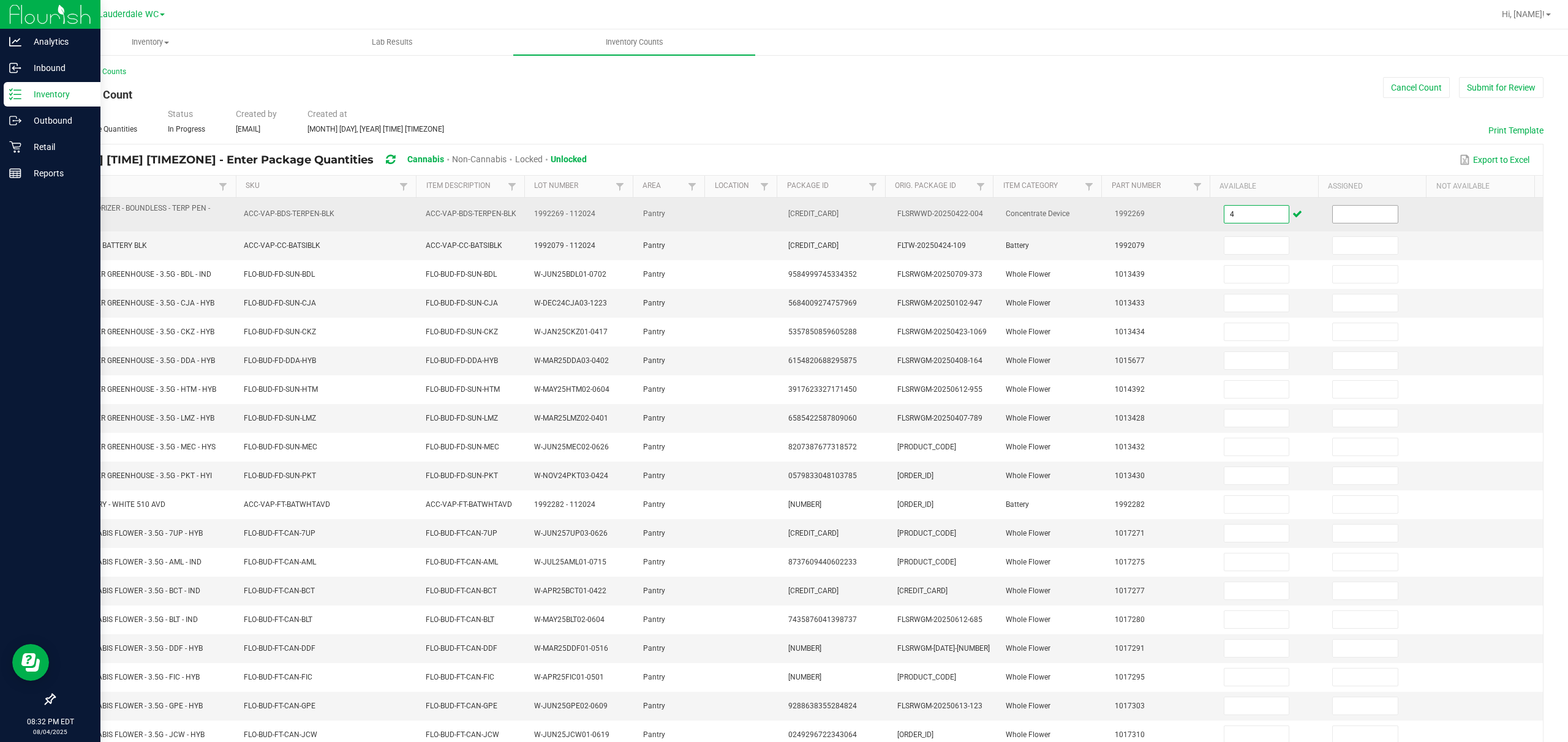 click at bounding box center (1365, 214) 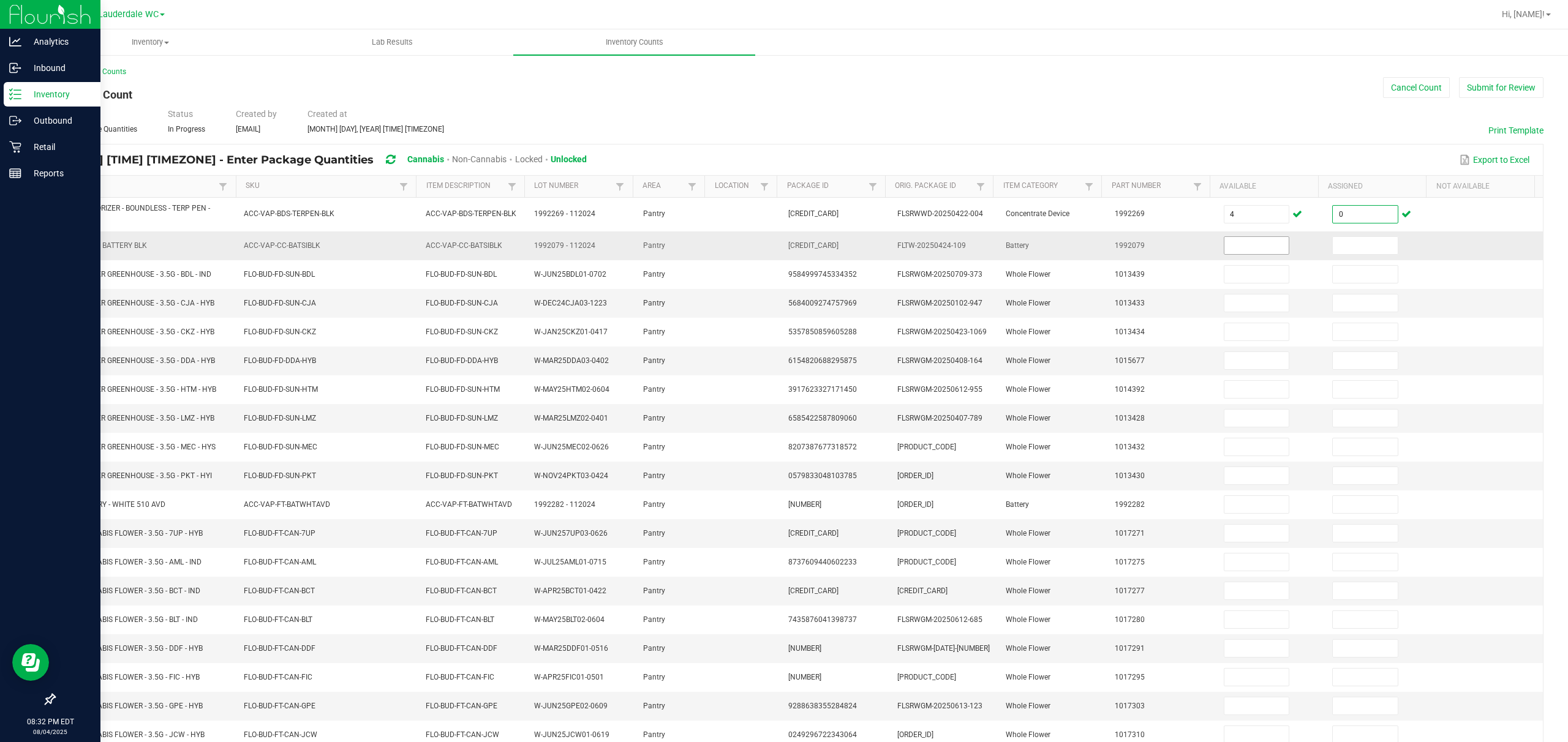type on "0" 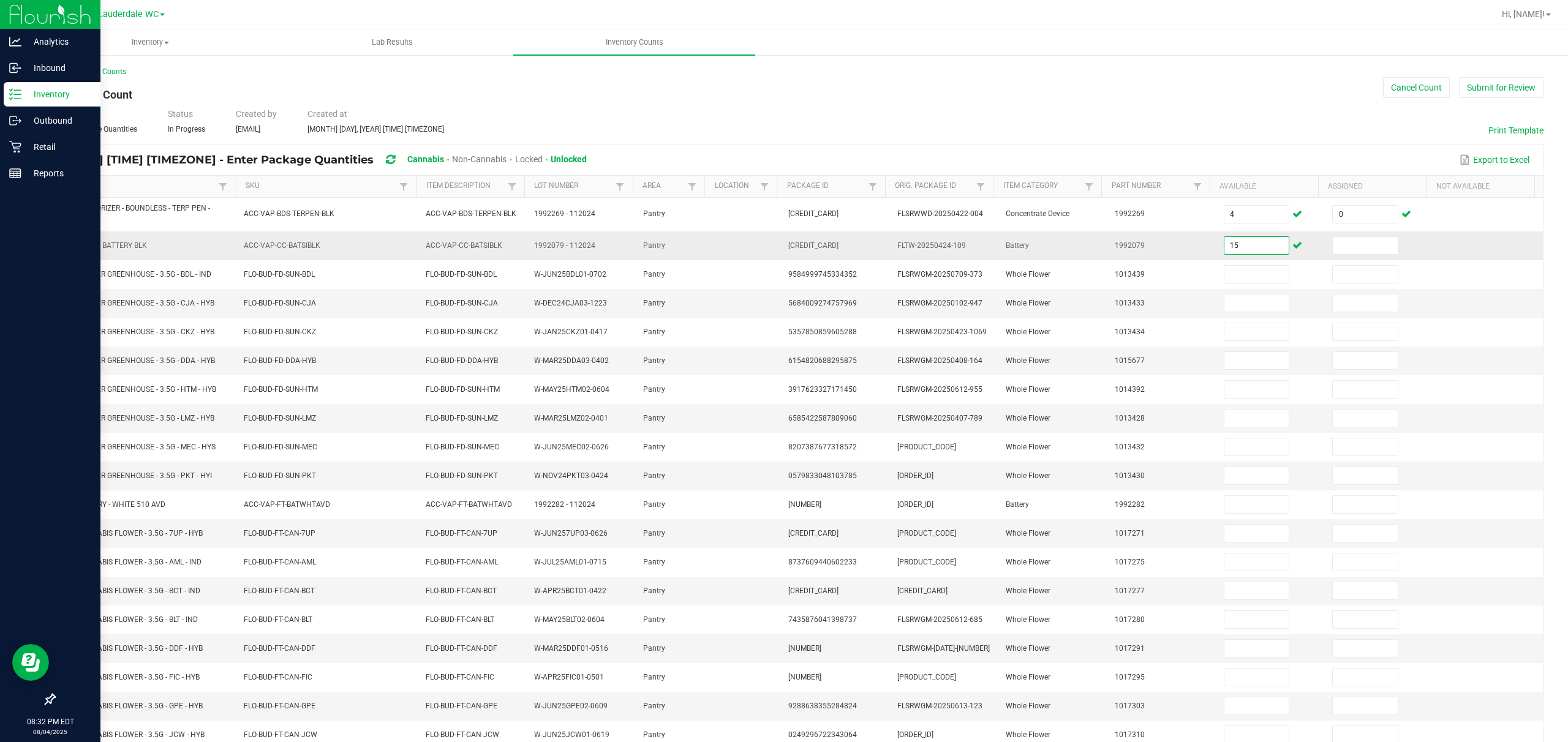 type on "15" 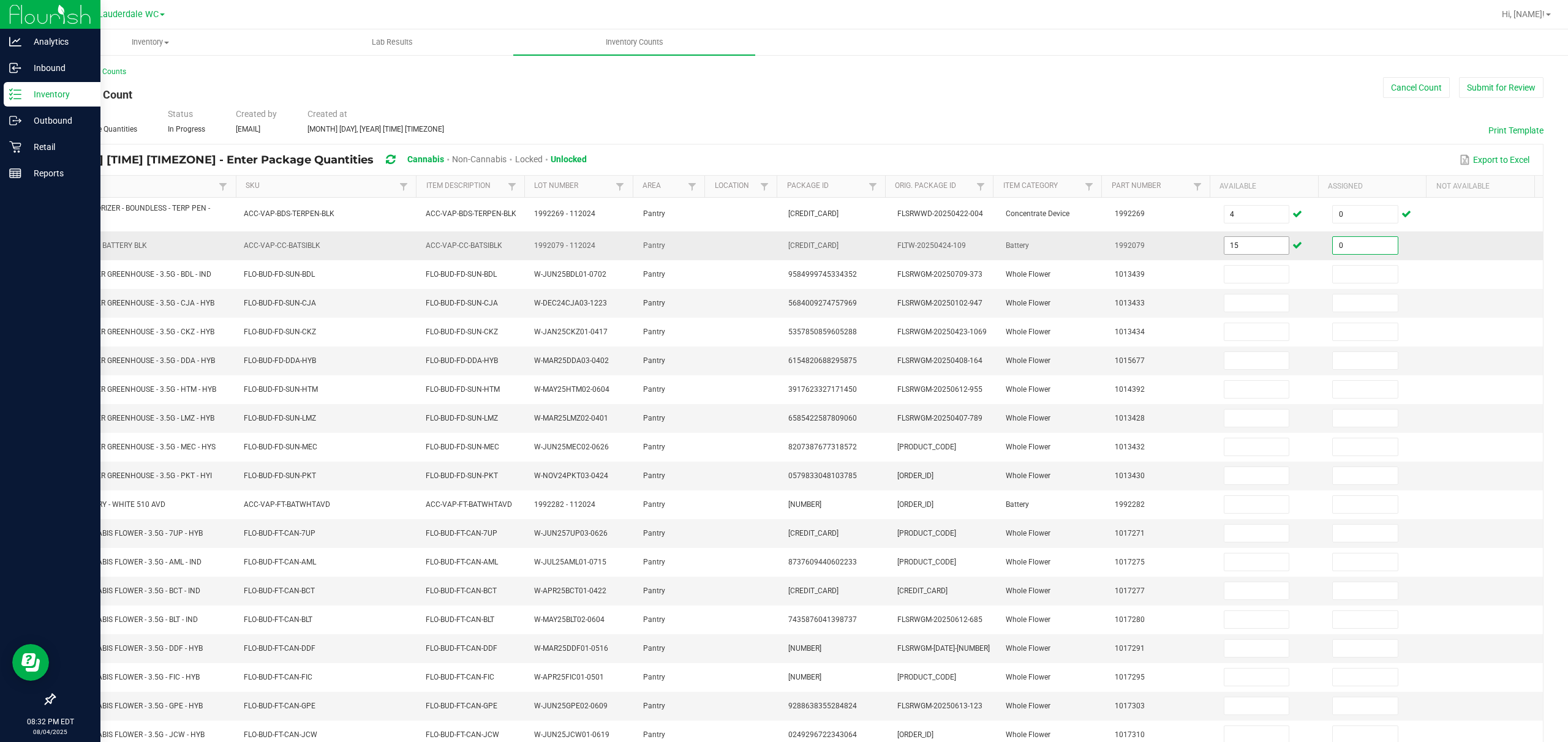 type on "0" 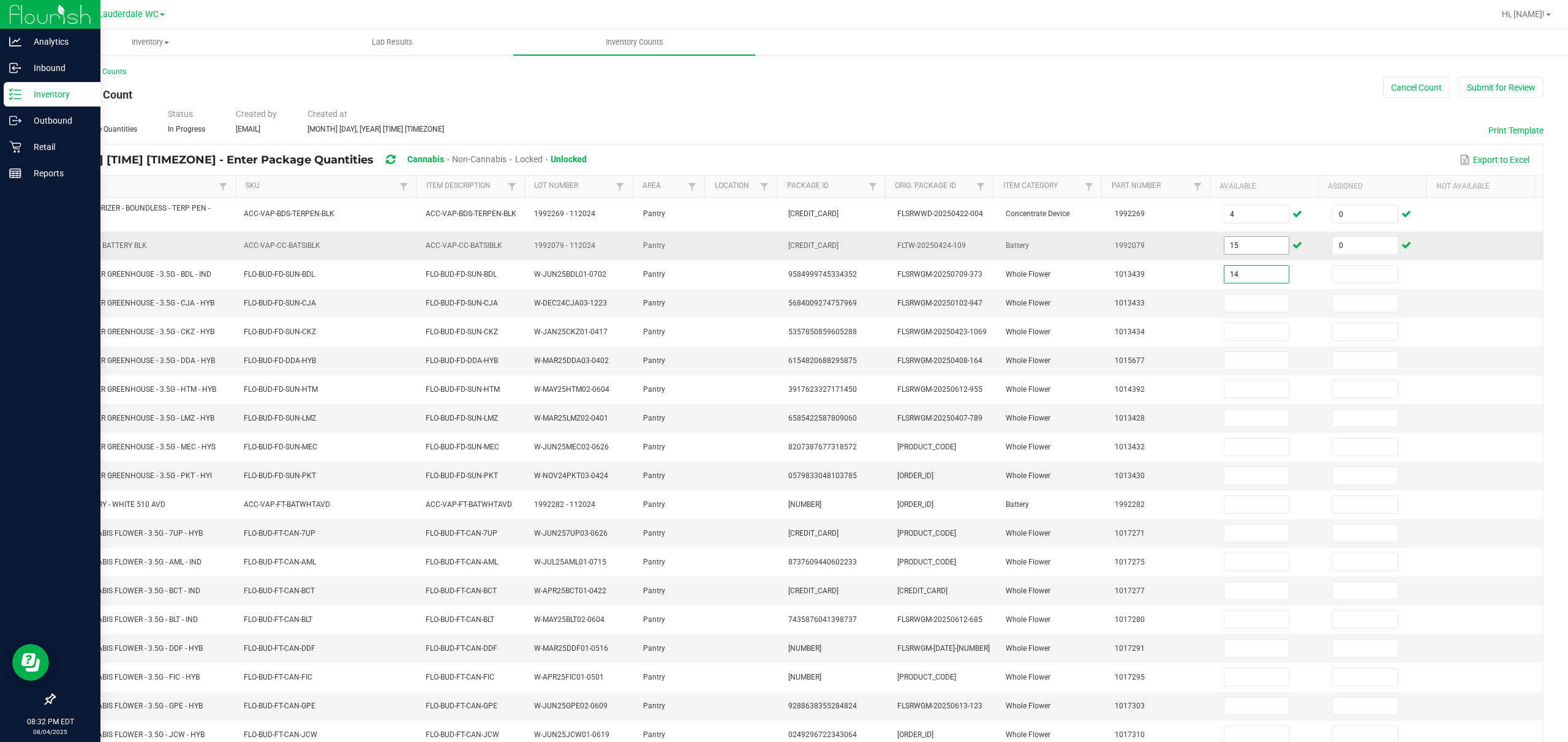 type on "14" 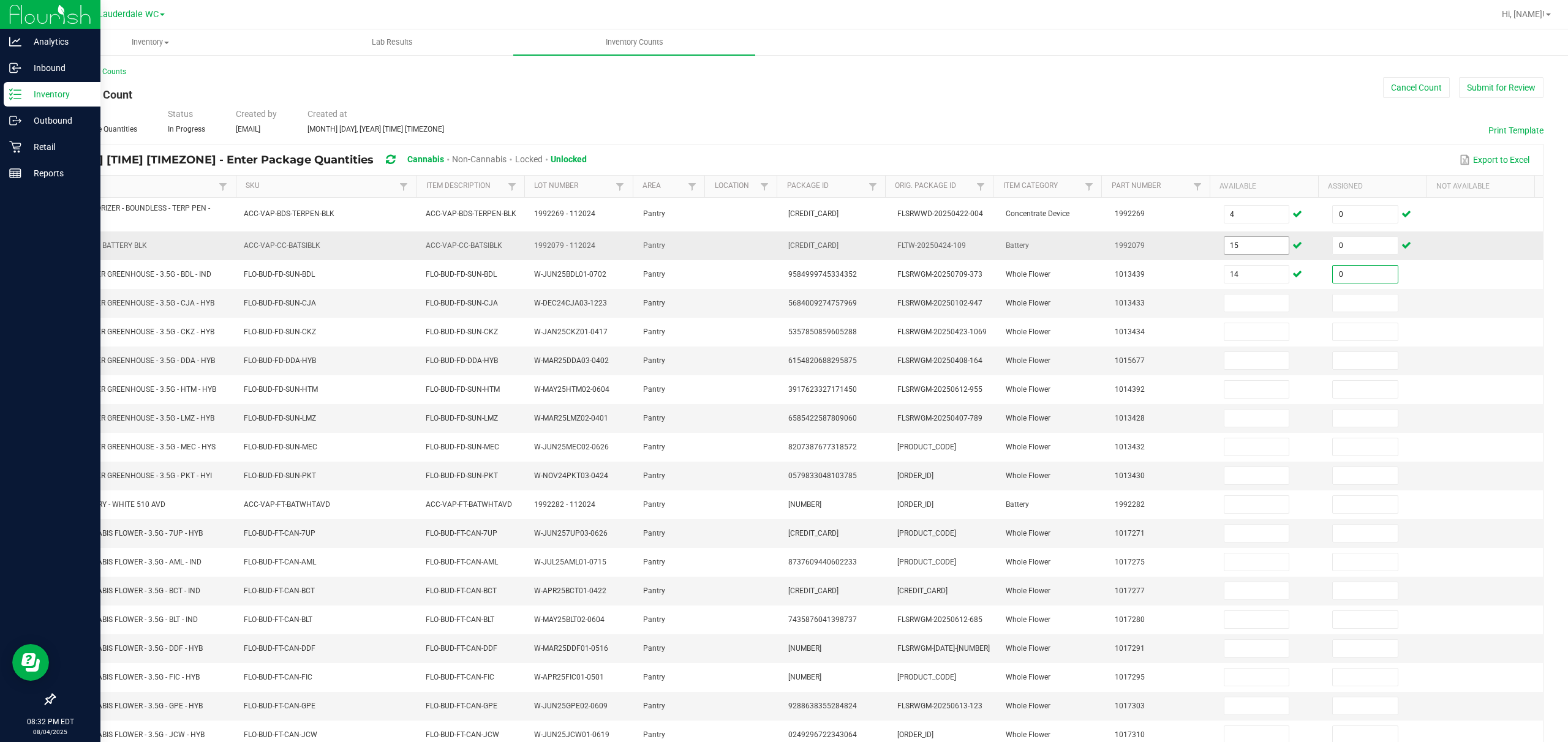 type on "0" 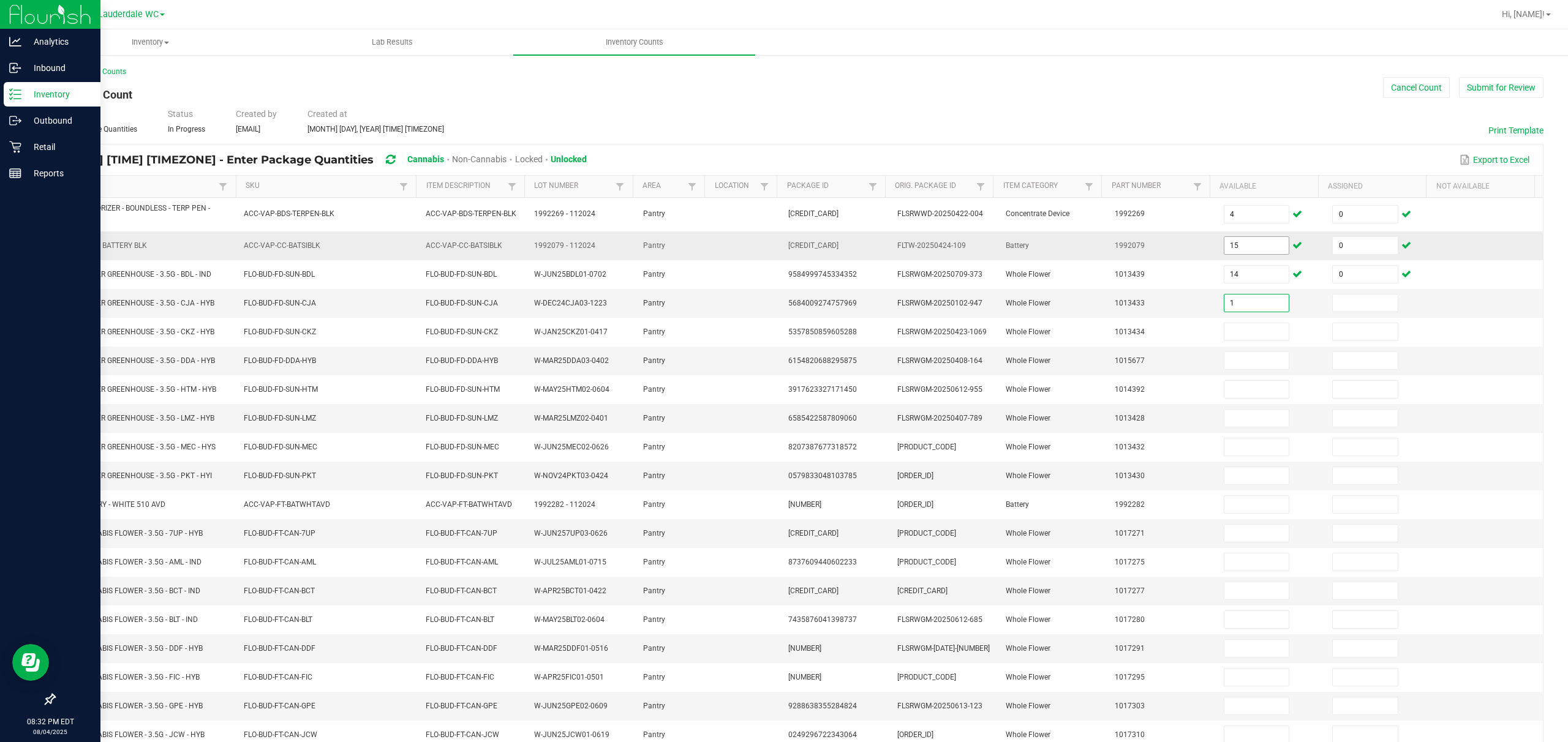 type on "1" 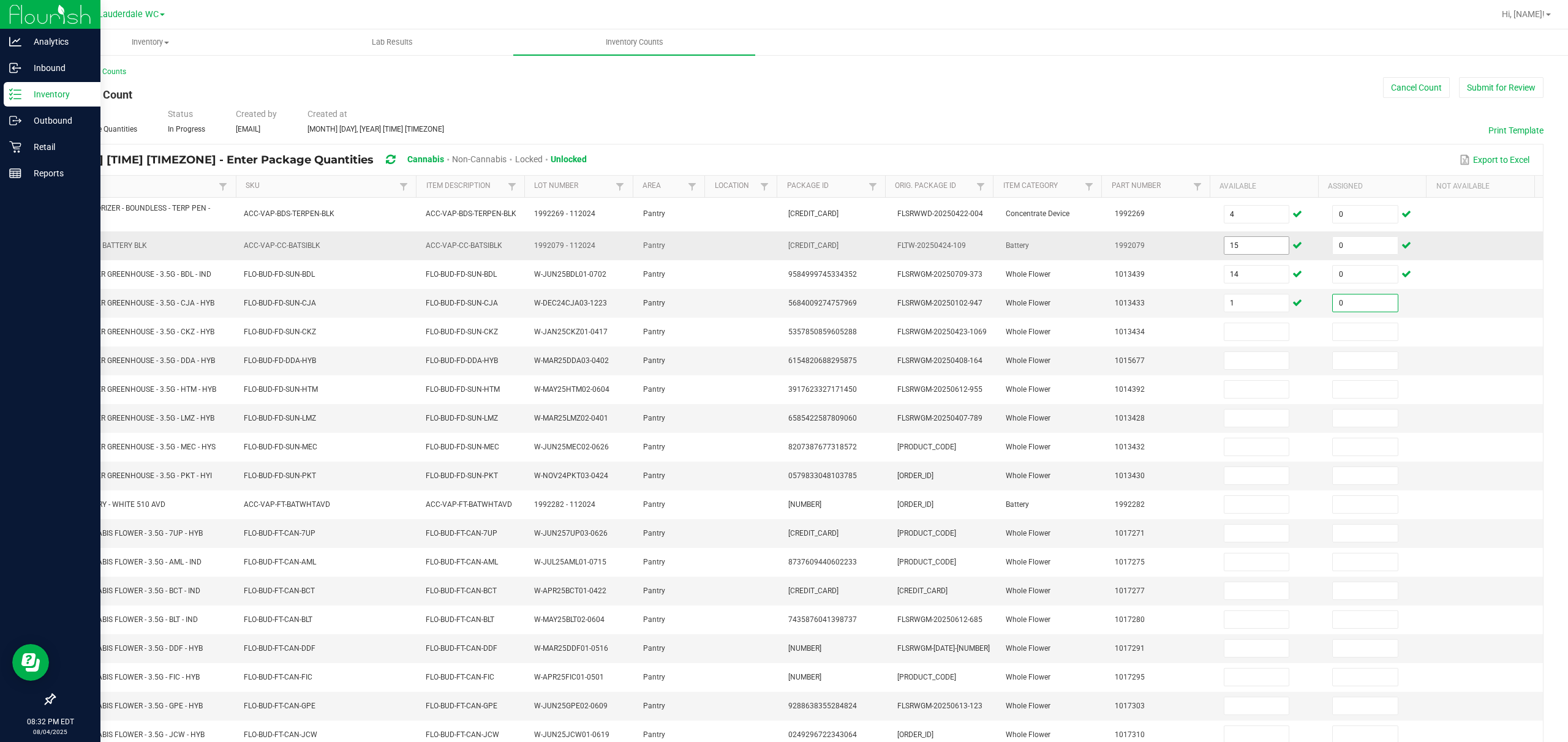 type on "0" 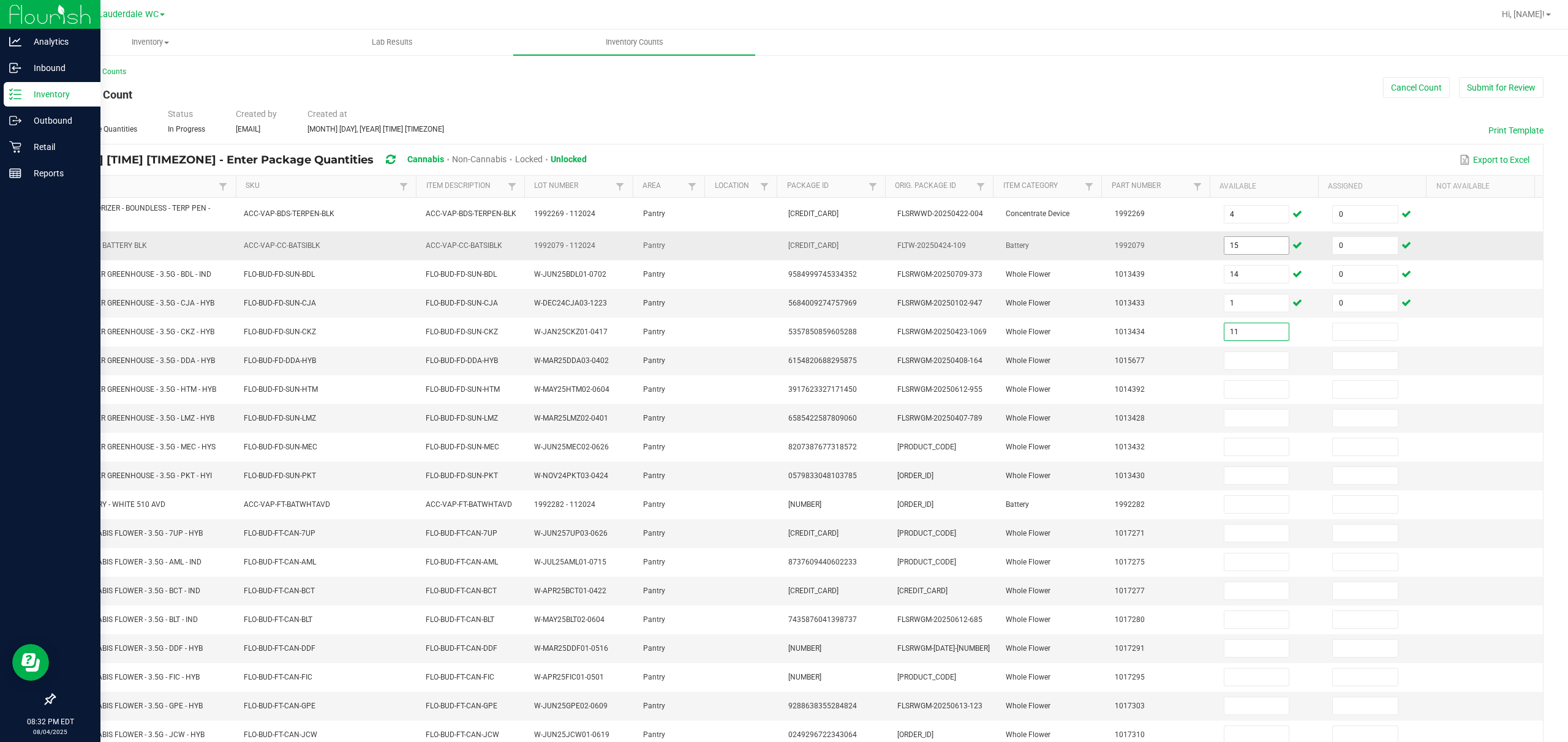 type on "11" 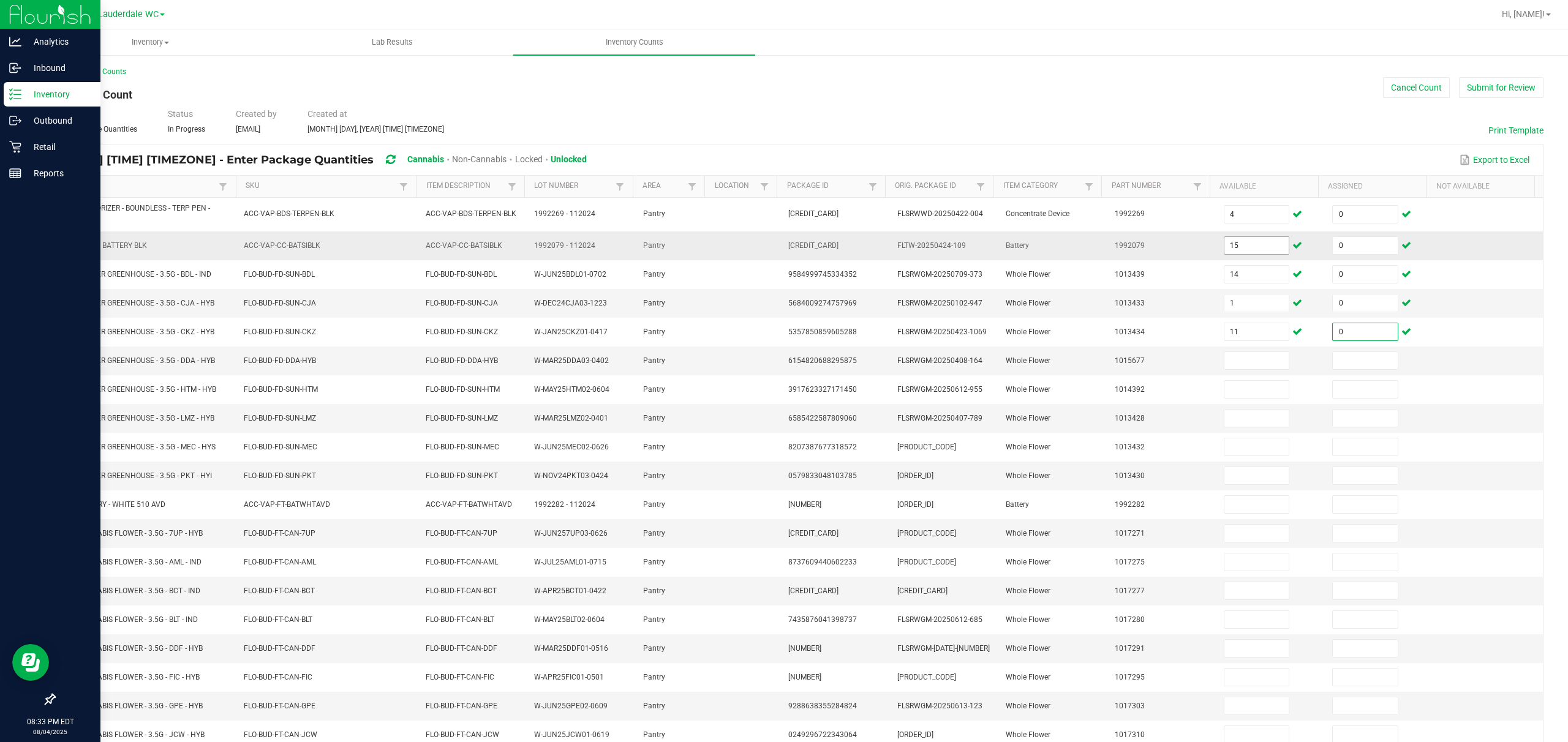 type on "0" 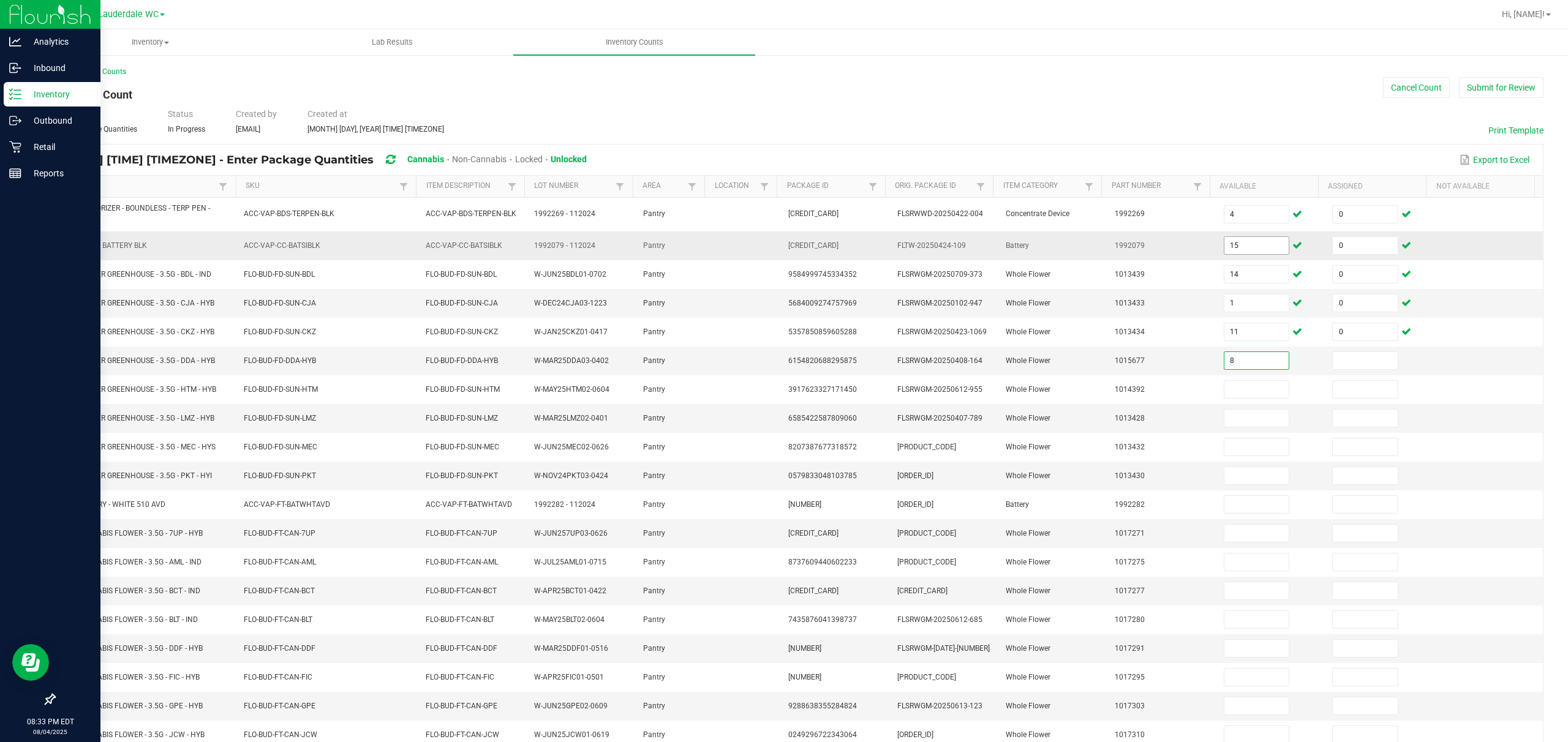 type on "8" 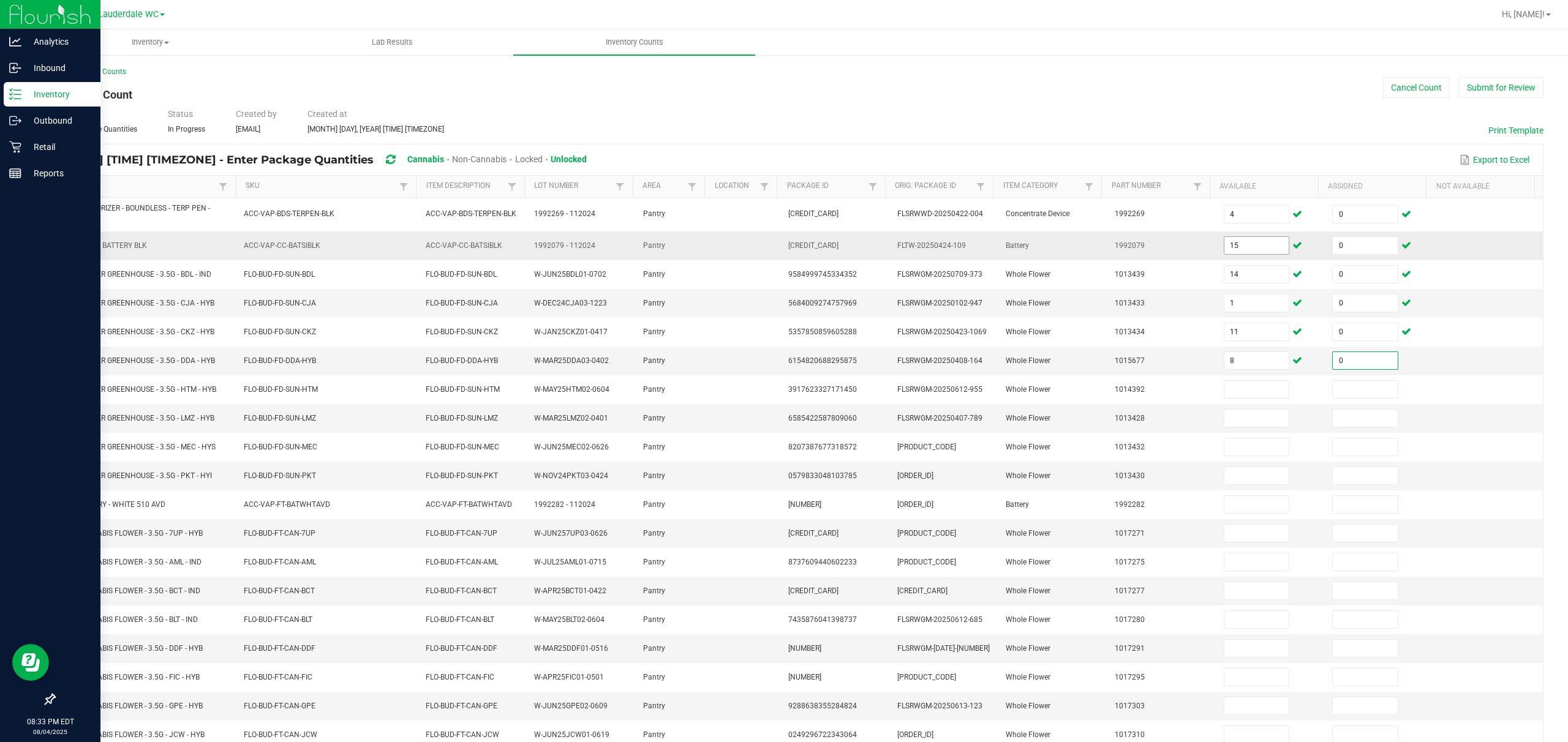 type on "0" 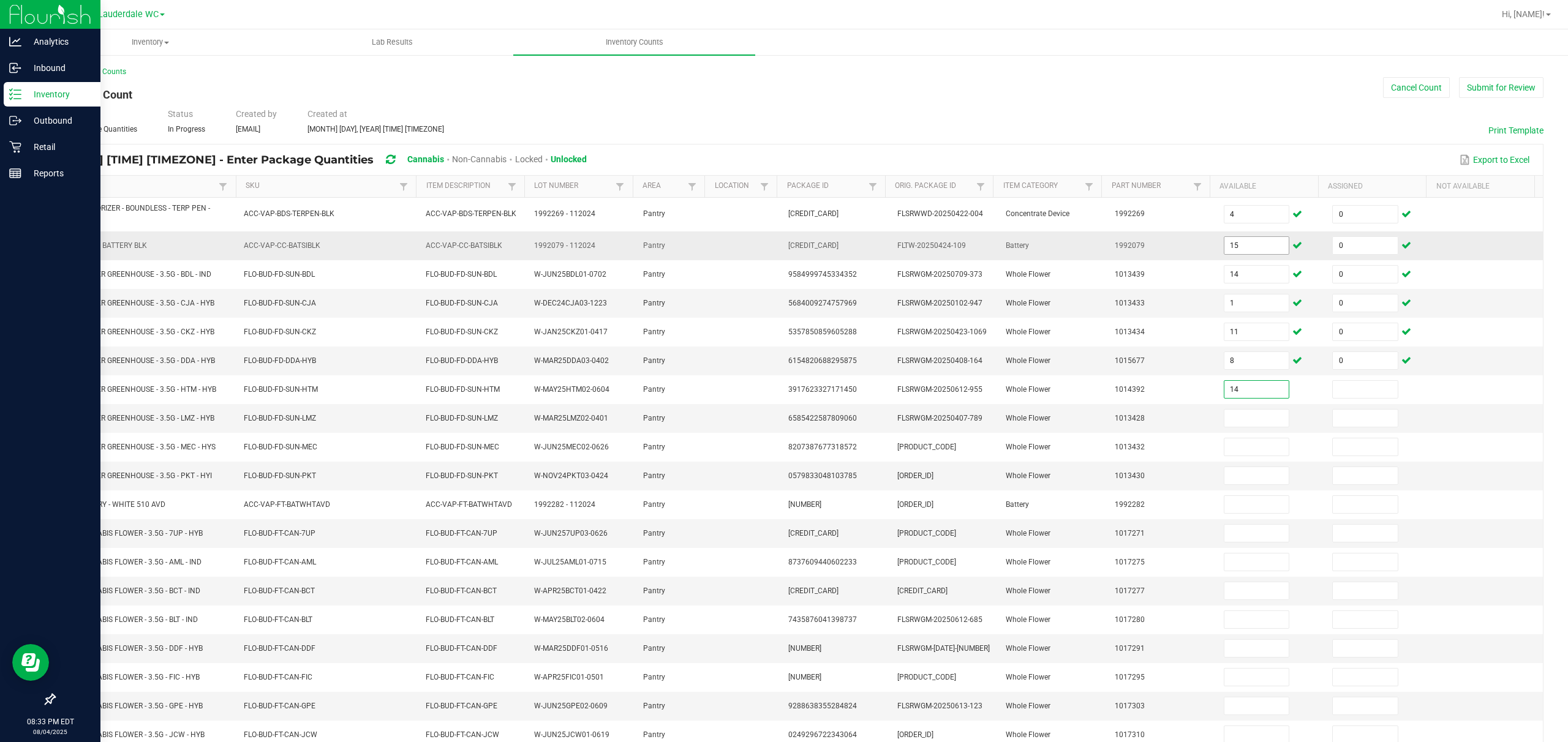 type on "14" 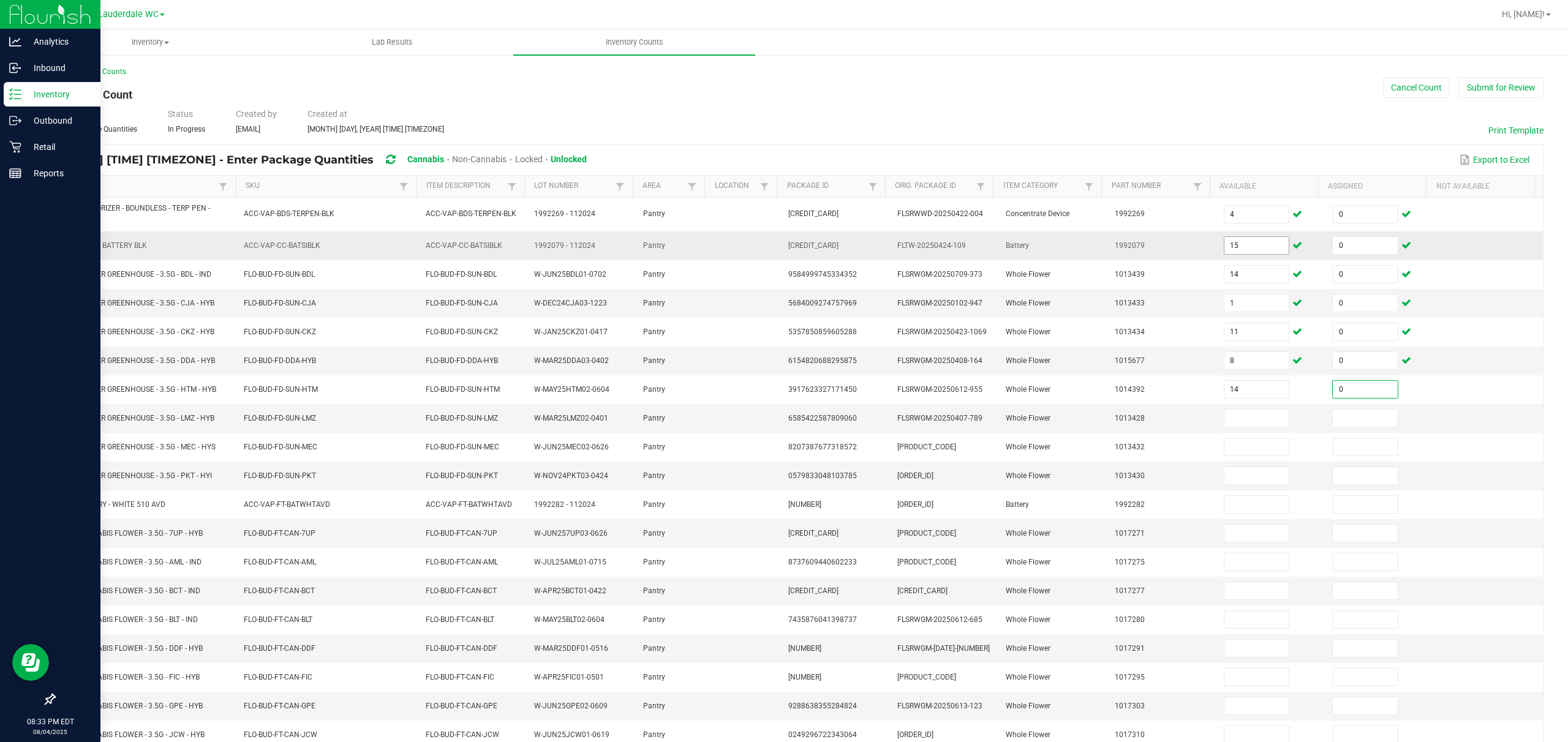 type on "0" 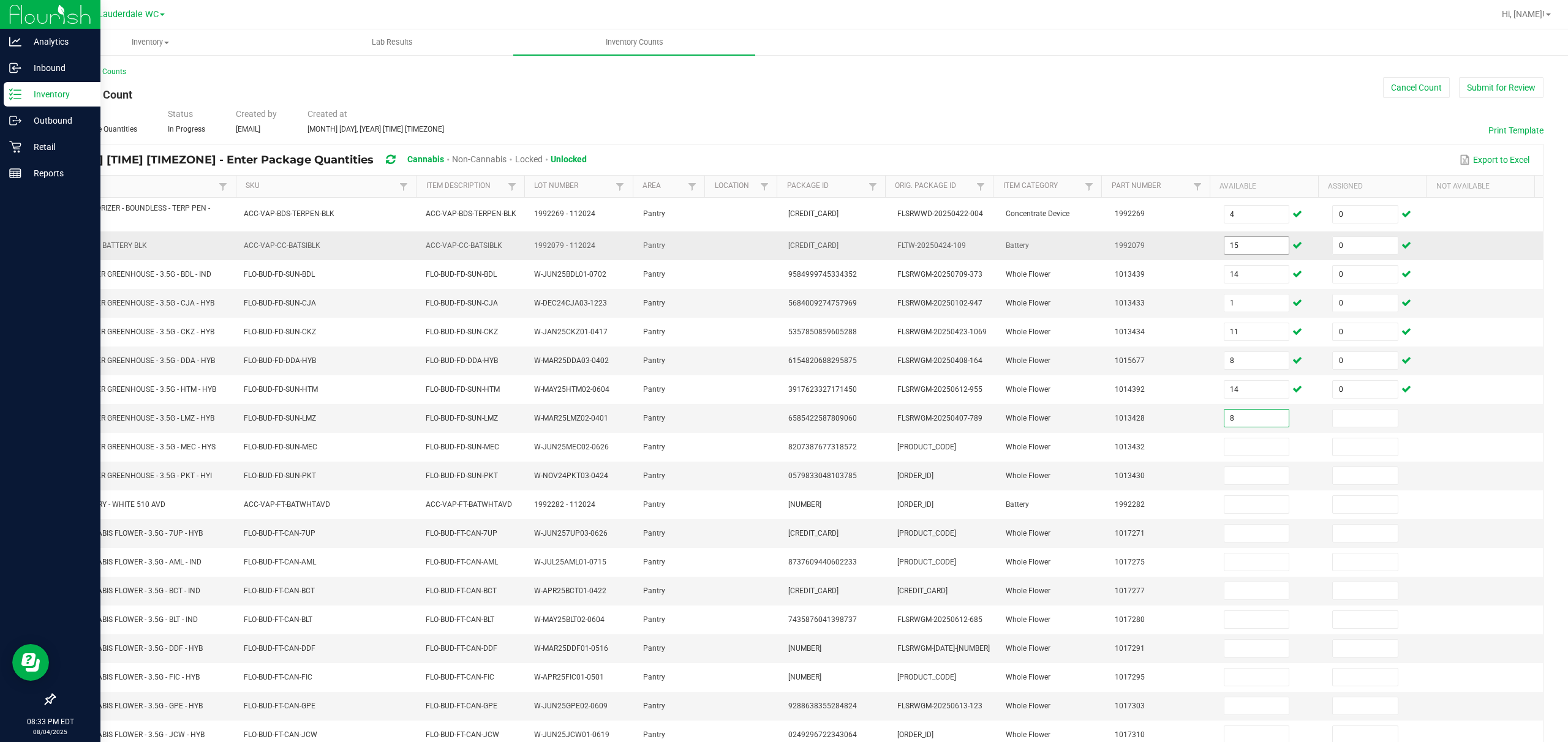 type on "8" 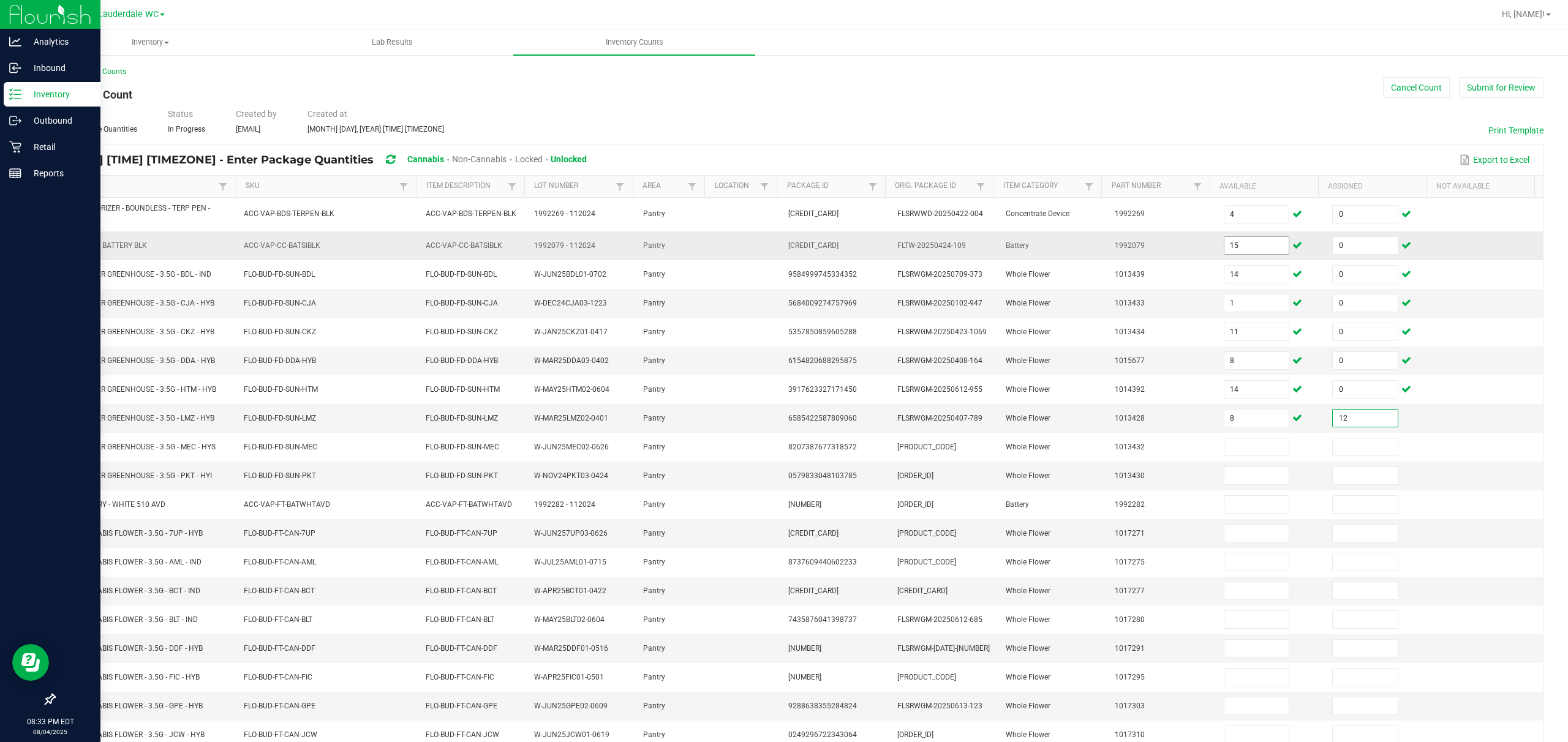 type on "12" 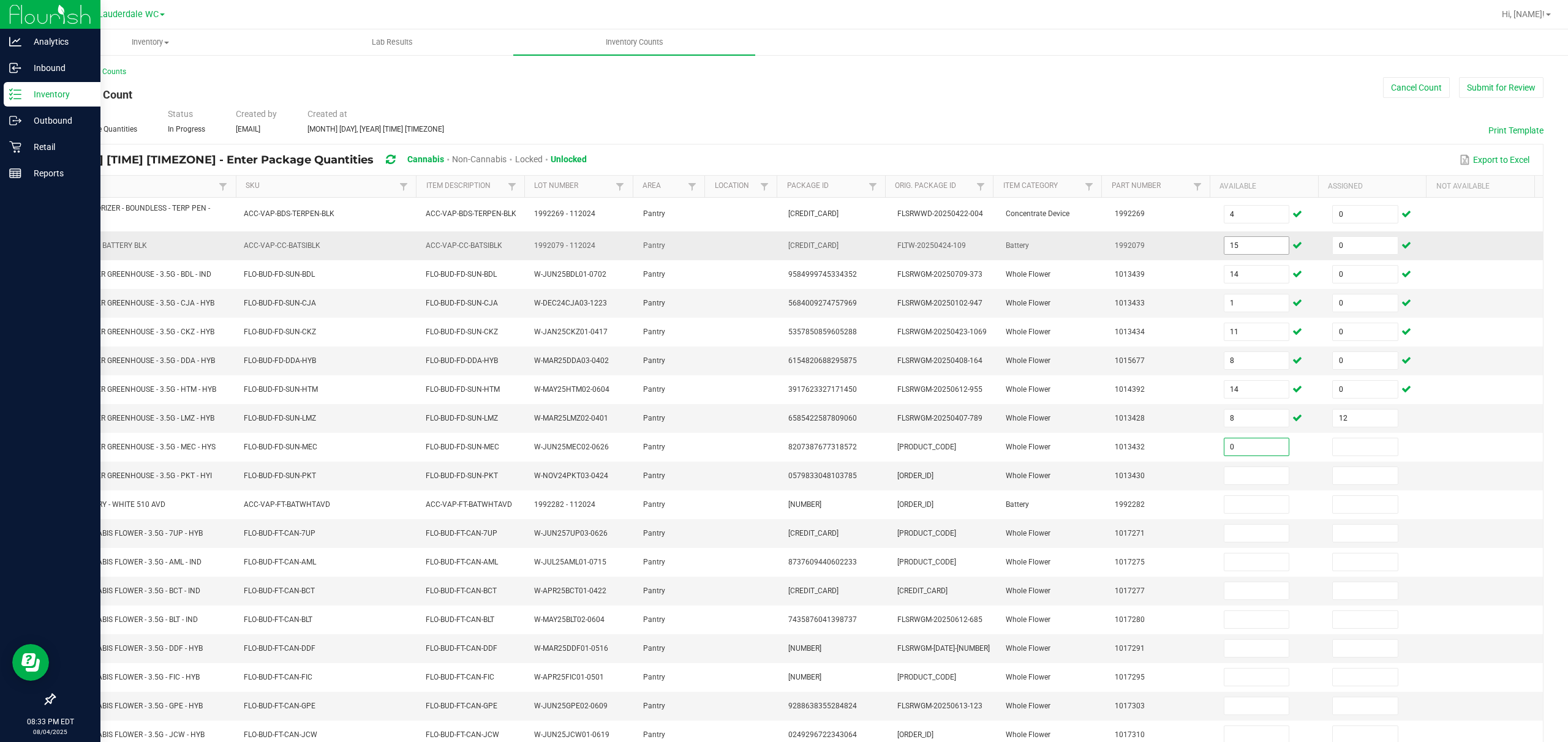 type on "0" 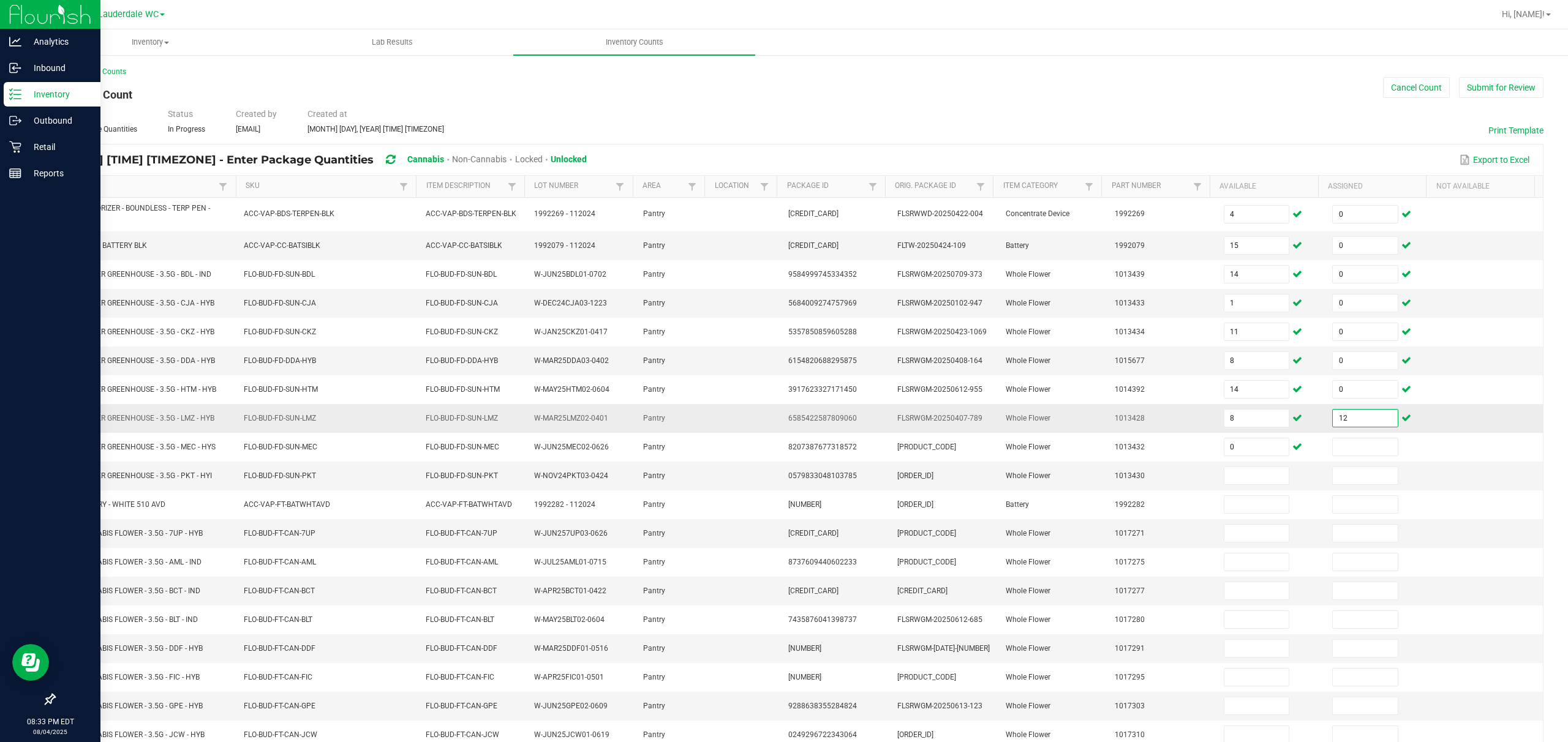 click on "12" at bounding box center (1365, 418) 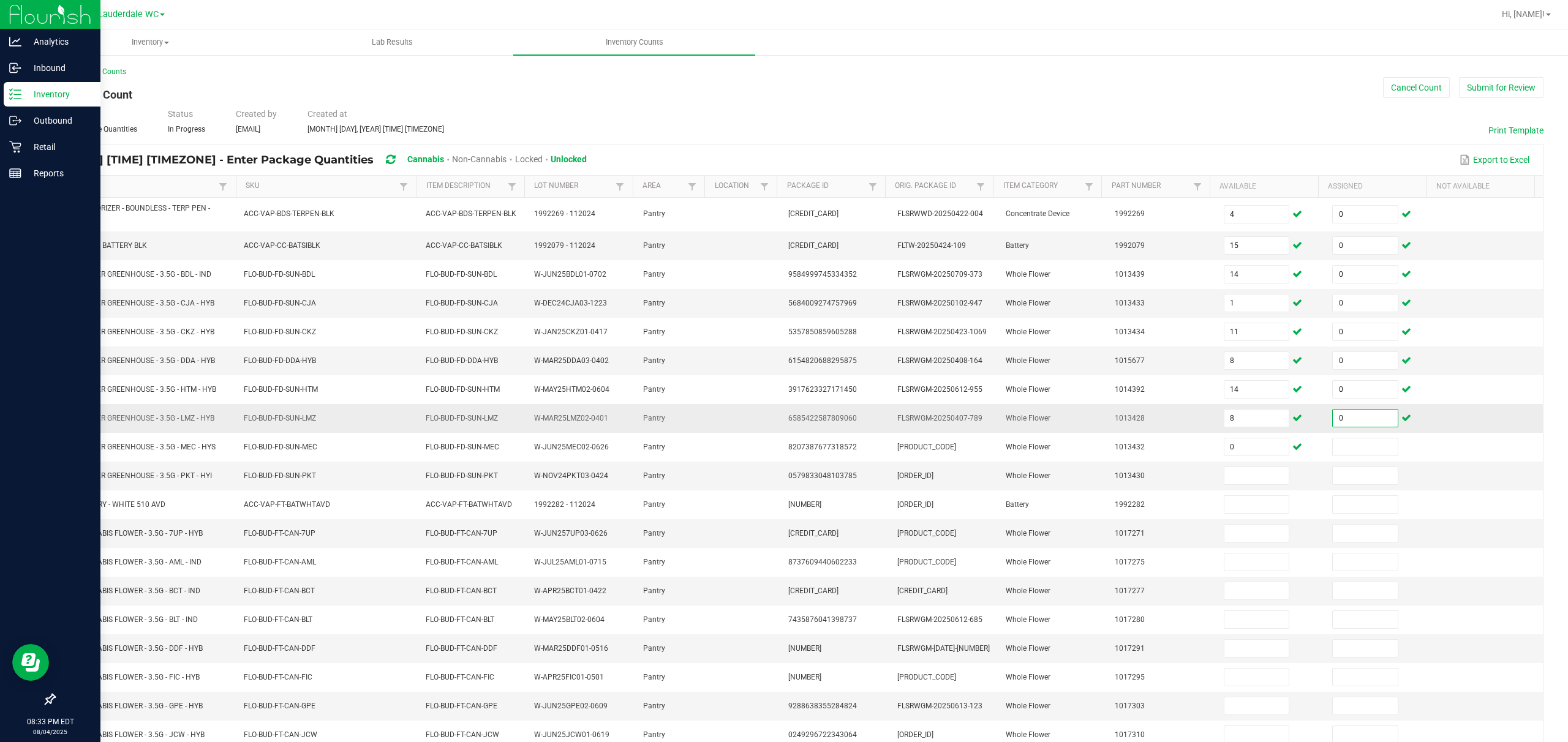 type on "0" 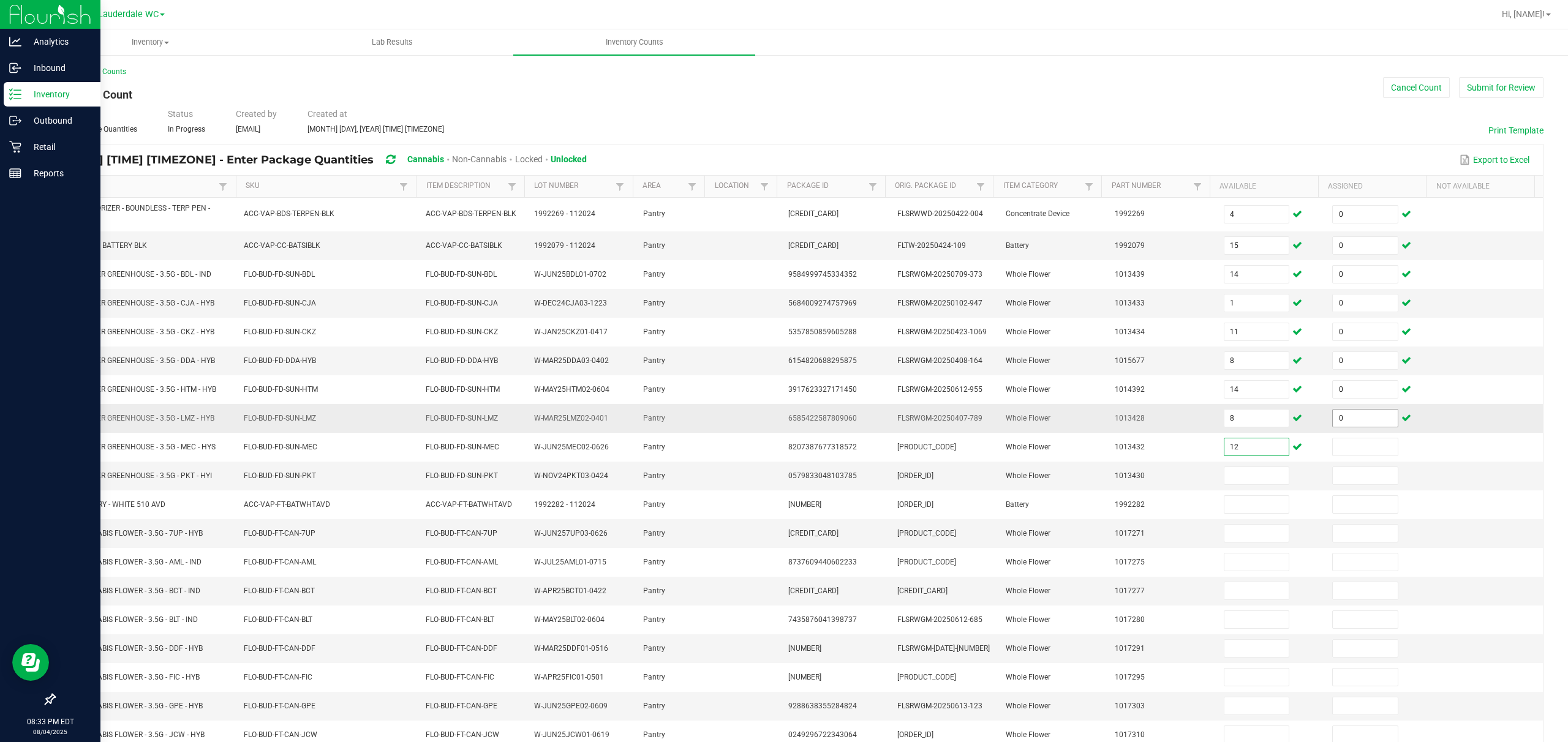 type on "12" 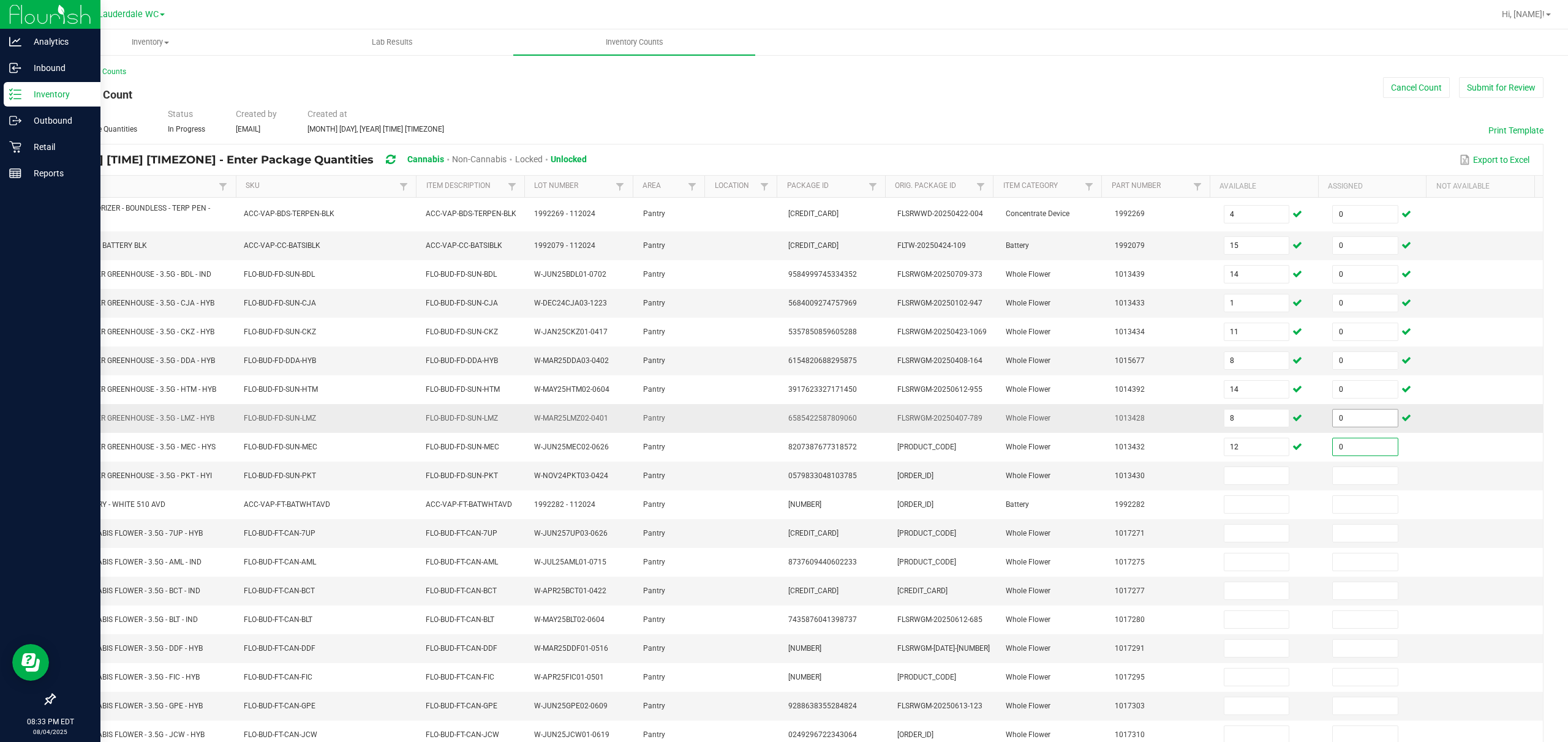 type on "0" 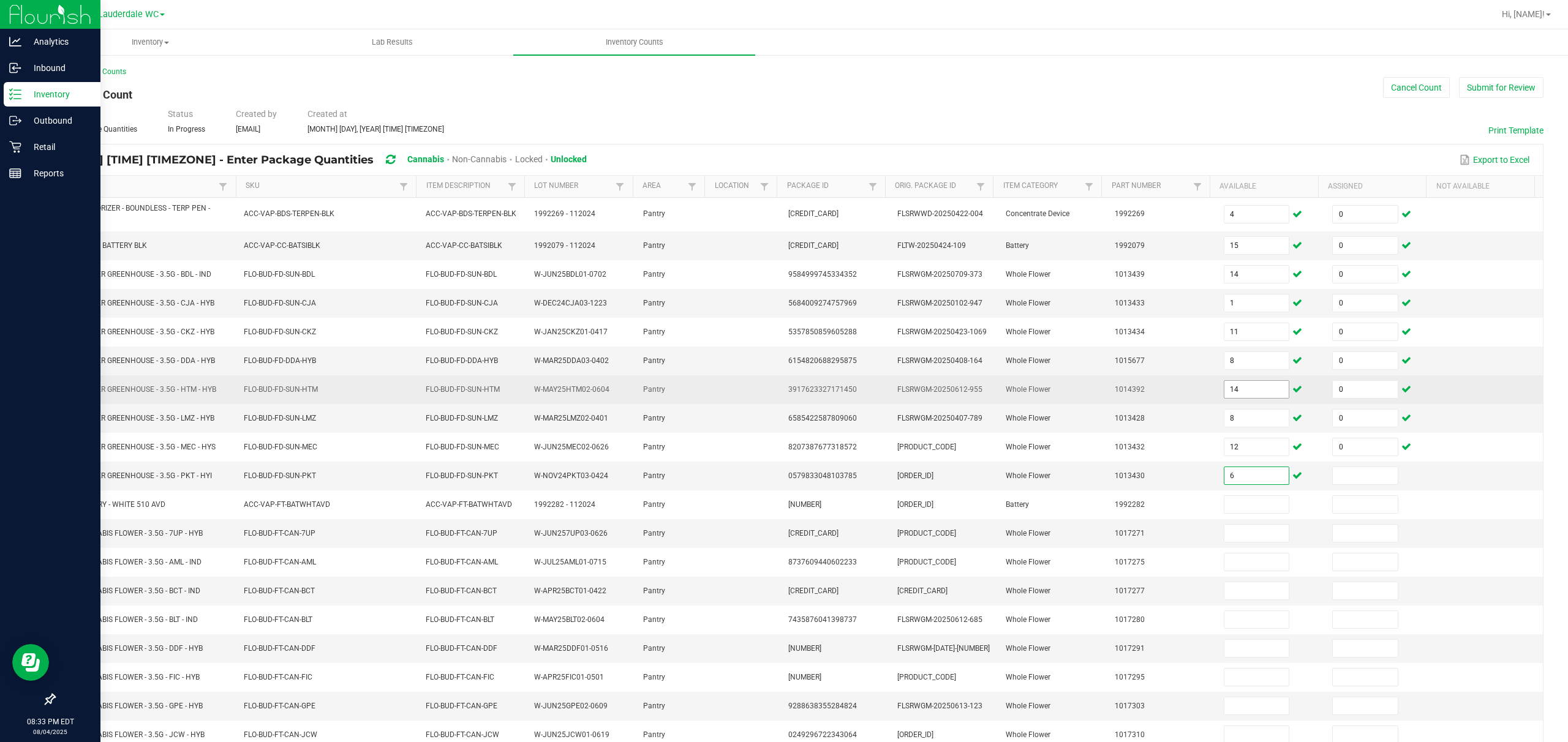 type on "6" 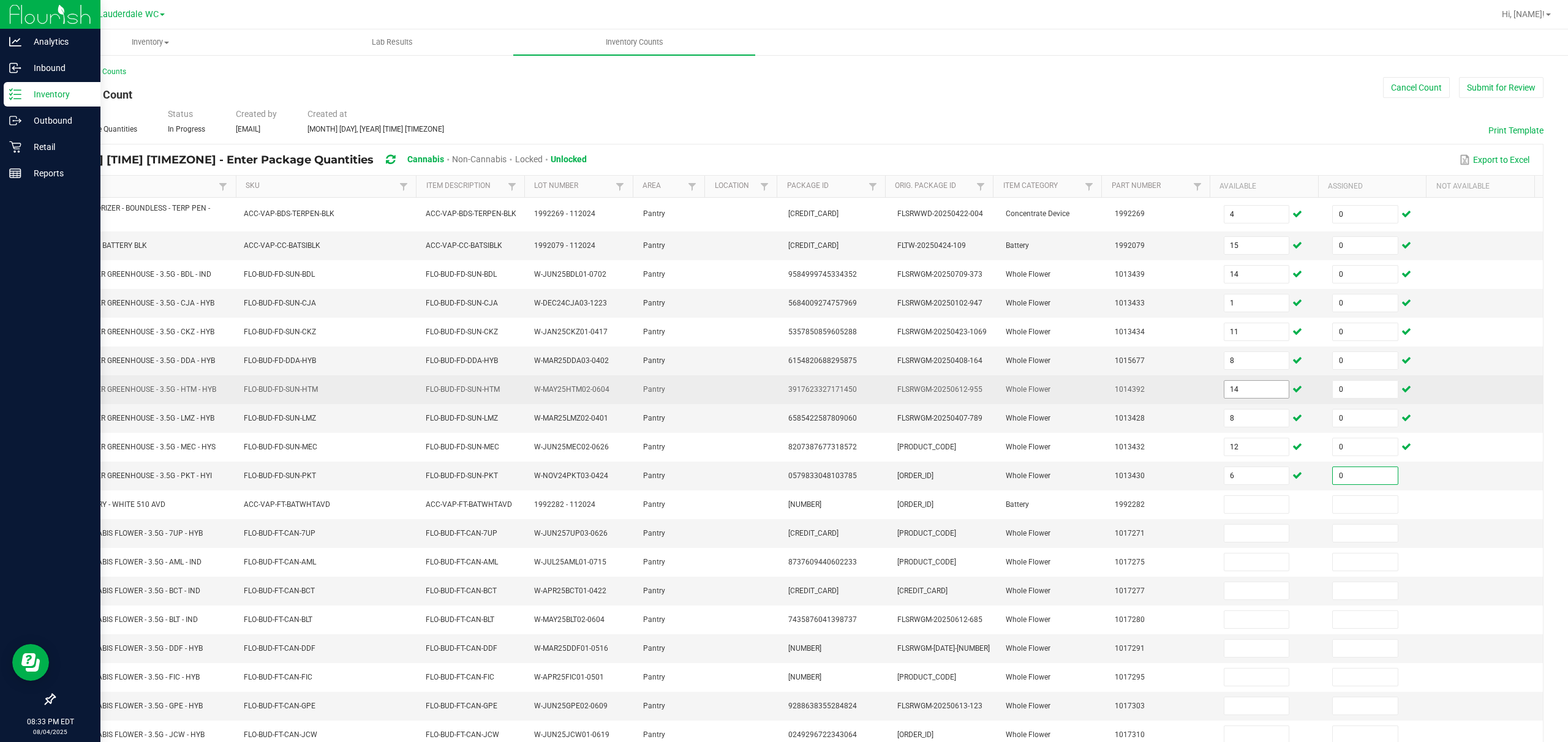 type on "0" 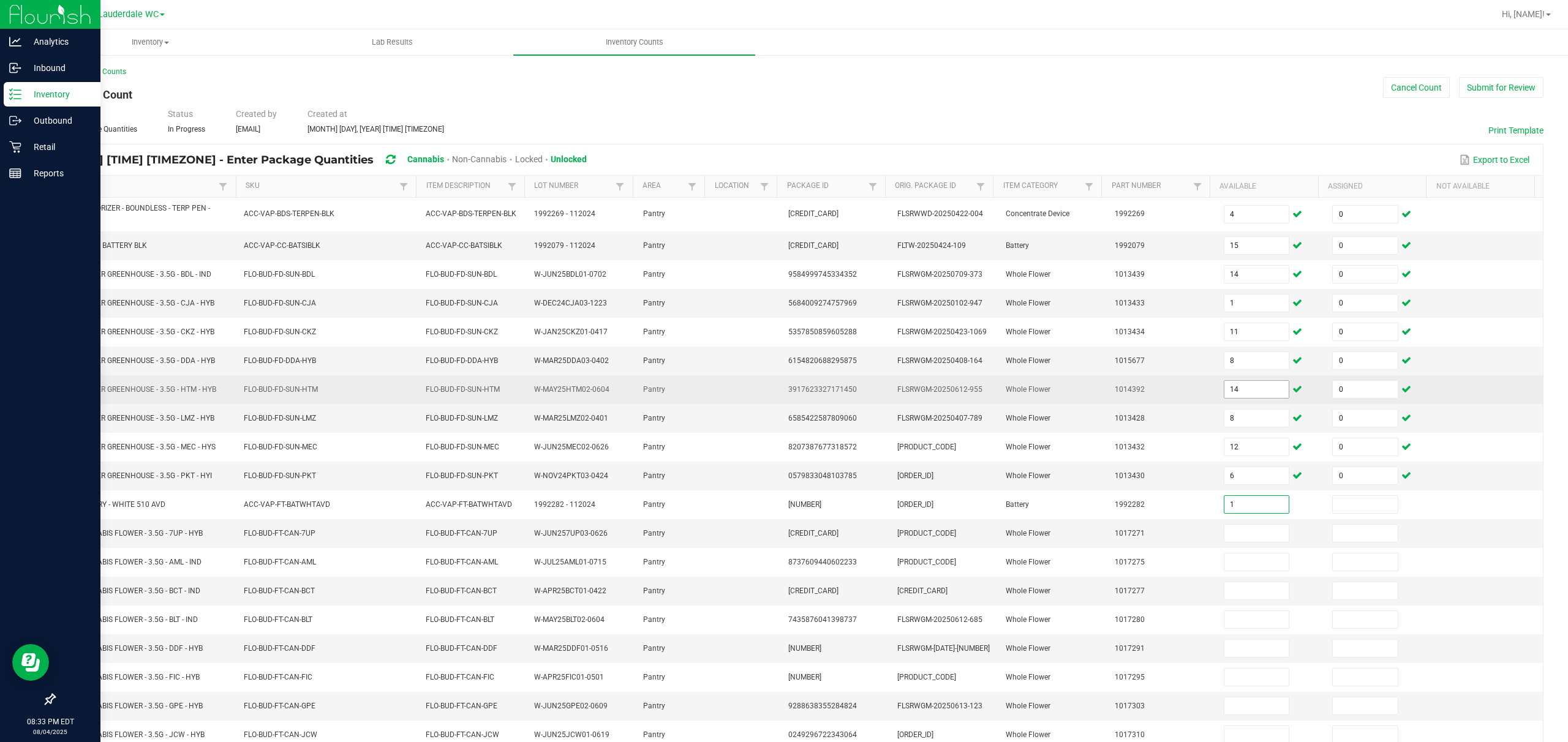 type on "1" 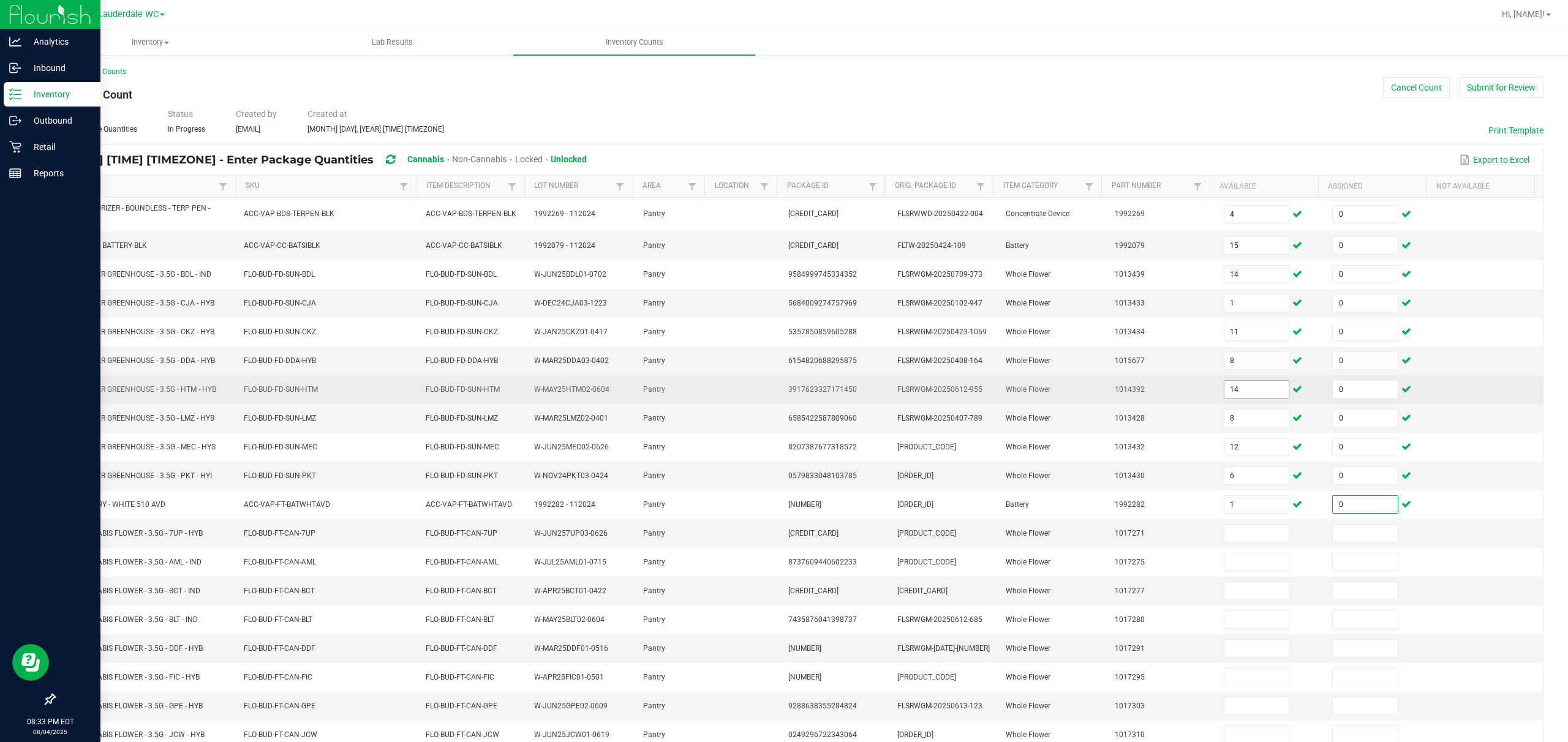 type on "0" 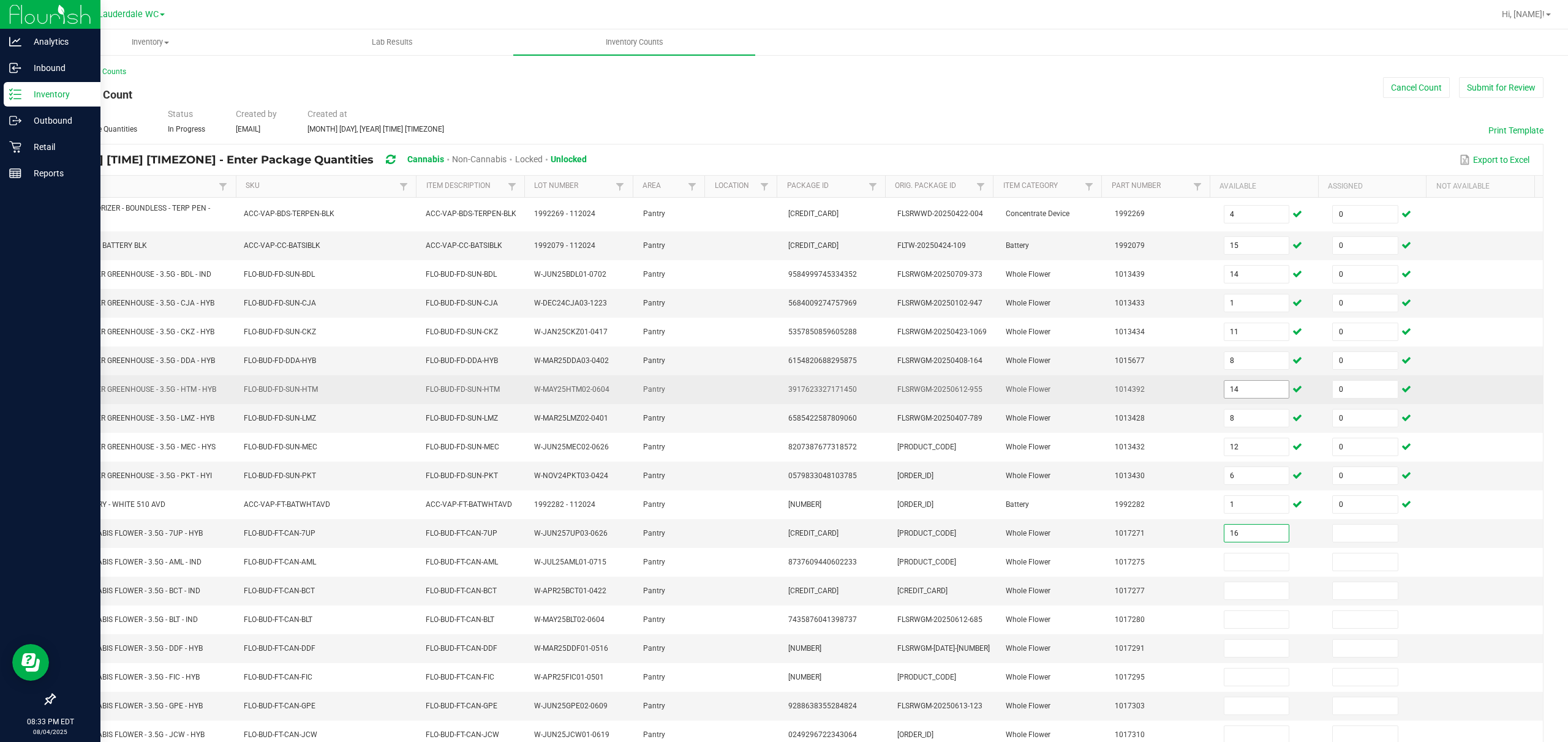 type on "16" 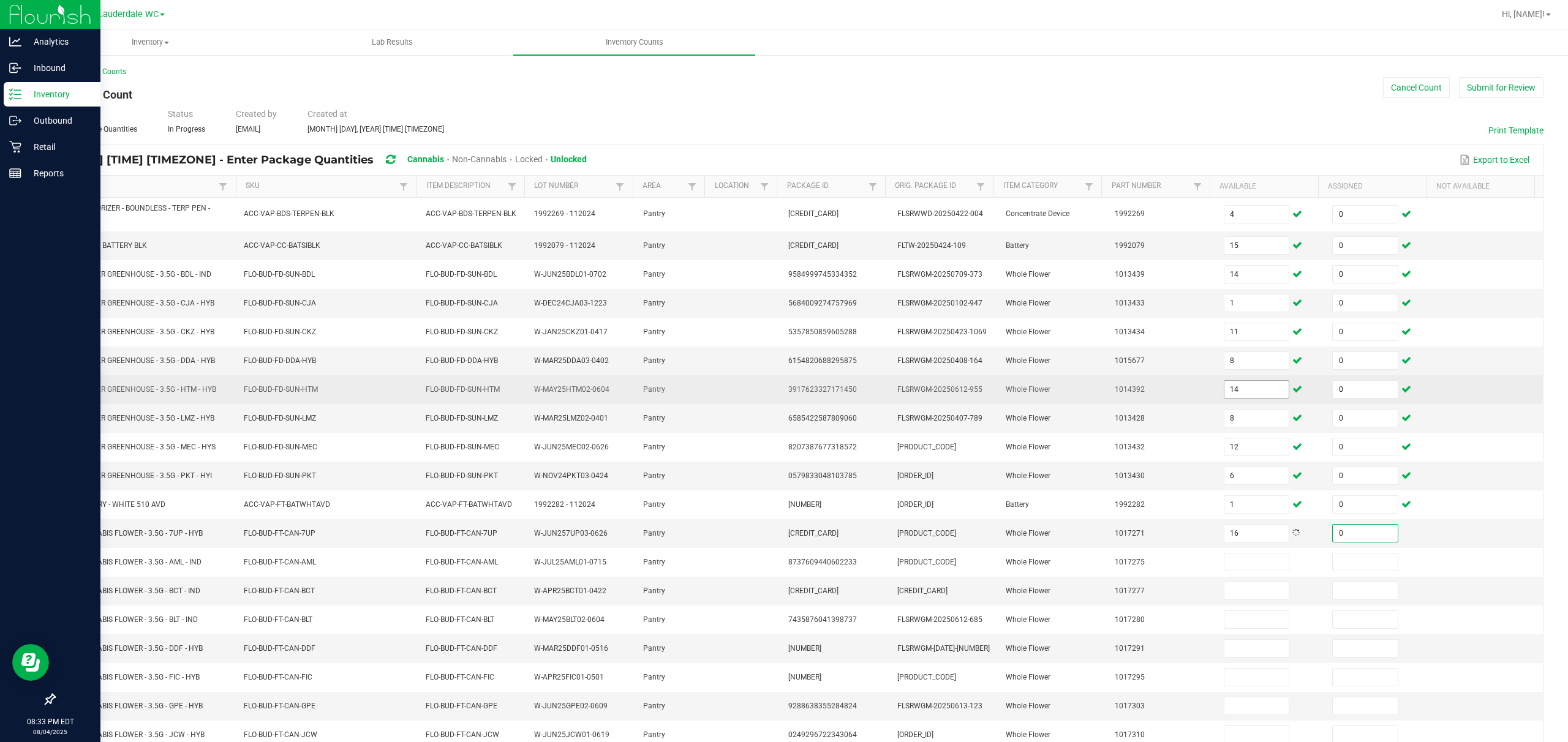 type on "0" 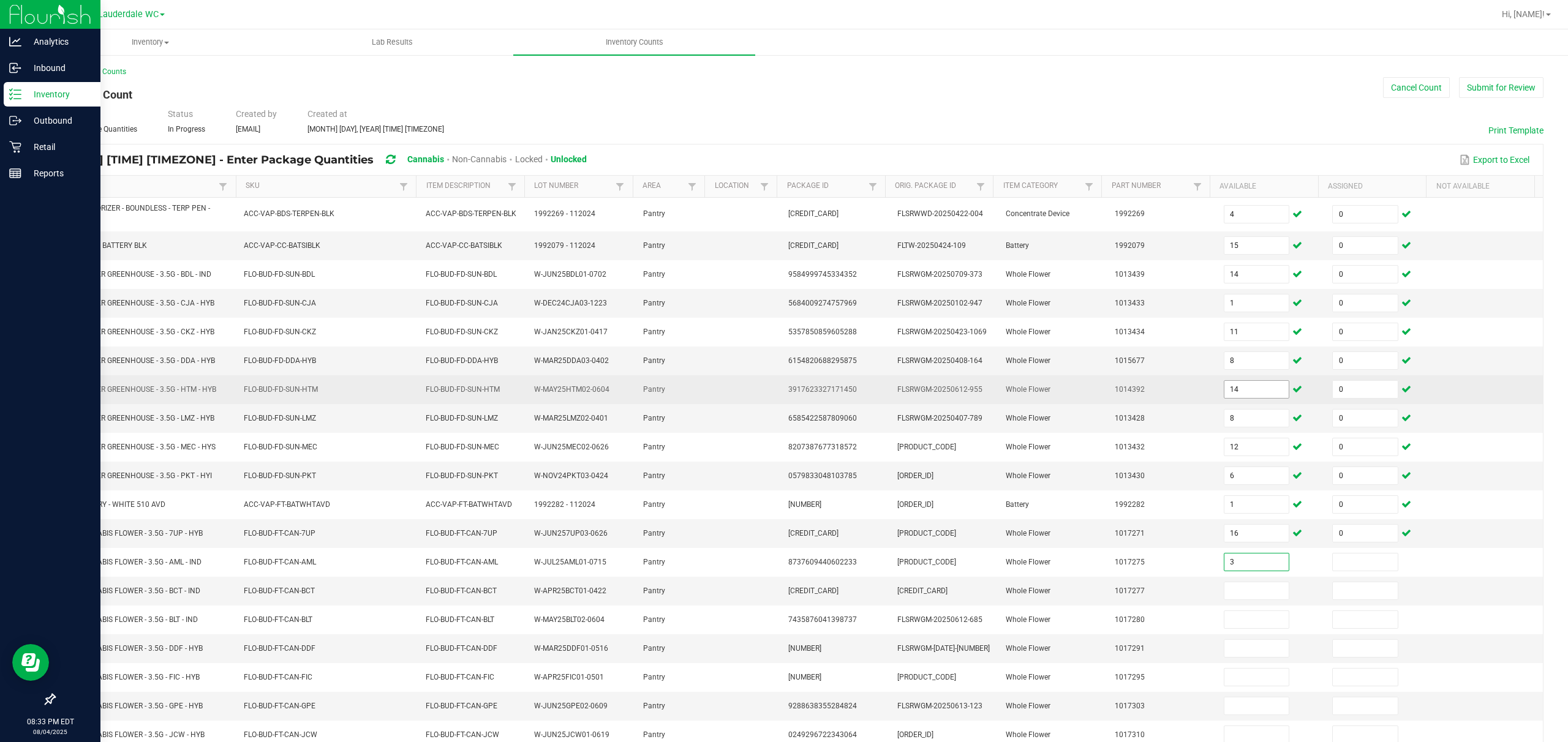 type on "3" 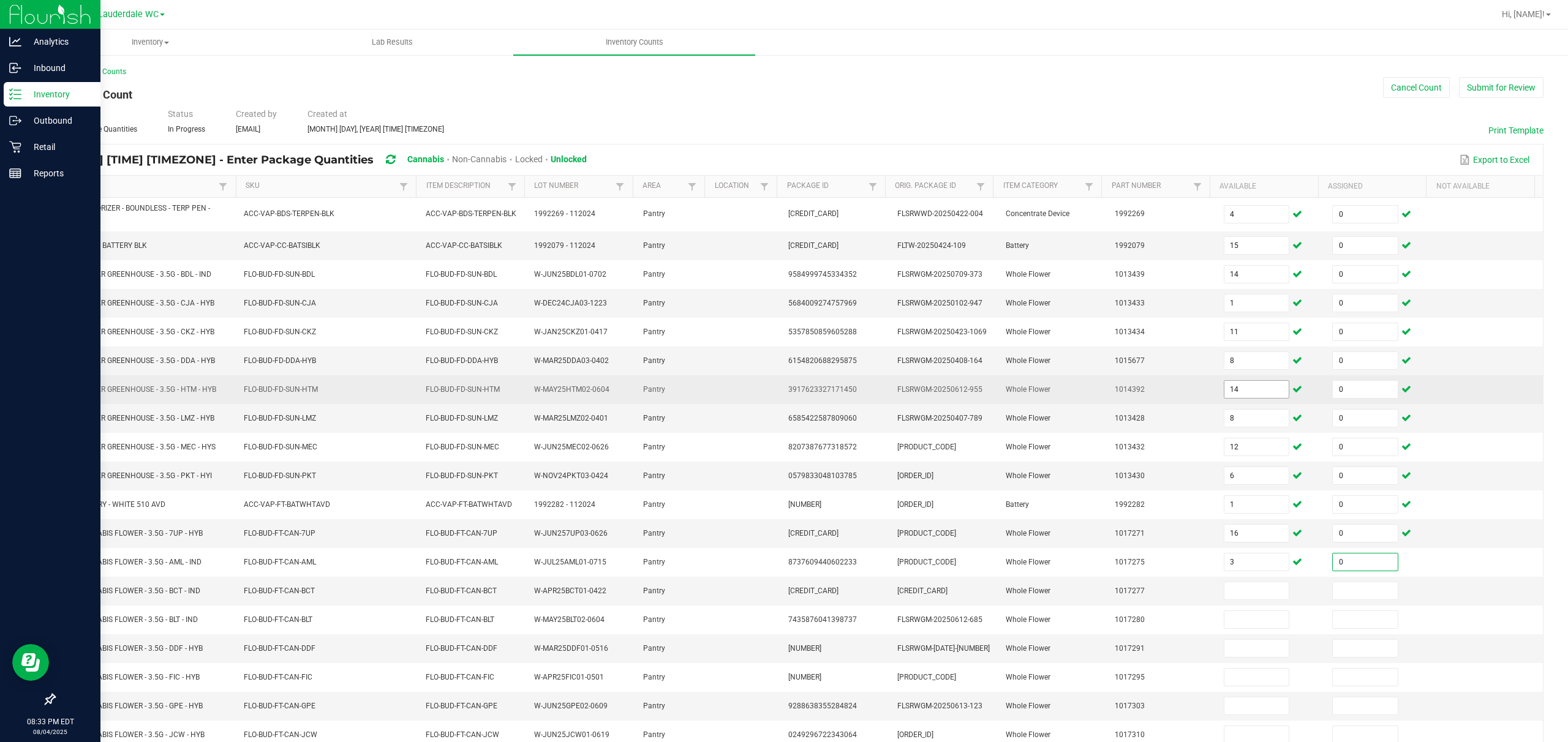 type on "0" 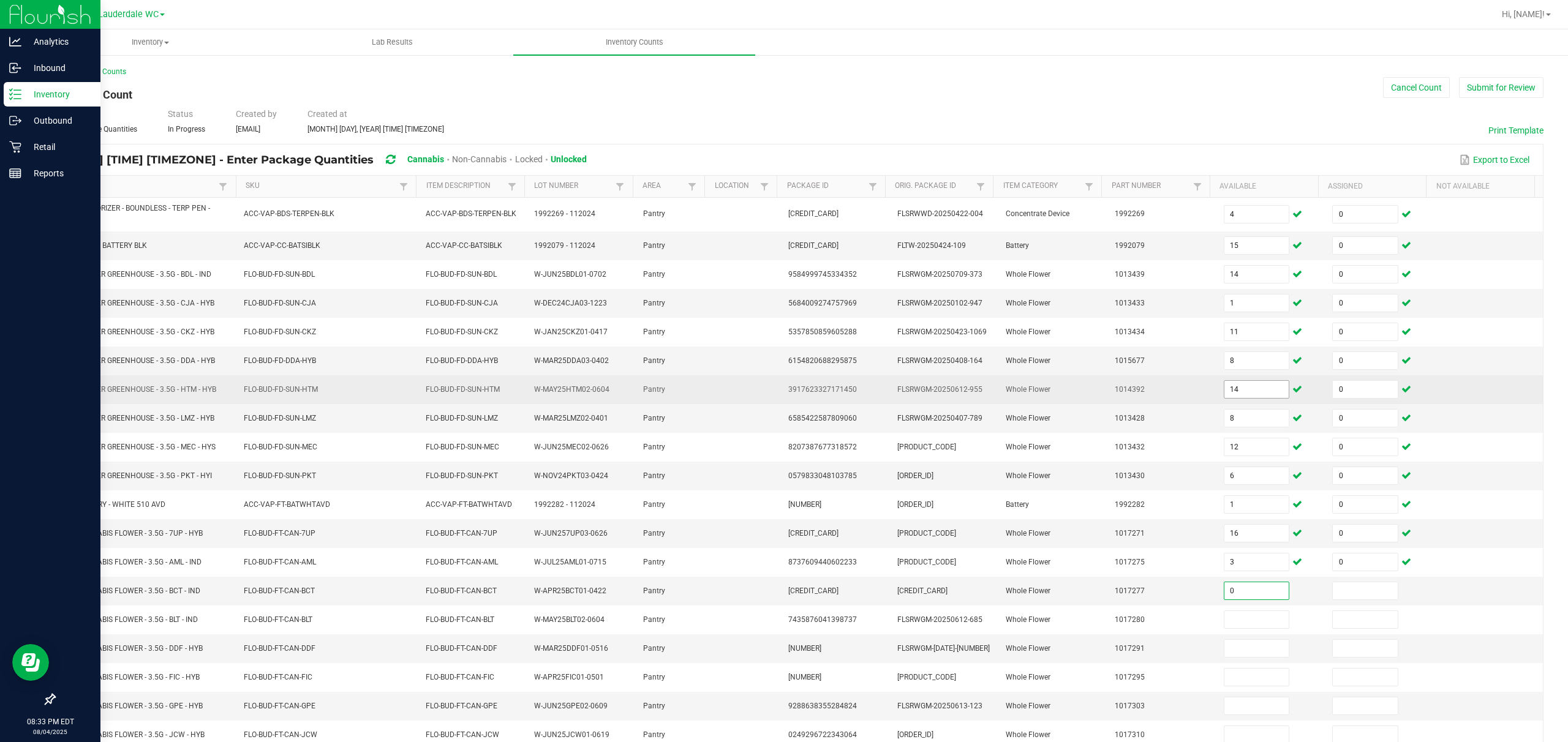 type on "0" 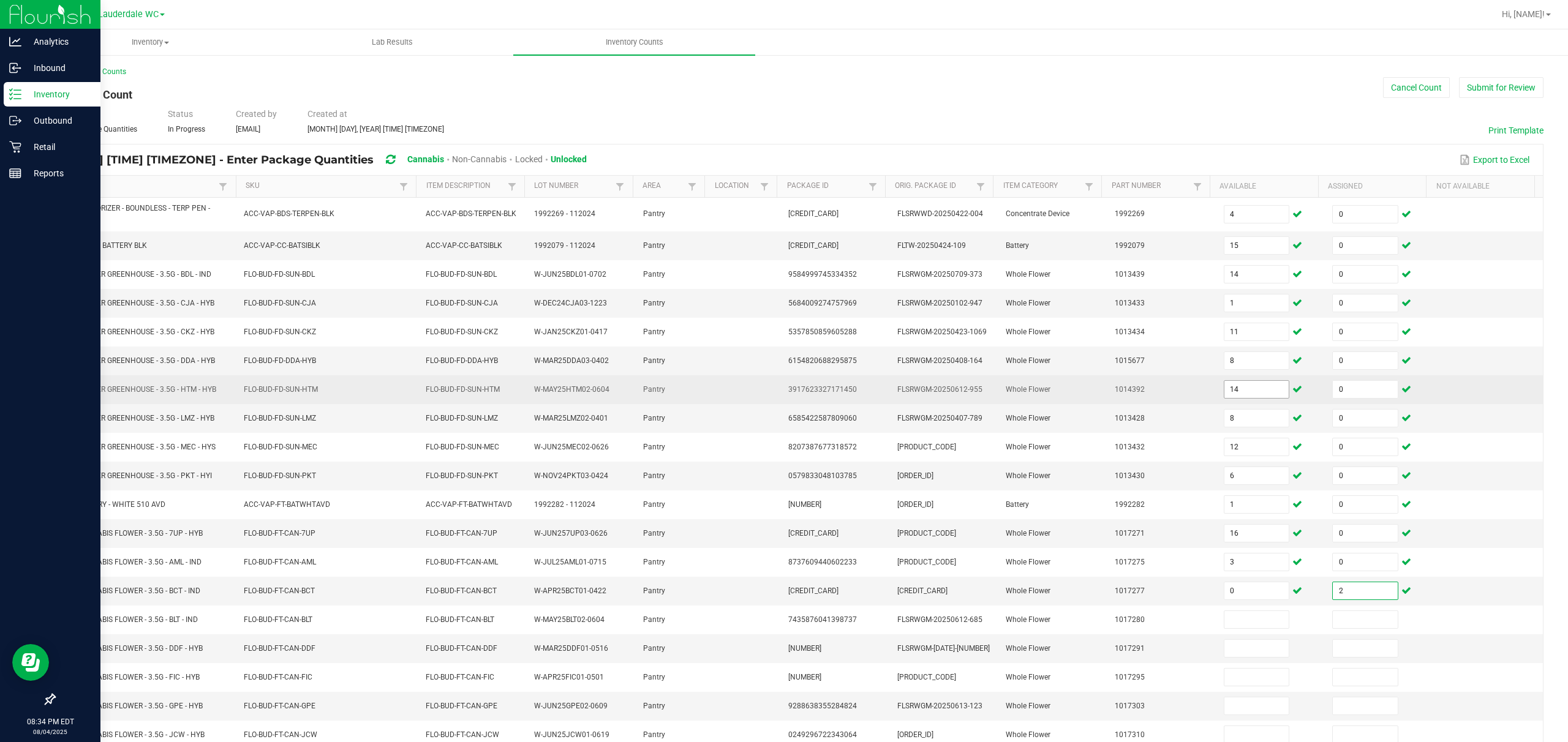 type on "2" 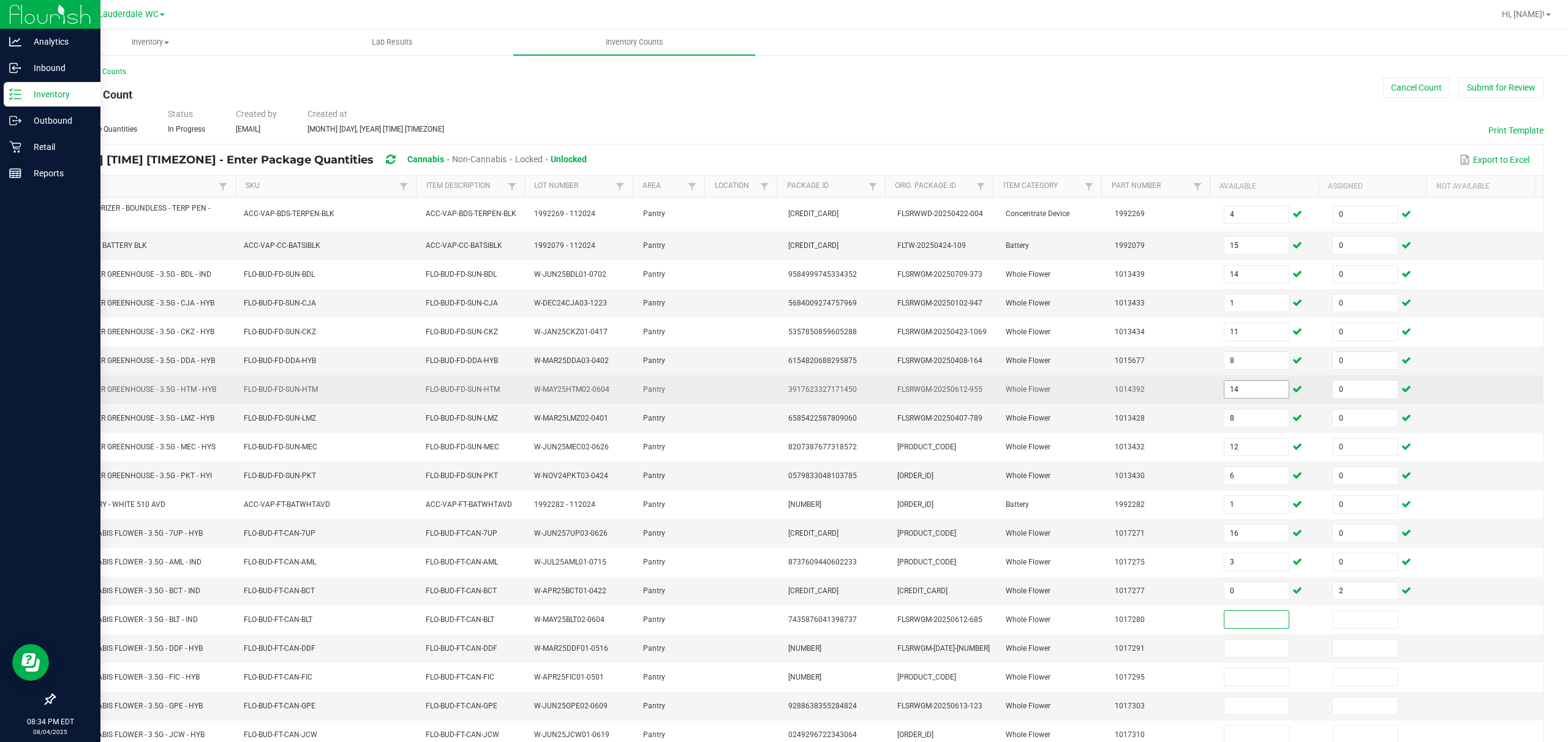 type on "0" 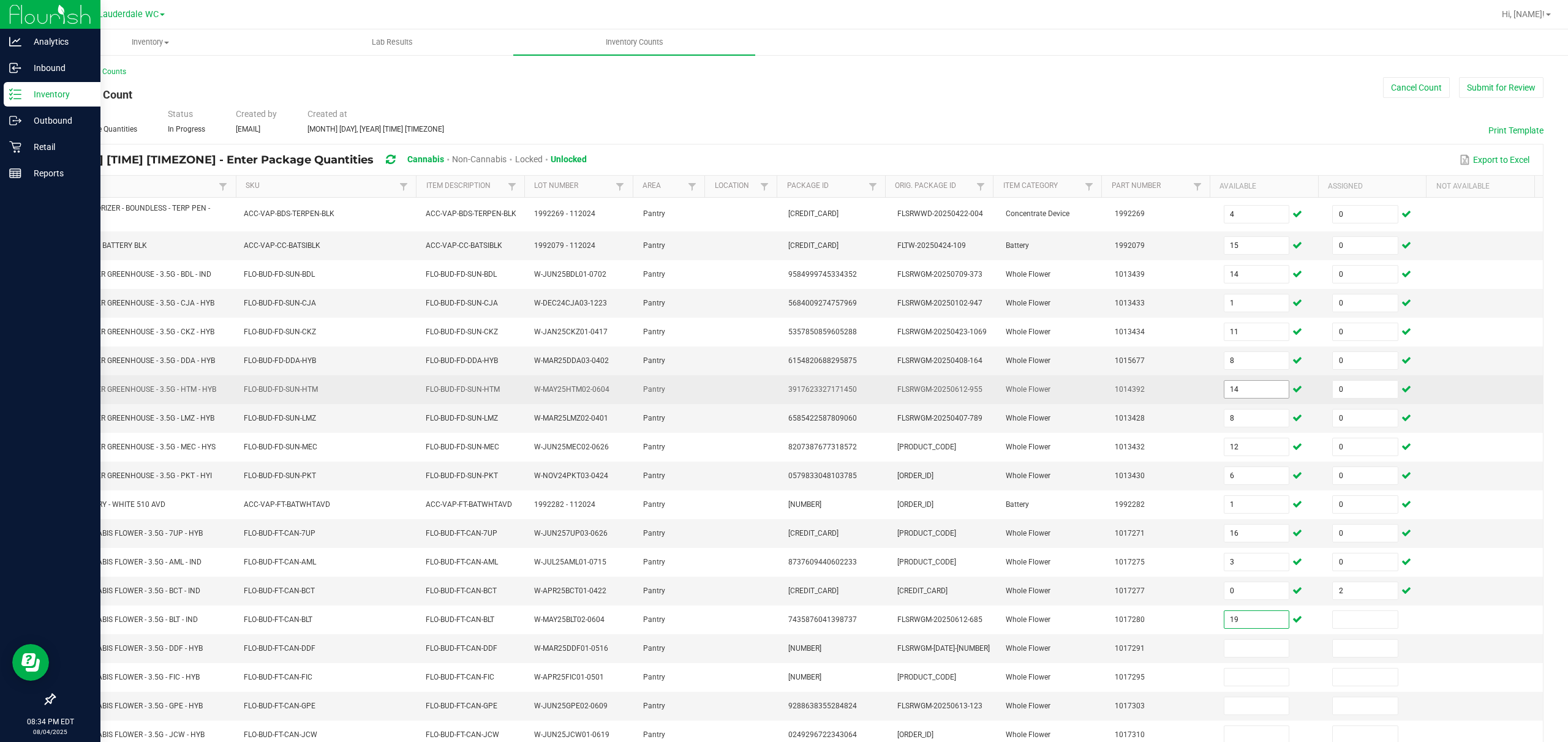 type on "19" 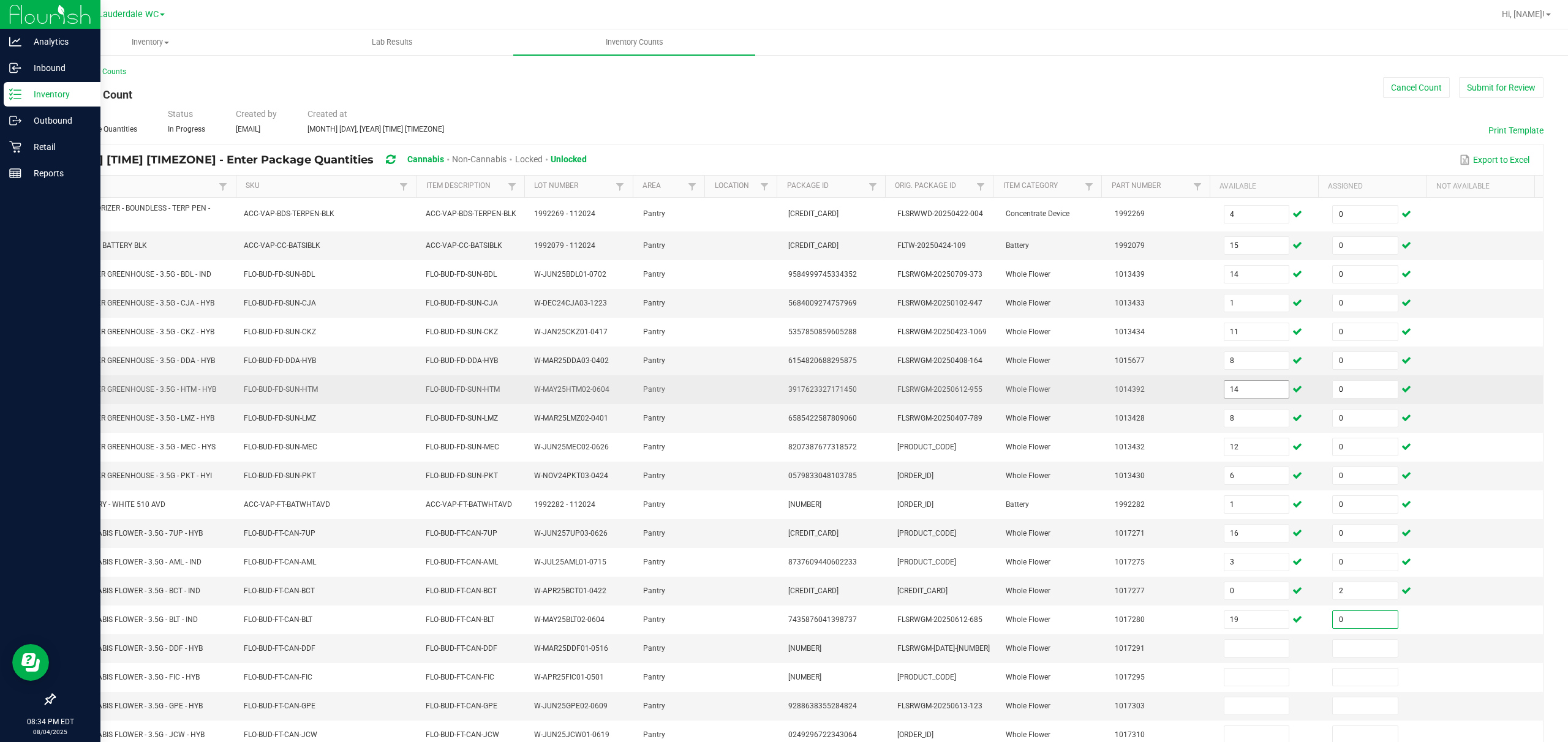 type on "0" 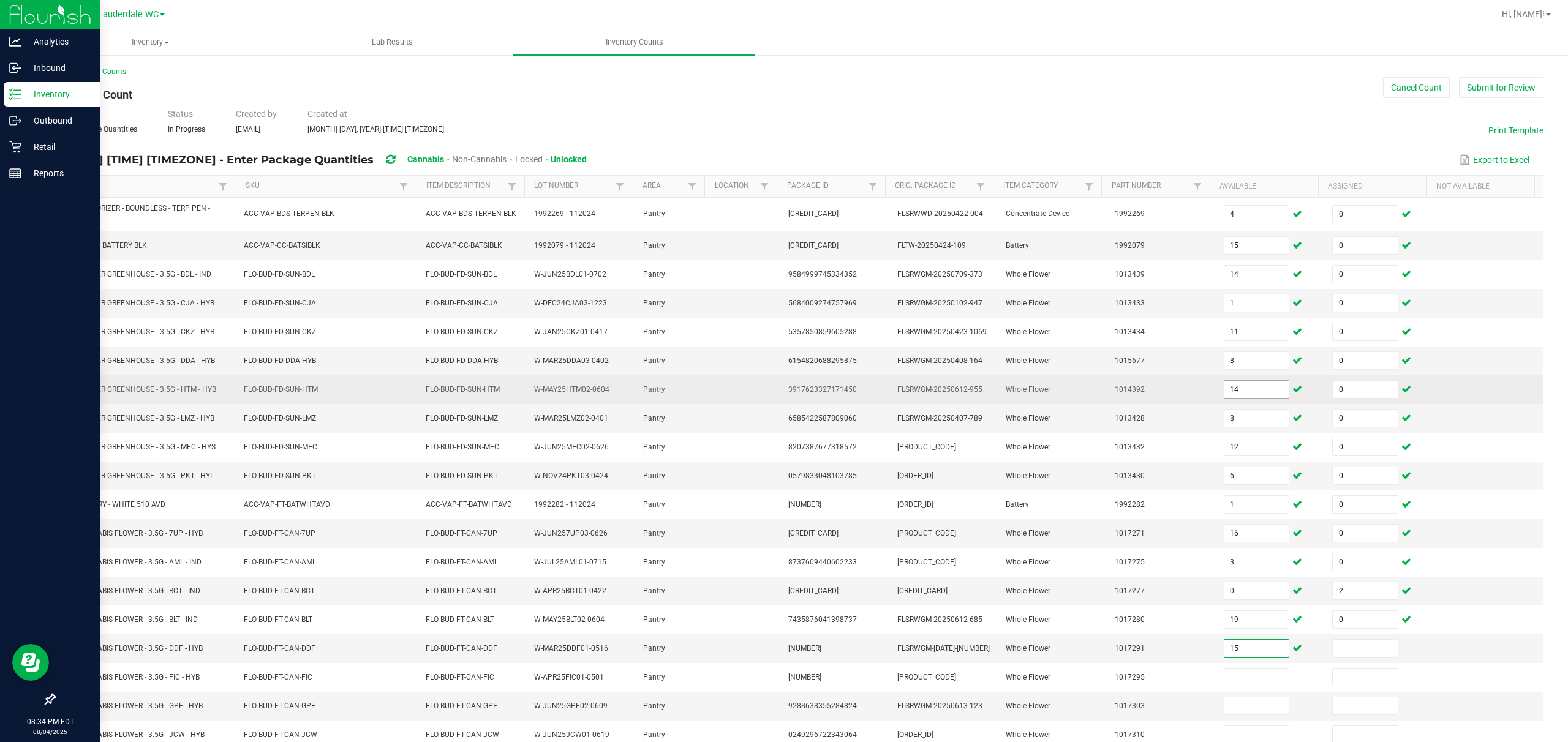 type on "15" 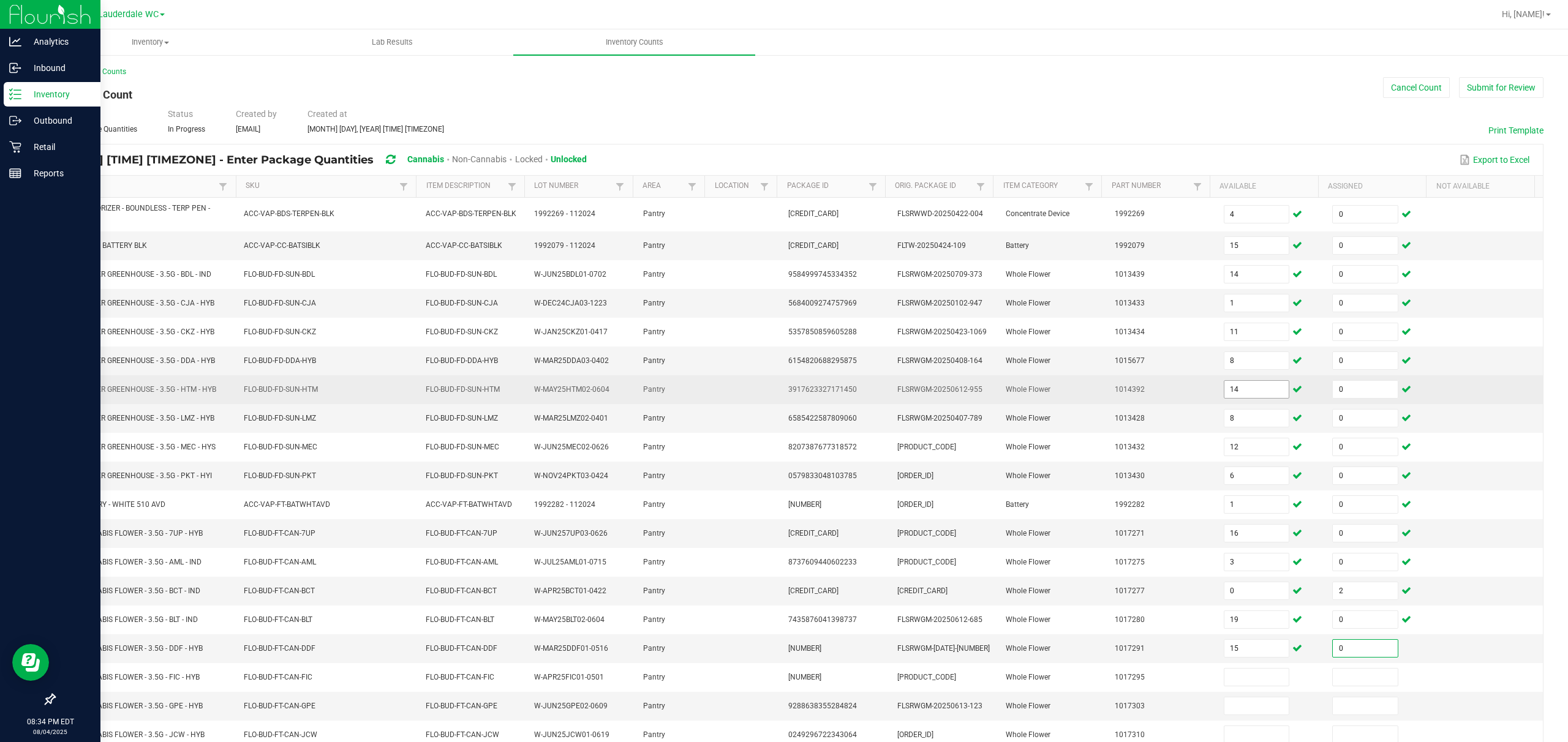type on "0" 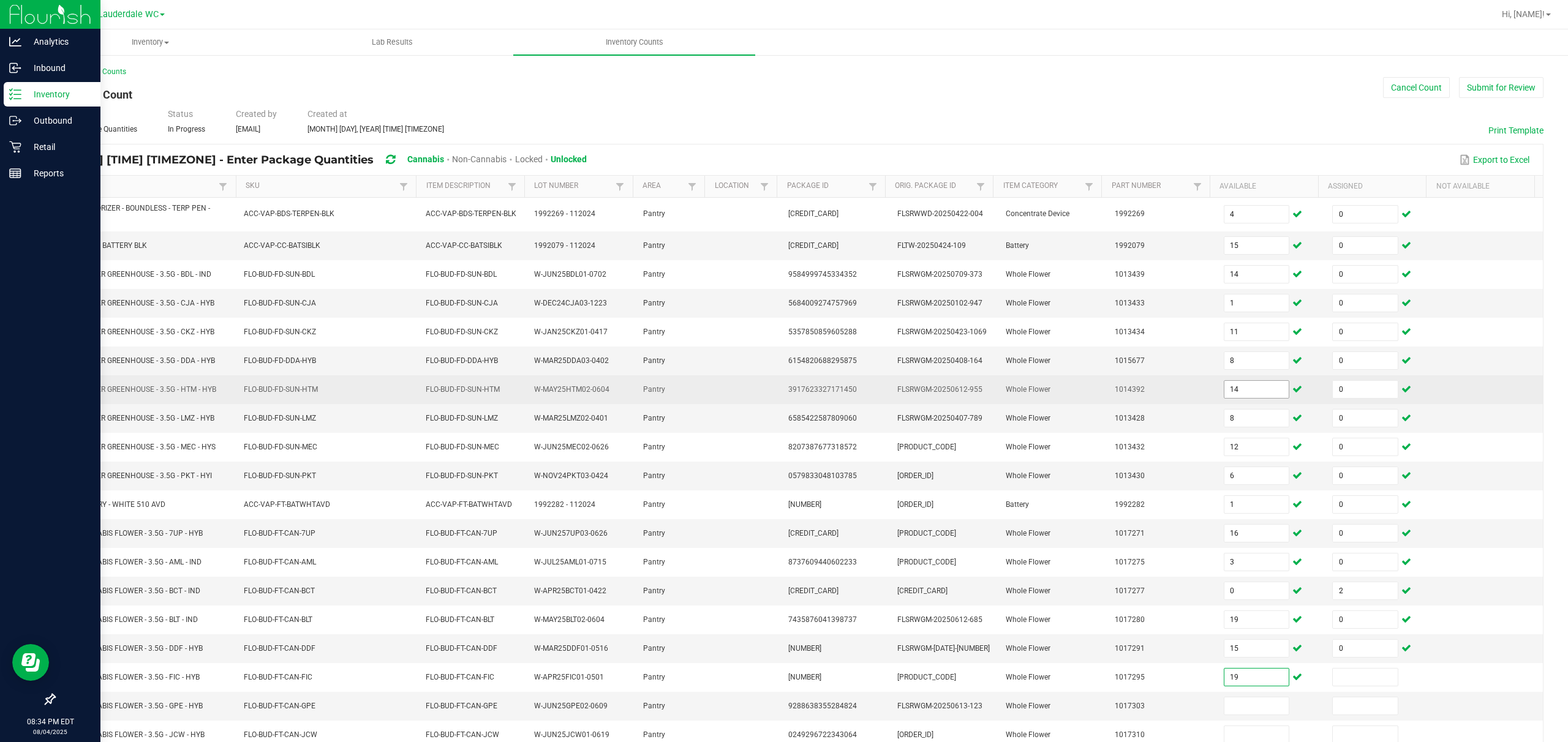 type on "1" 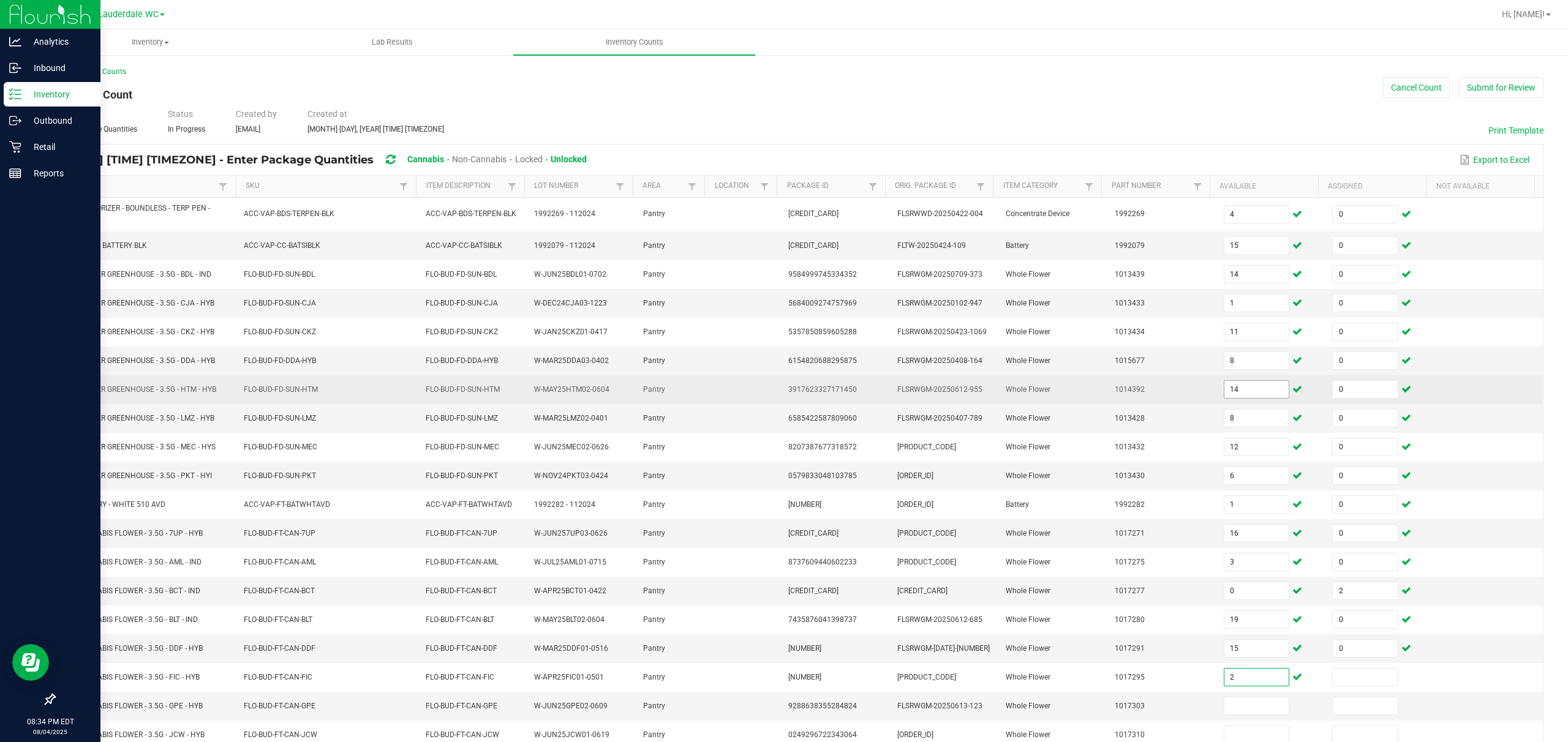 type on "2" 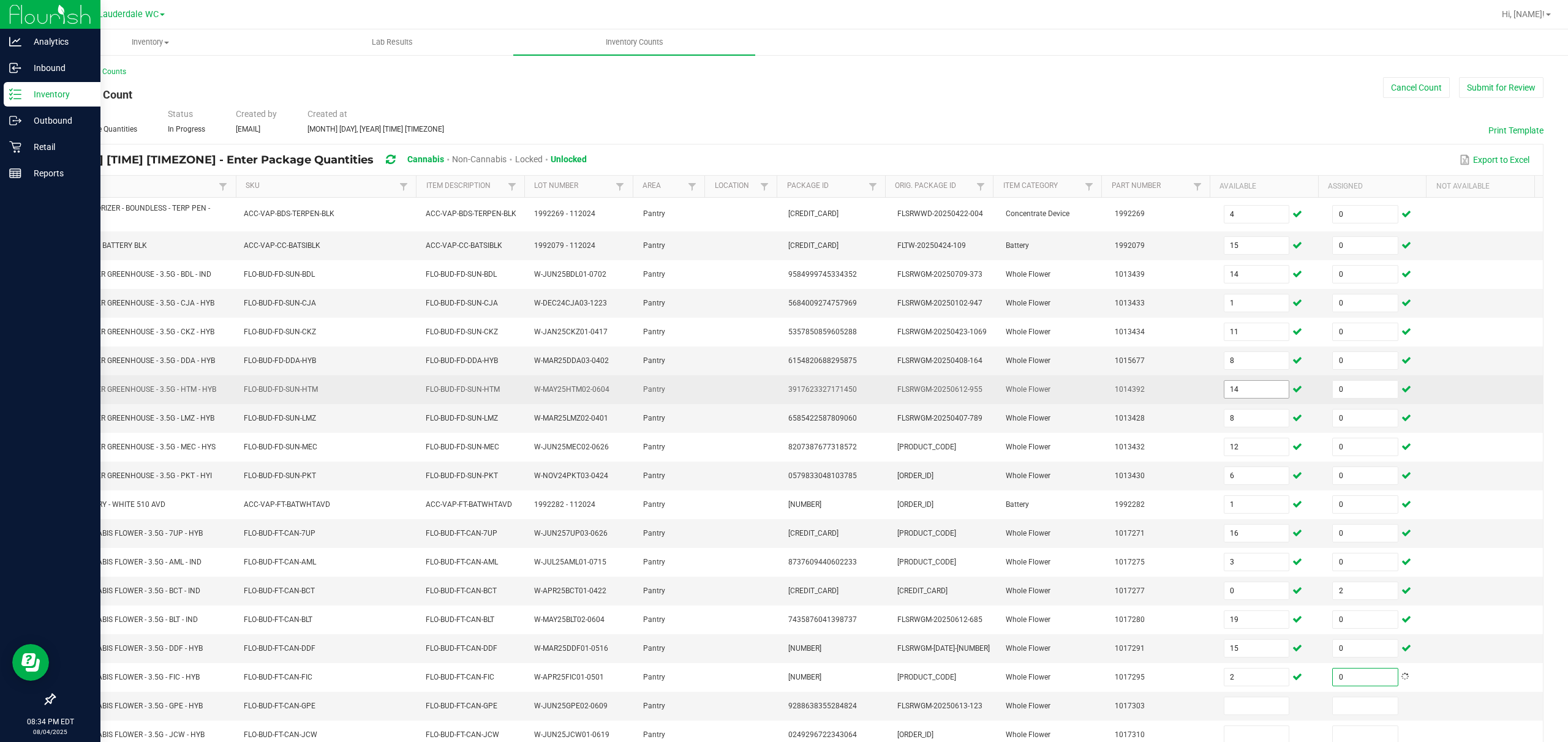 type on "0" 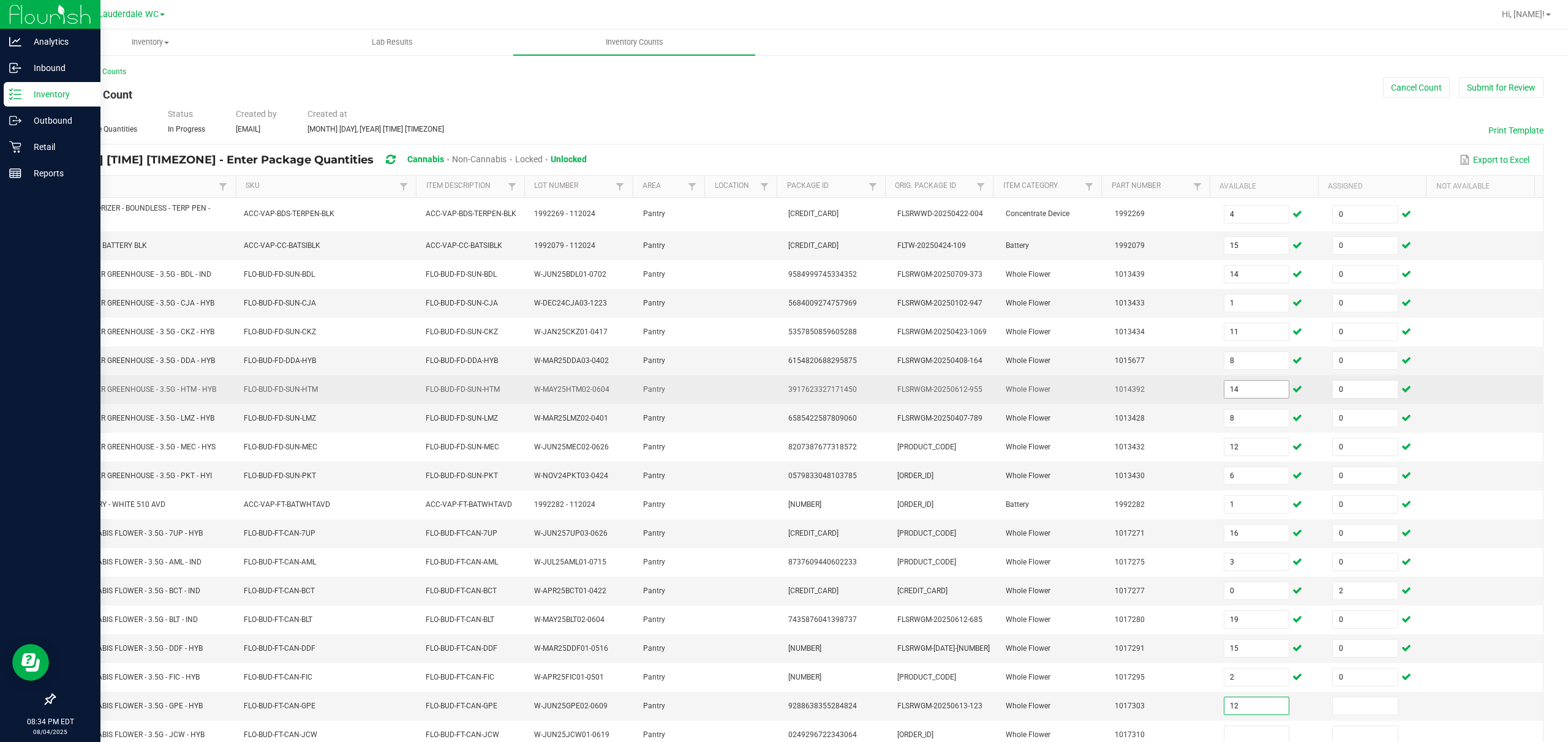 type on "12" 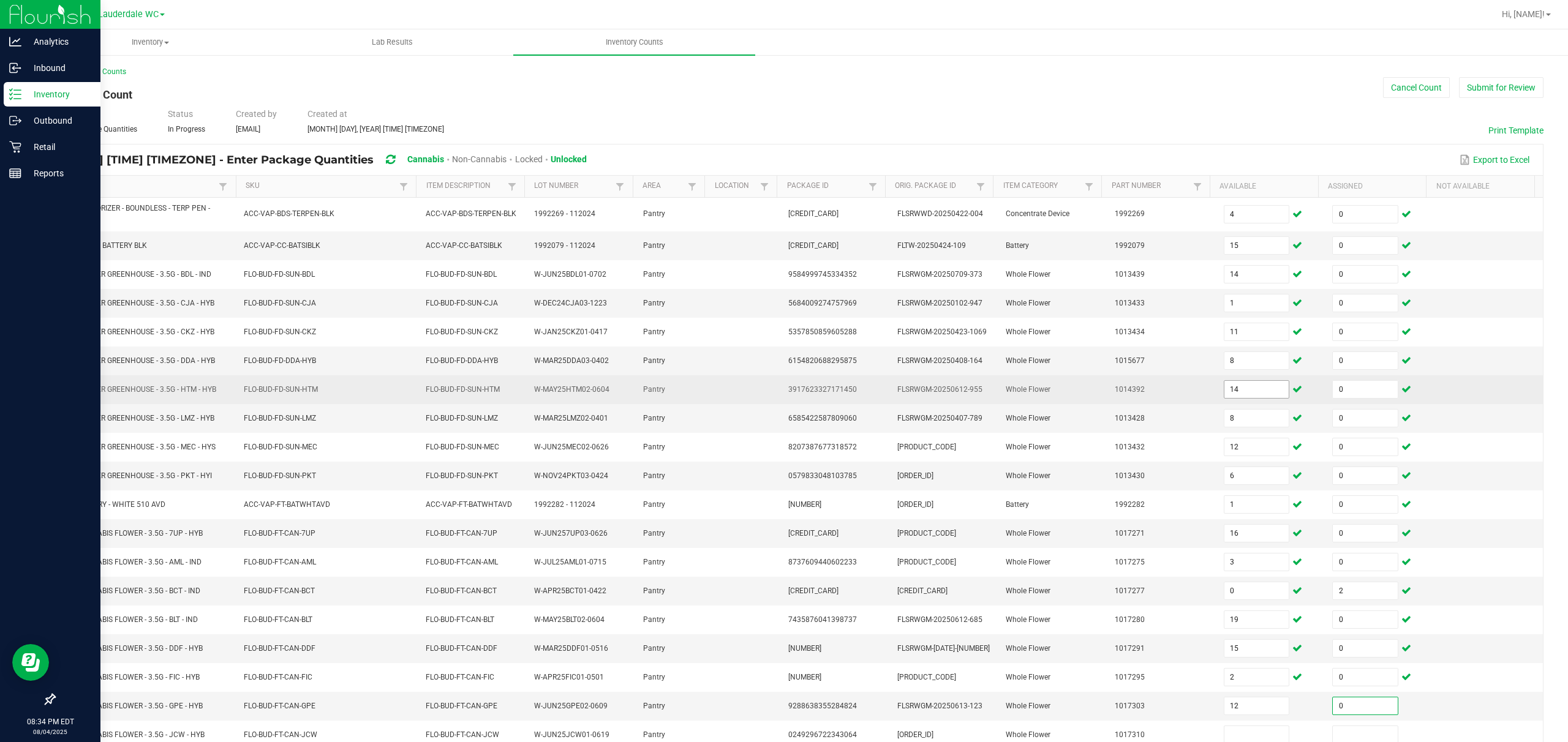 type on "0" 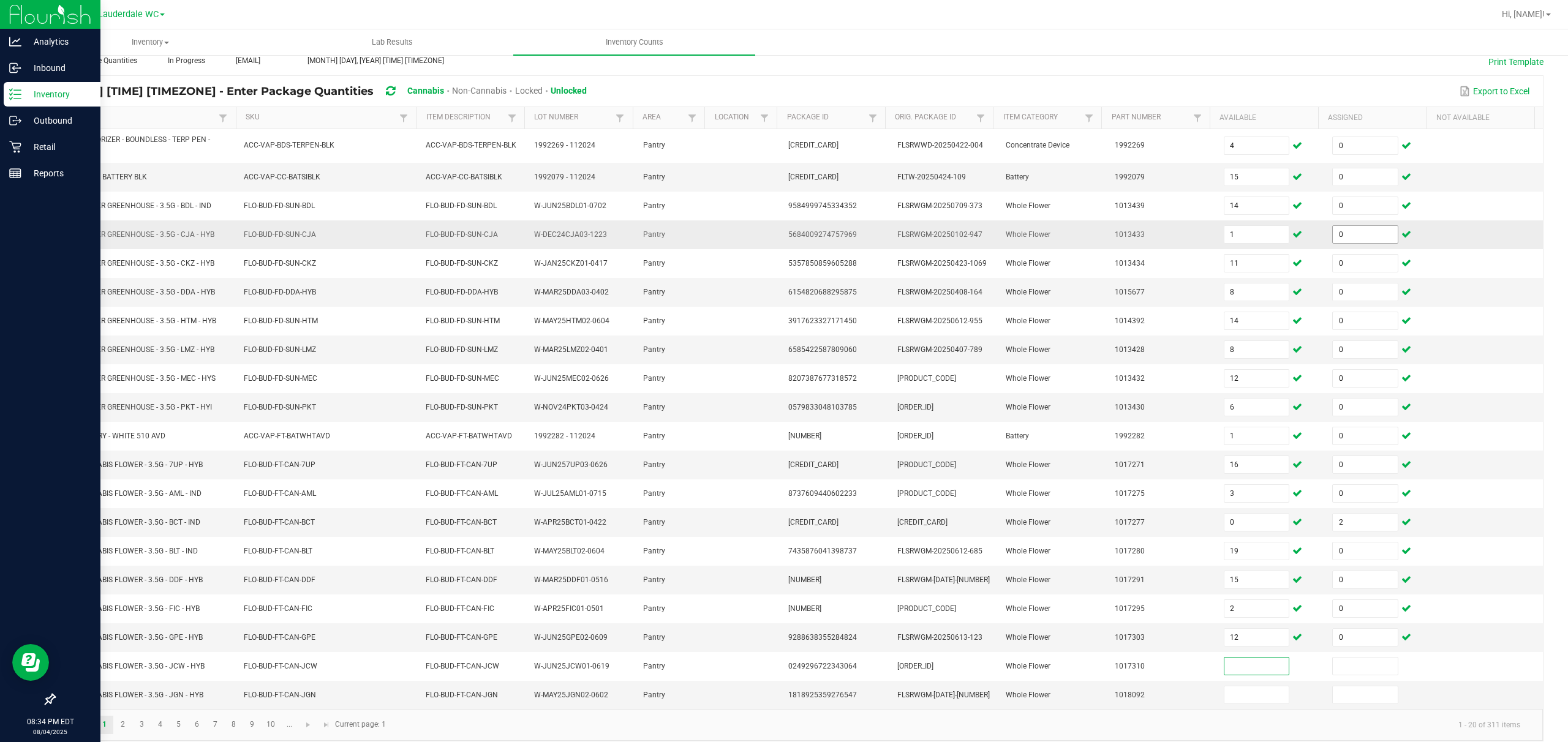 scroll, scrollTop: 93, scrollLeft: 0, axis: vertical 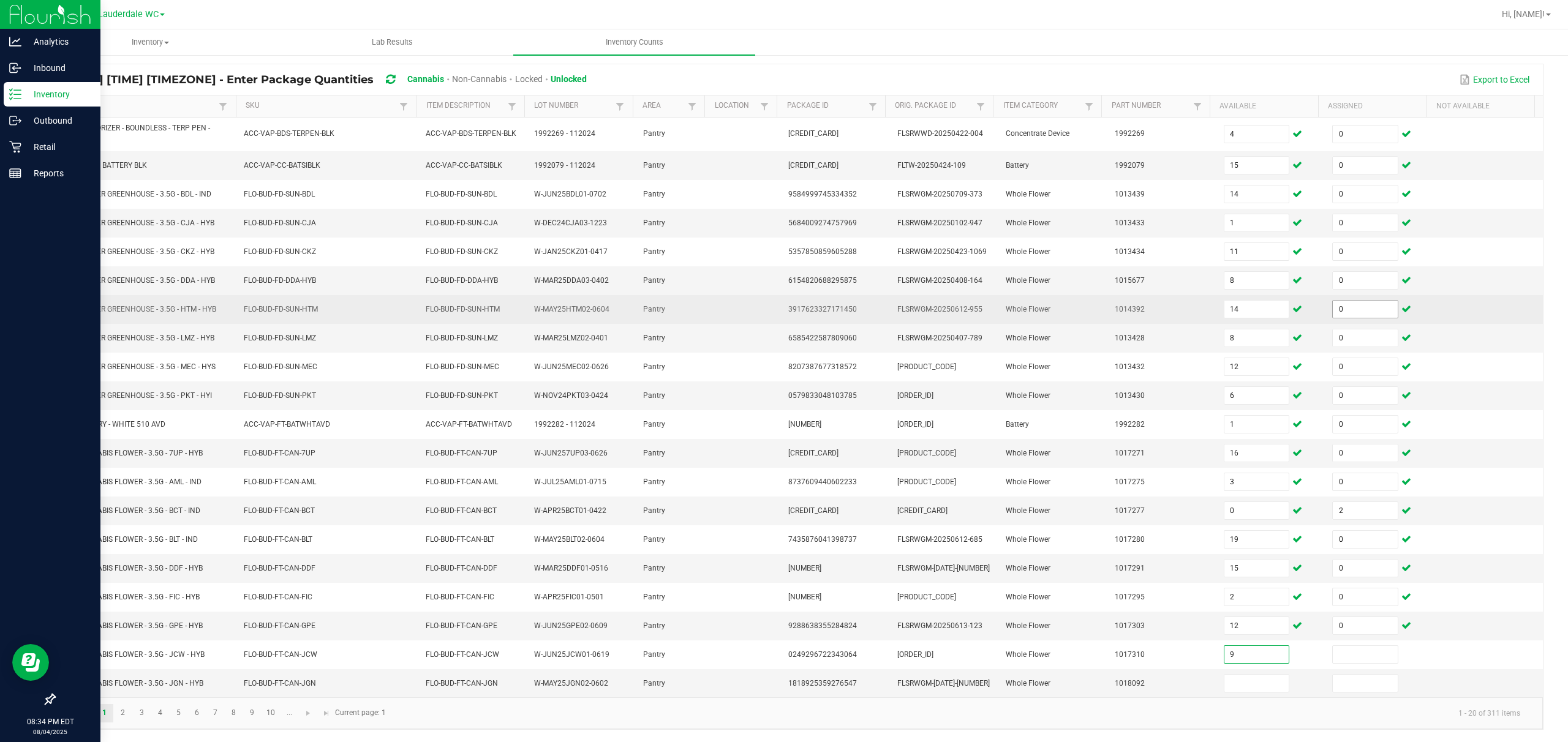 type on "9" 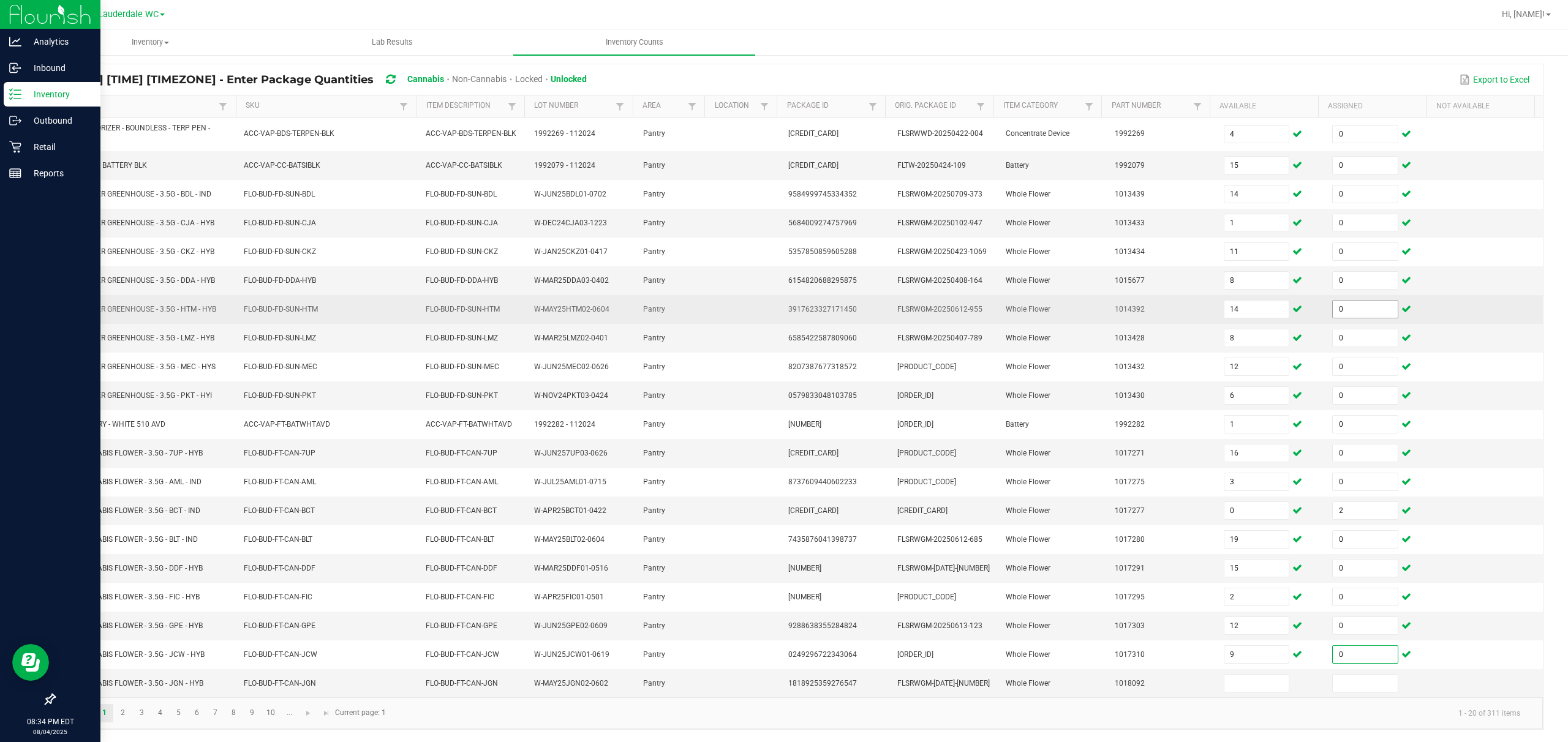 type on "0" 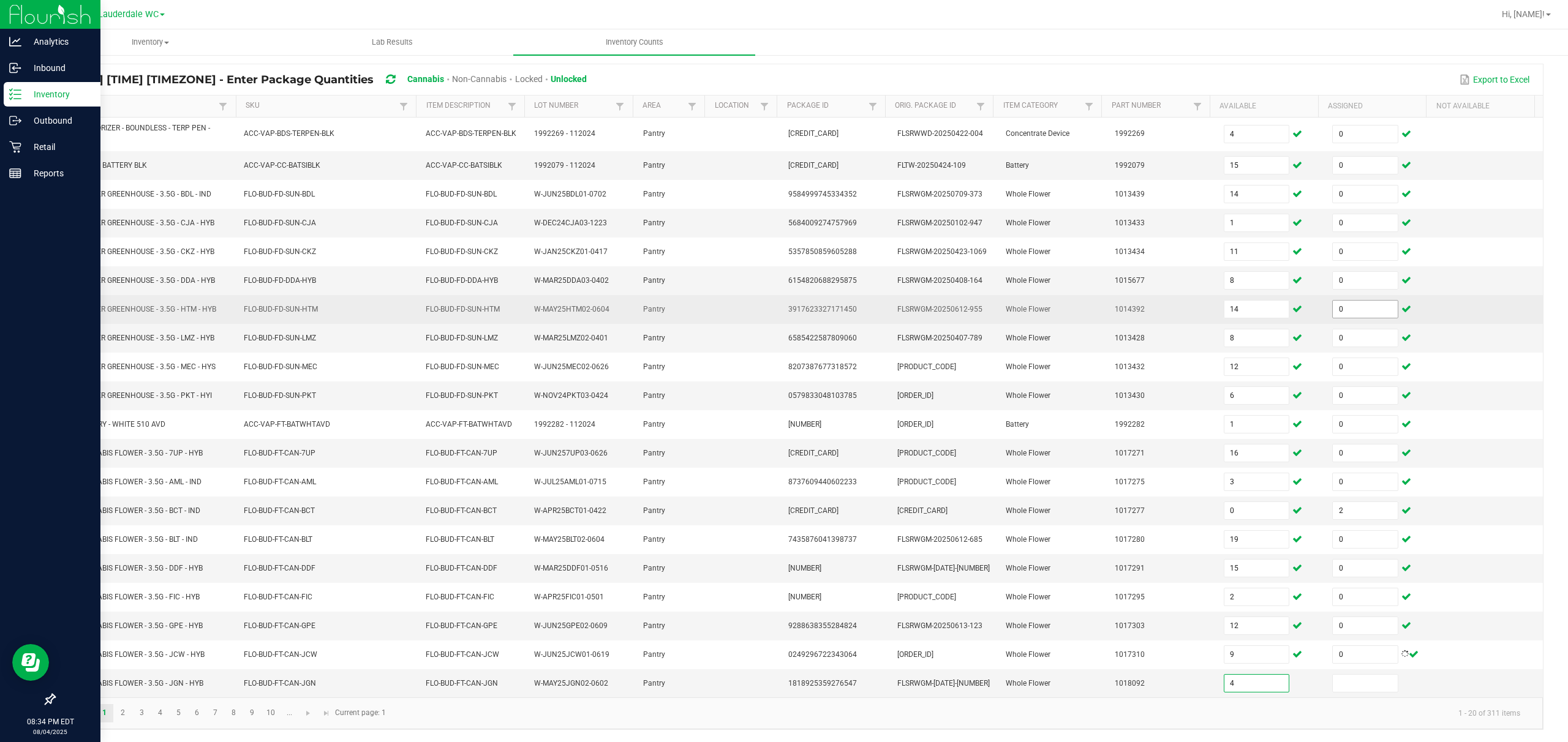 type on "4" 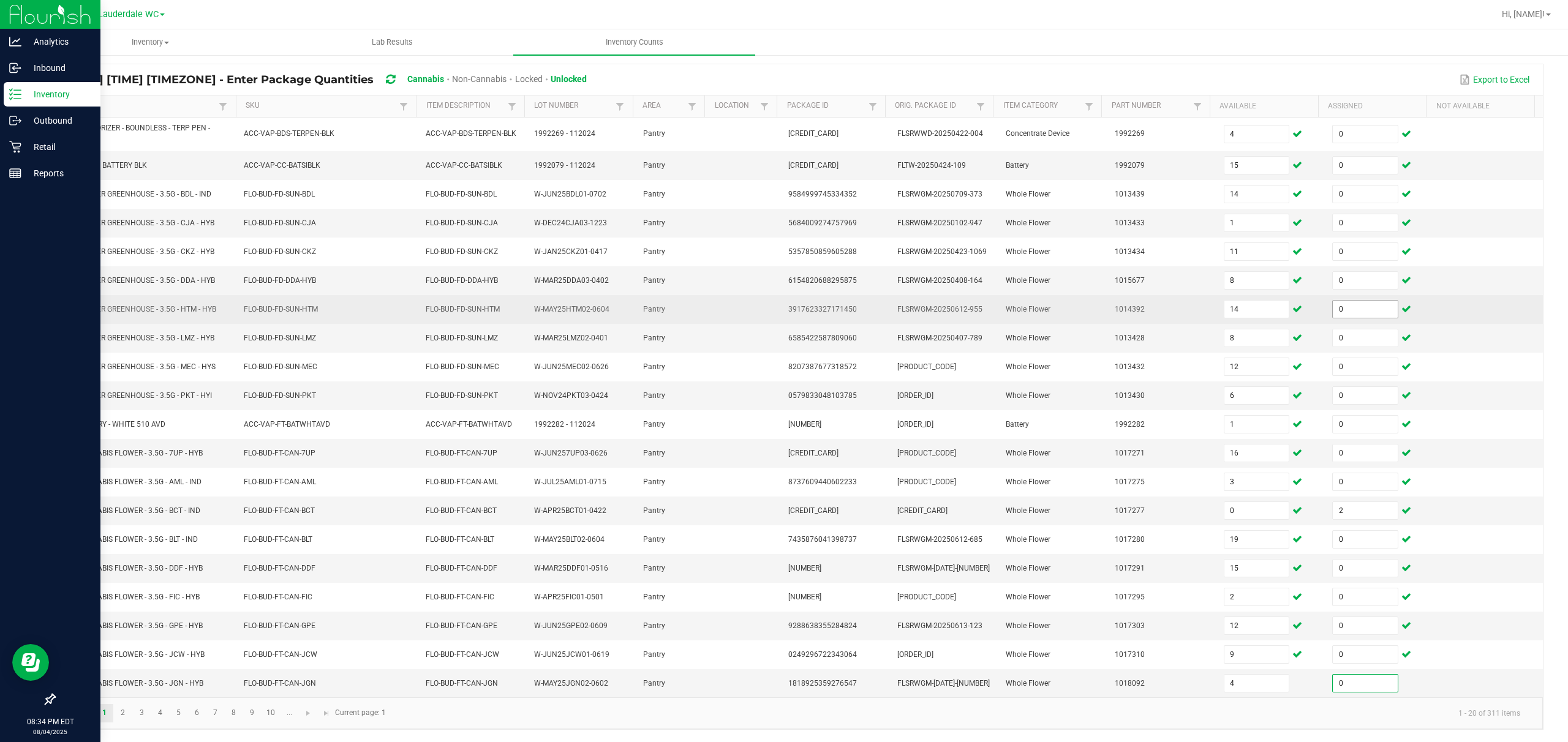 type on "0" 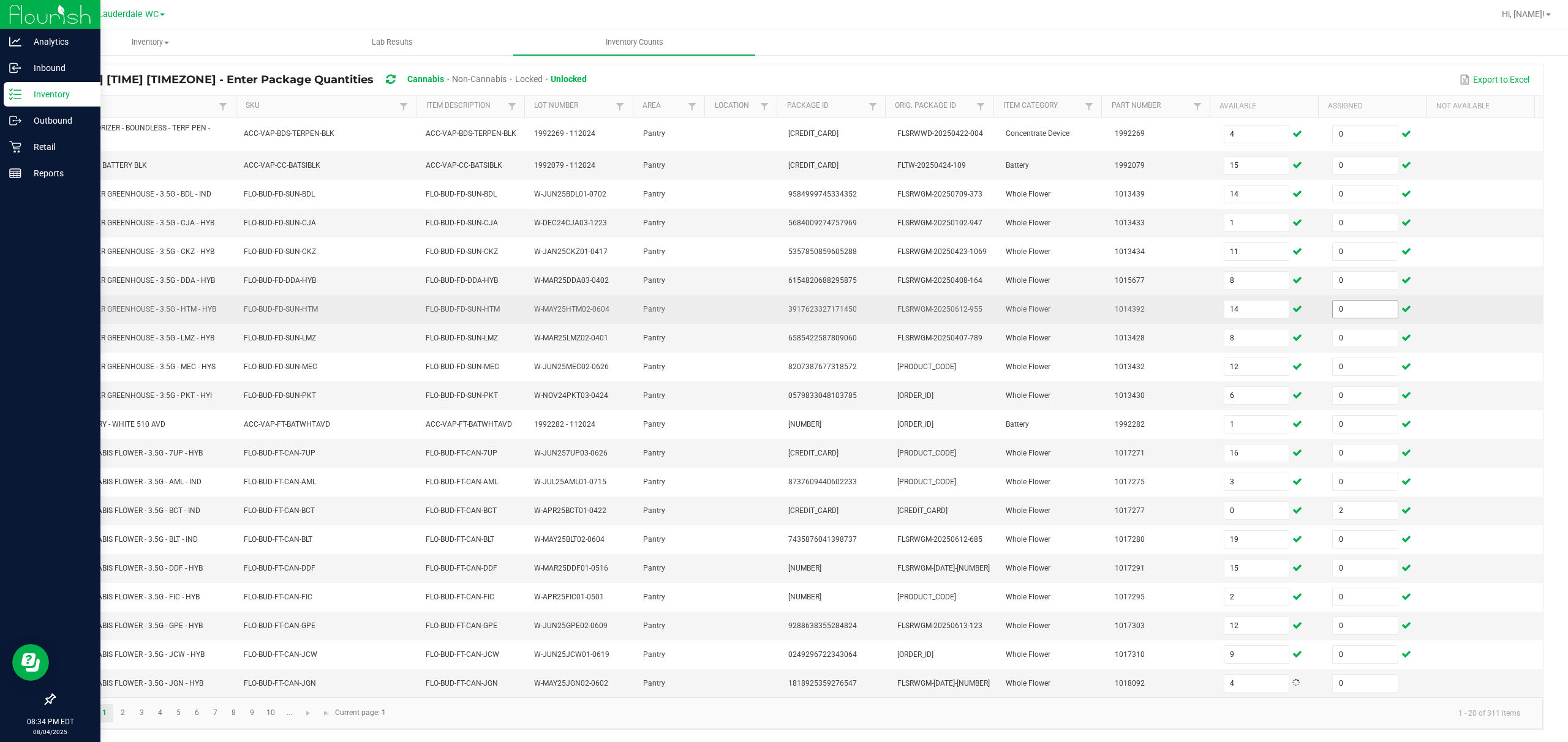 type 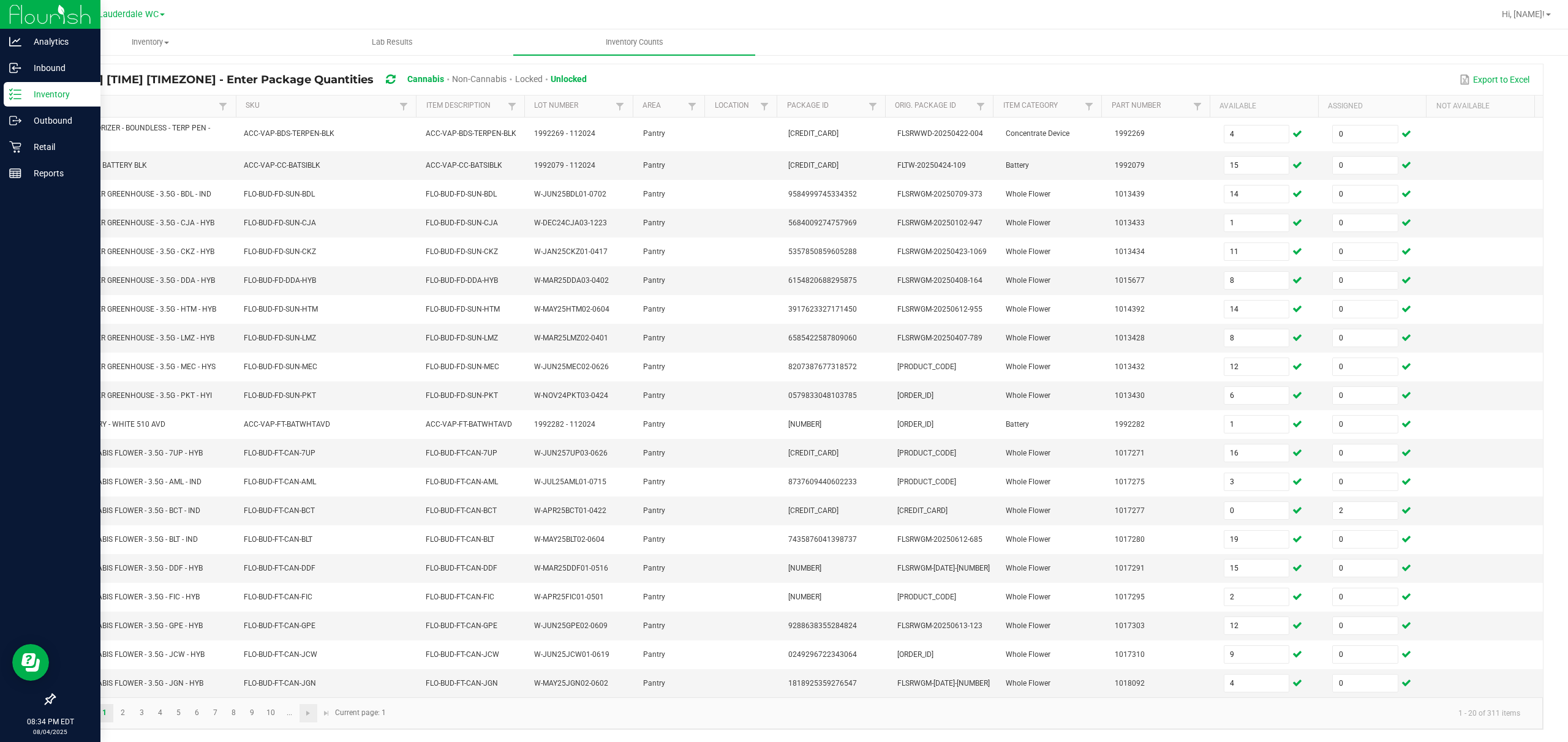 click 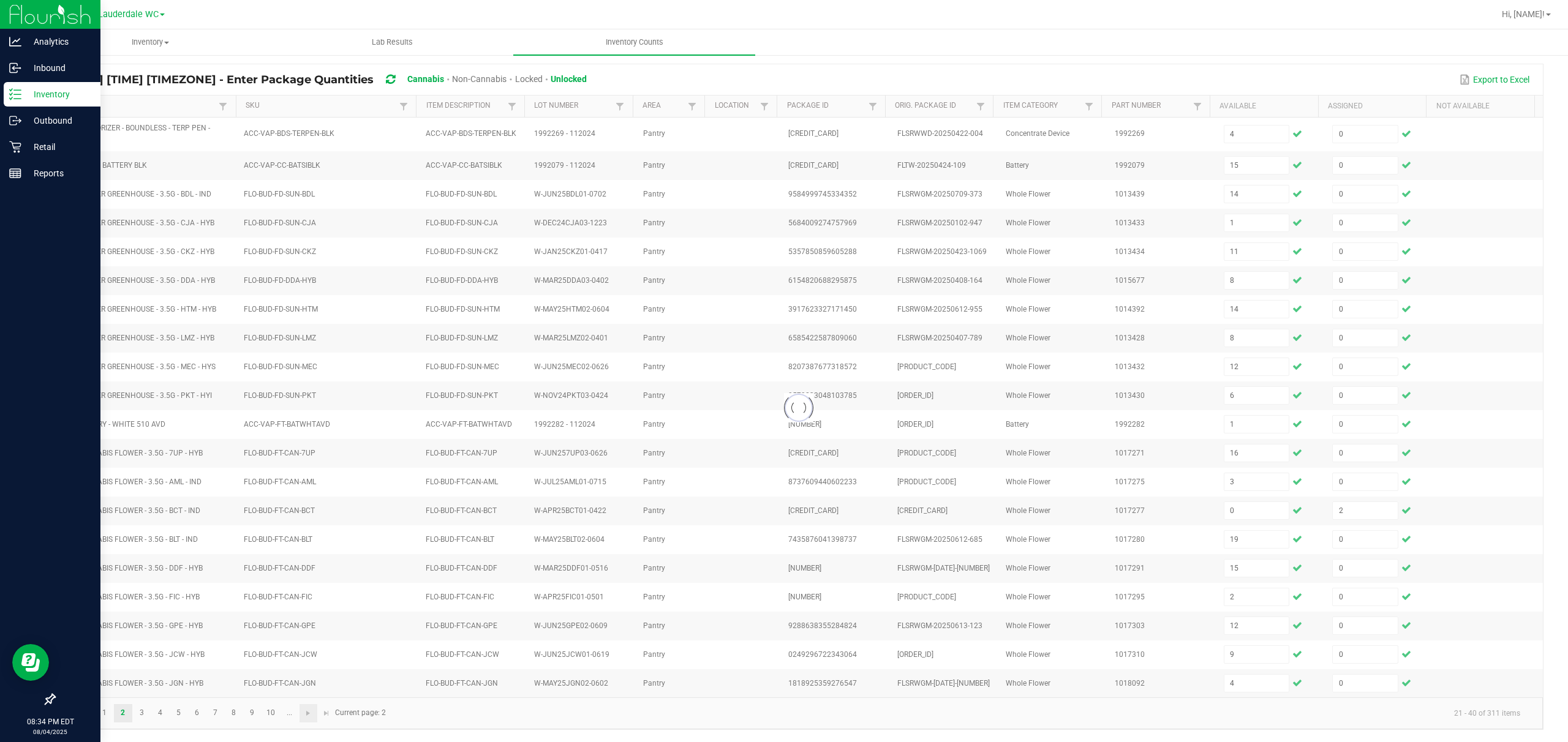type 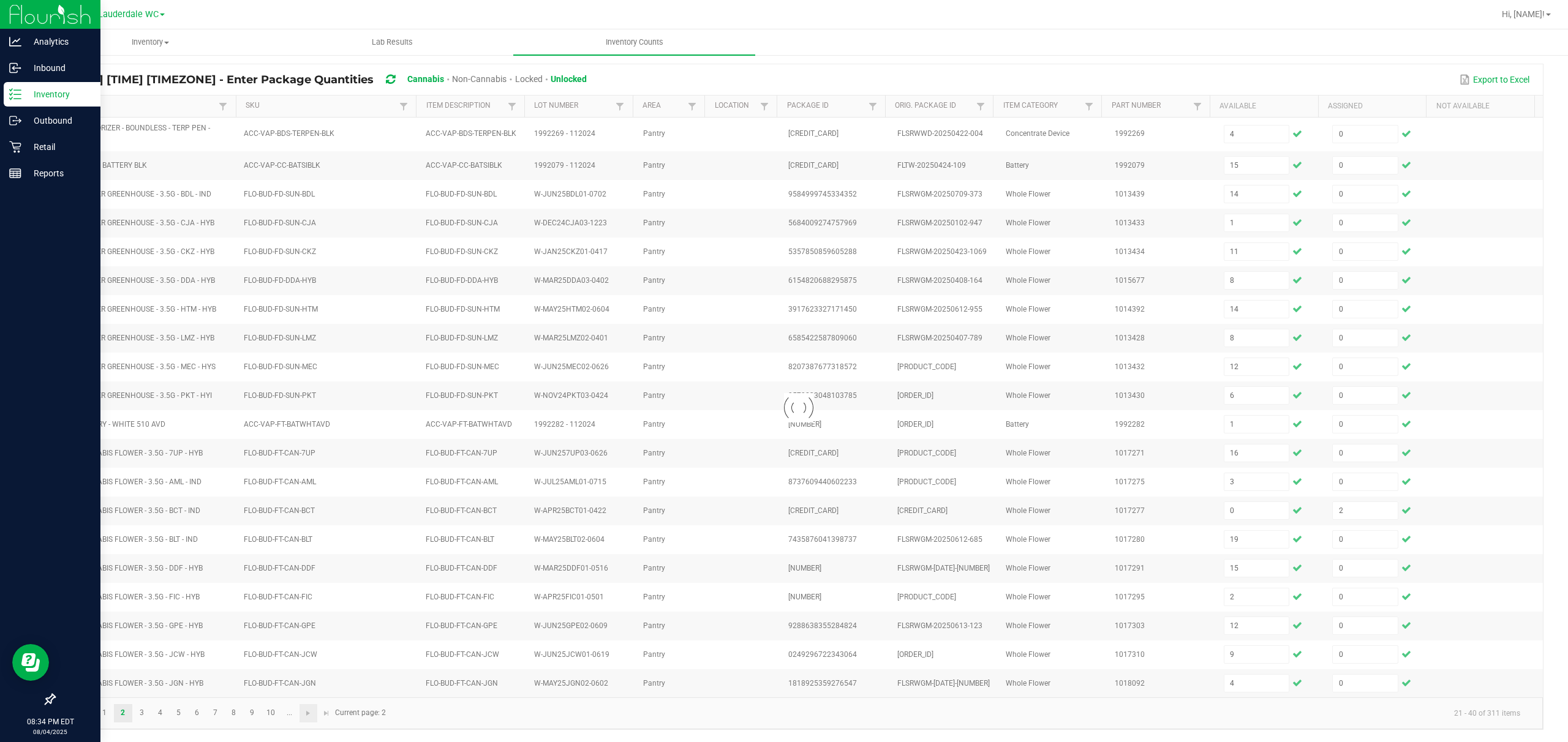 type 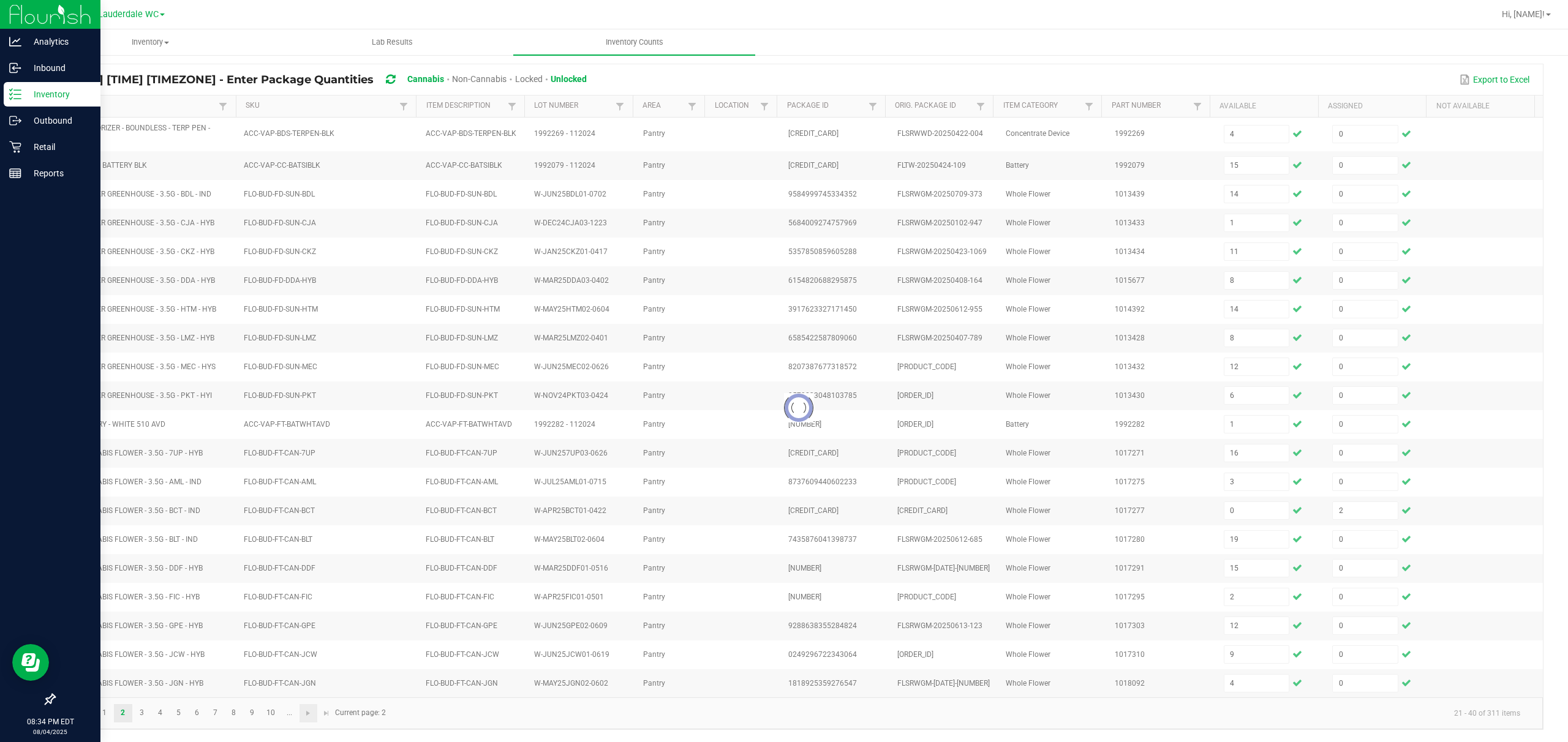 type 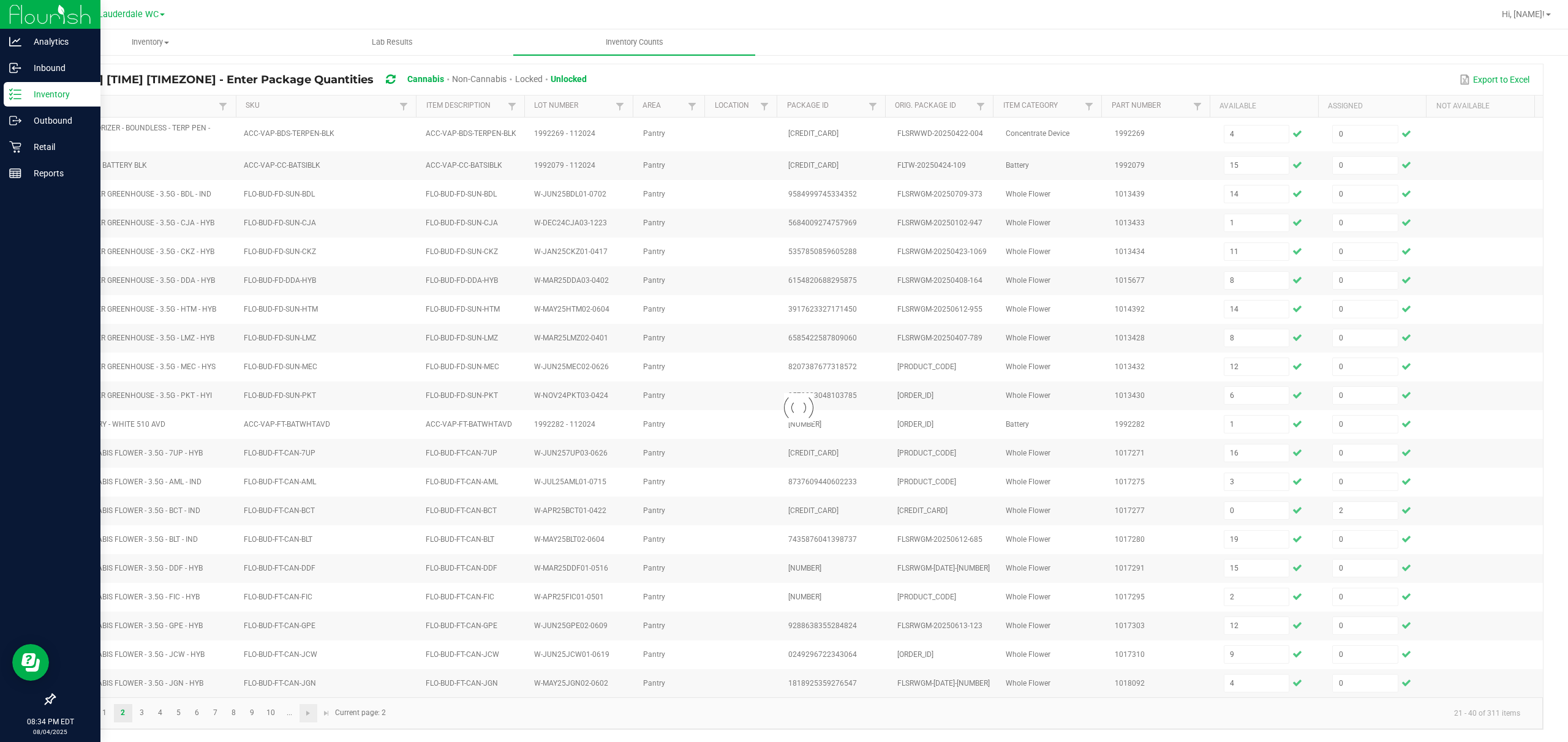 type 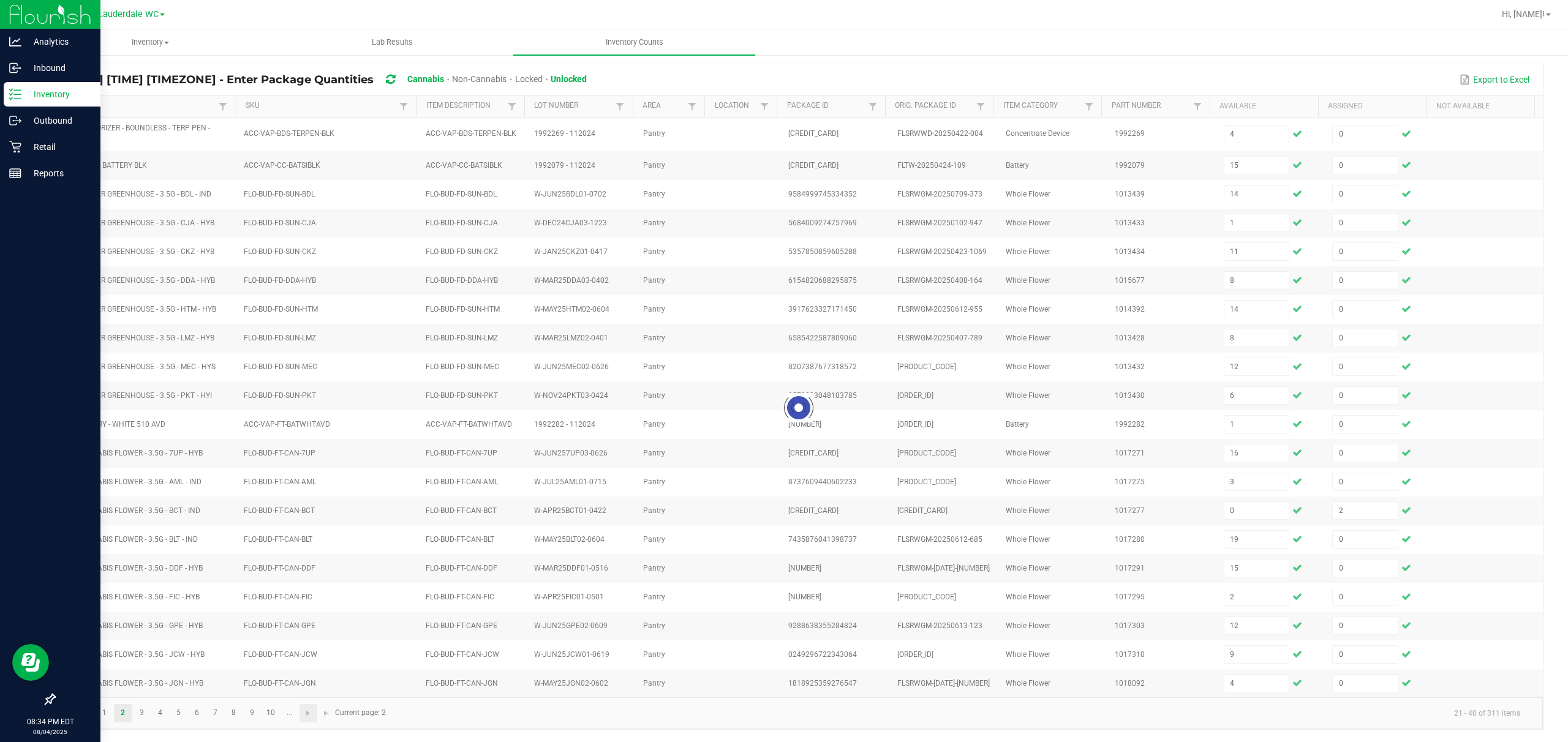 type 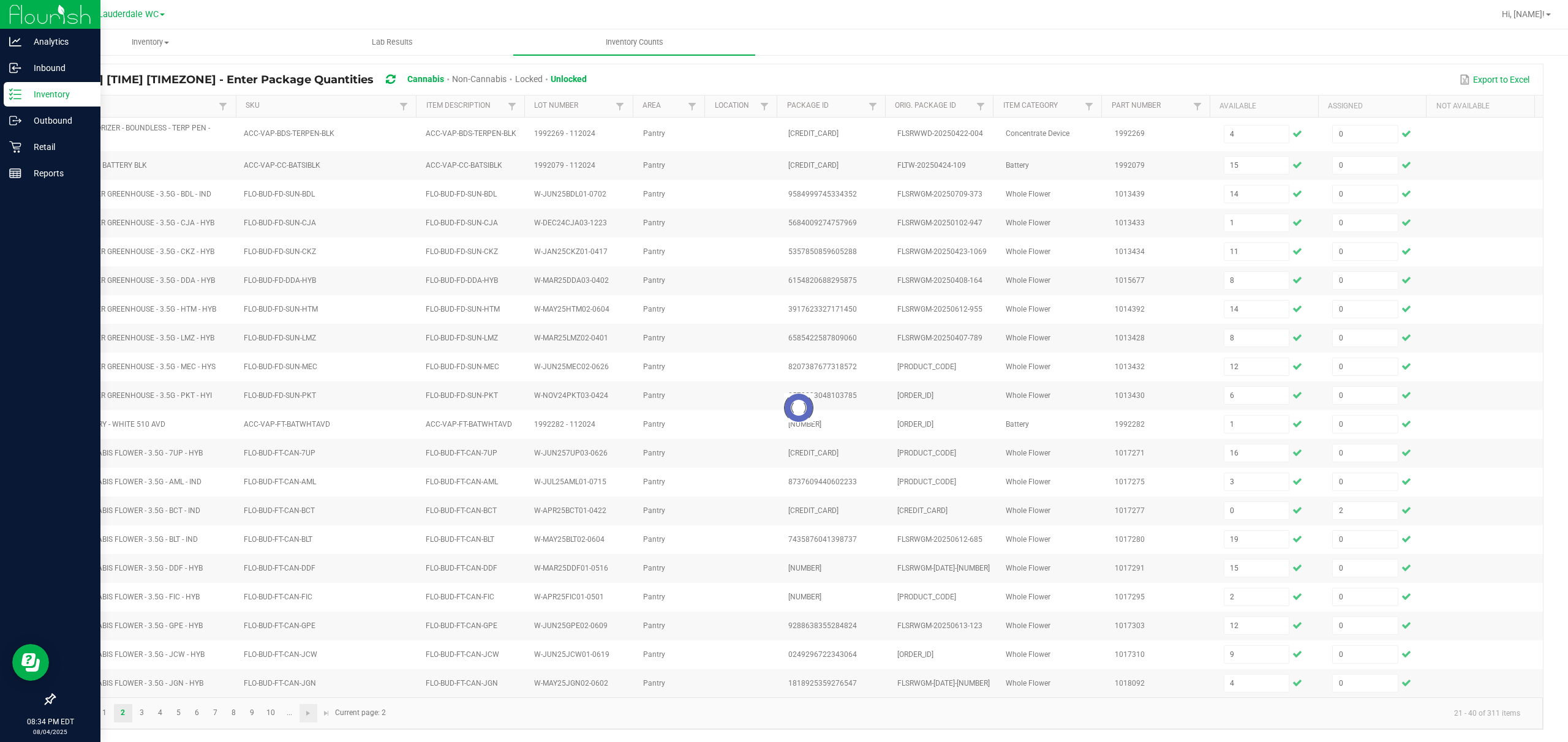 type 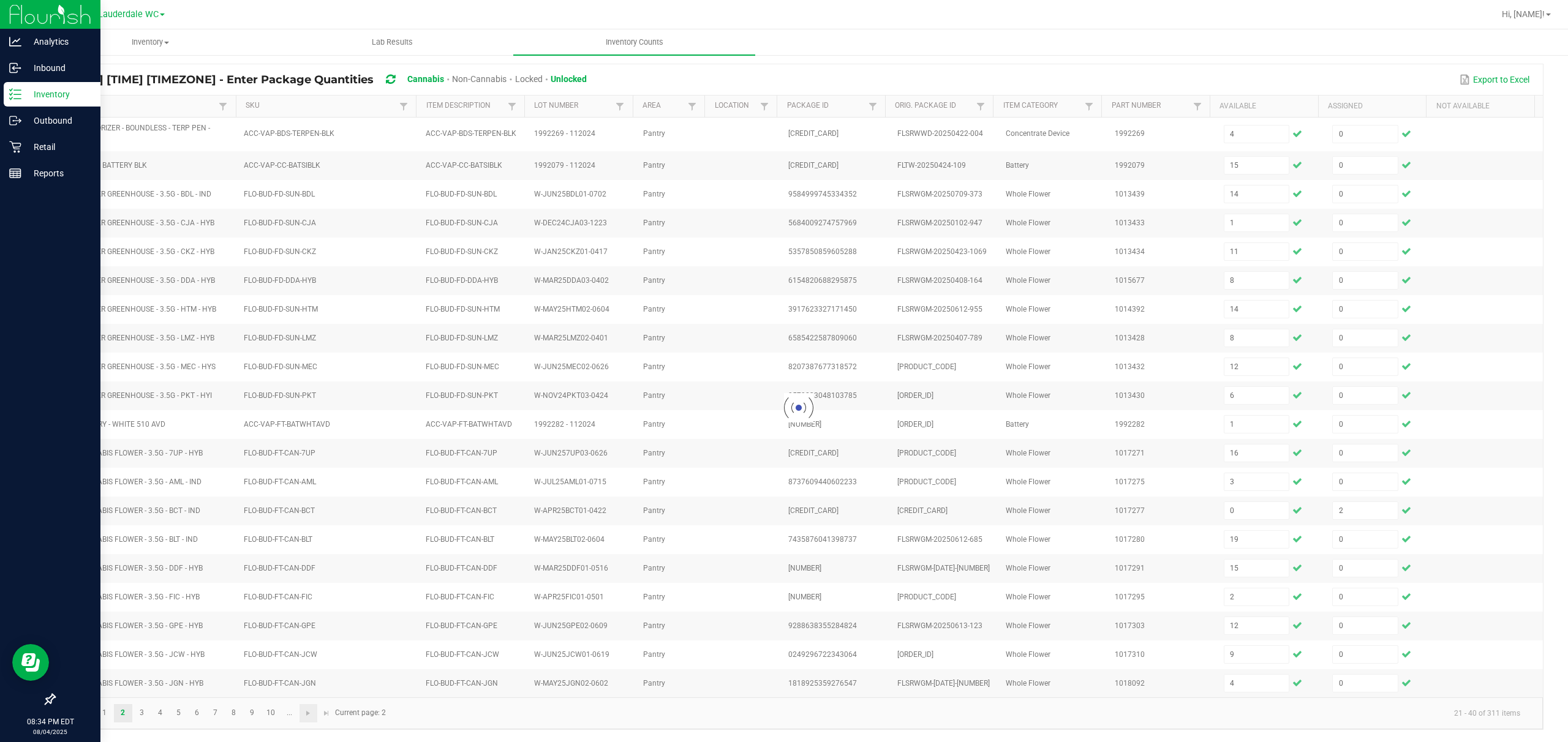 type 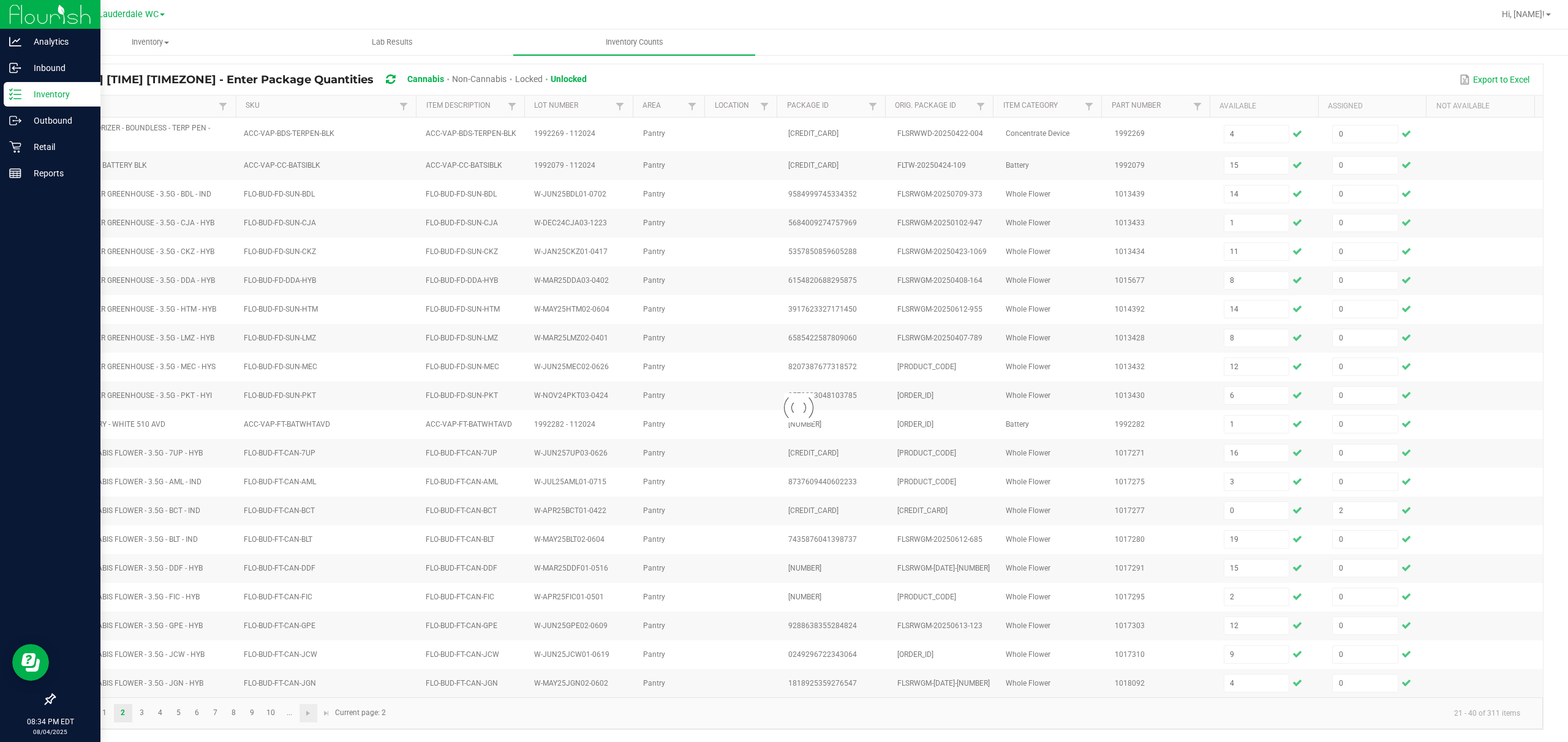 type 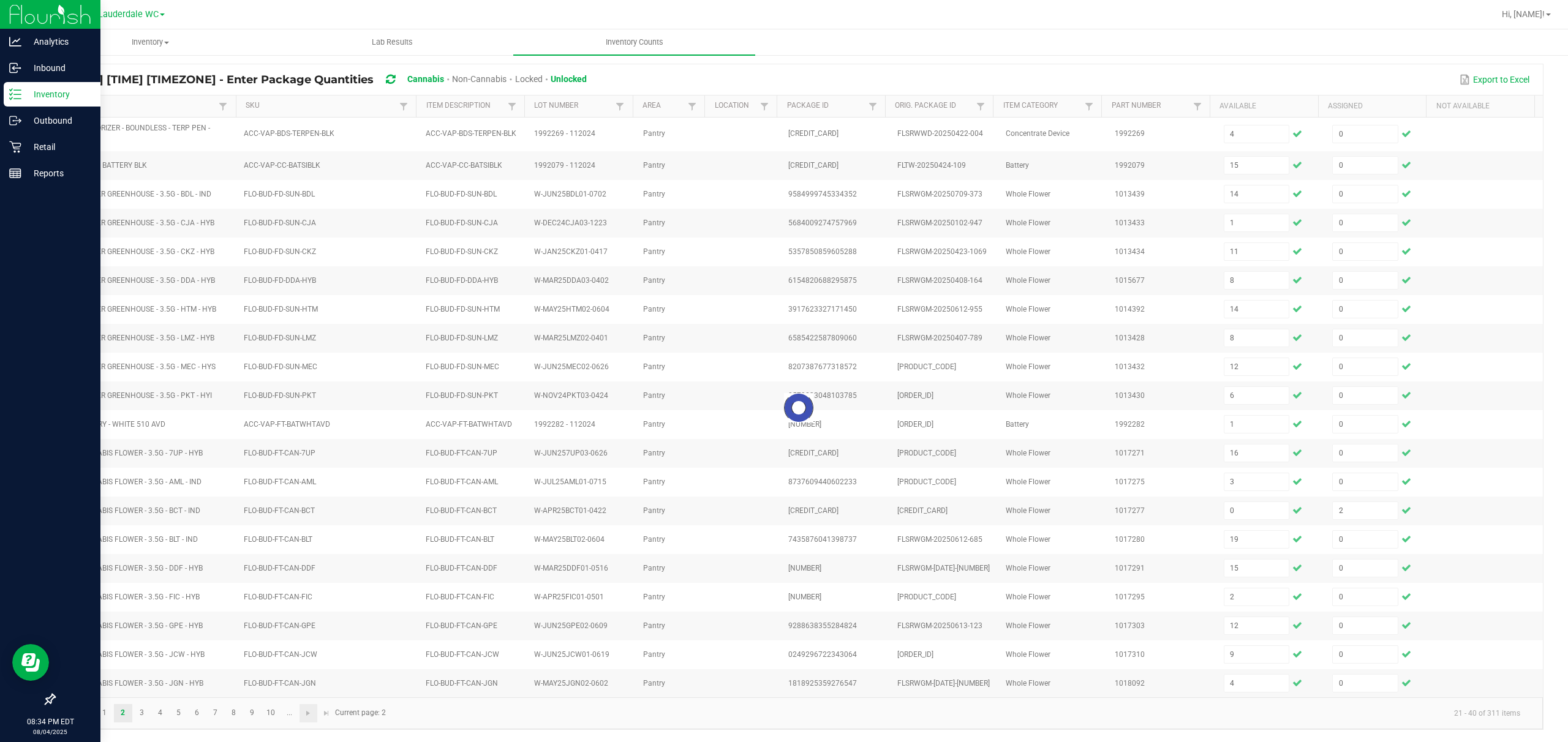 type 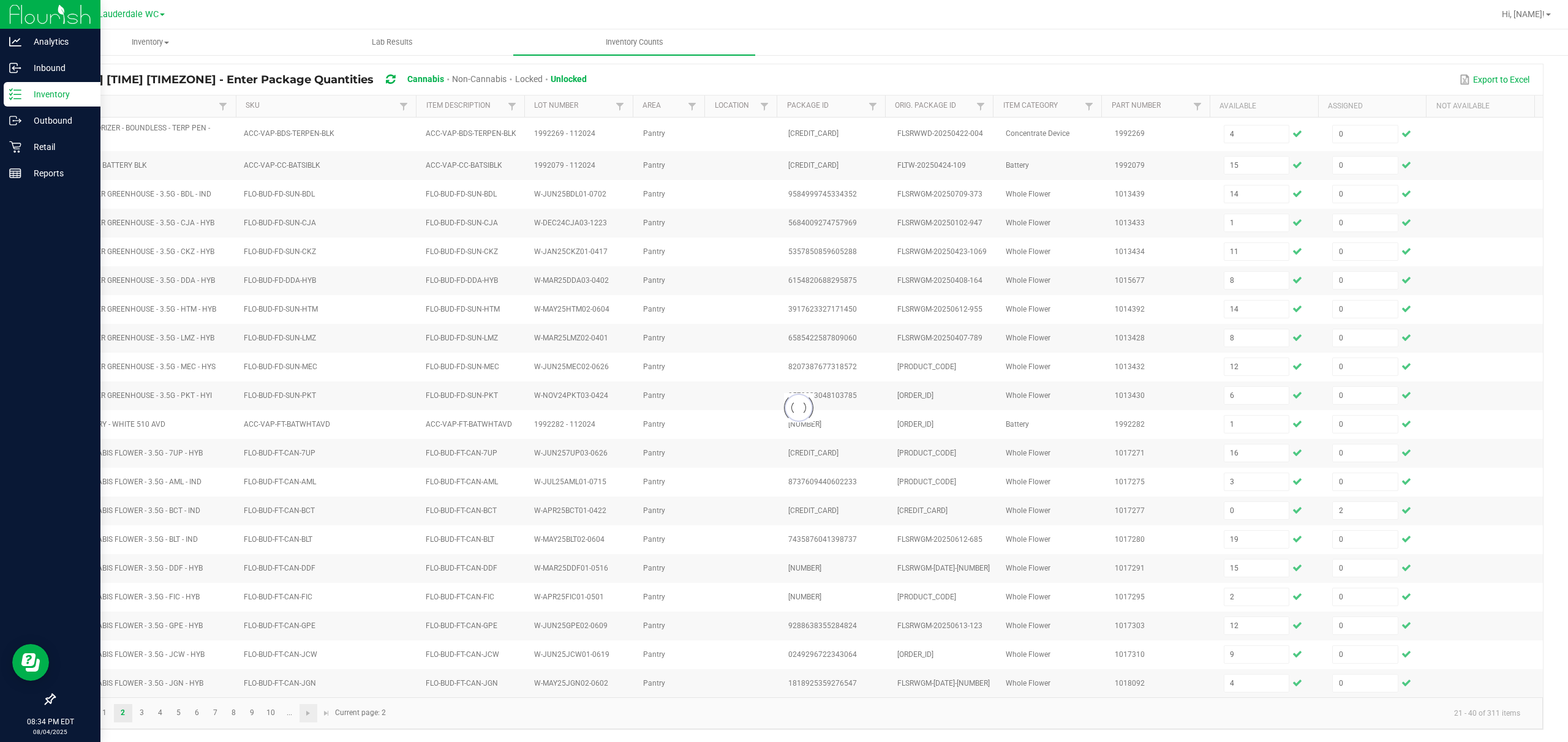 type 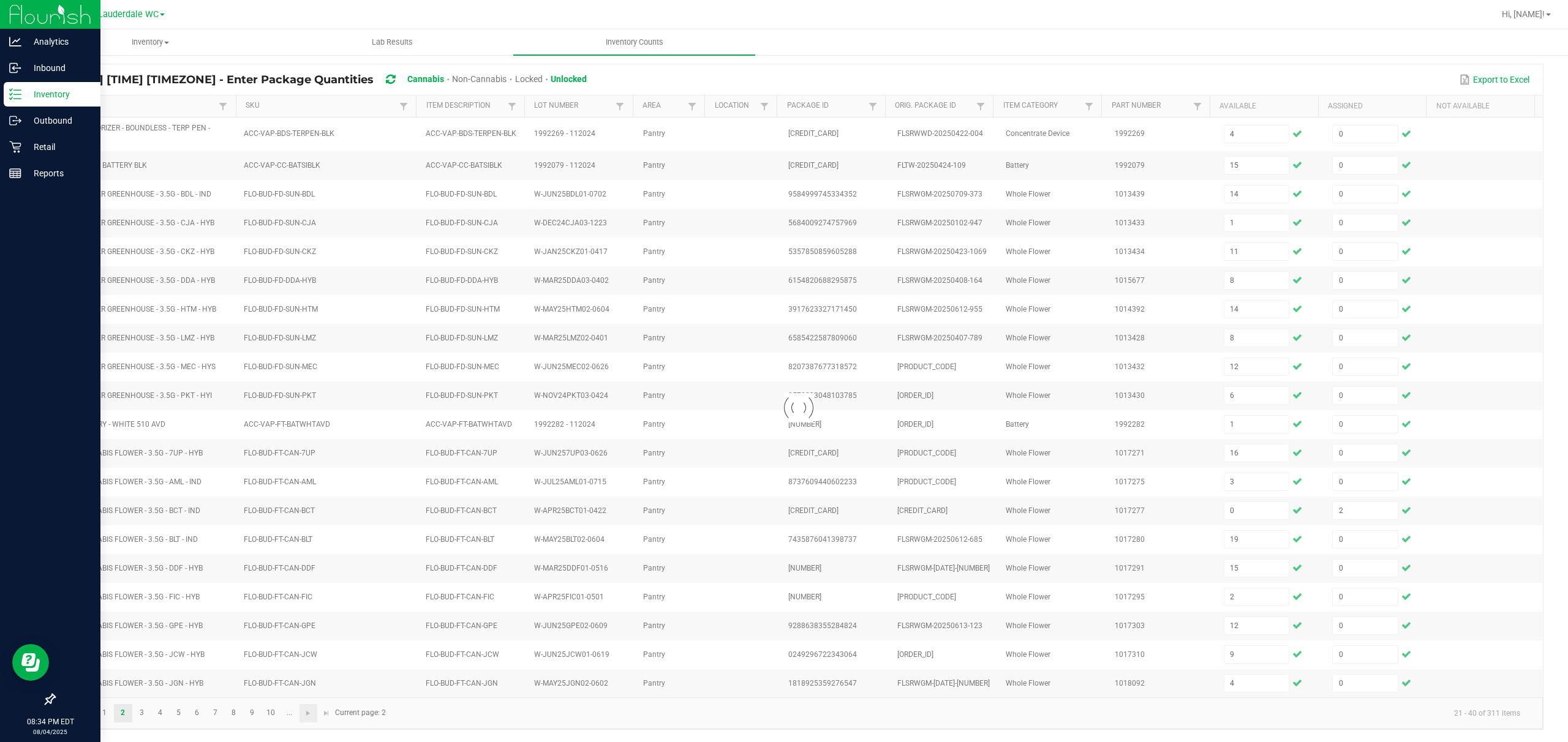 type 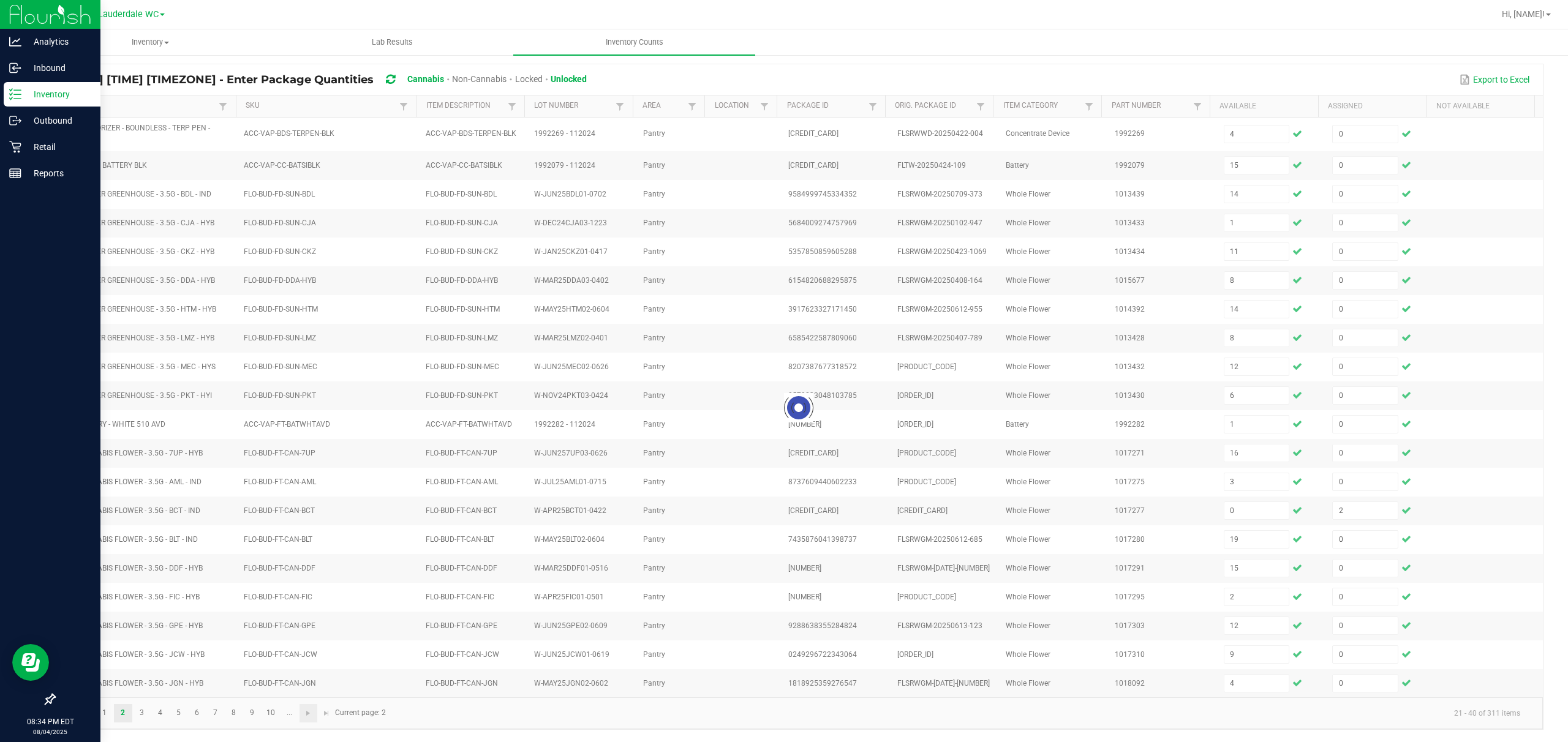 type 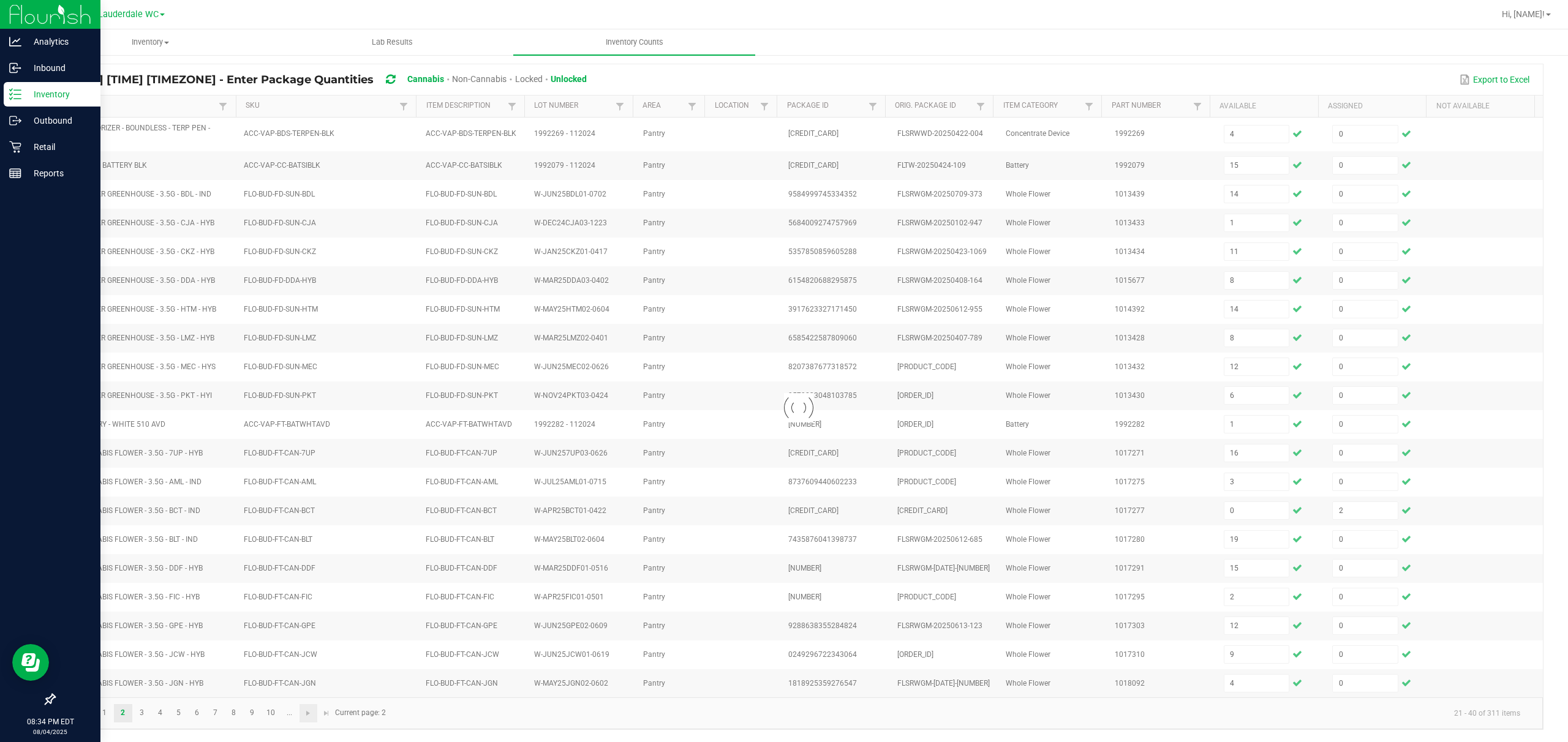 type 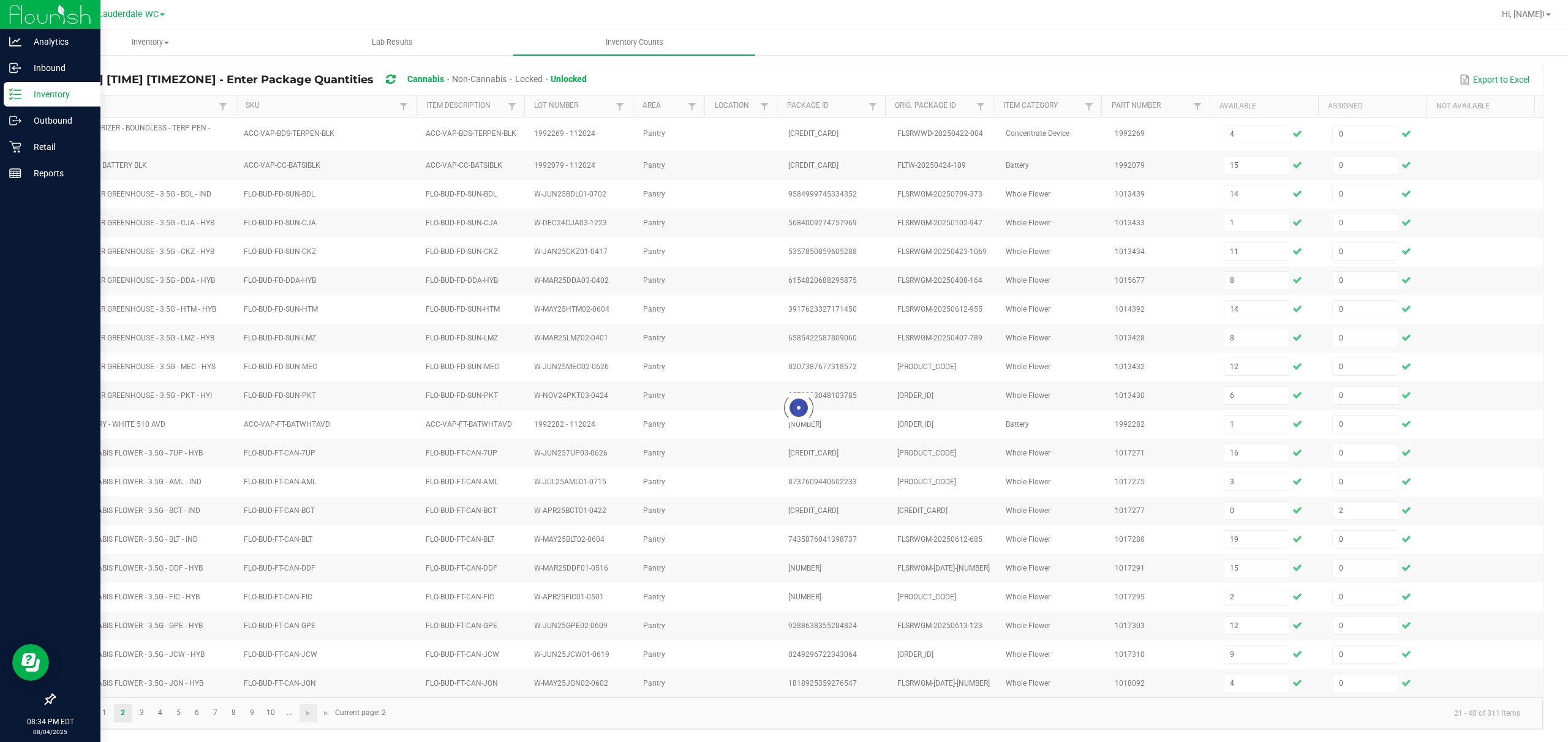type 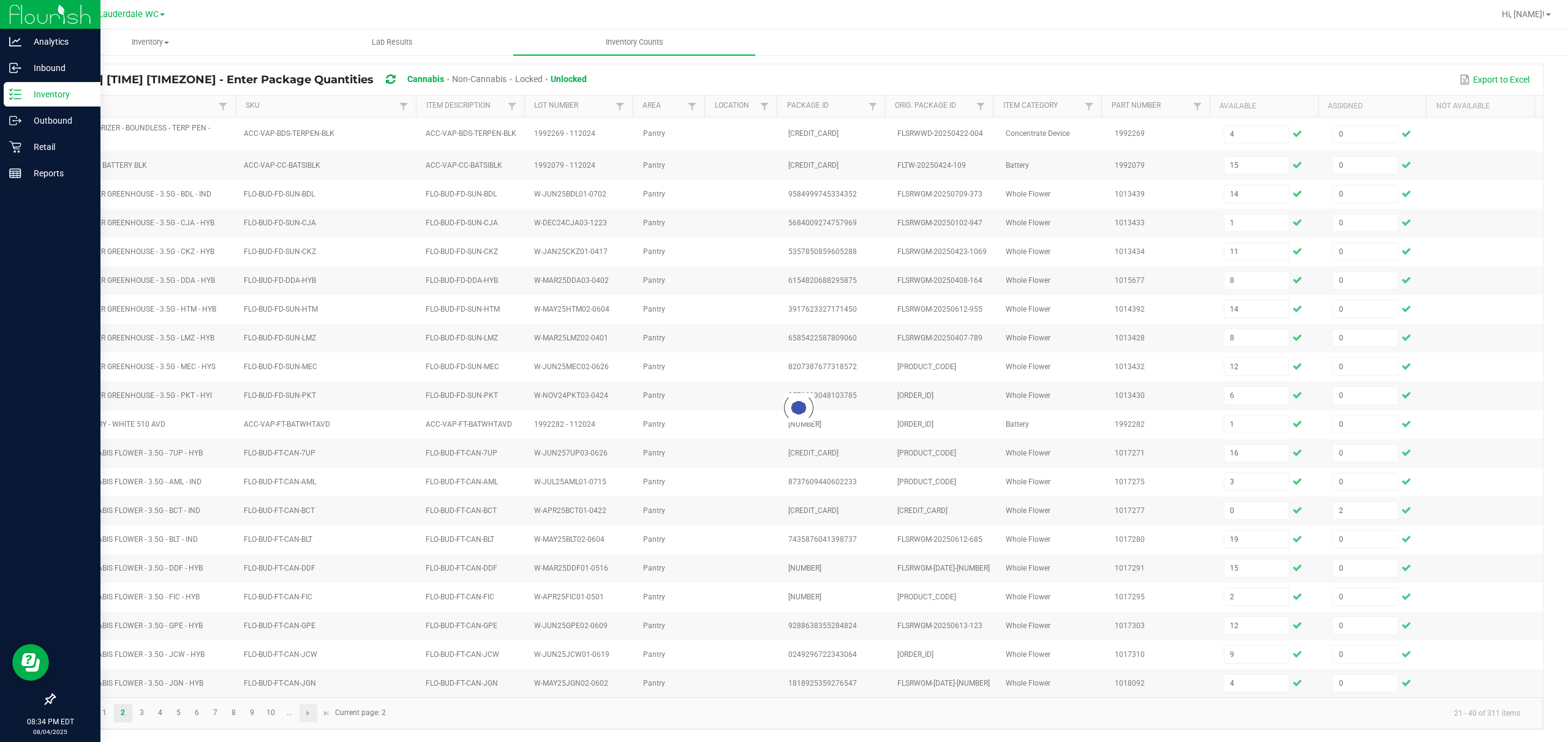 type 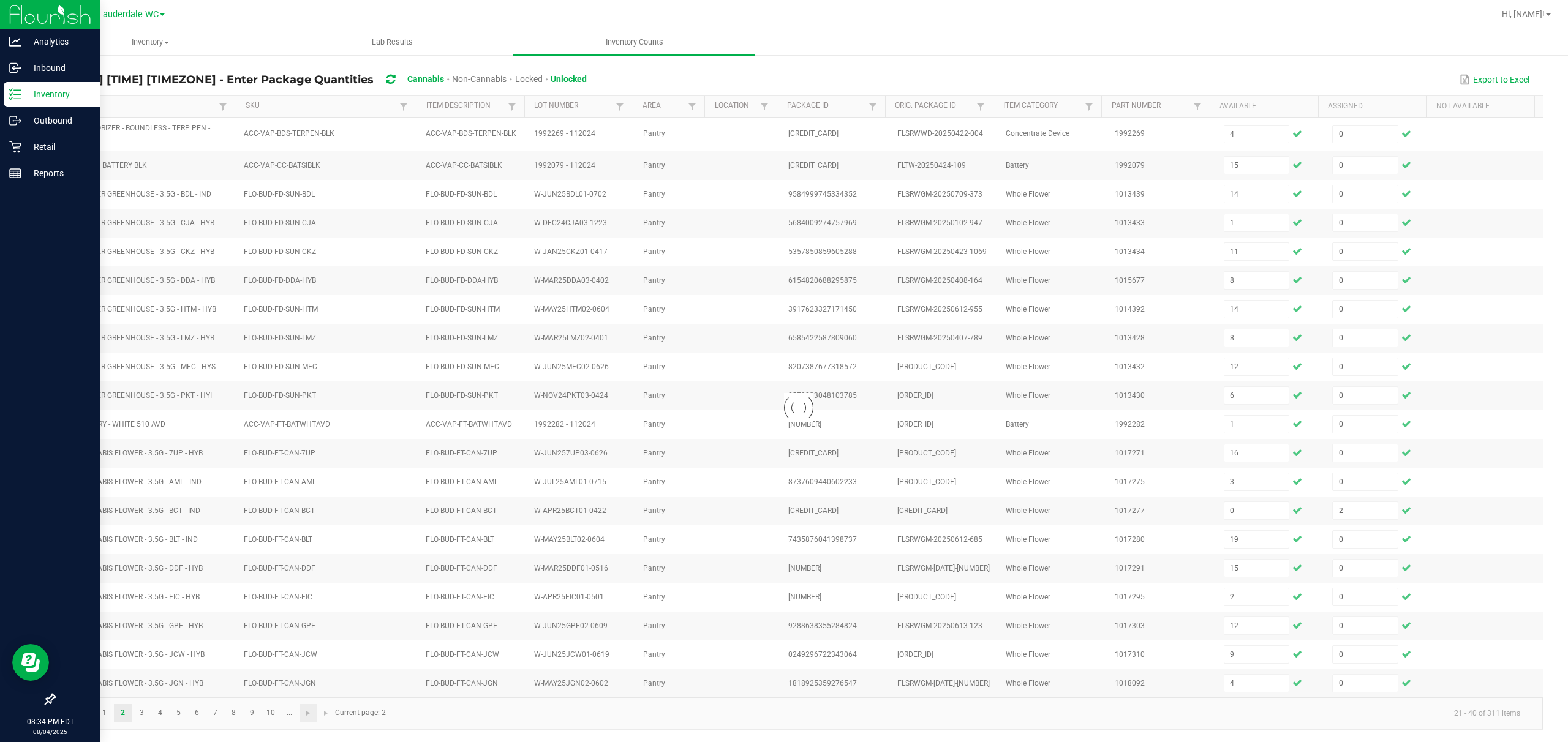 type 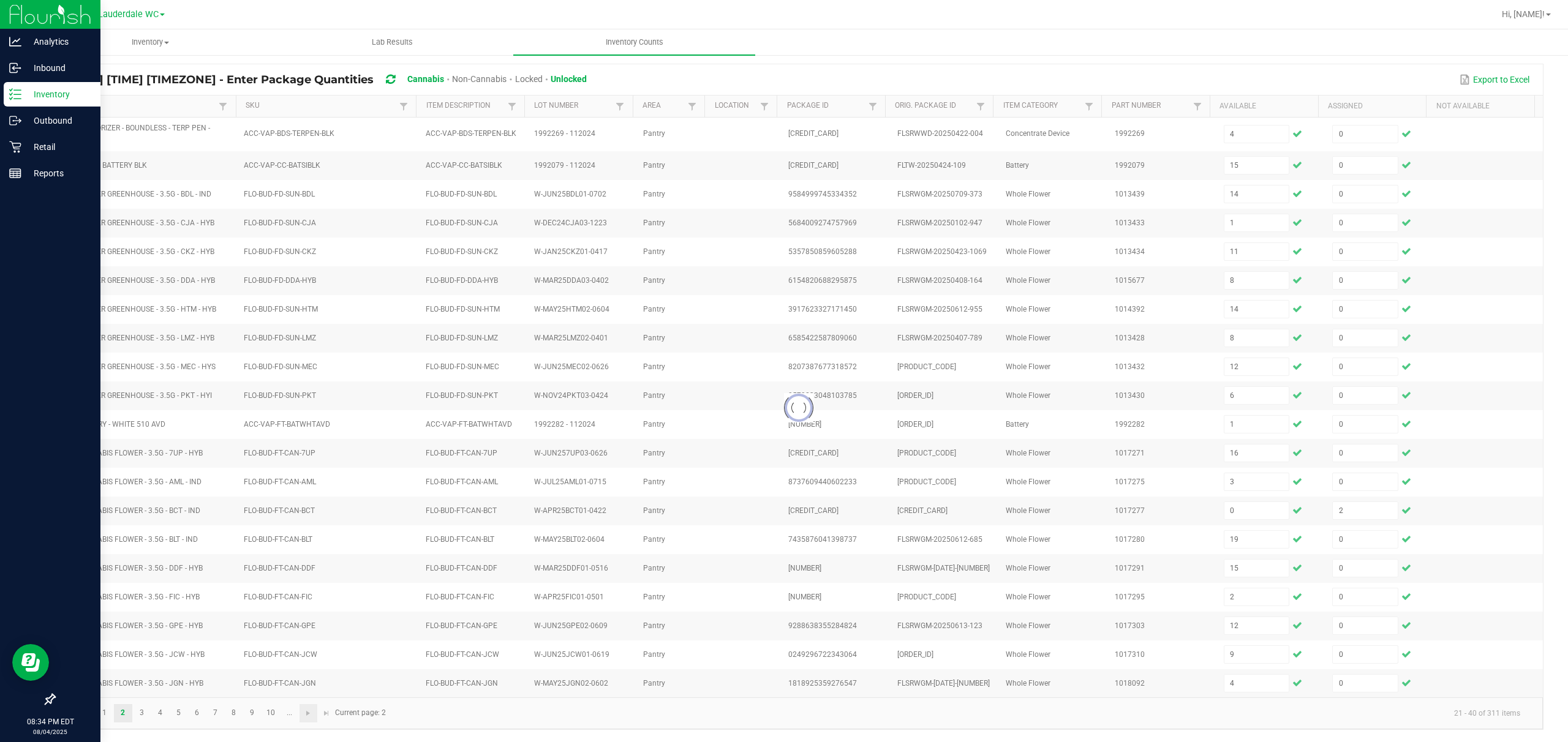 type 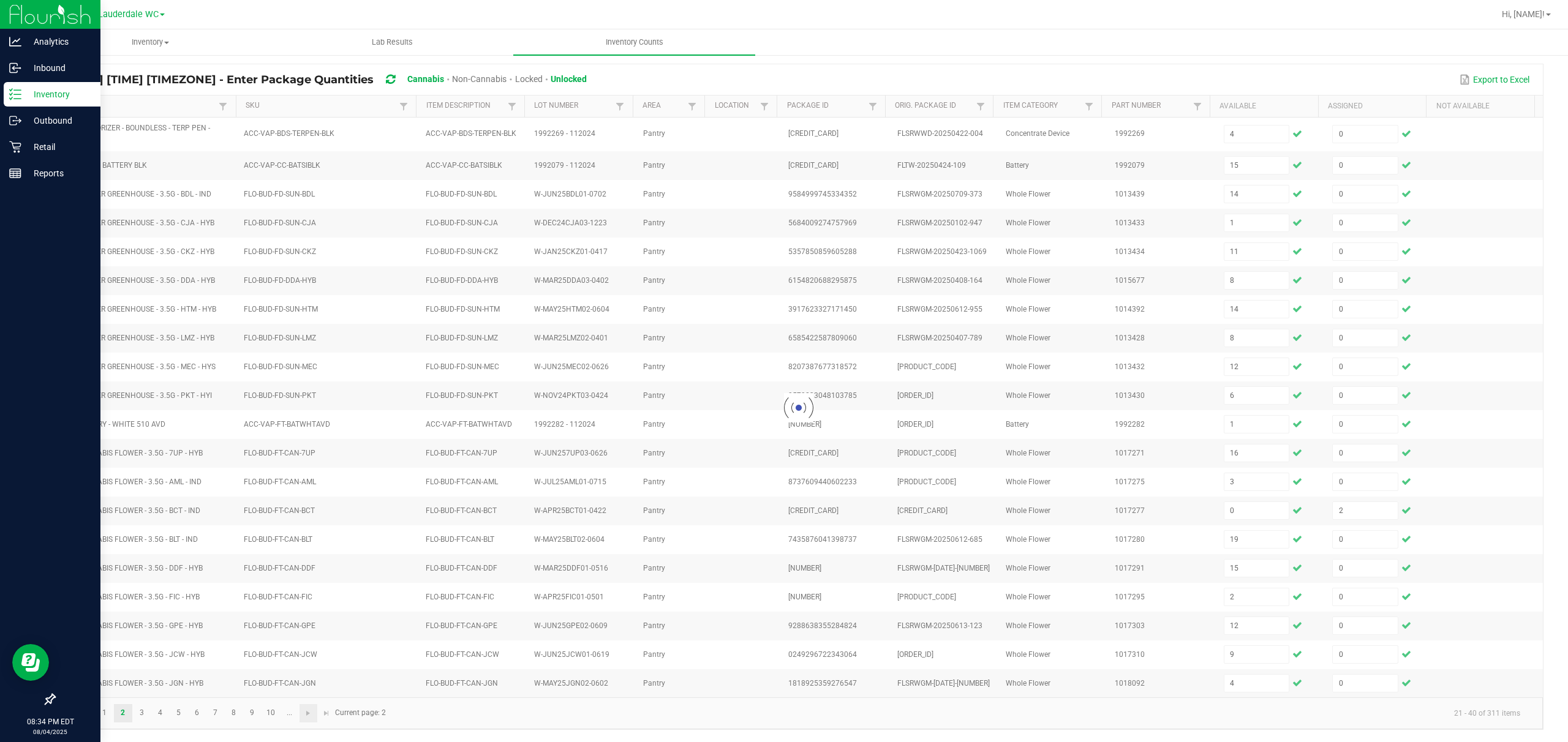 type 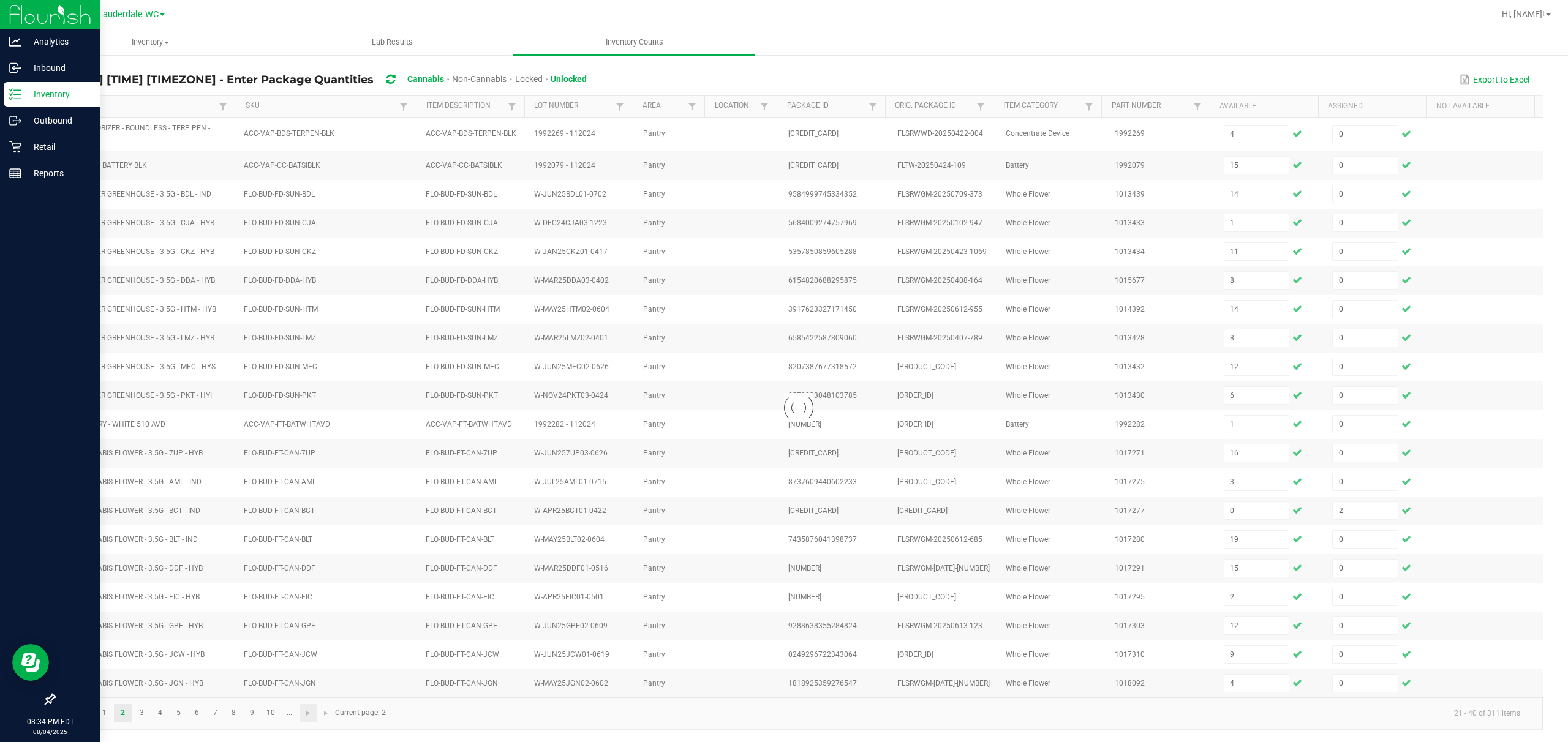 type 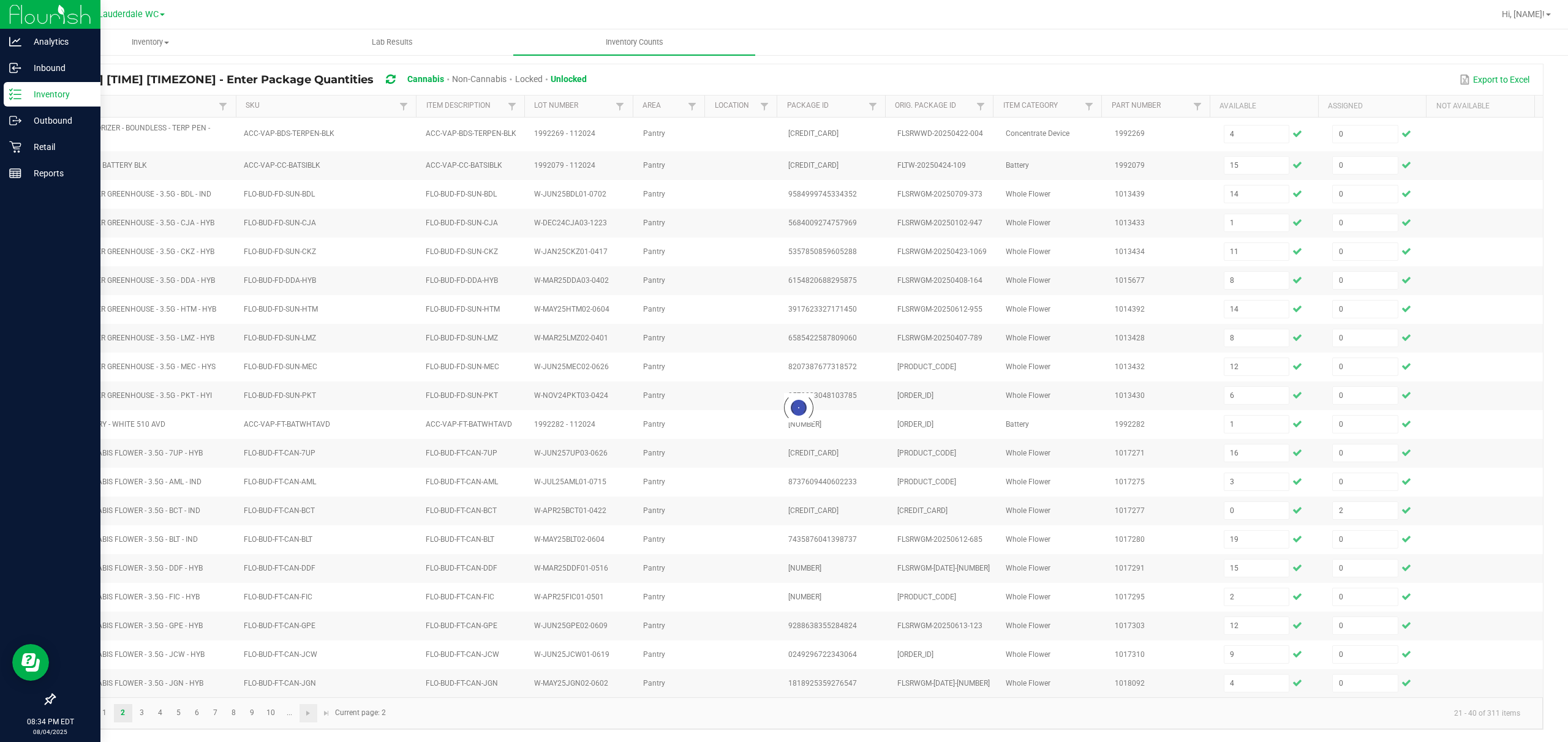 type 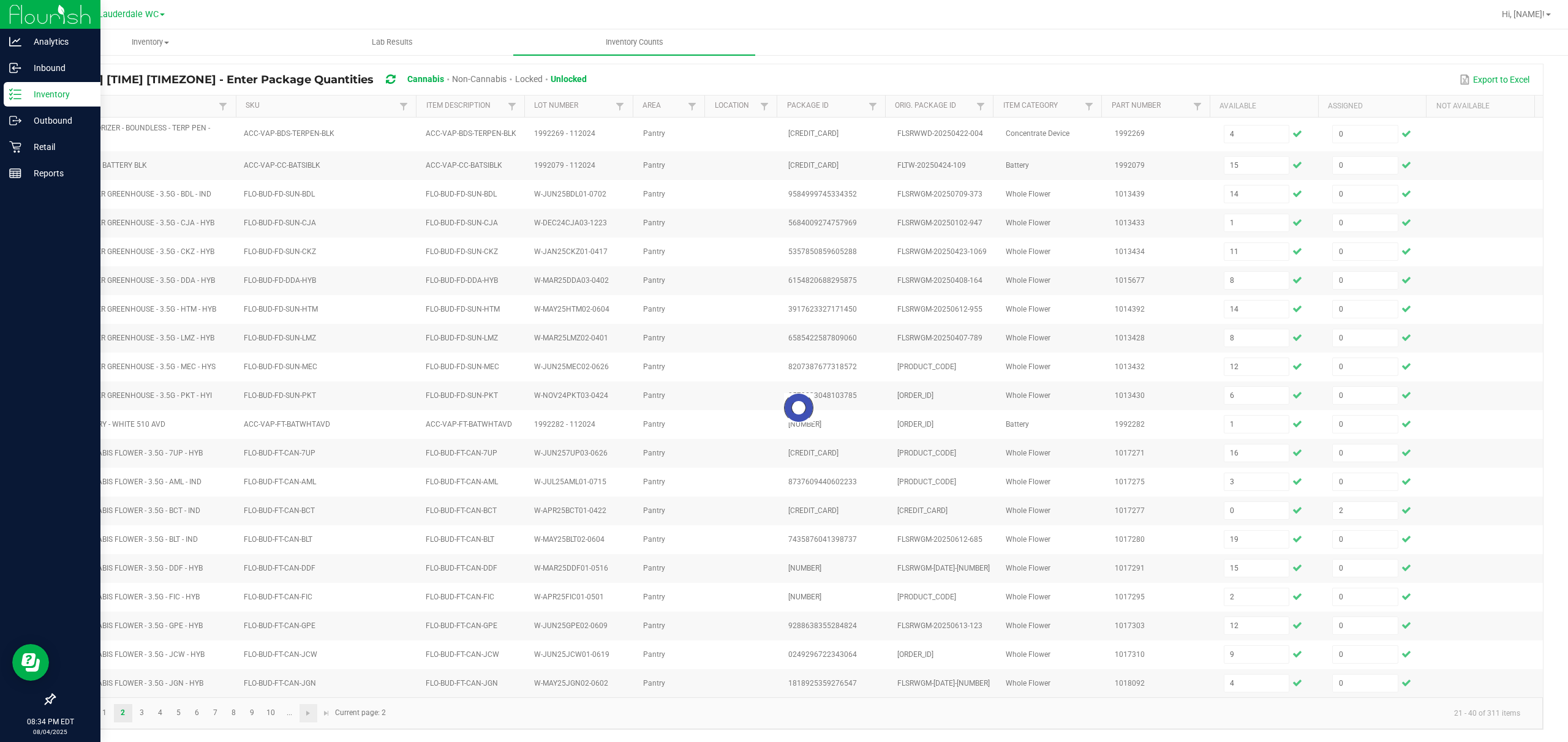 type 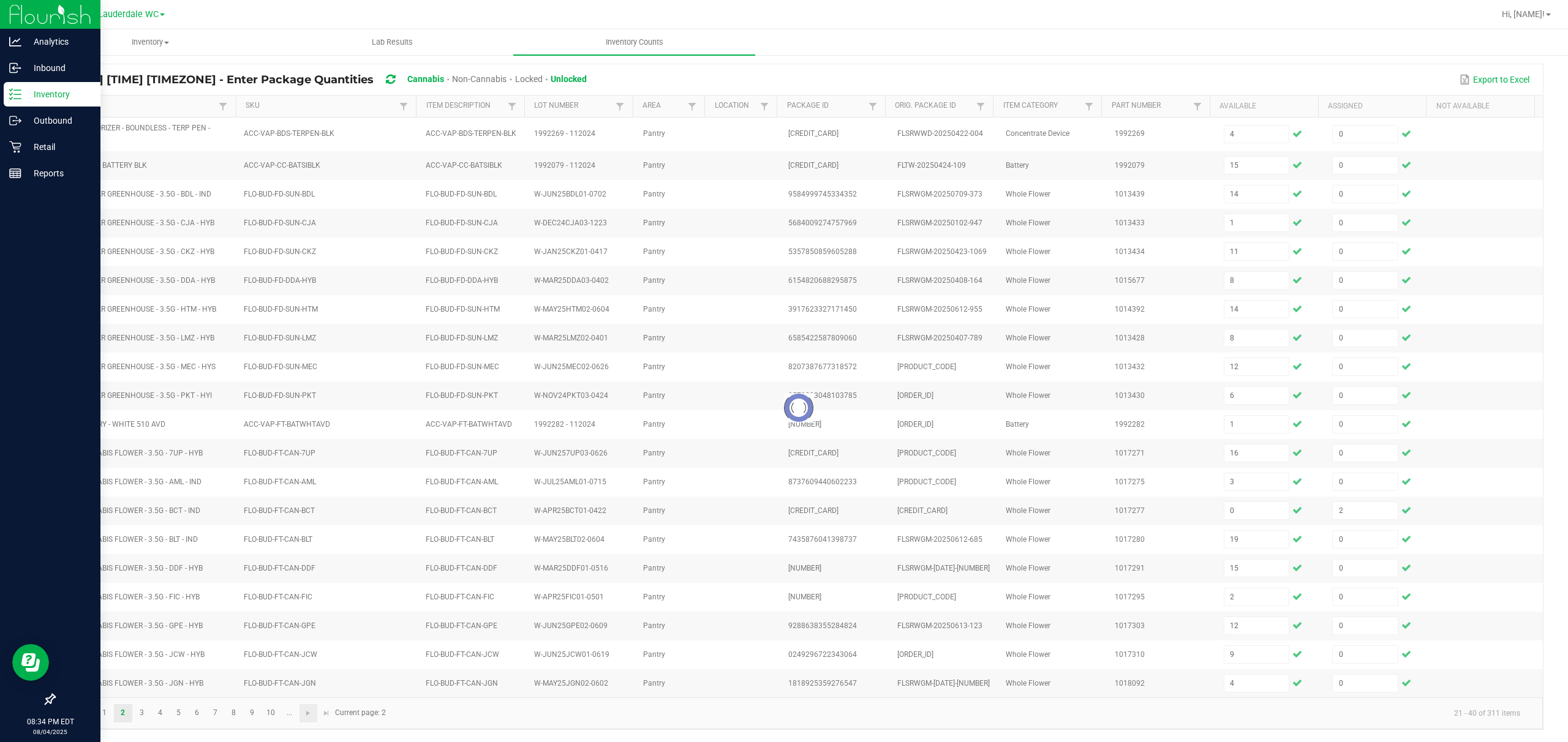type 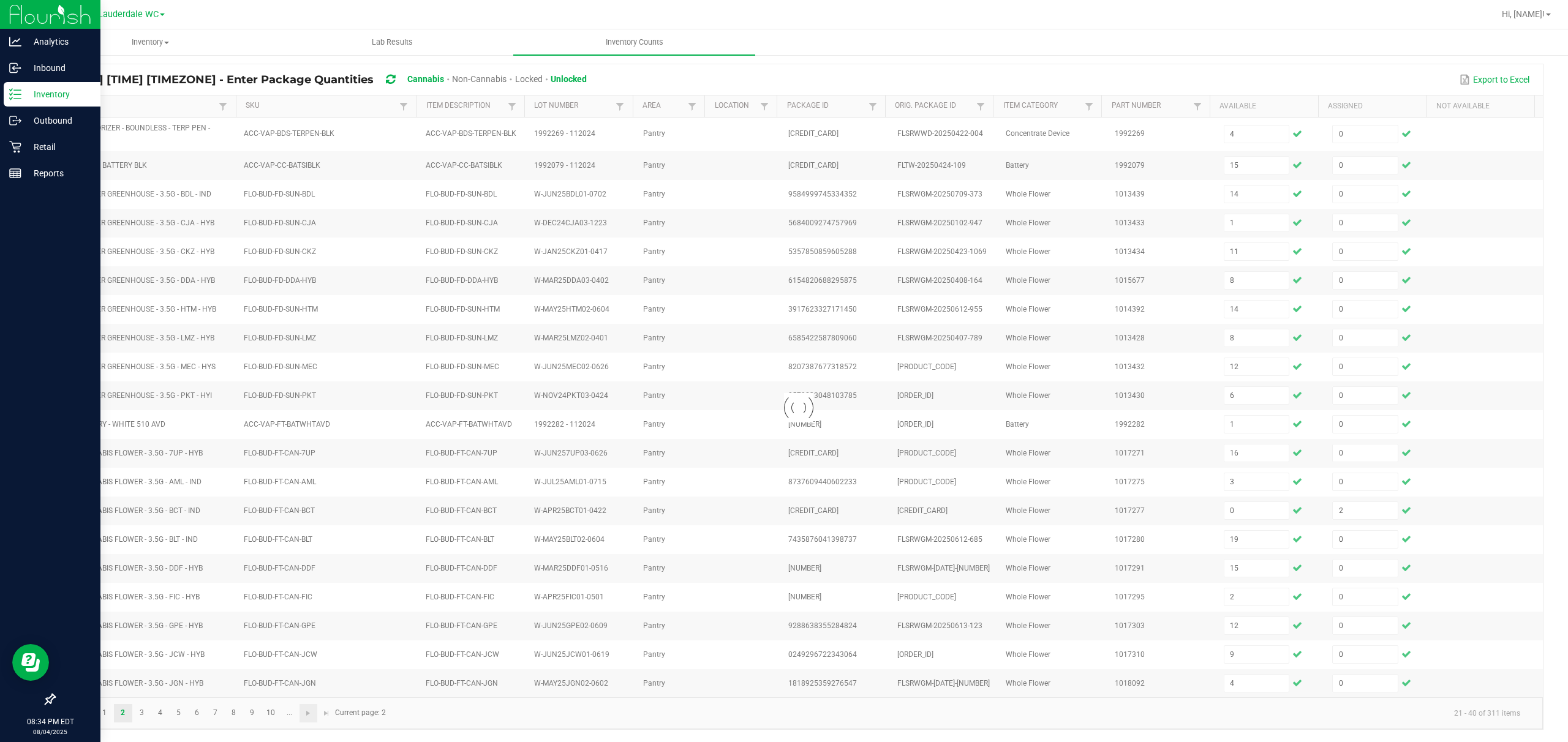 type 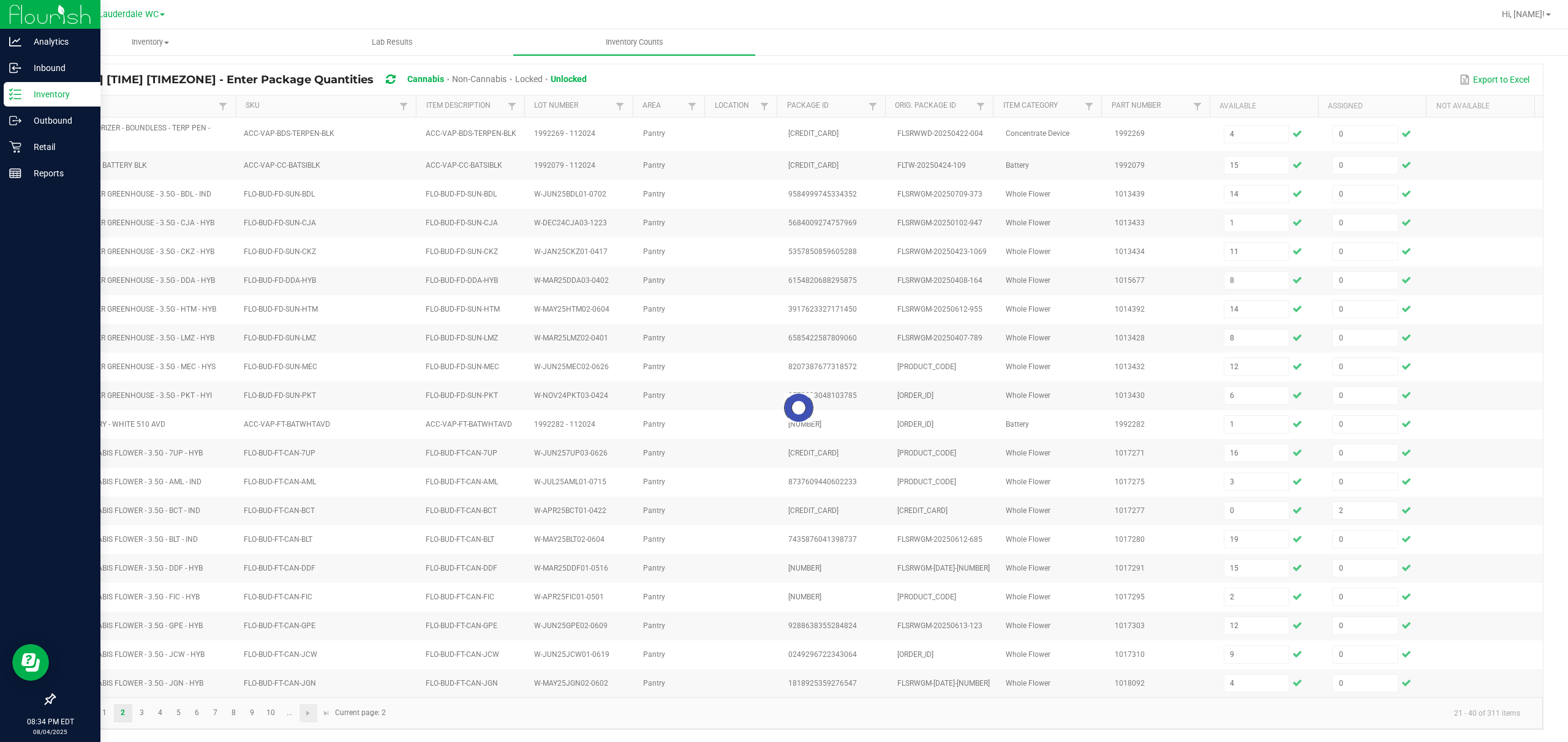 type 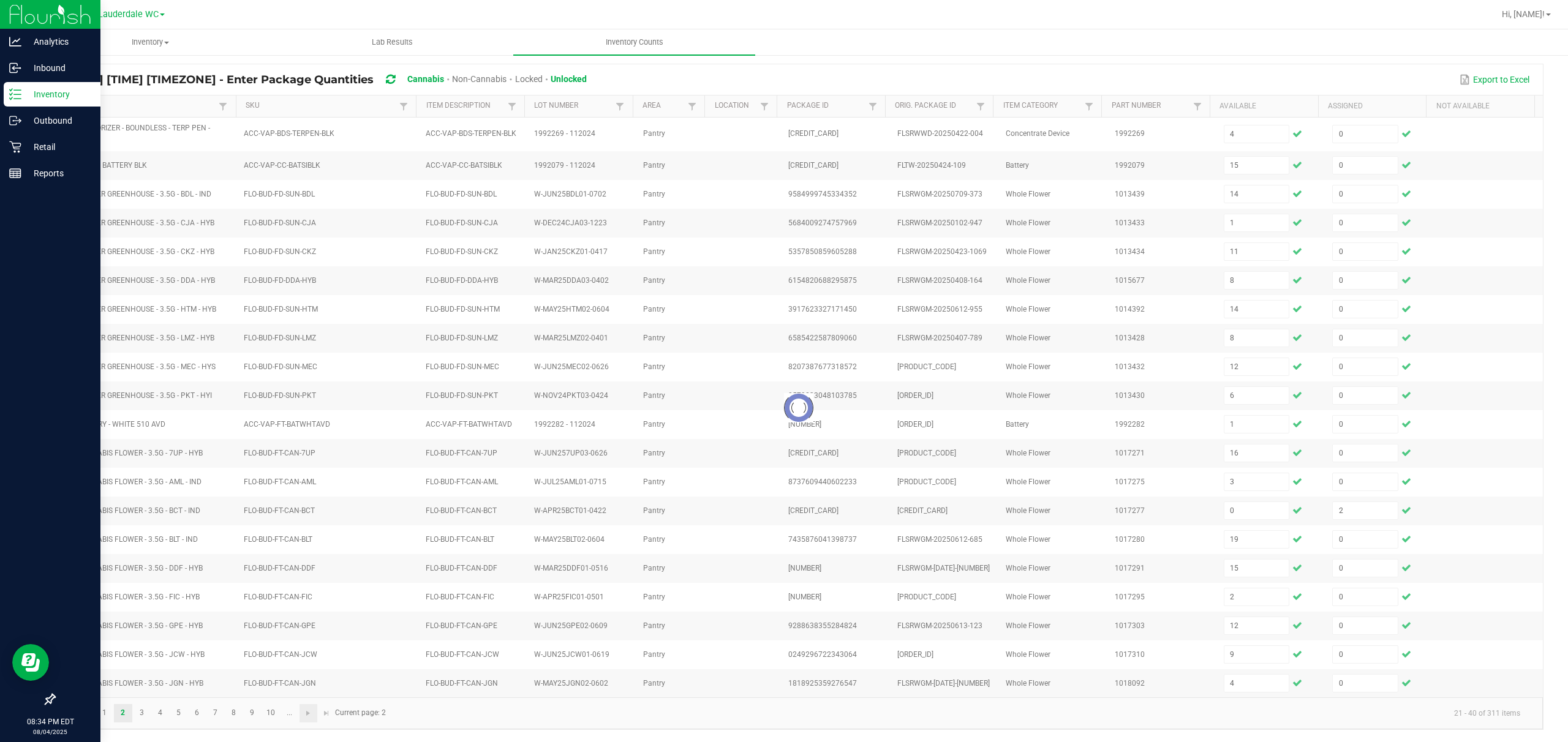 type 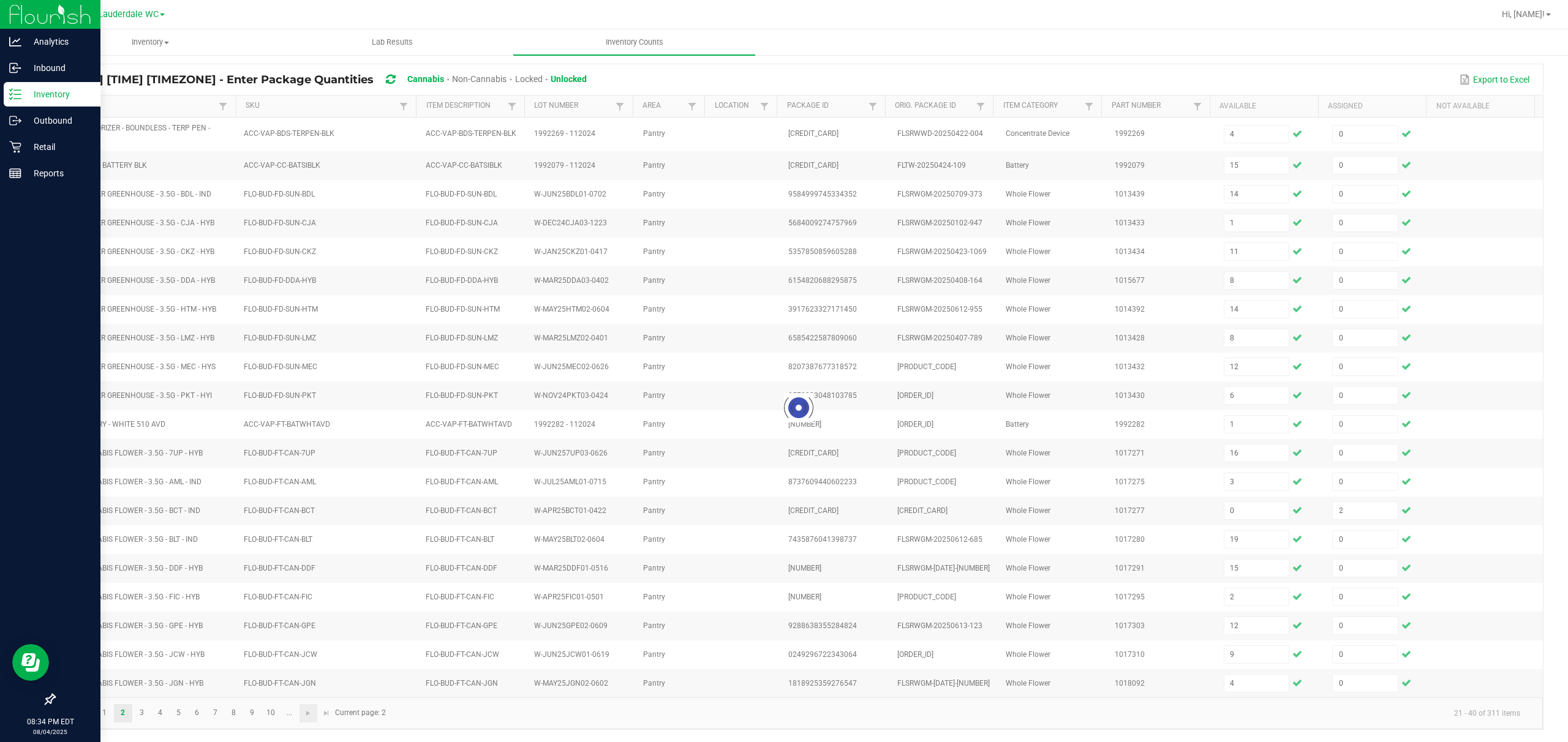 type 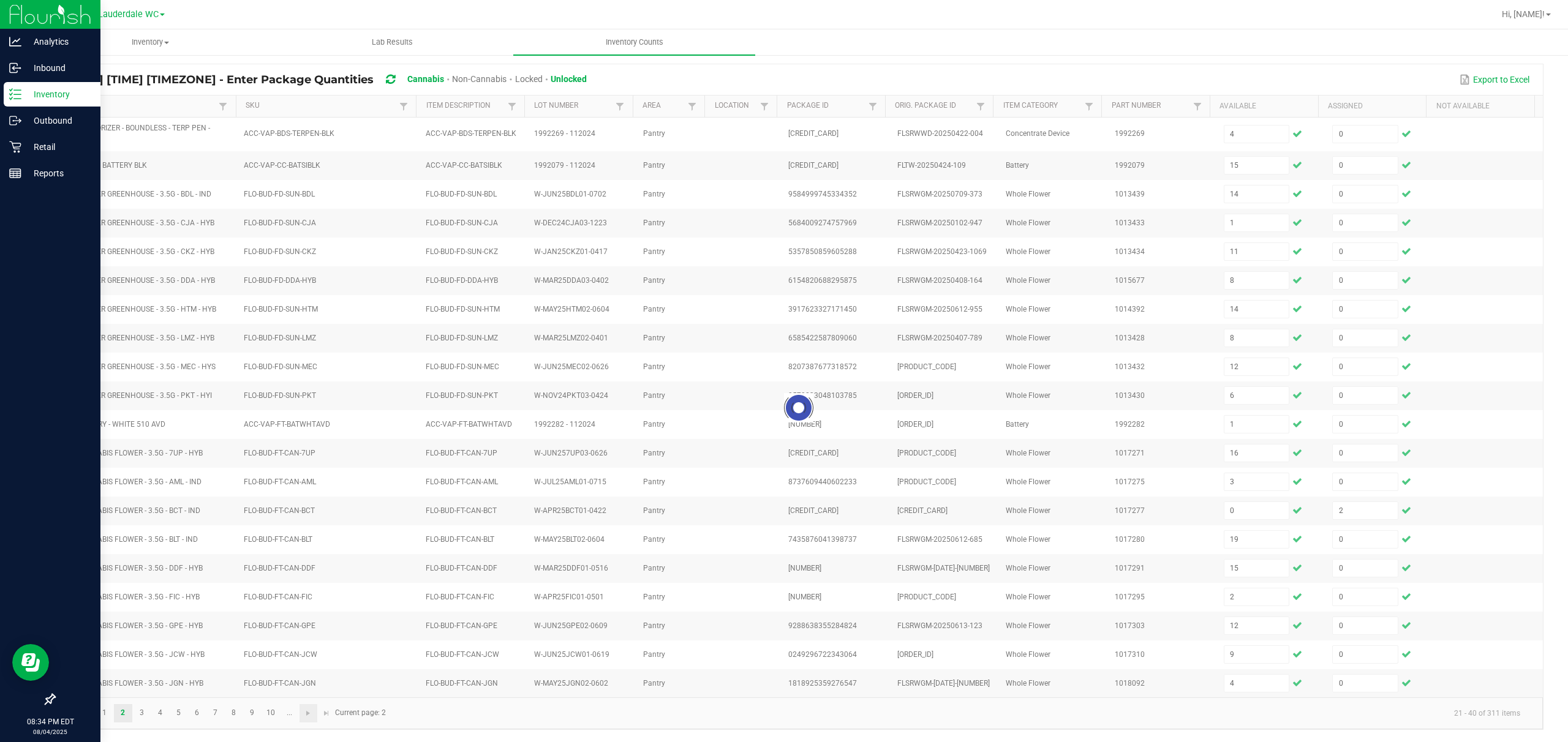 type 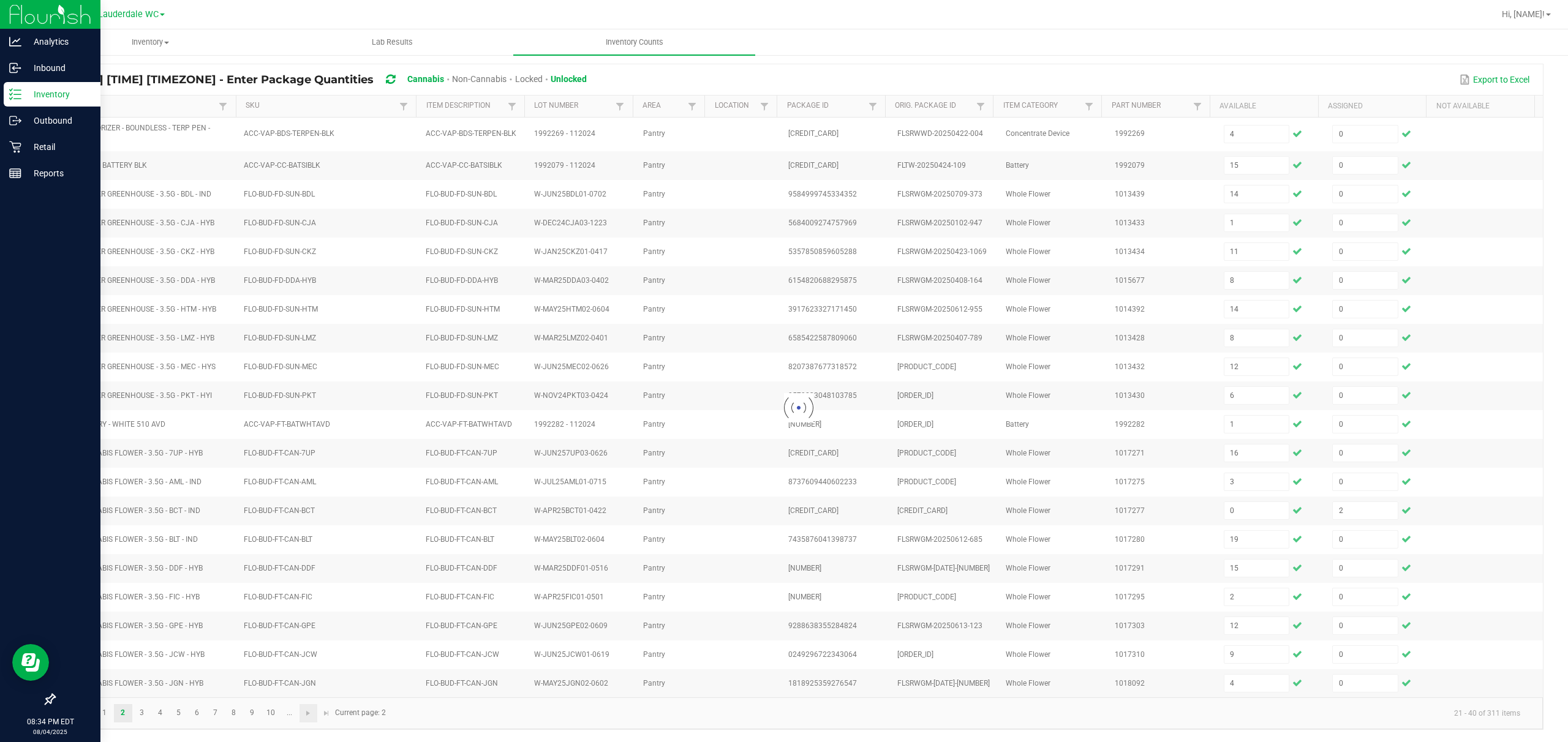 type 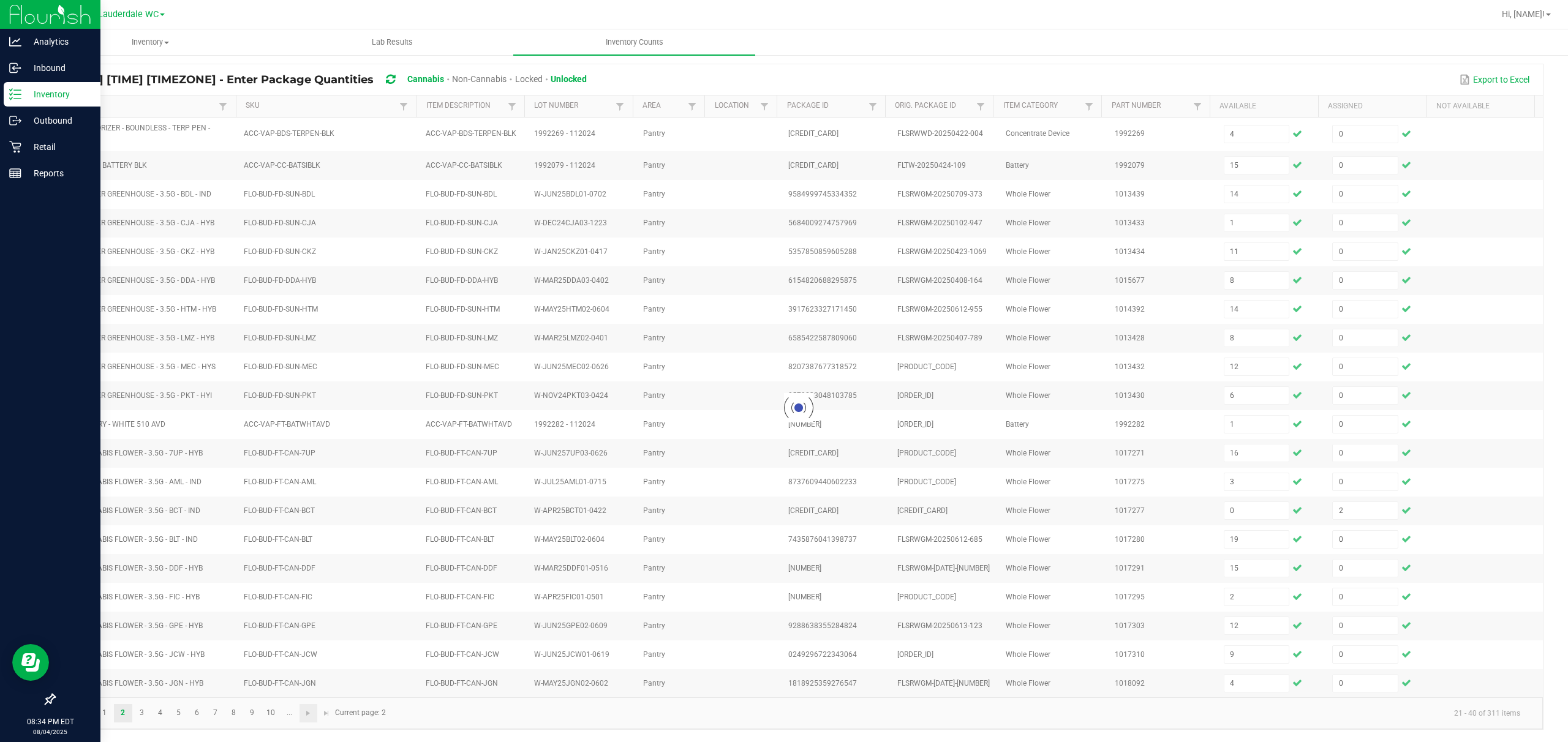 type 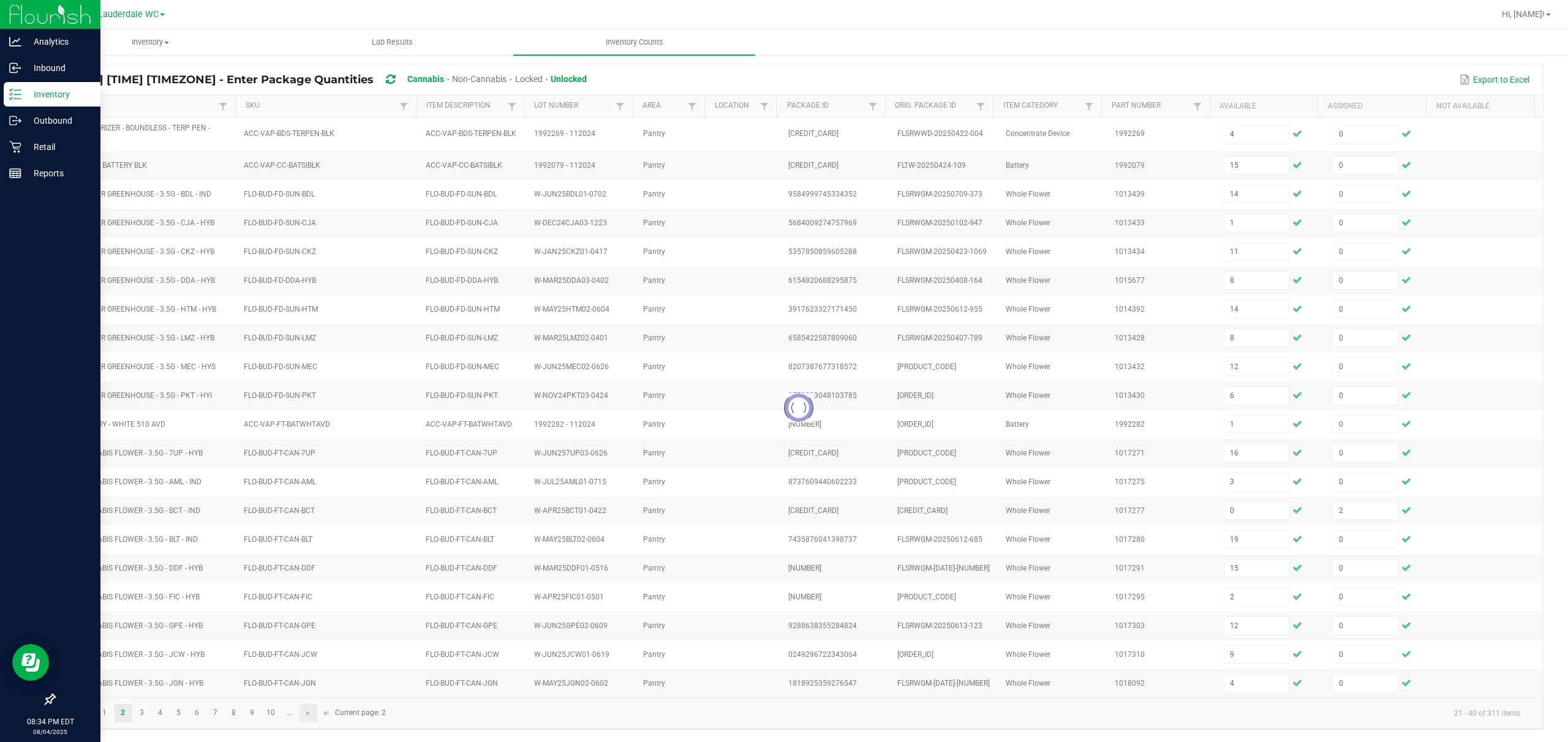 type 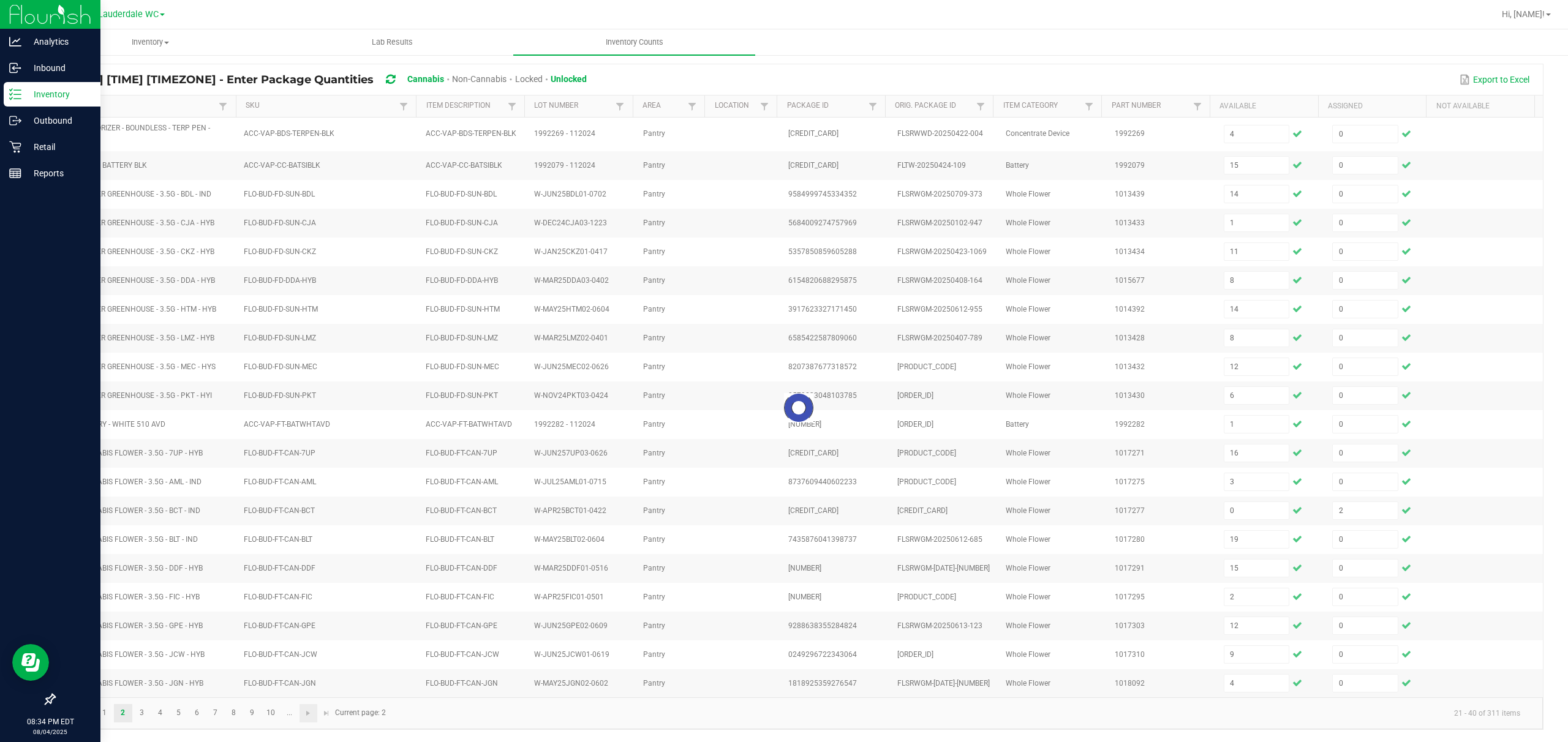 type 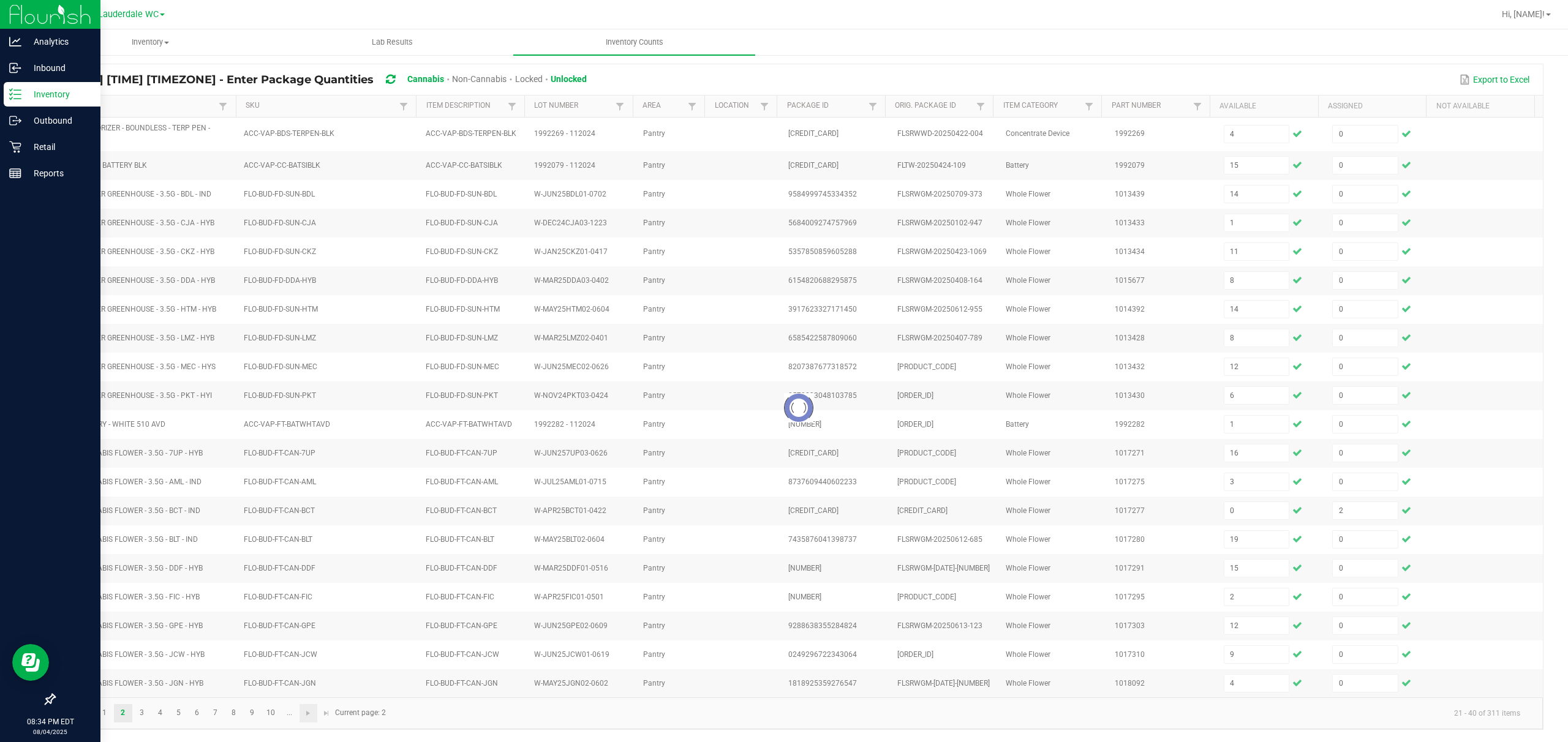 type 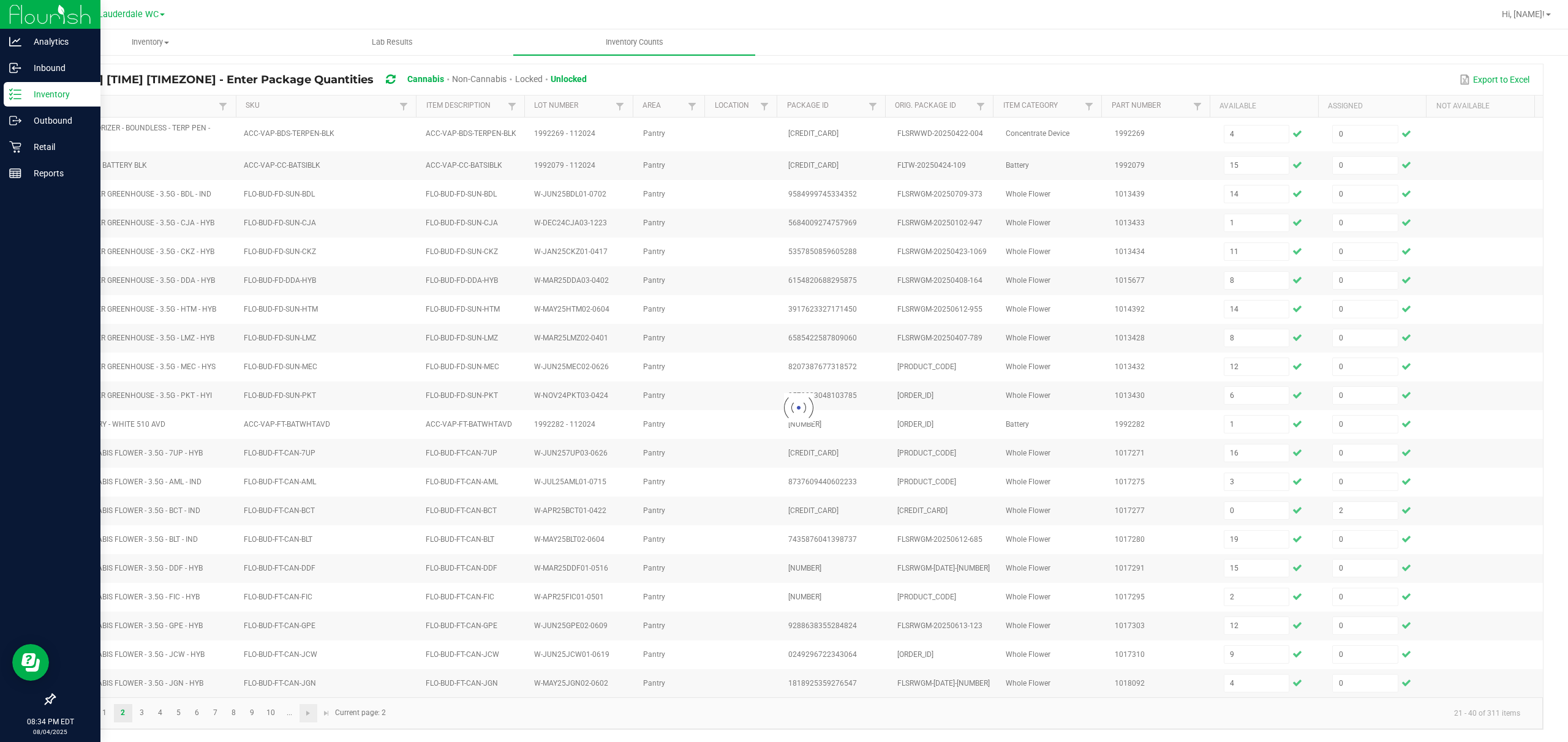 type 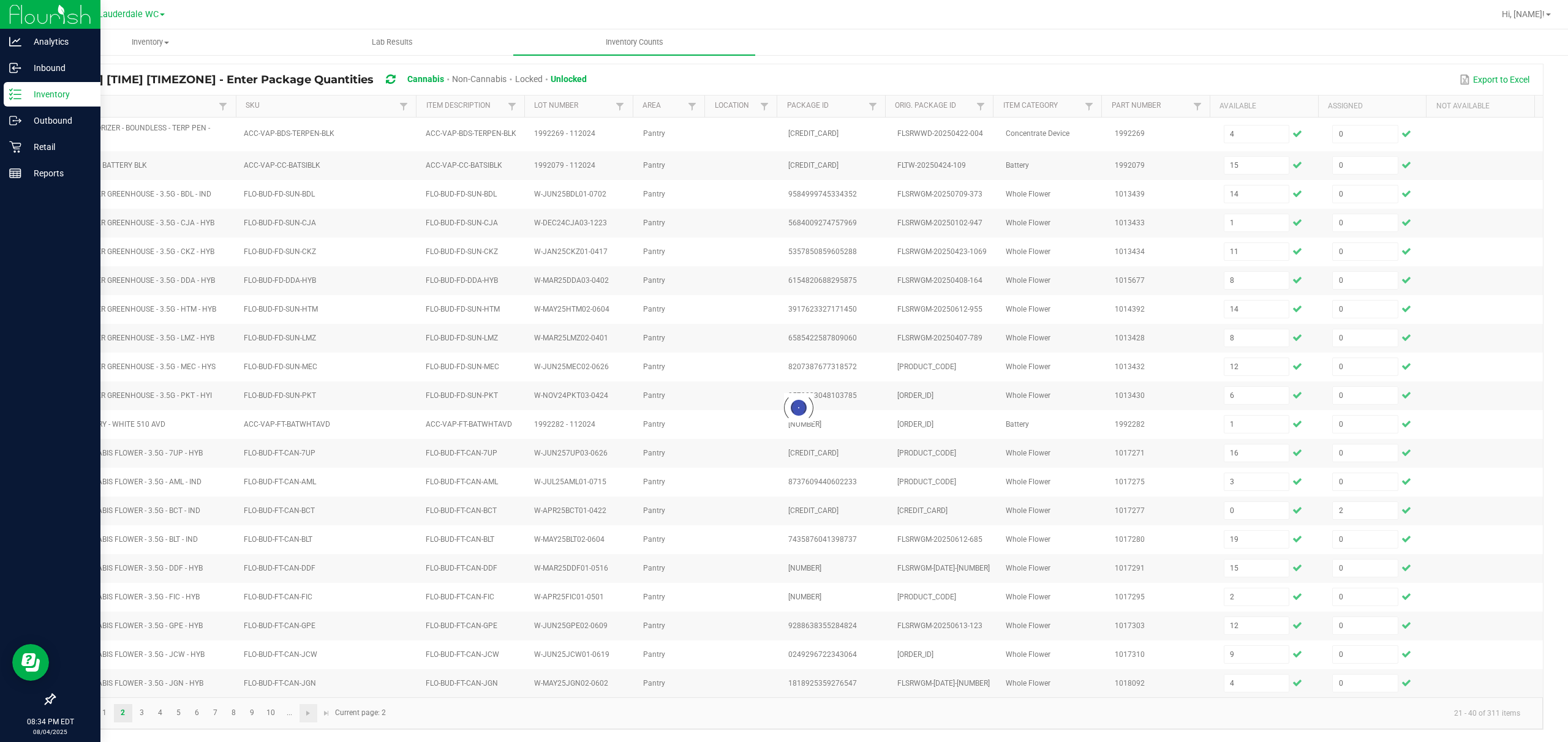 type 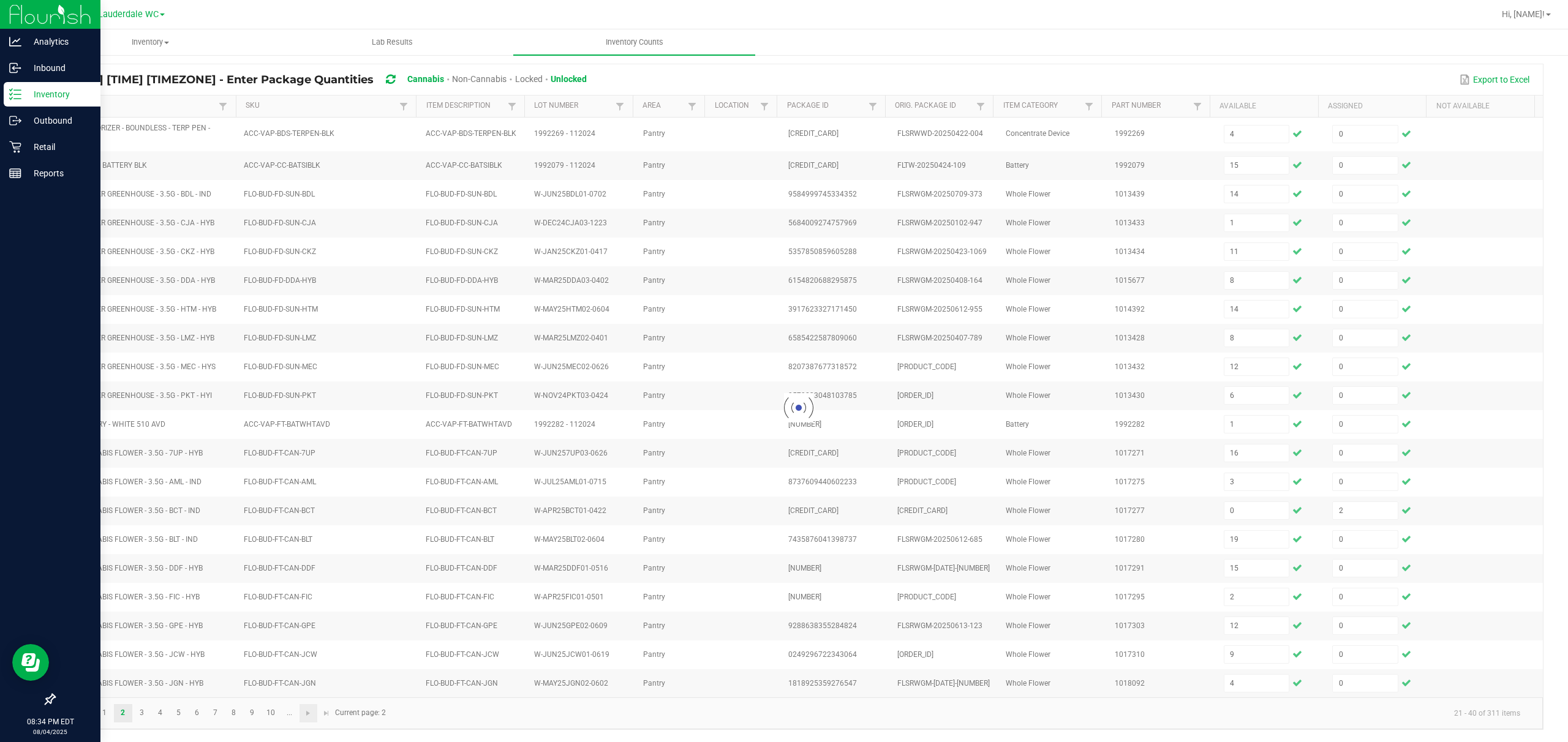 type 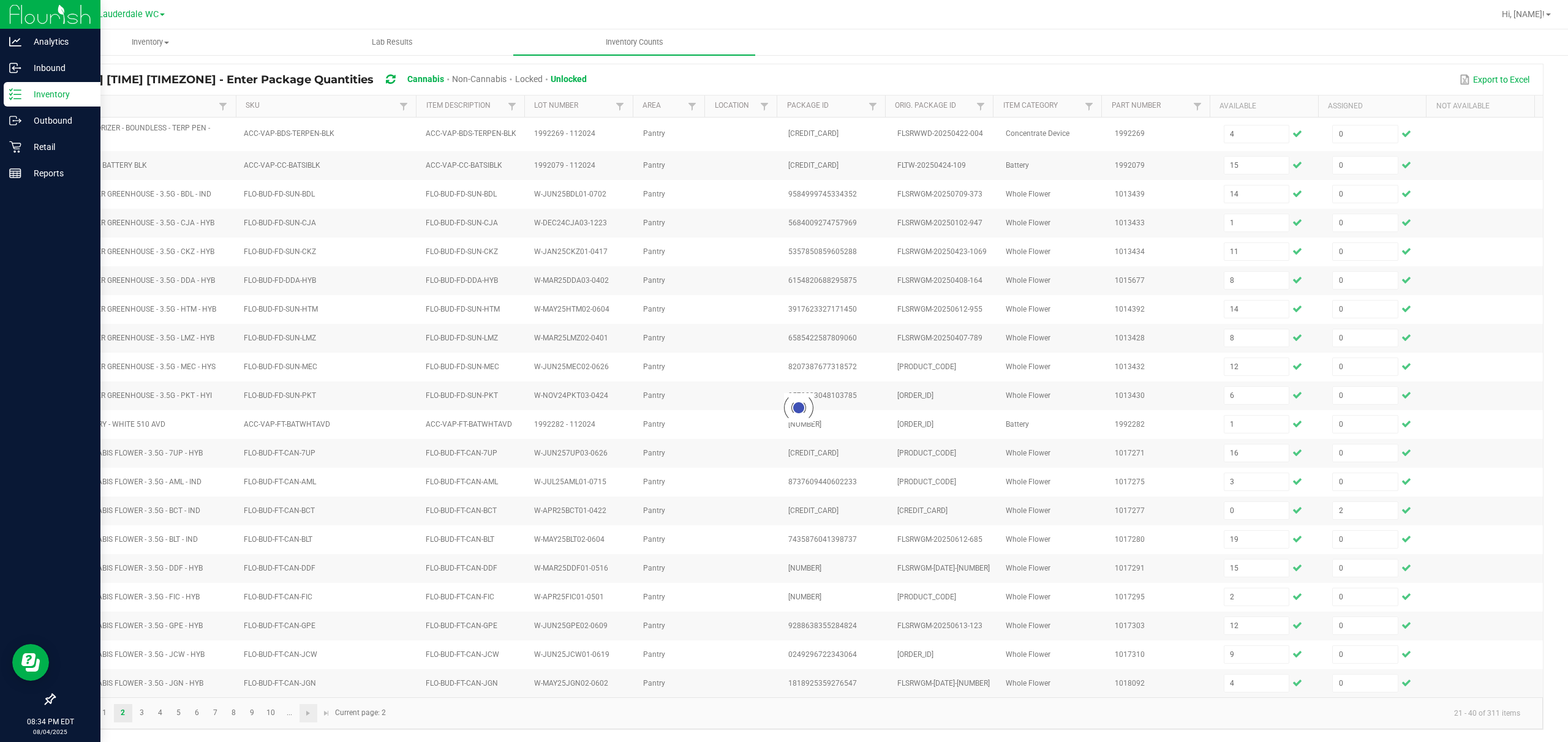 type 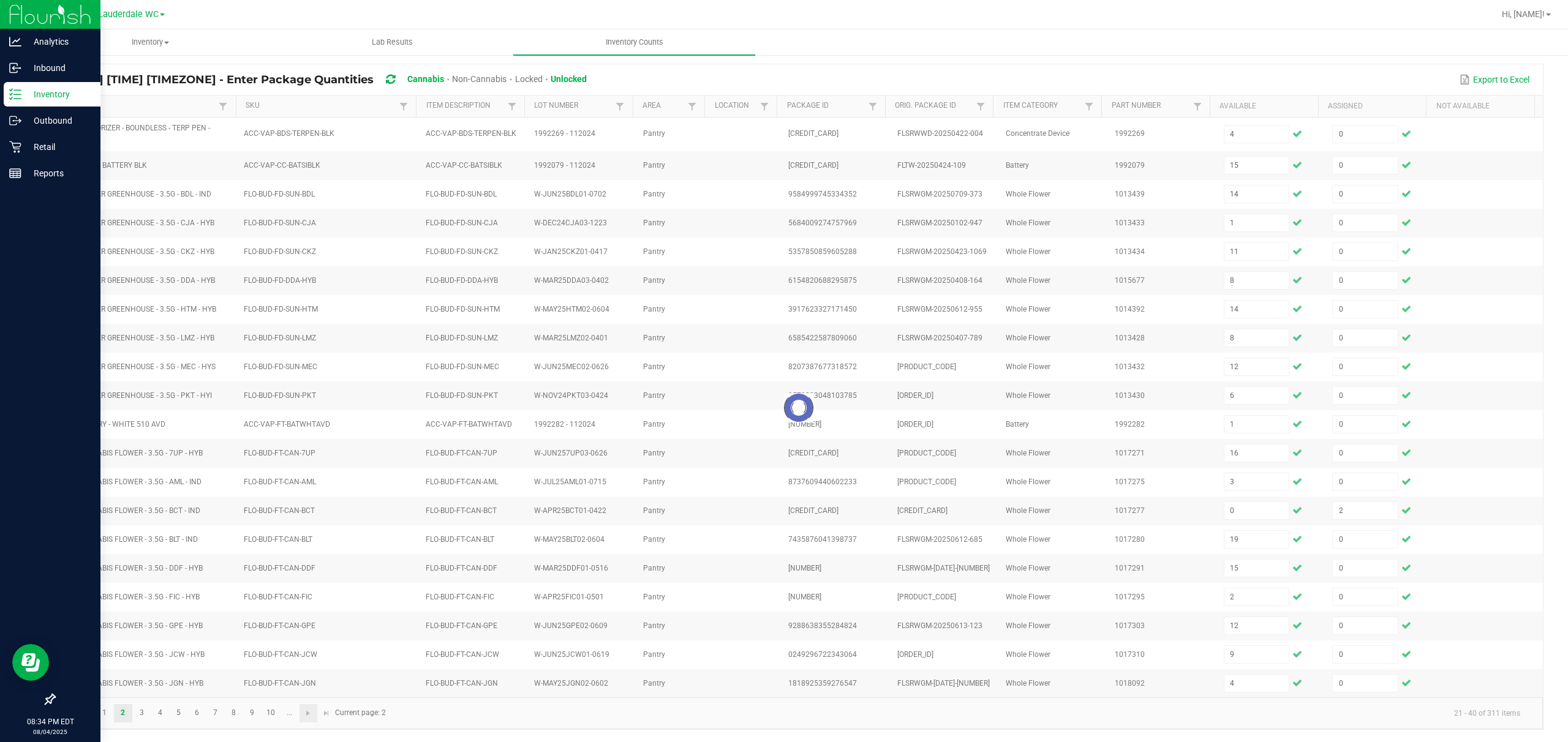 type 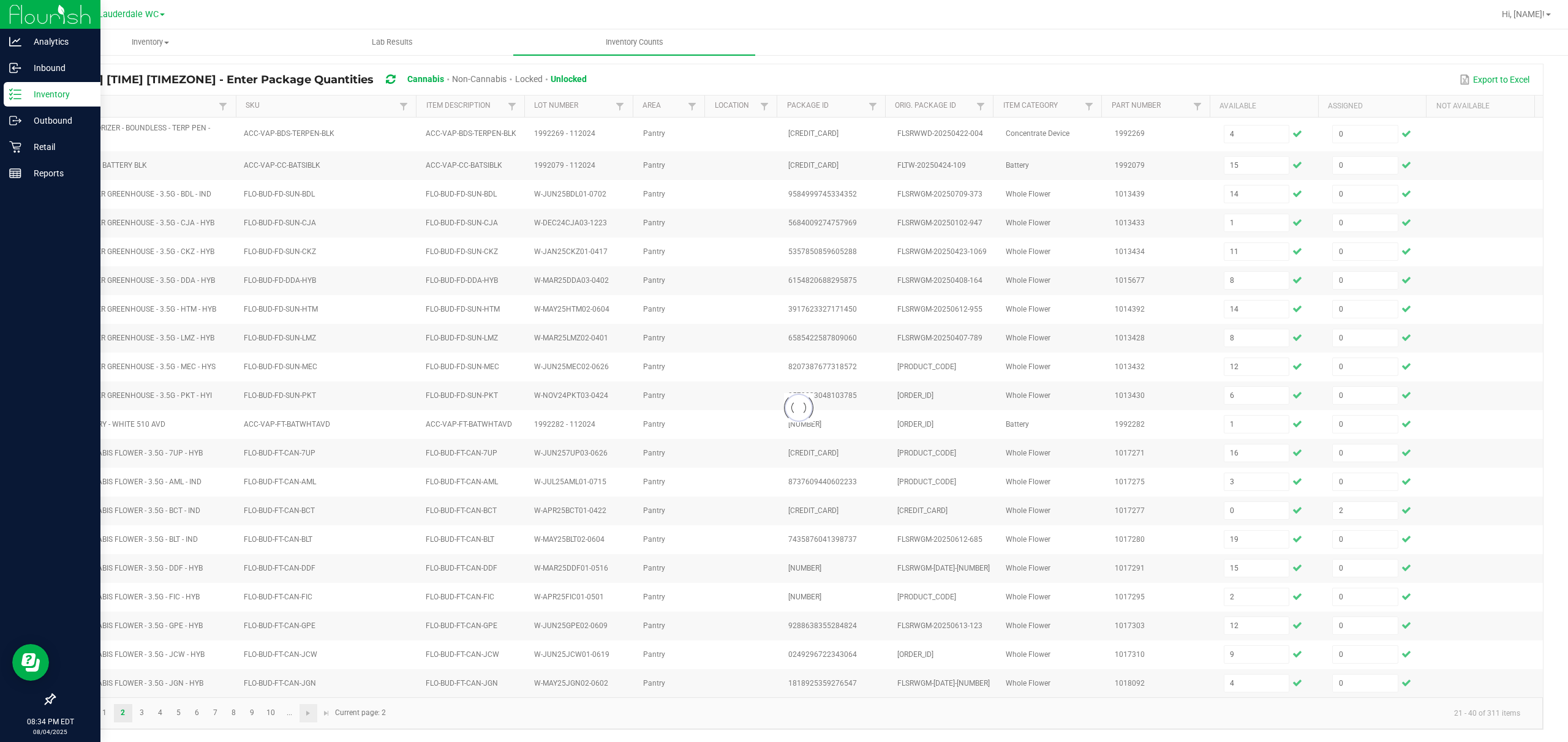 type 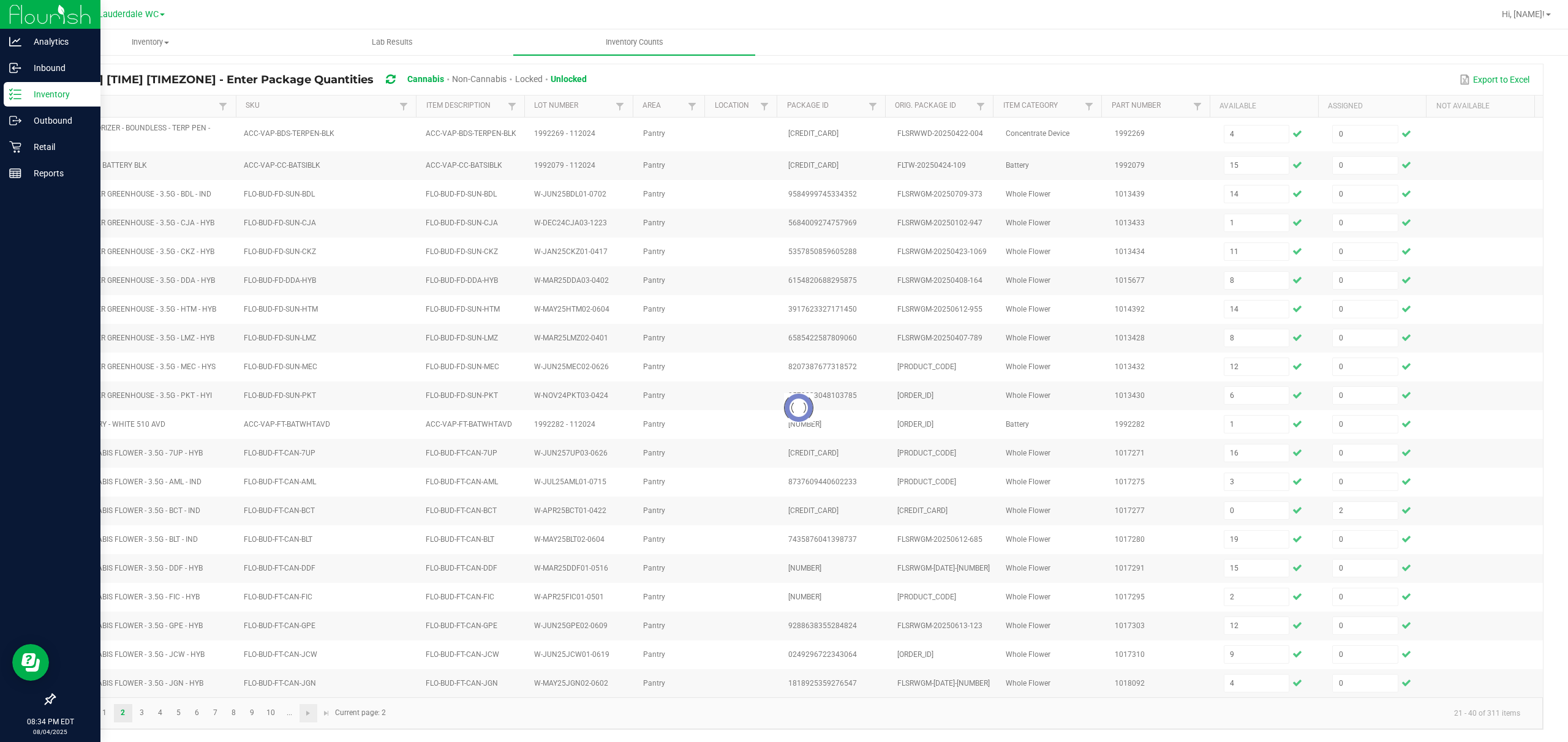 type 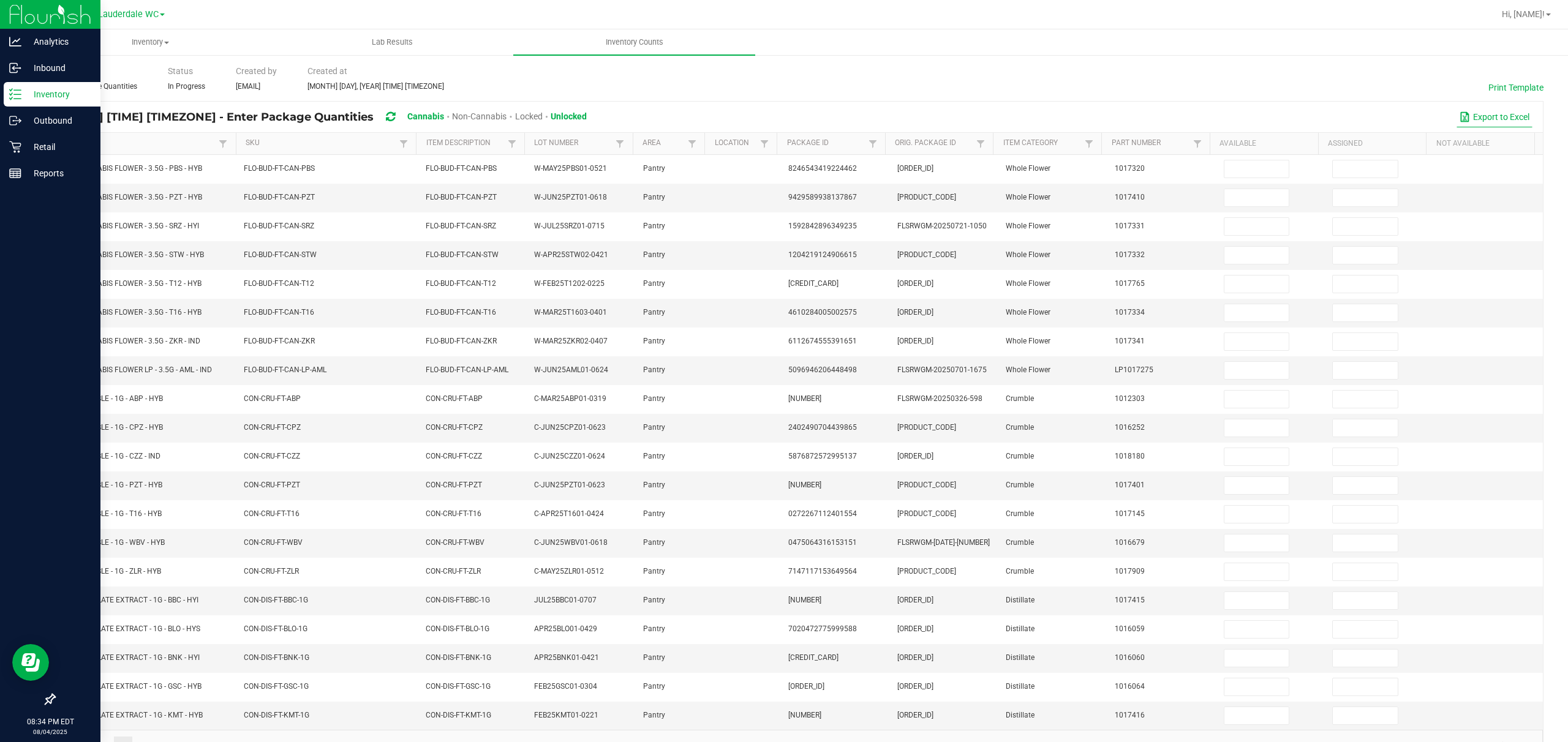 scroll, scrollTop: 0, scrollLeft: 0, axis: both 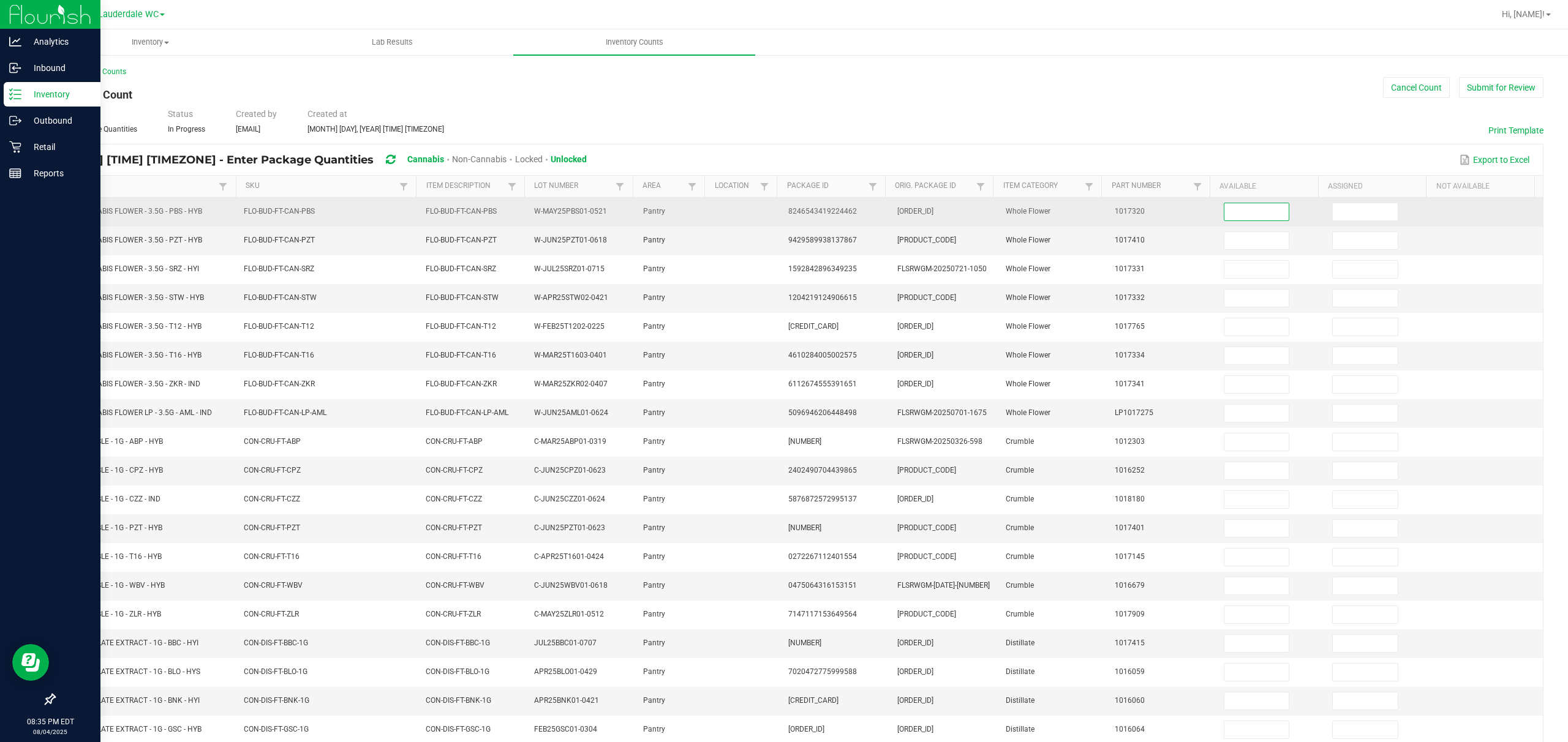 click at bounding box center (1257, 212) 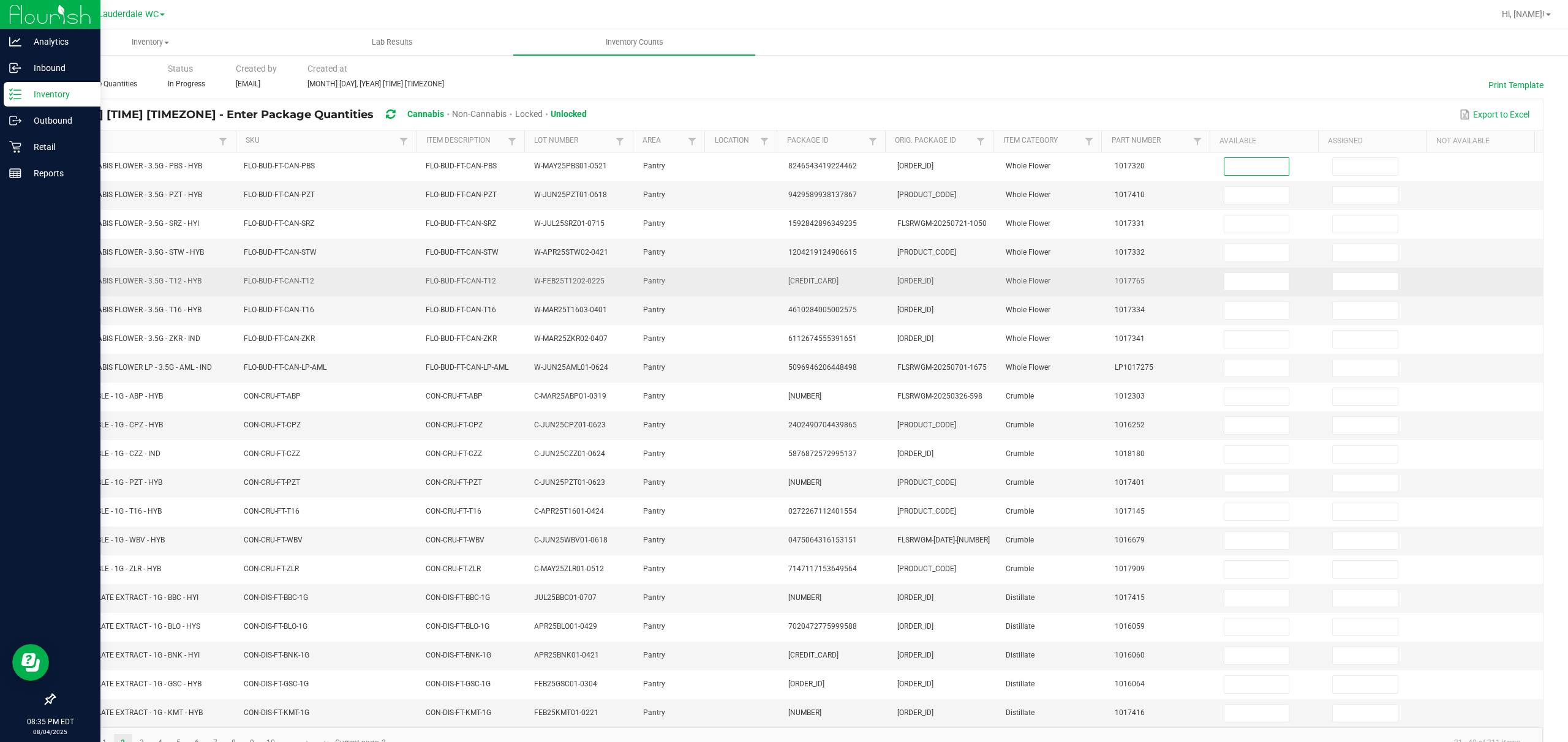 scroll, scrollTop: 88, scrollLeft: 0, axis: vertical 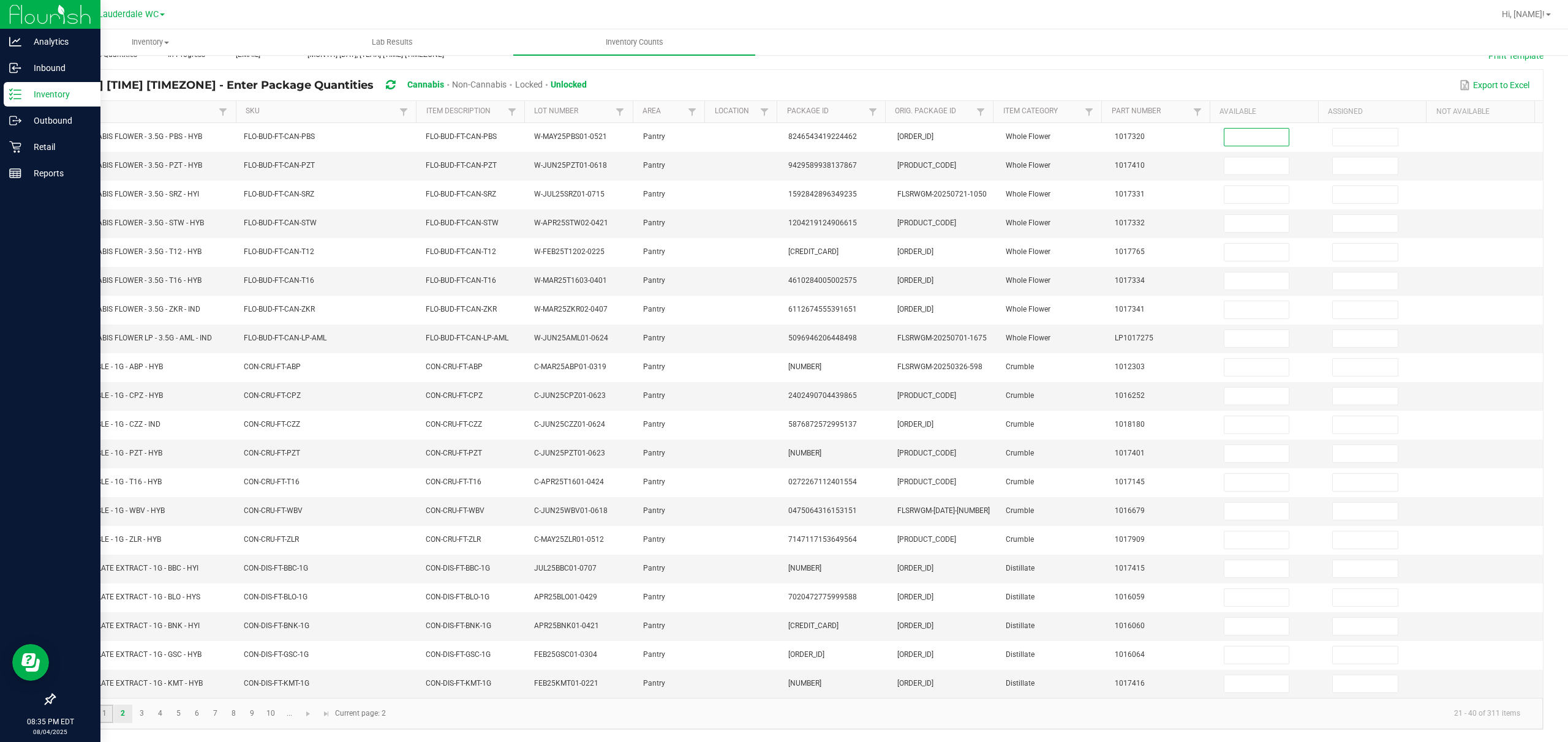 click on "1" 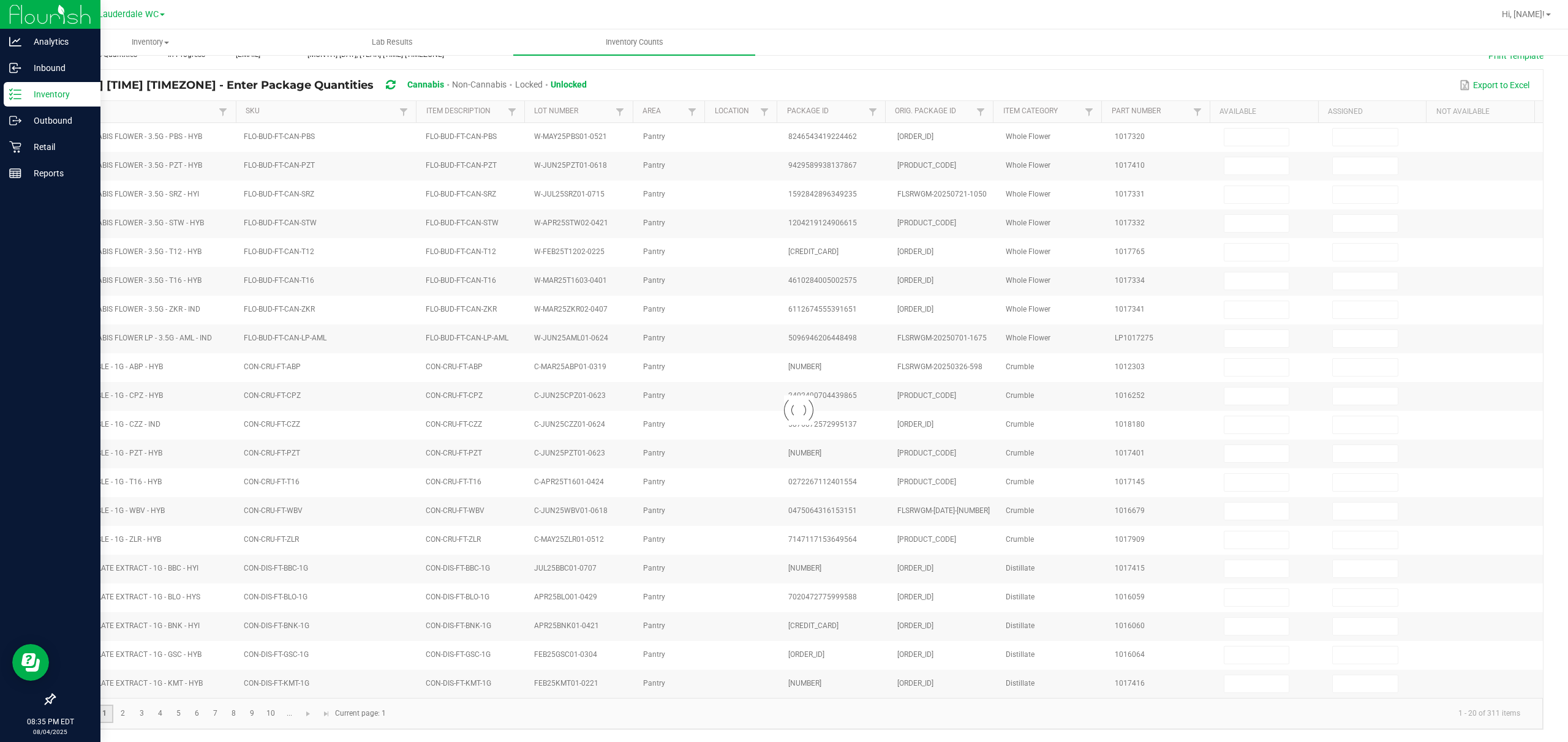 type on "4" 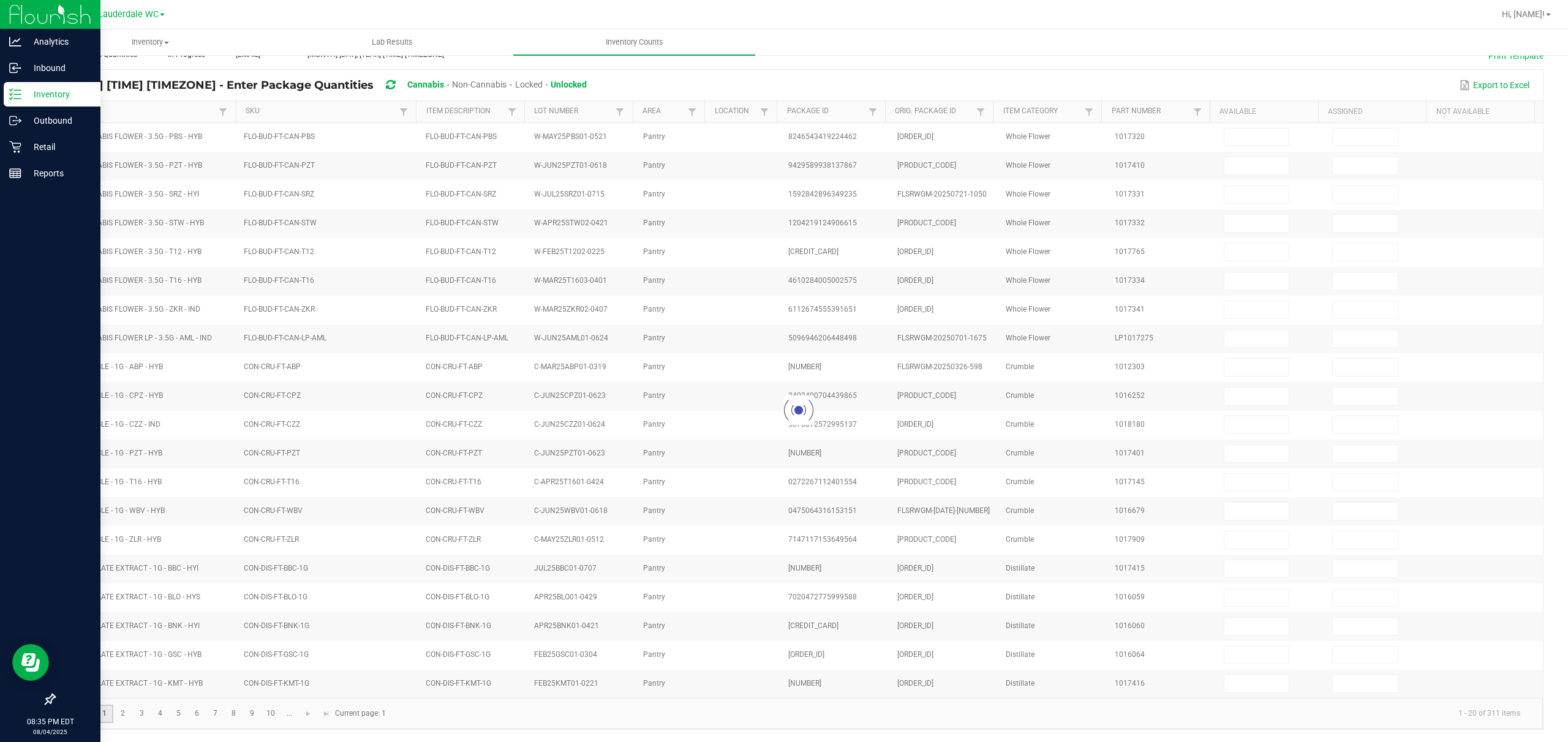 type on "0" 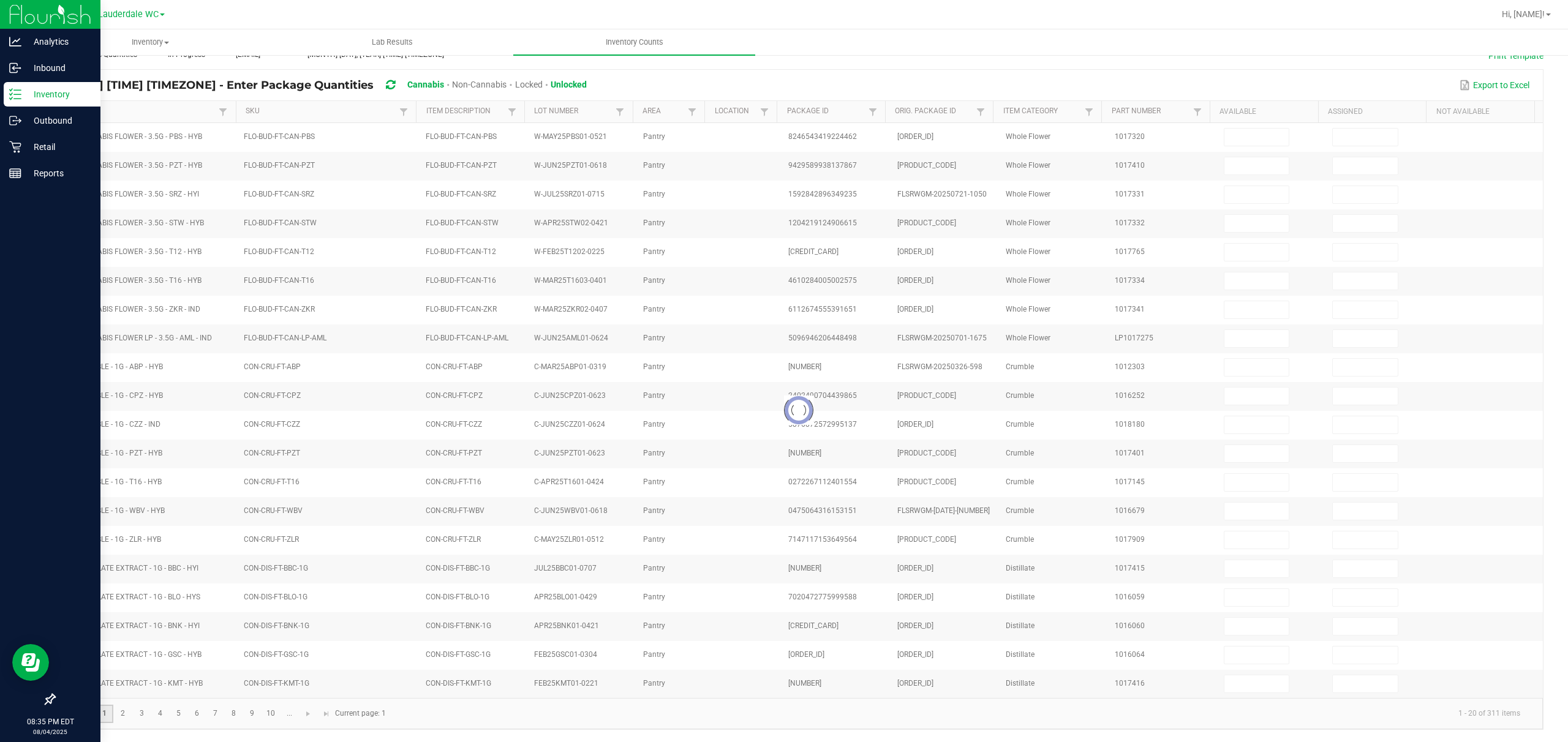 type on "14" 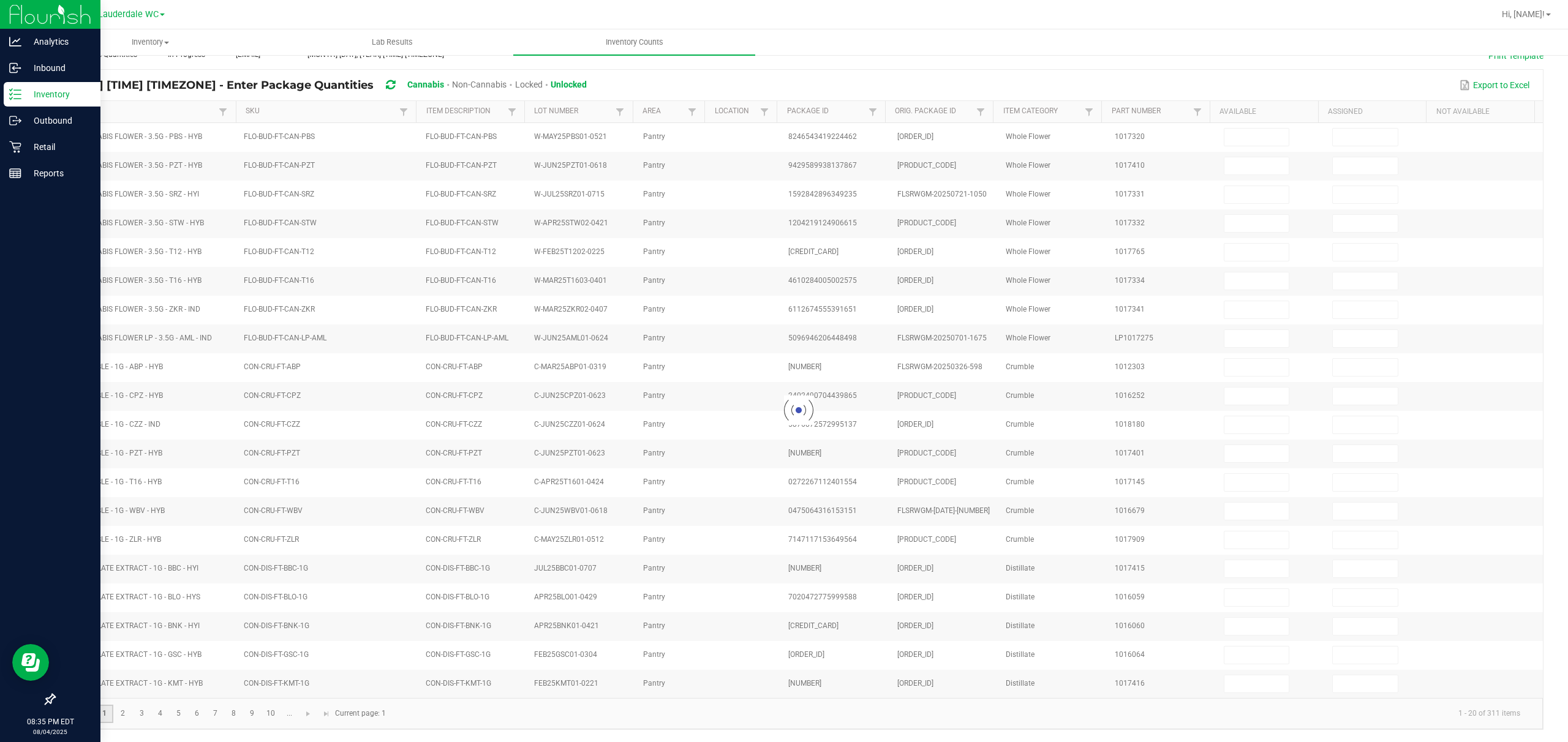 type on "1" 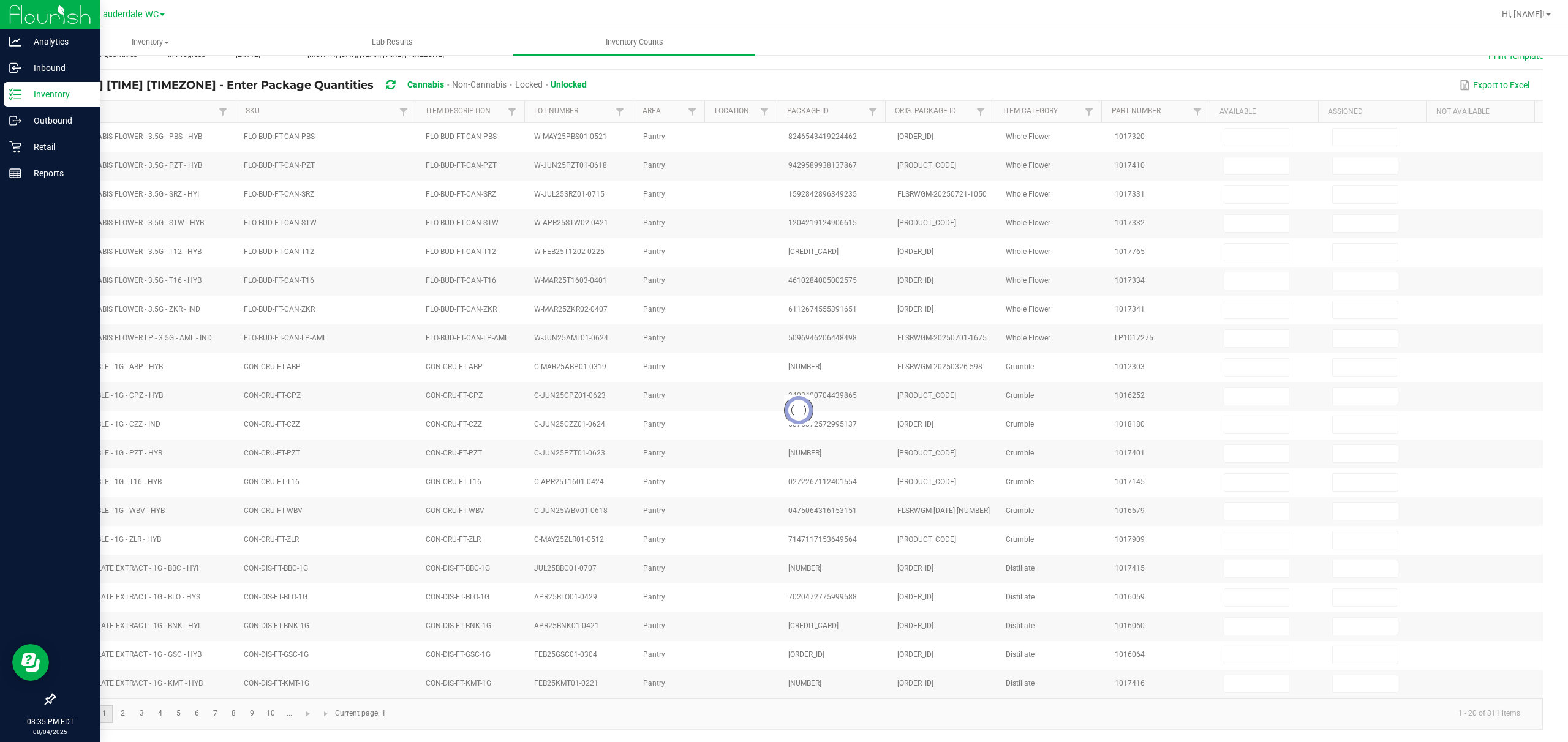 type on "11" 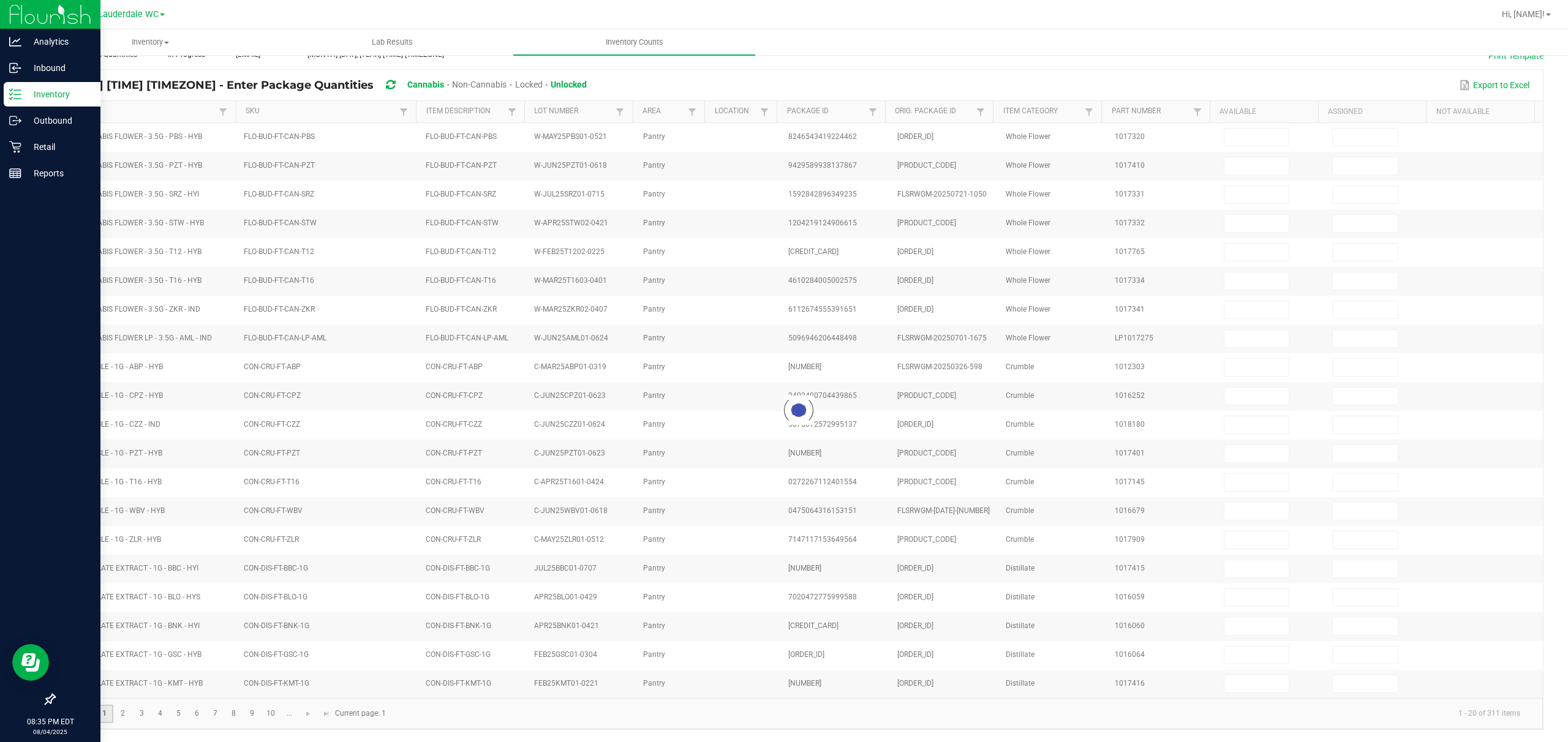 type on "8" 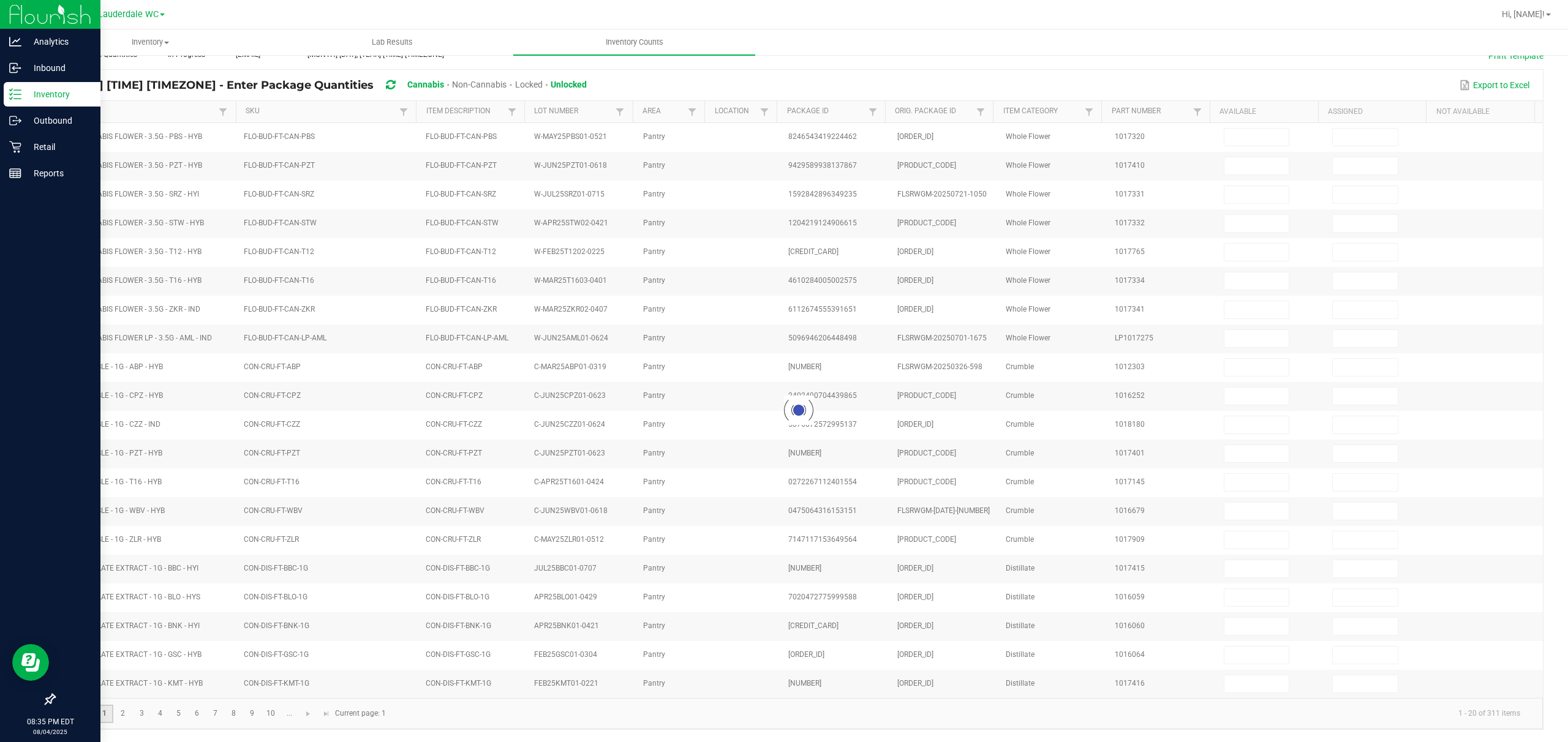 type on "14" 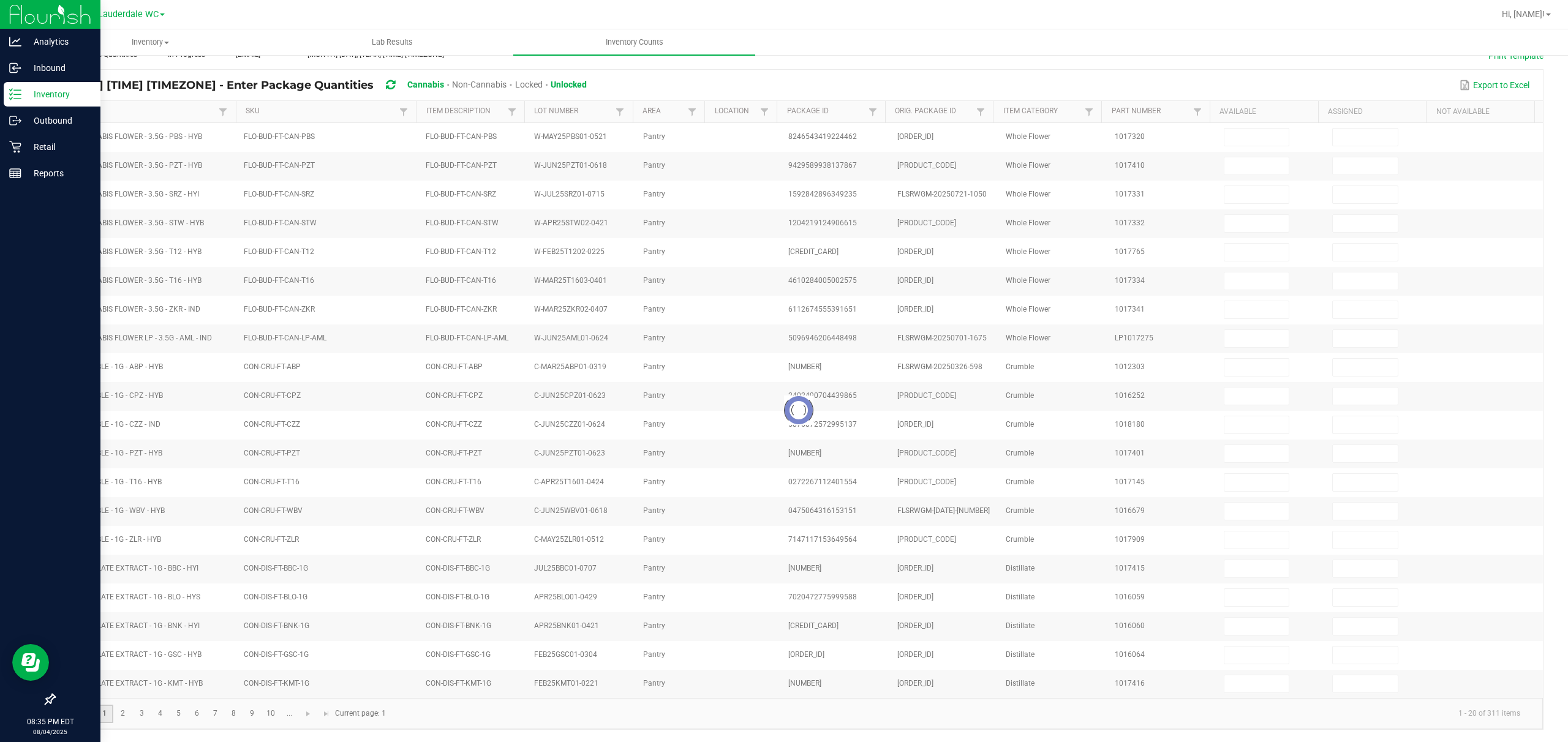 type on "8" 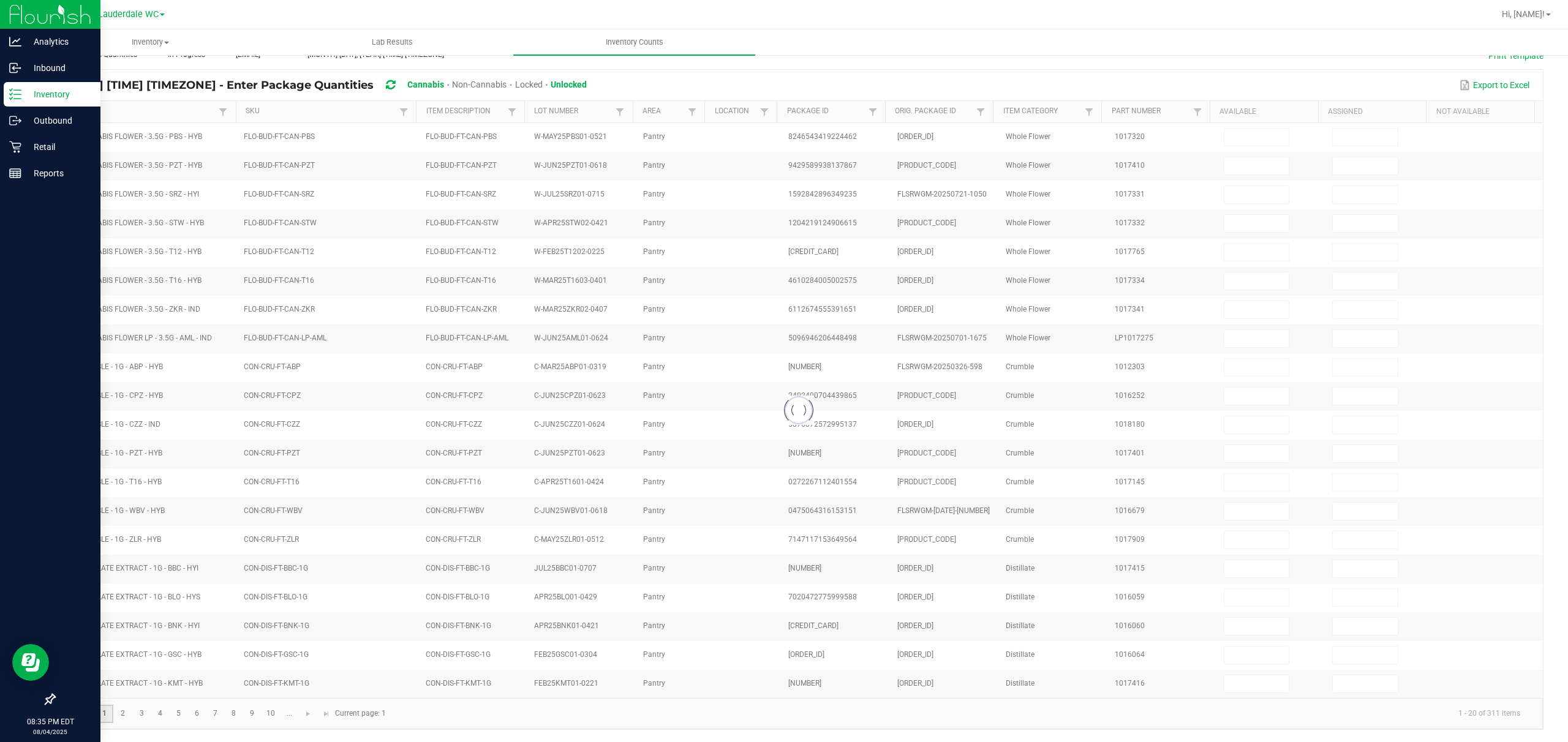 type on "12" 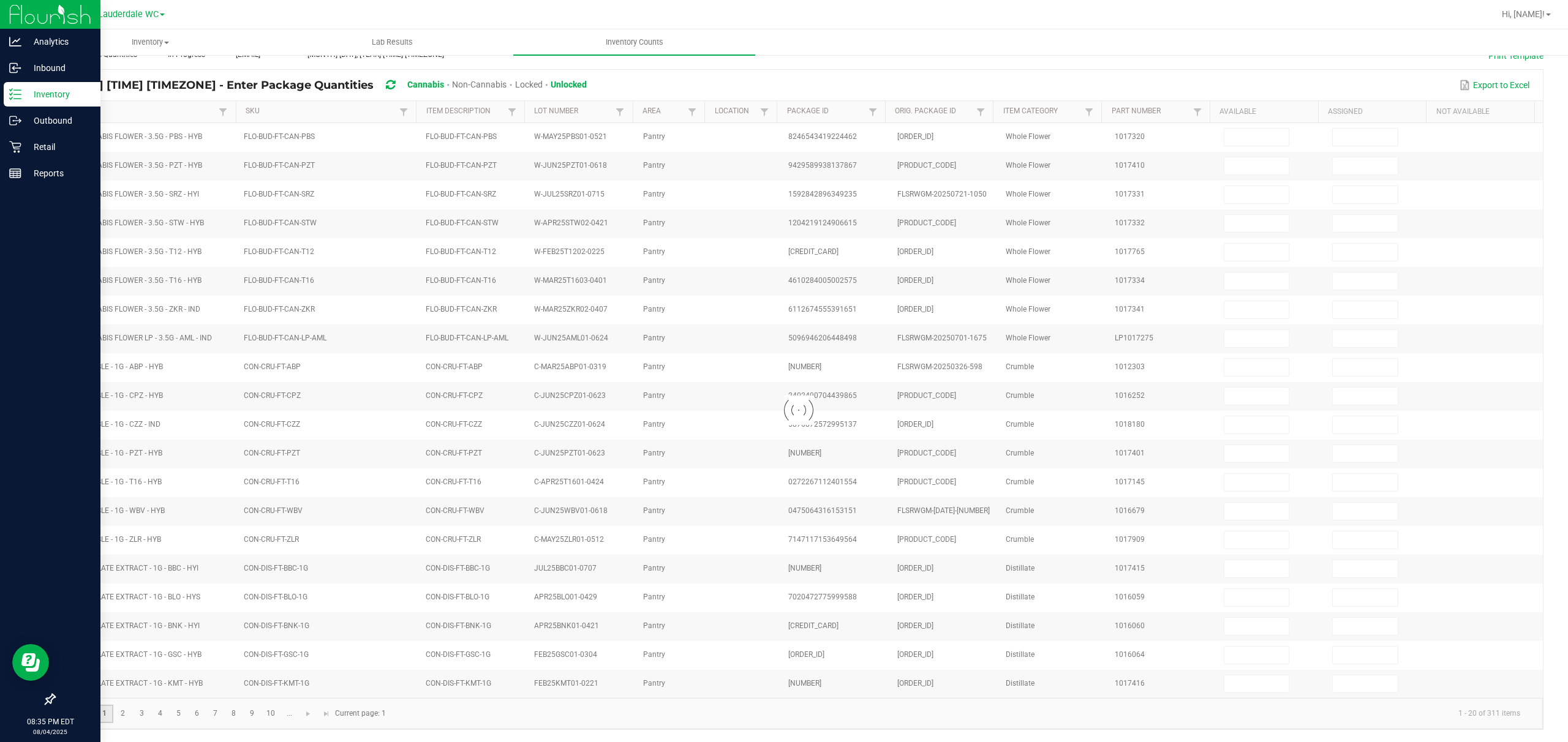type on "1" 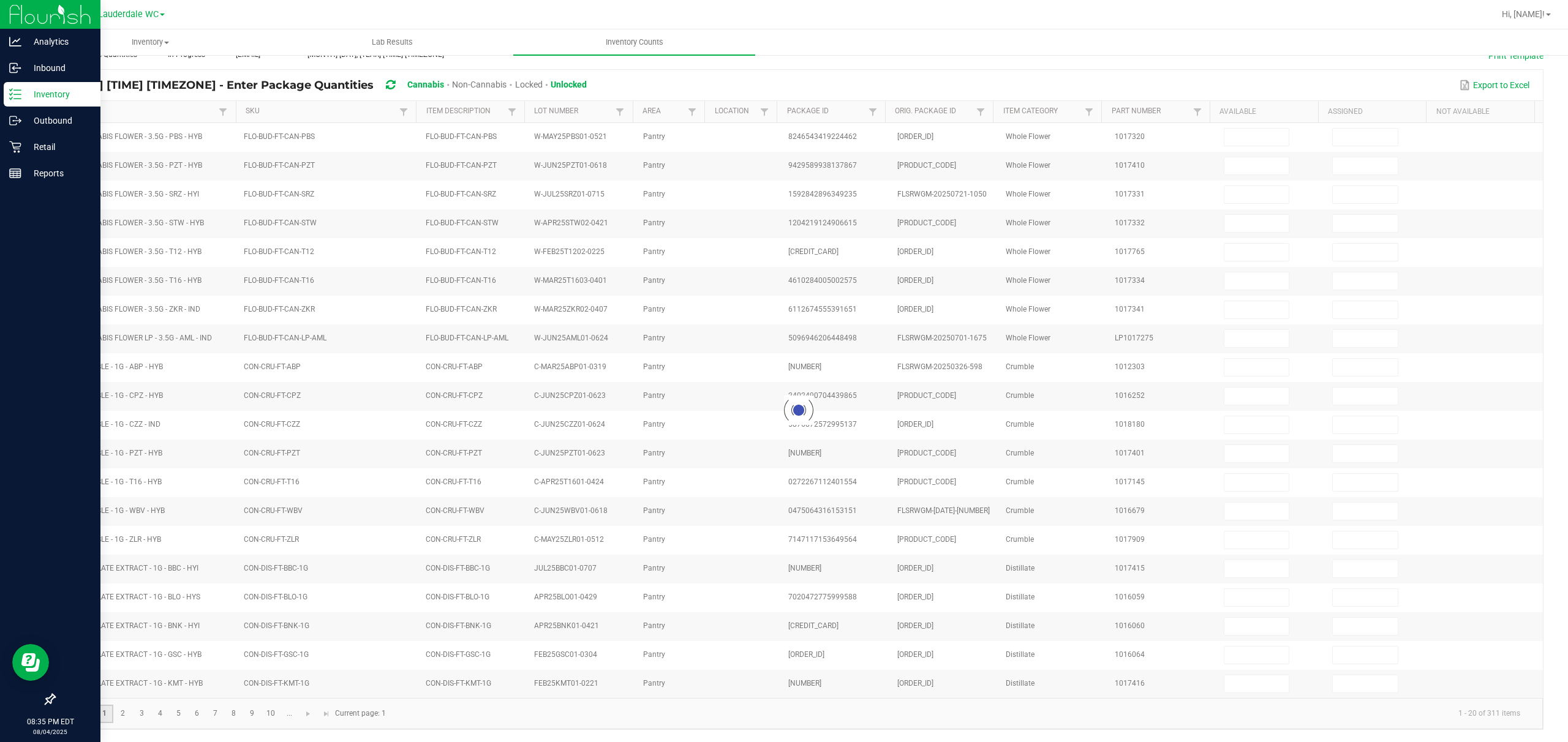 type on "0" 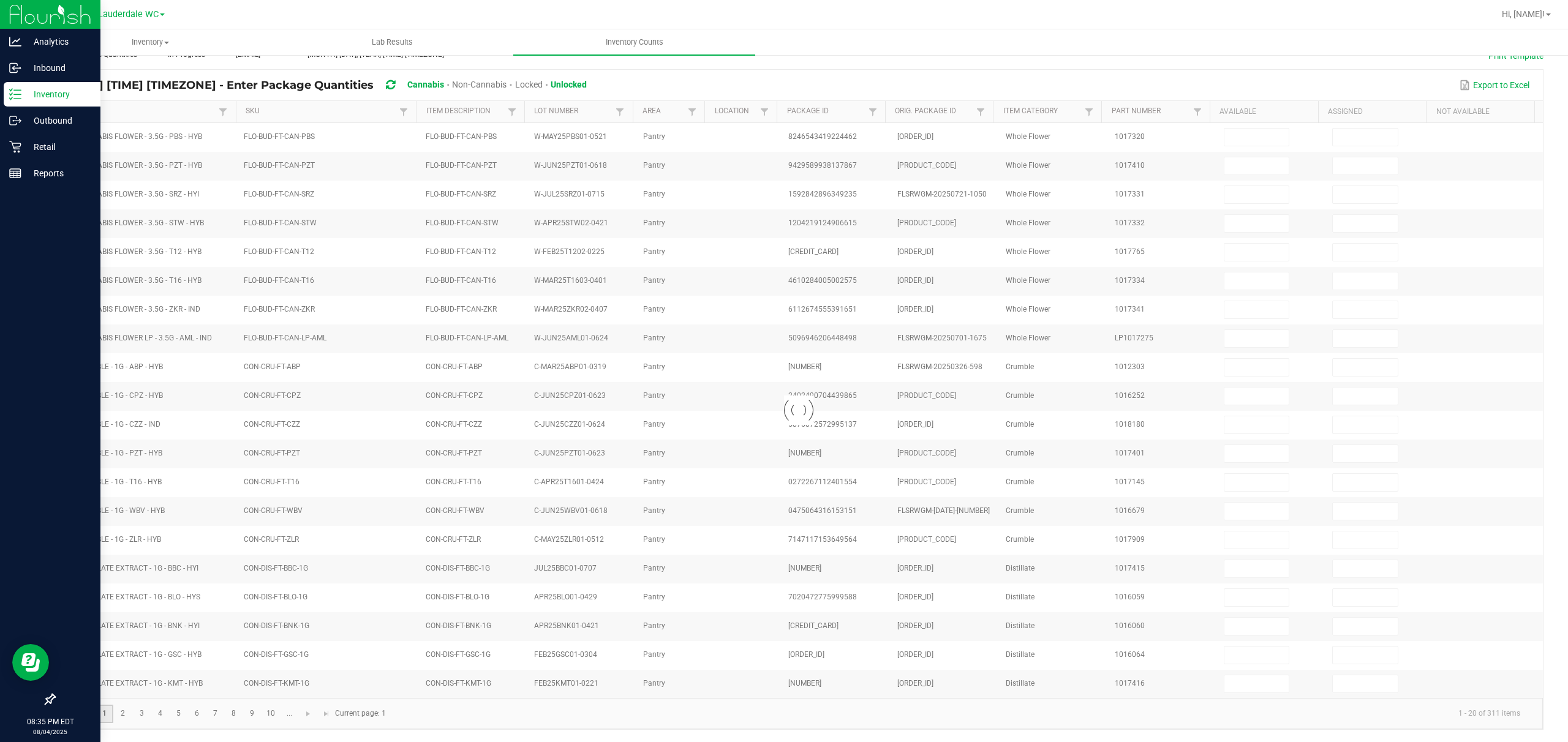 type on "16" 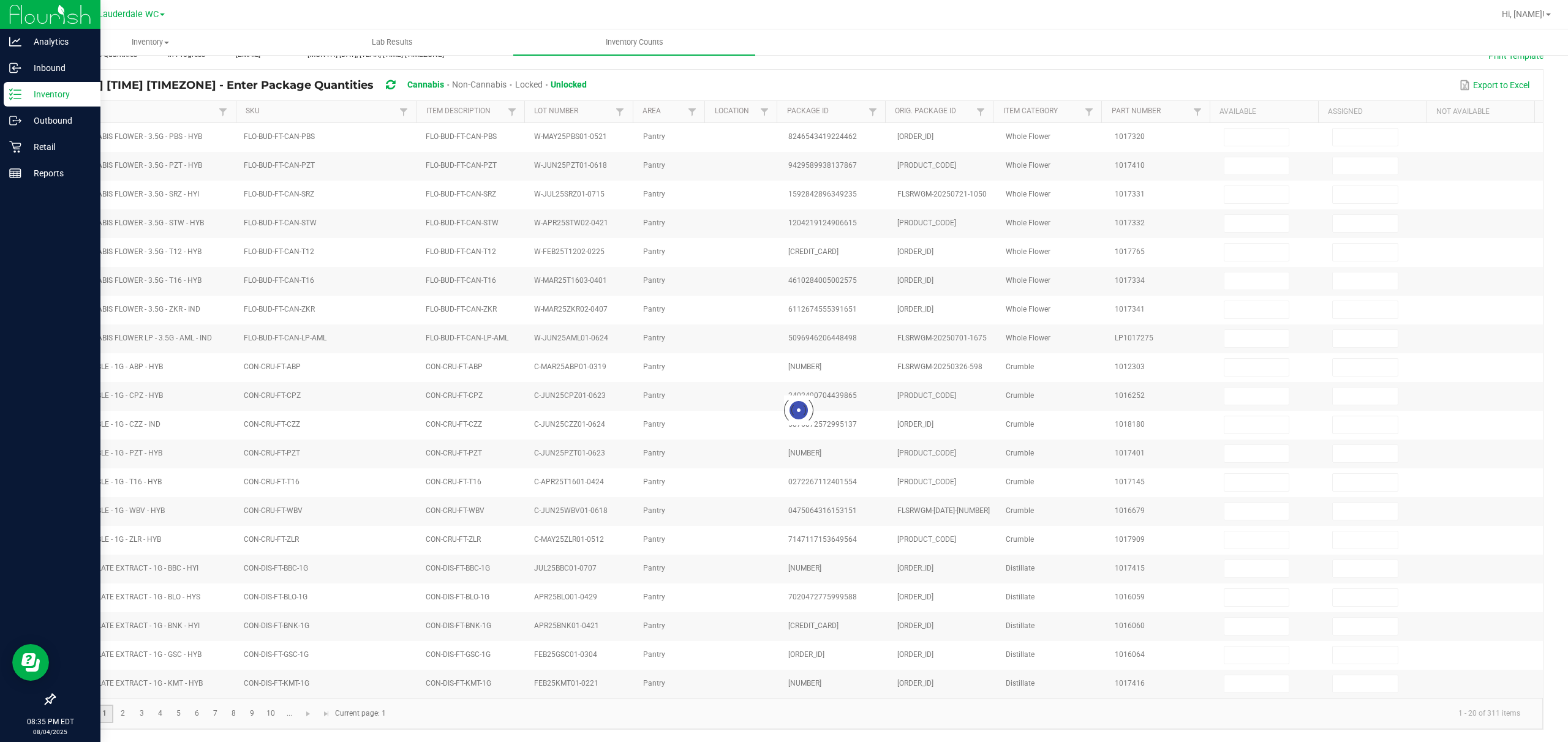 type on "3" 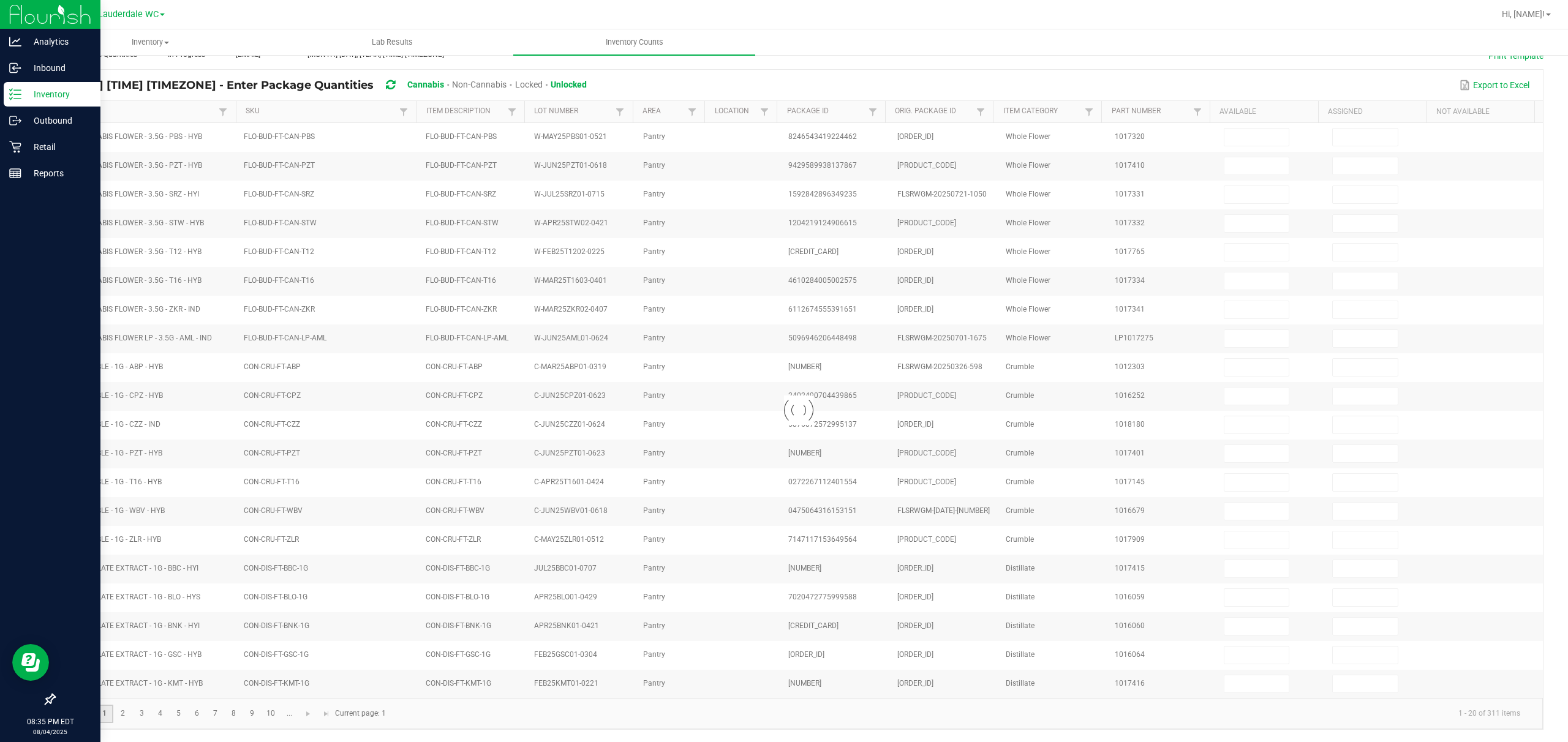 type on "19" 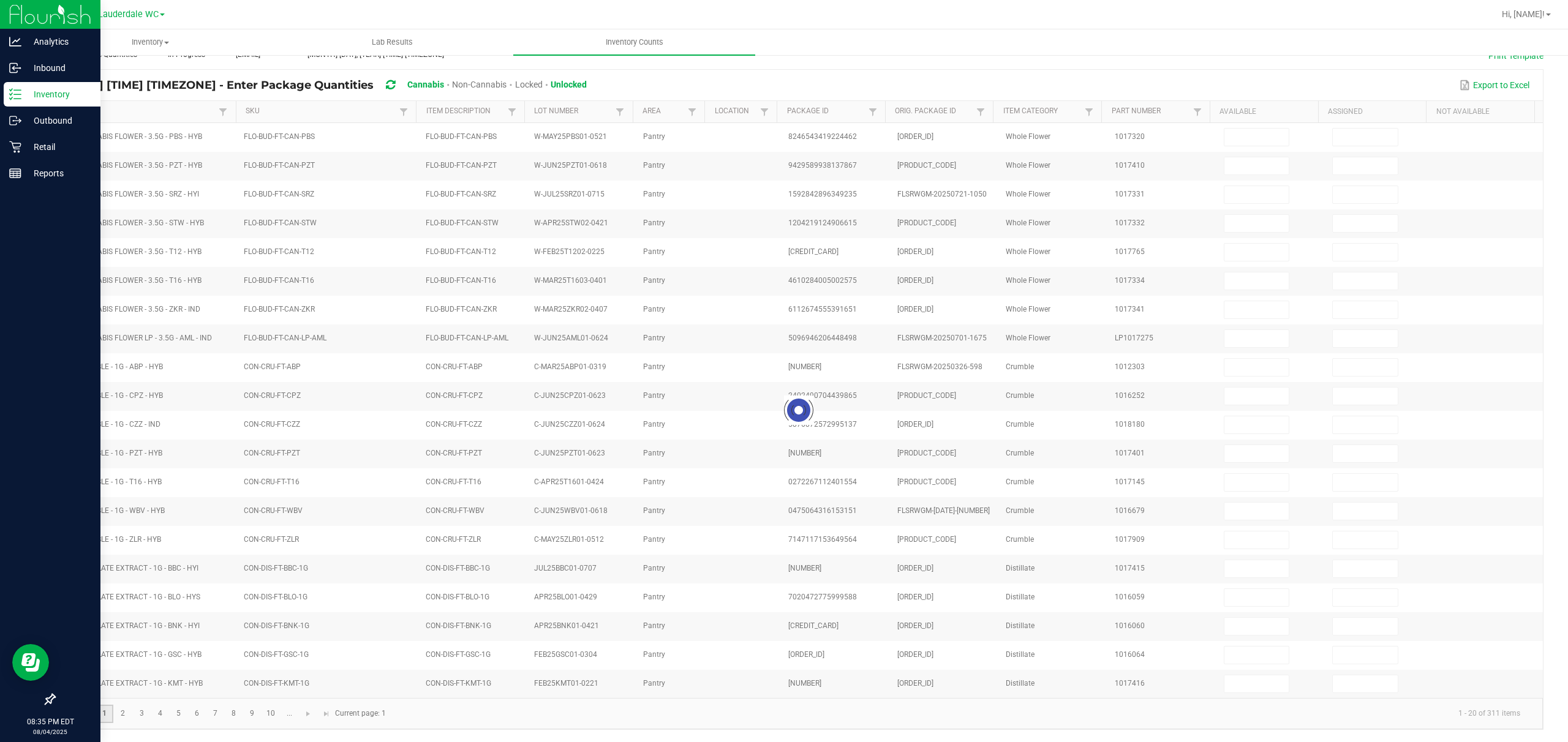 type on "0" 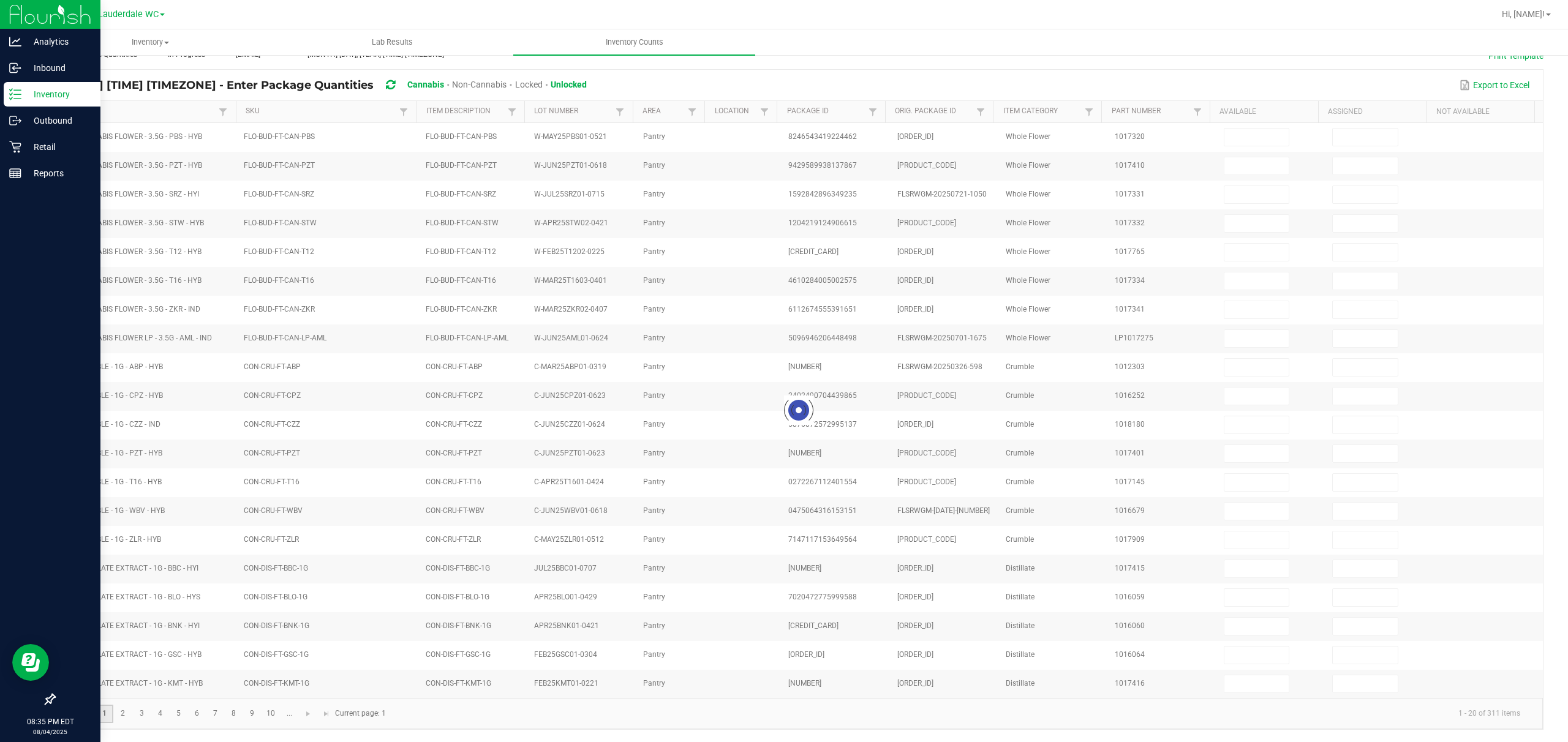 type on "4" 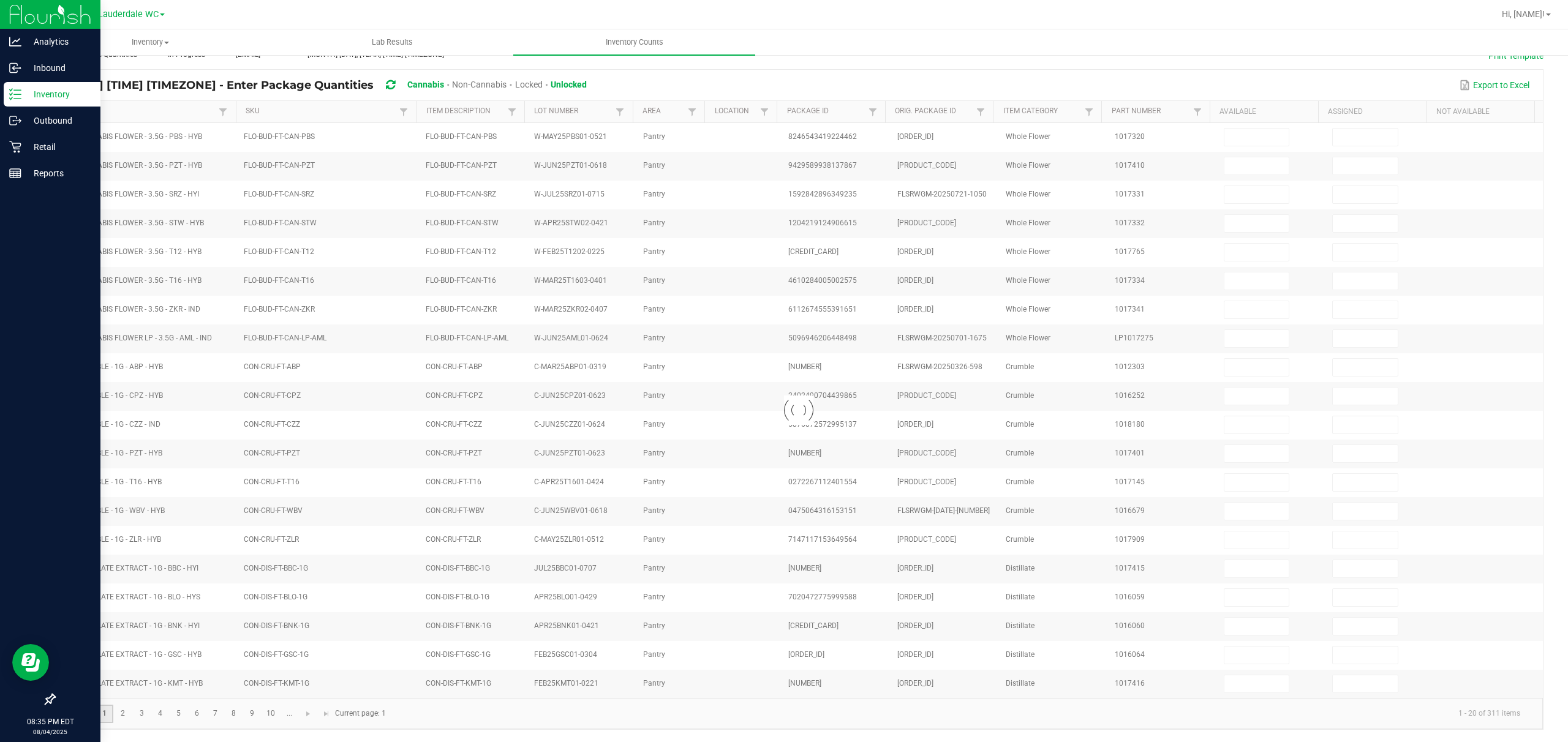 type on "0" 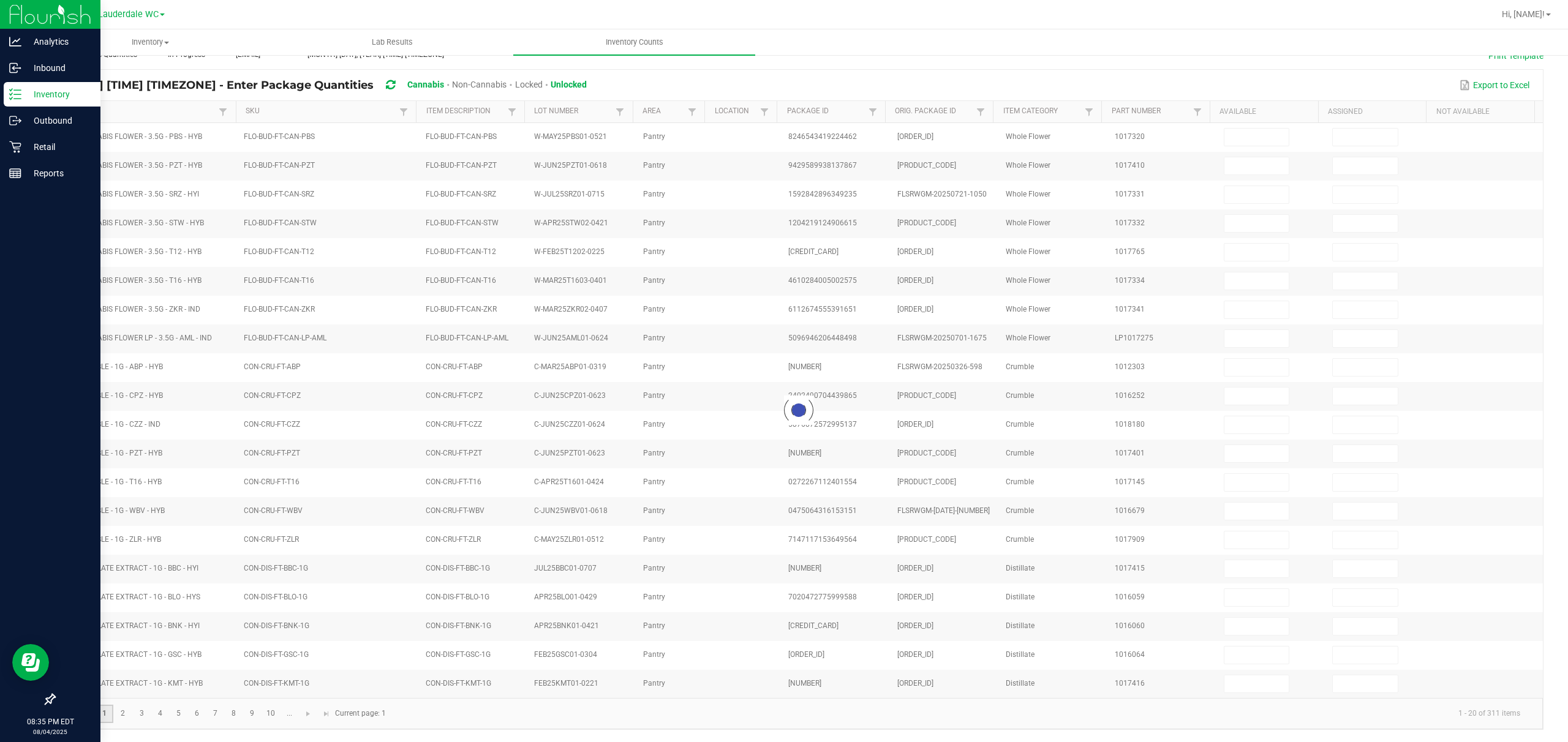 type on "0" 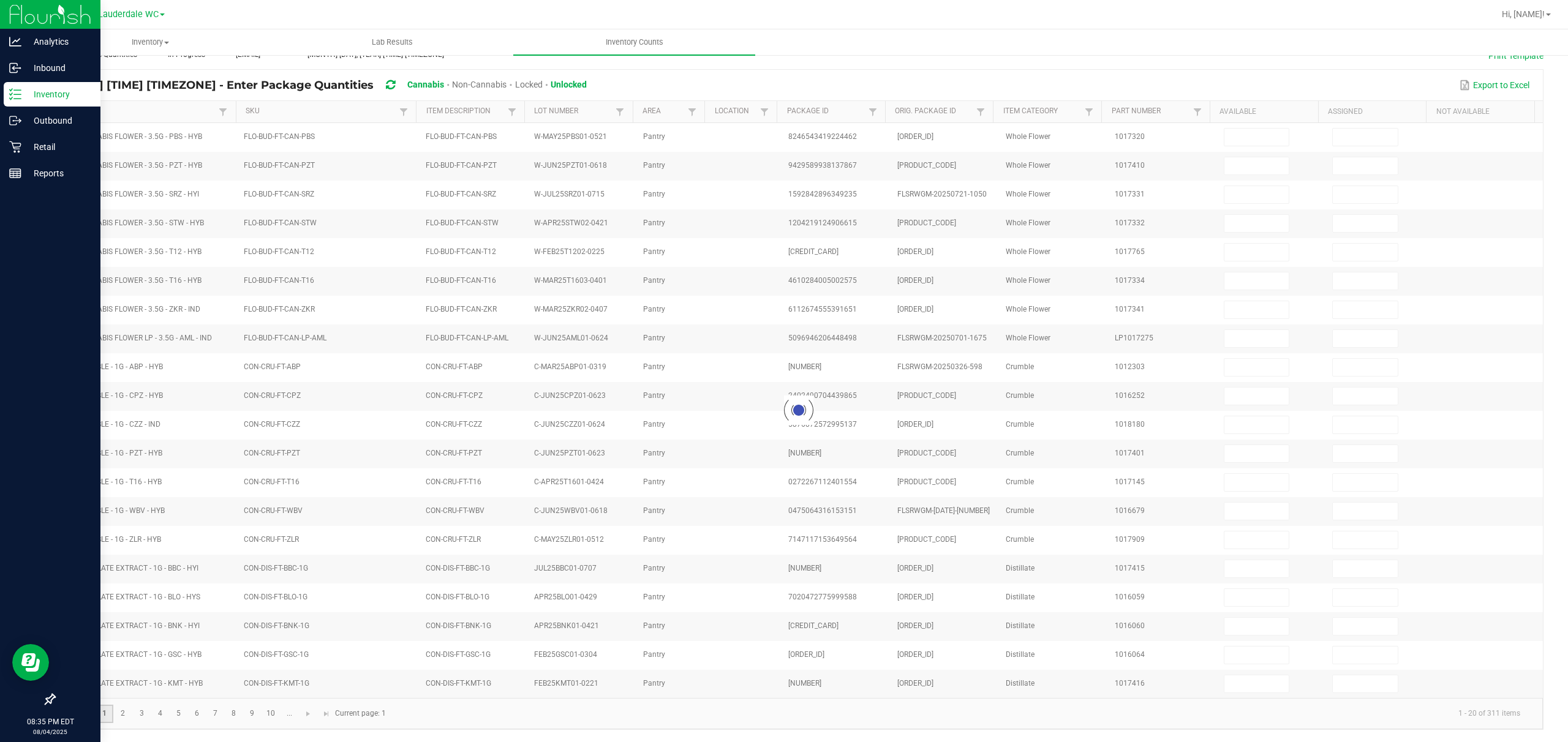 type on "0" 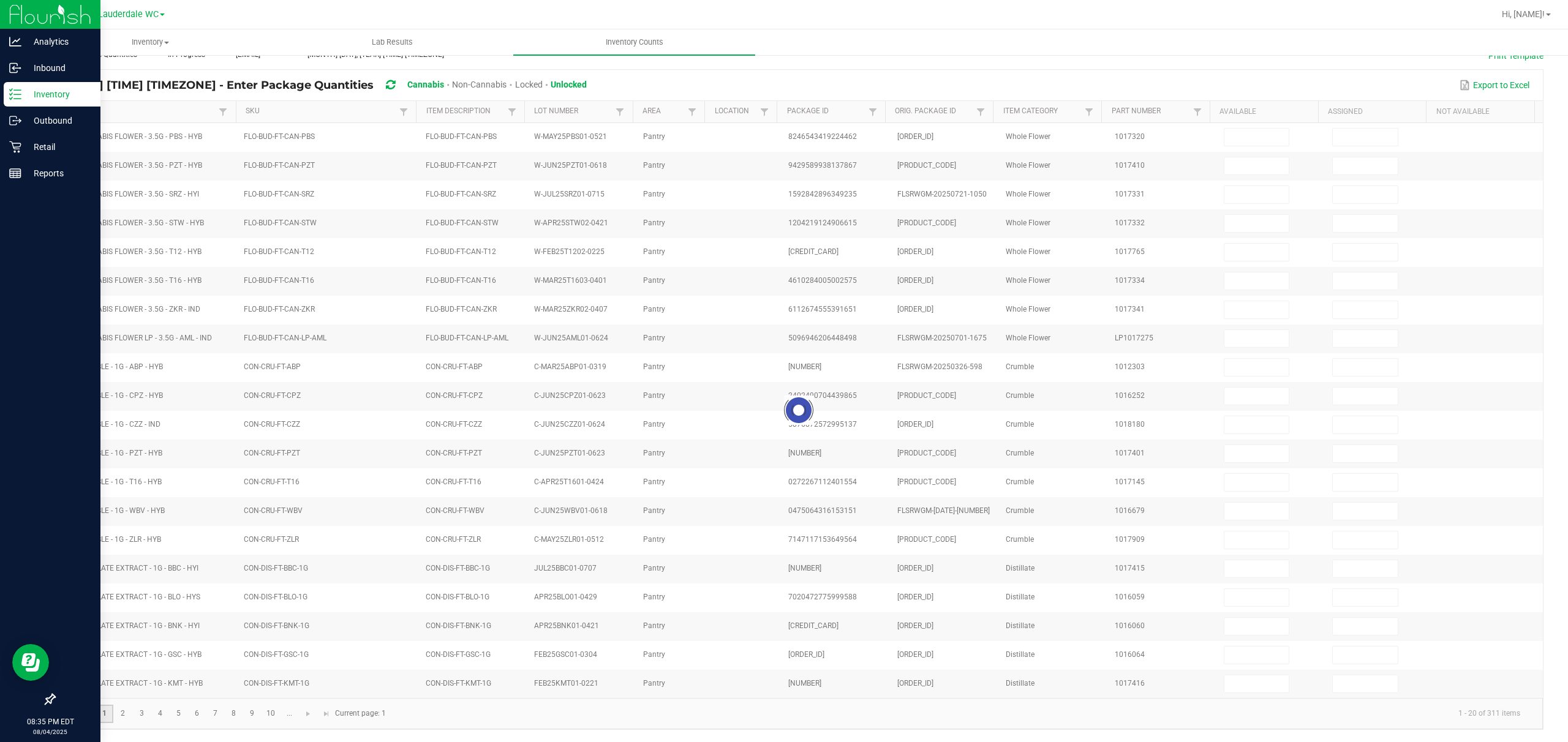 type on "0" 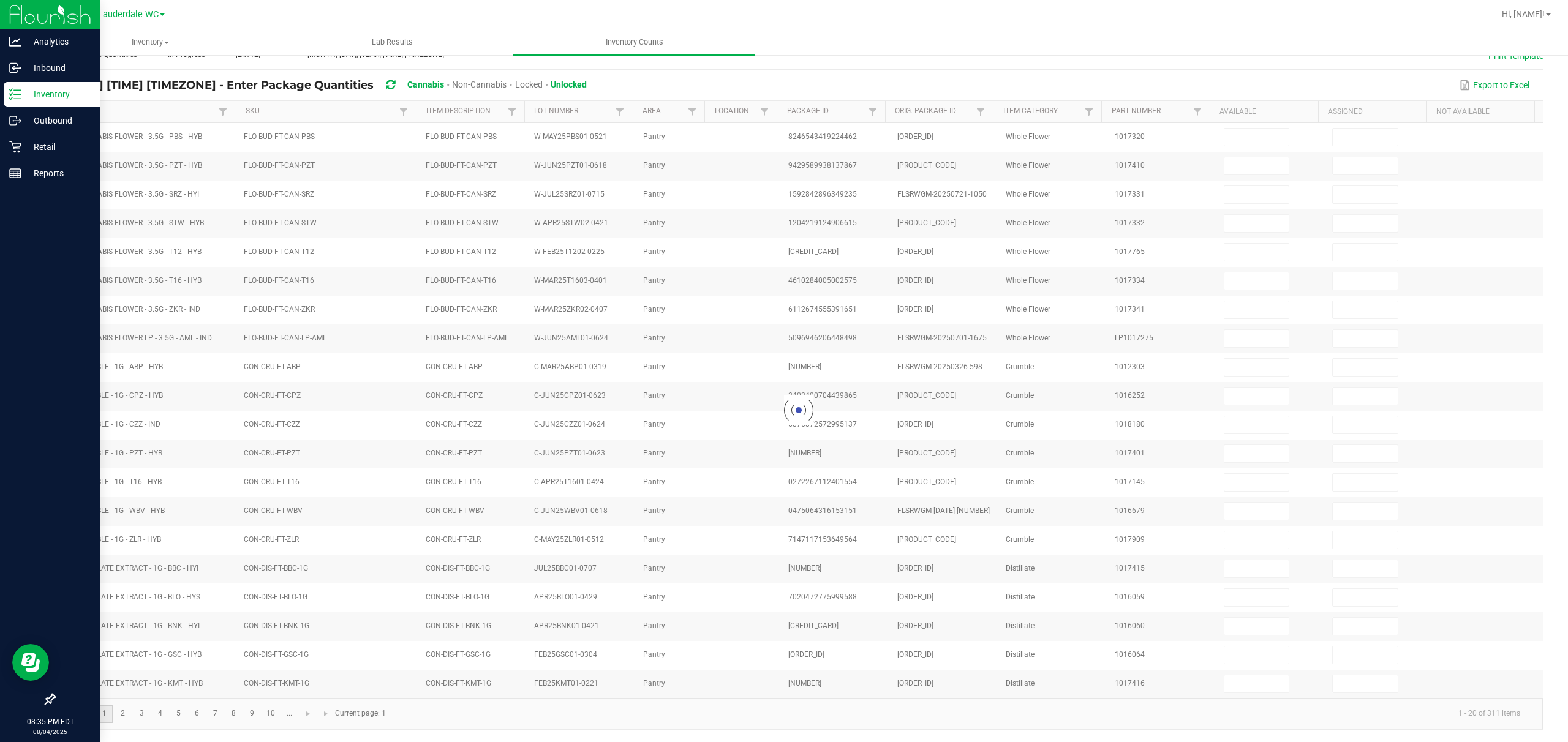 type on "0" 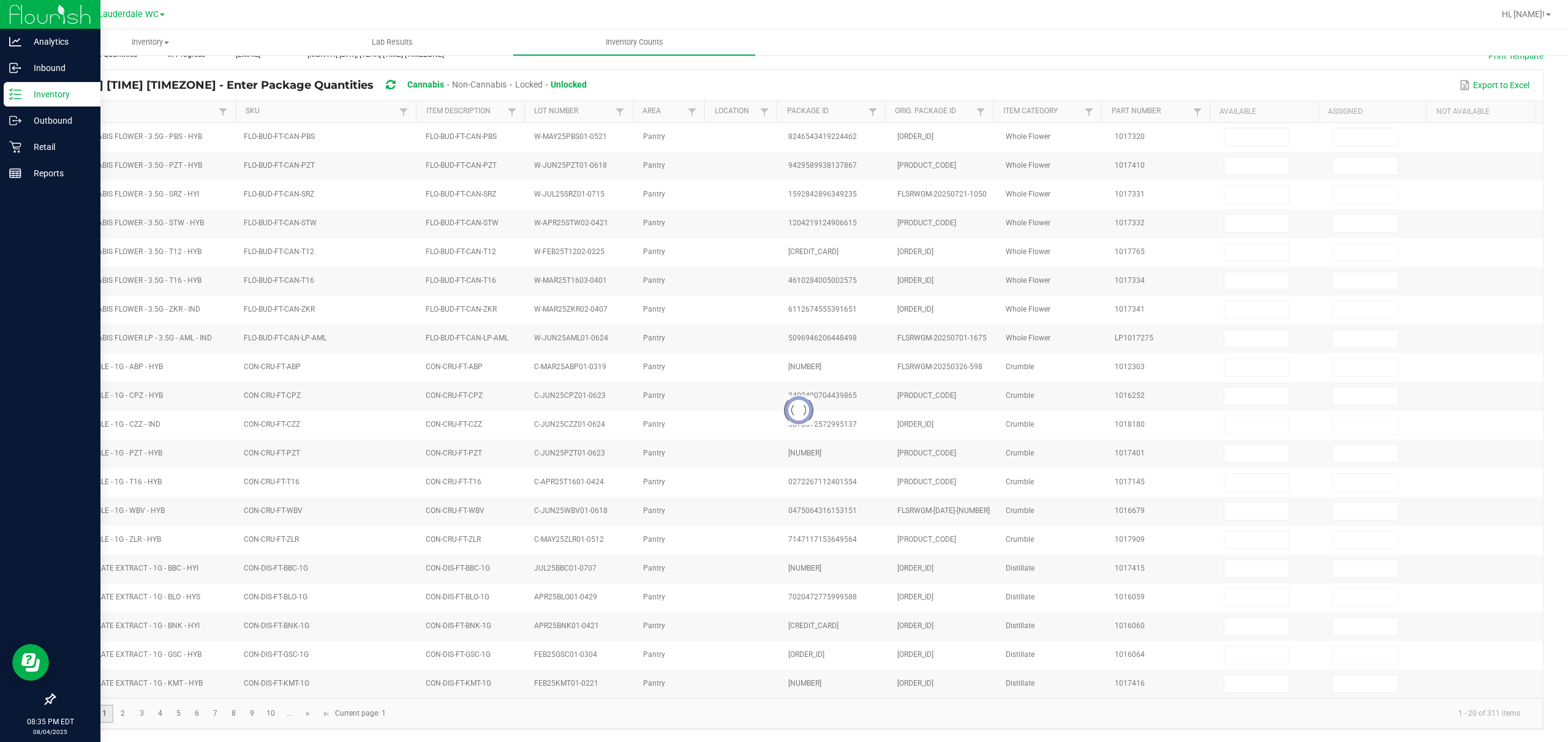 type on "0" 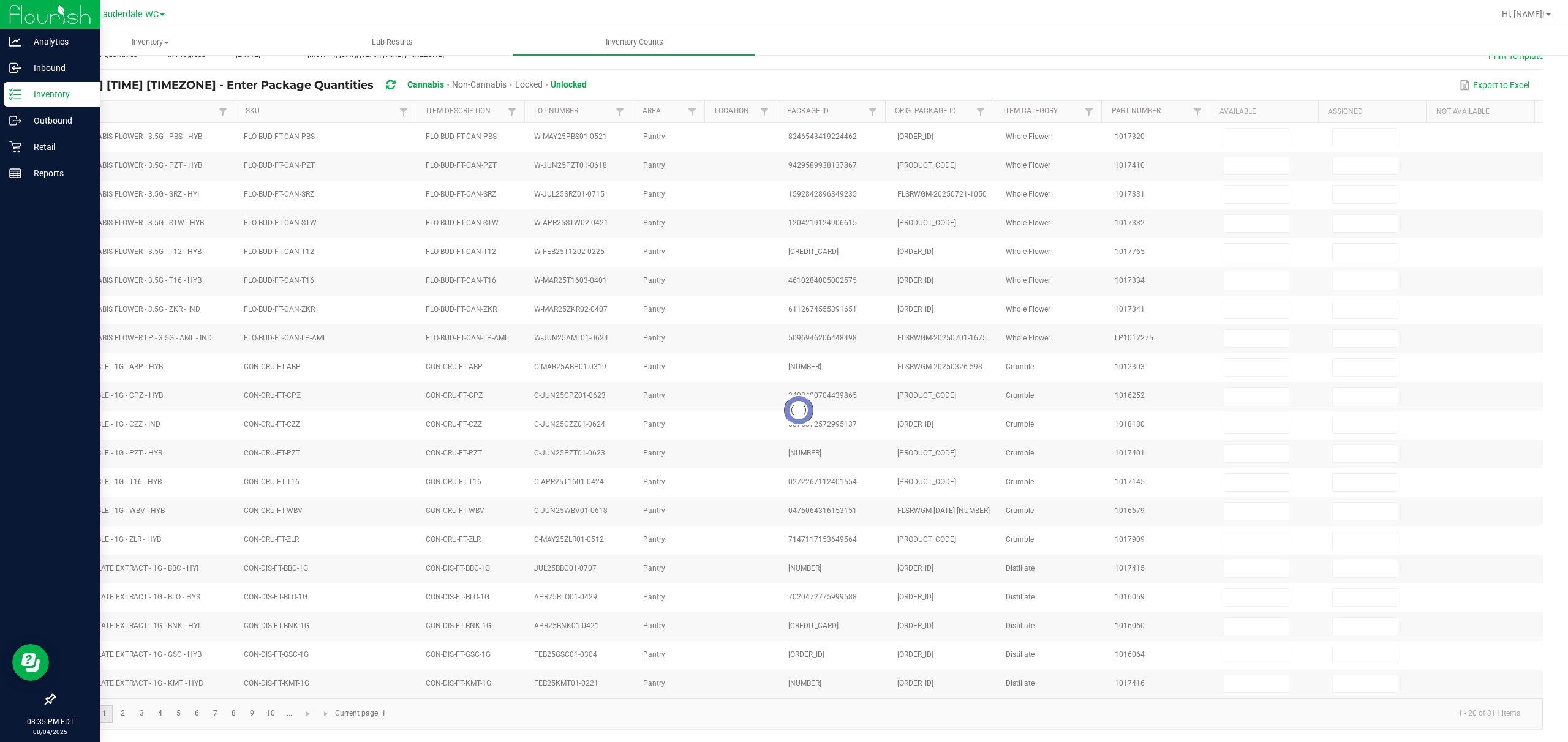 type on "0" 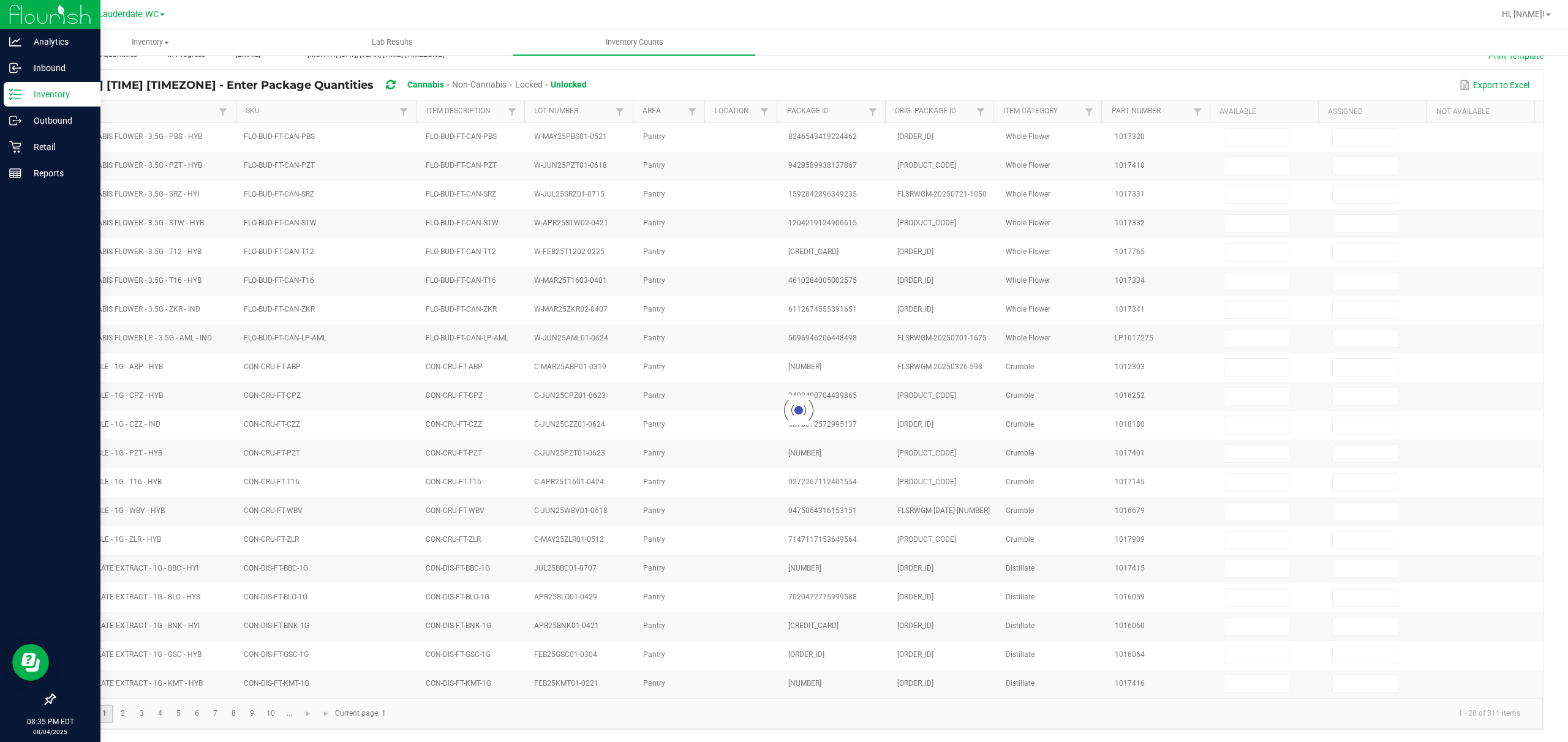 type on "0" 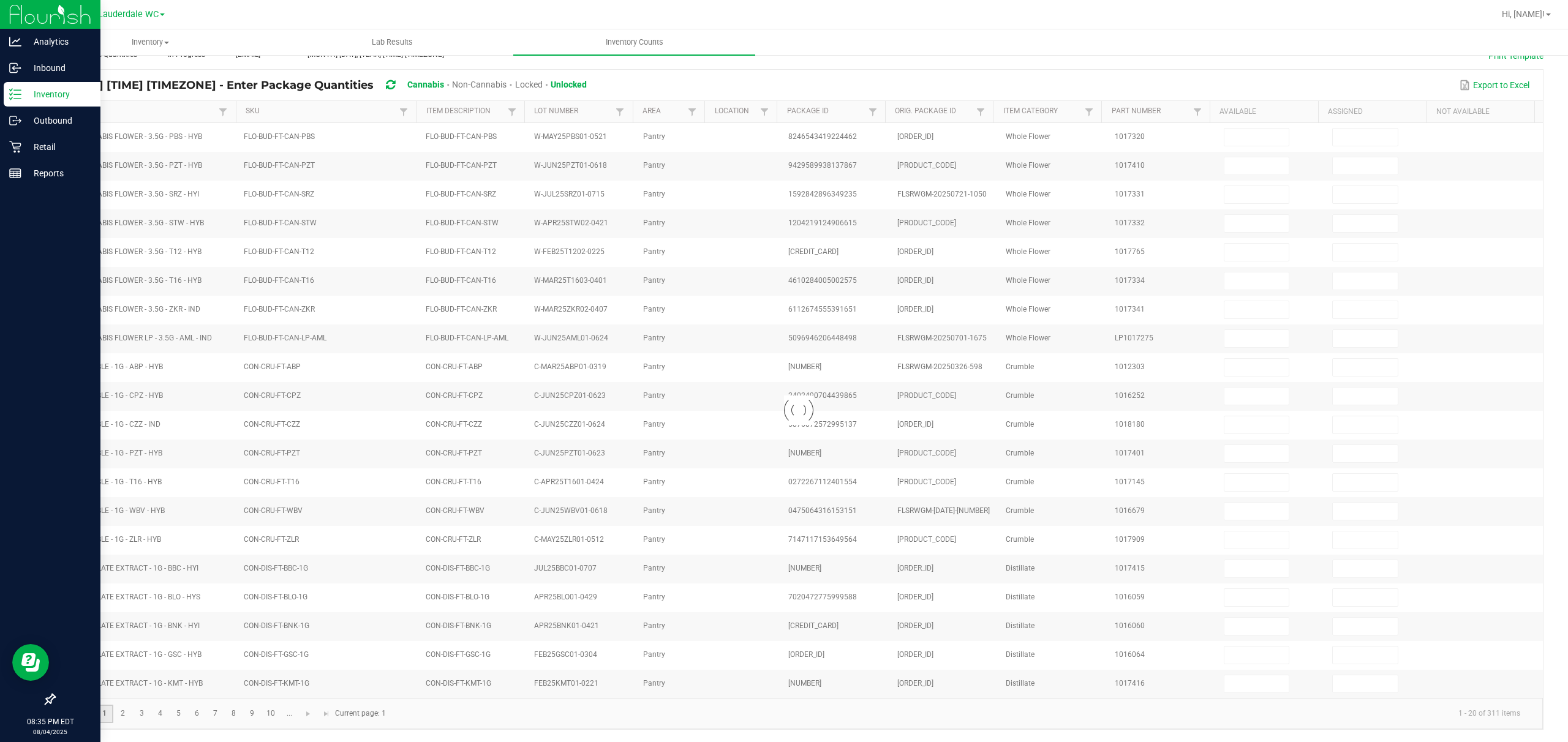type on "0" 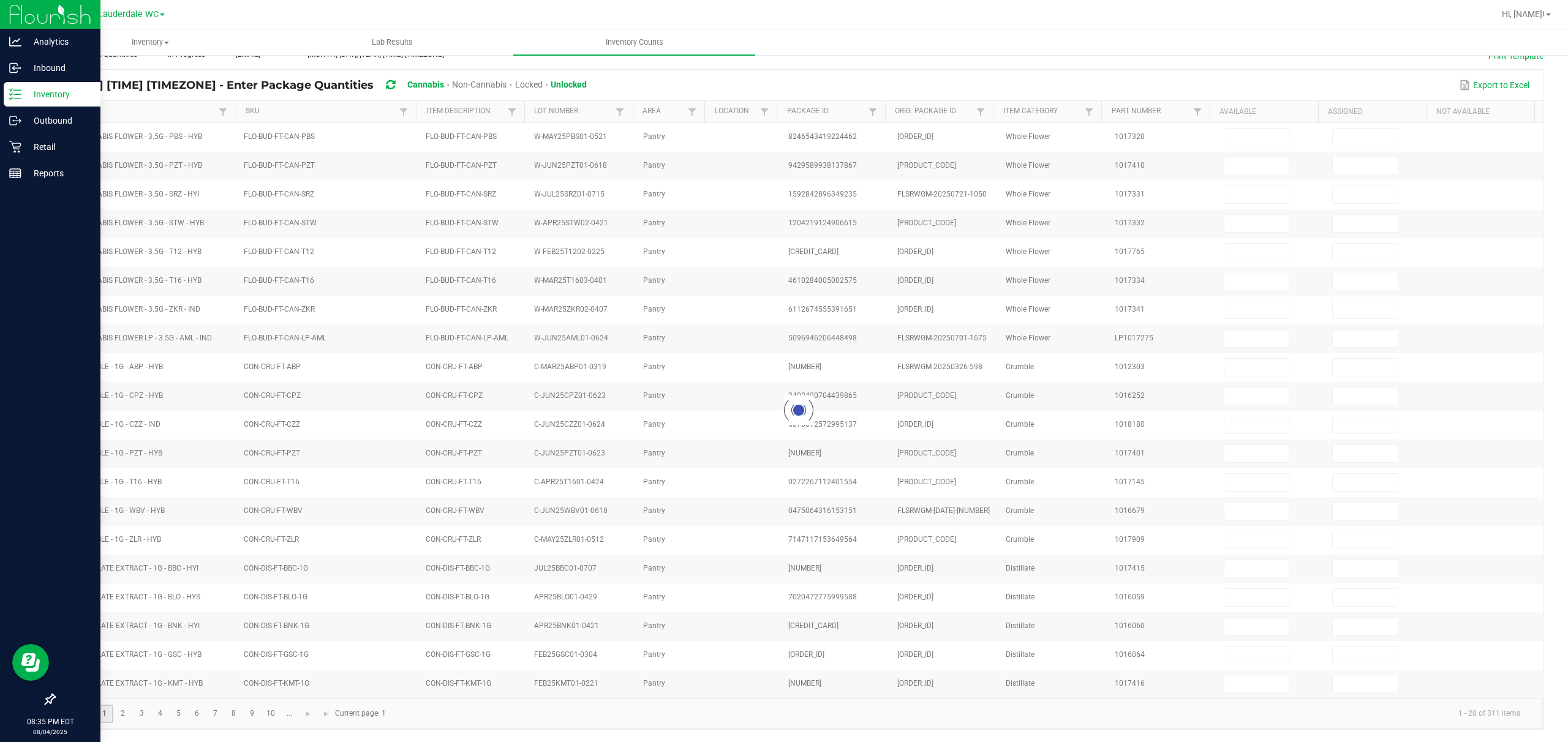 type on "0" 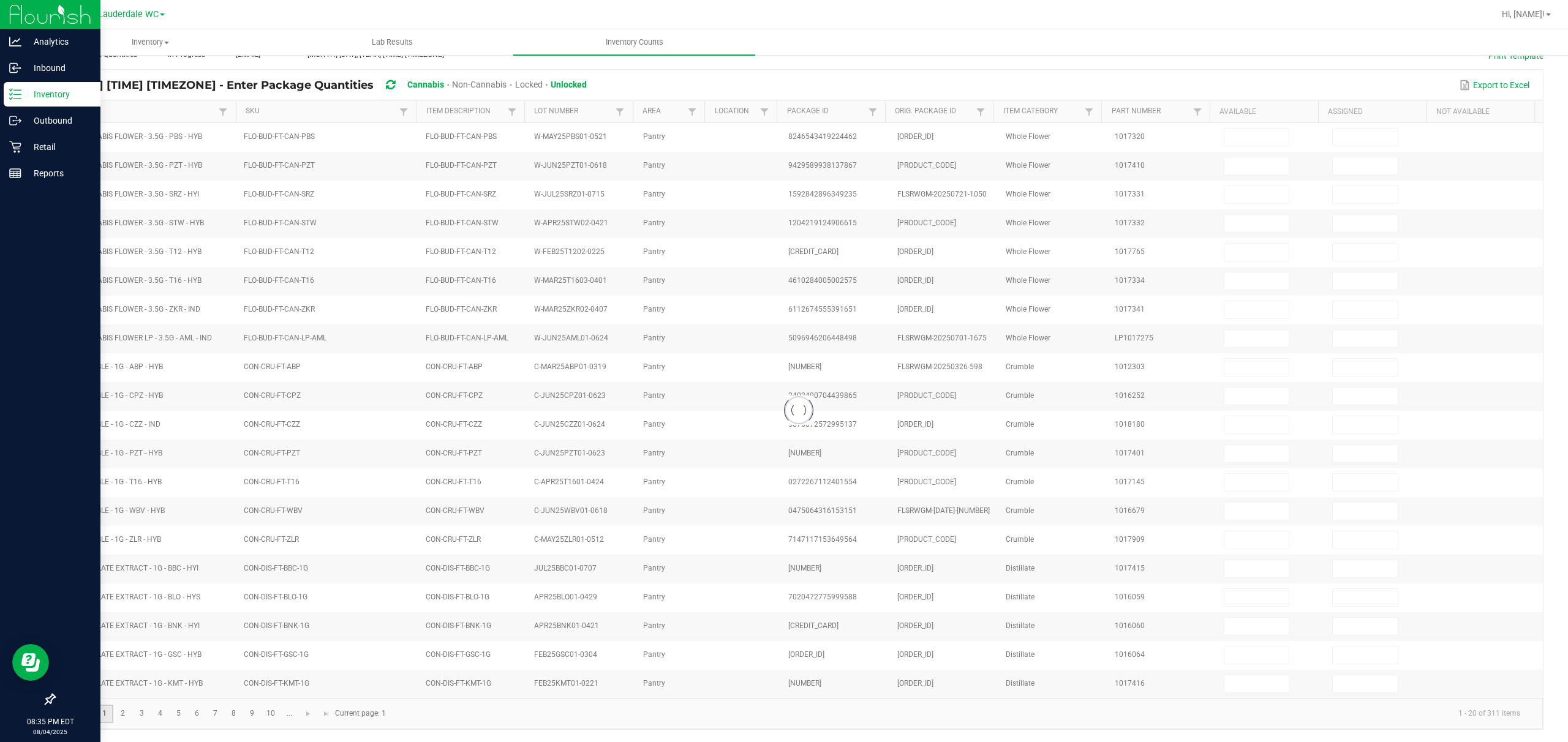 type on "0" 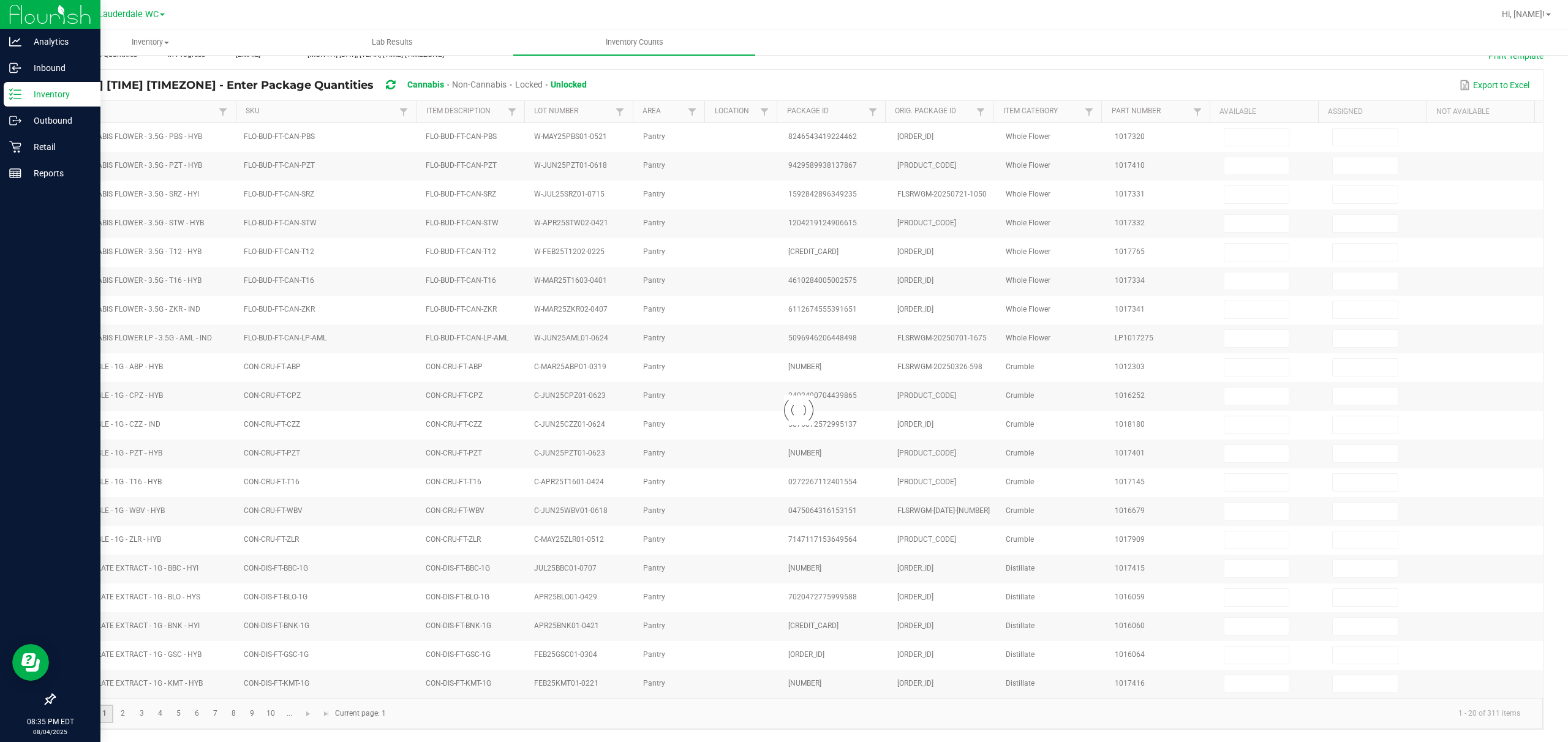type on "0" 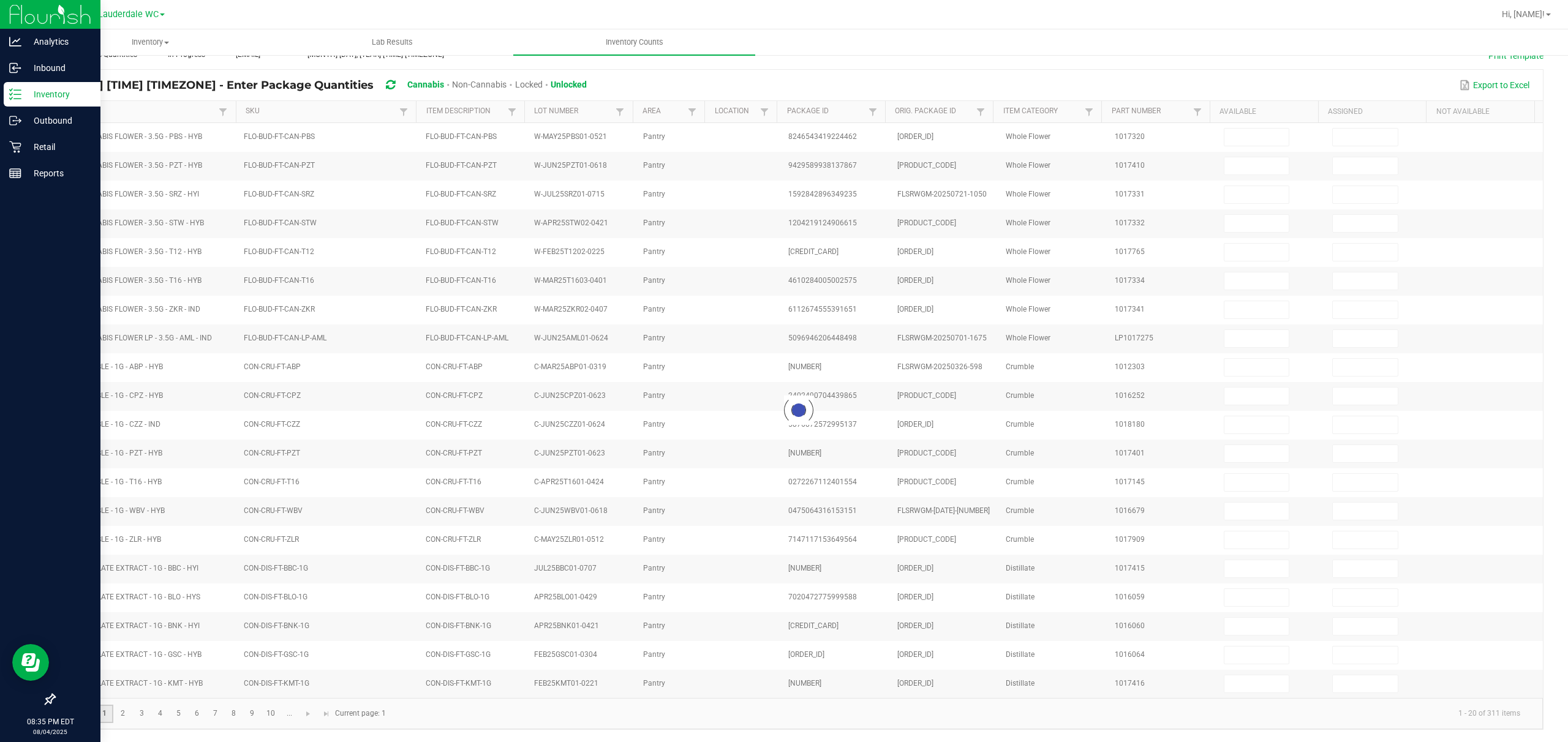 type on "2" 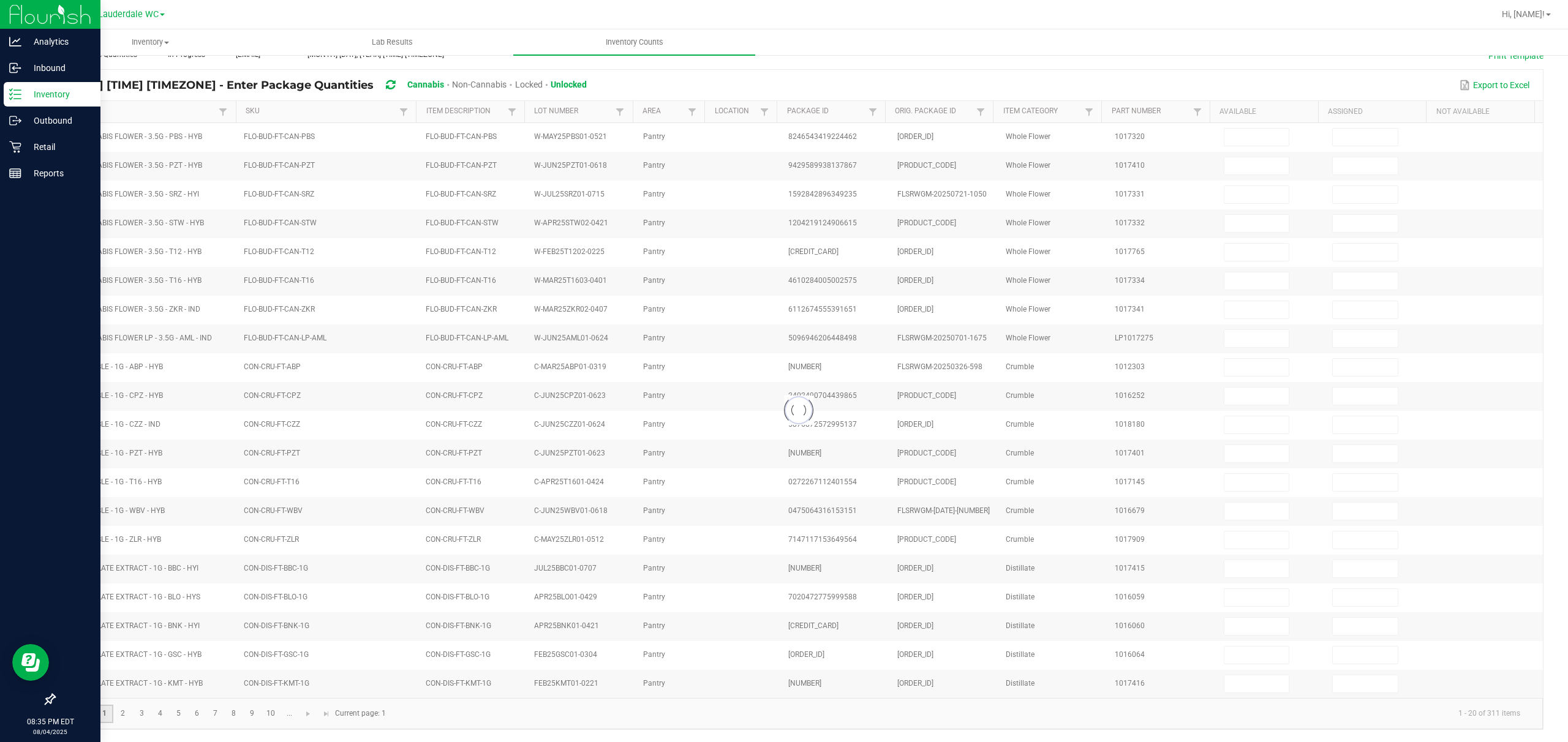 type on "0" 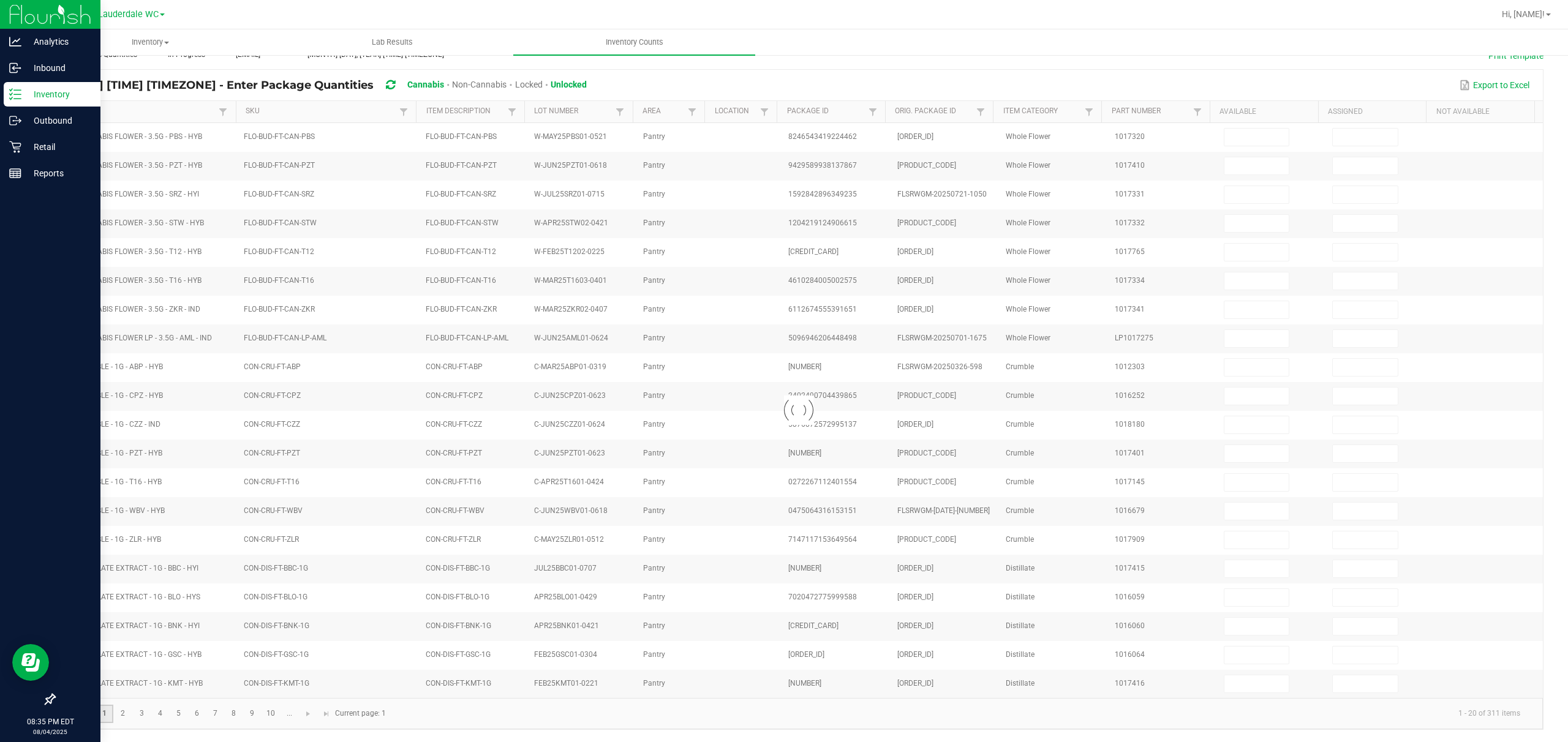 type on "0" 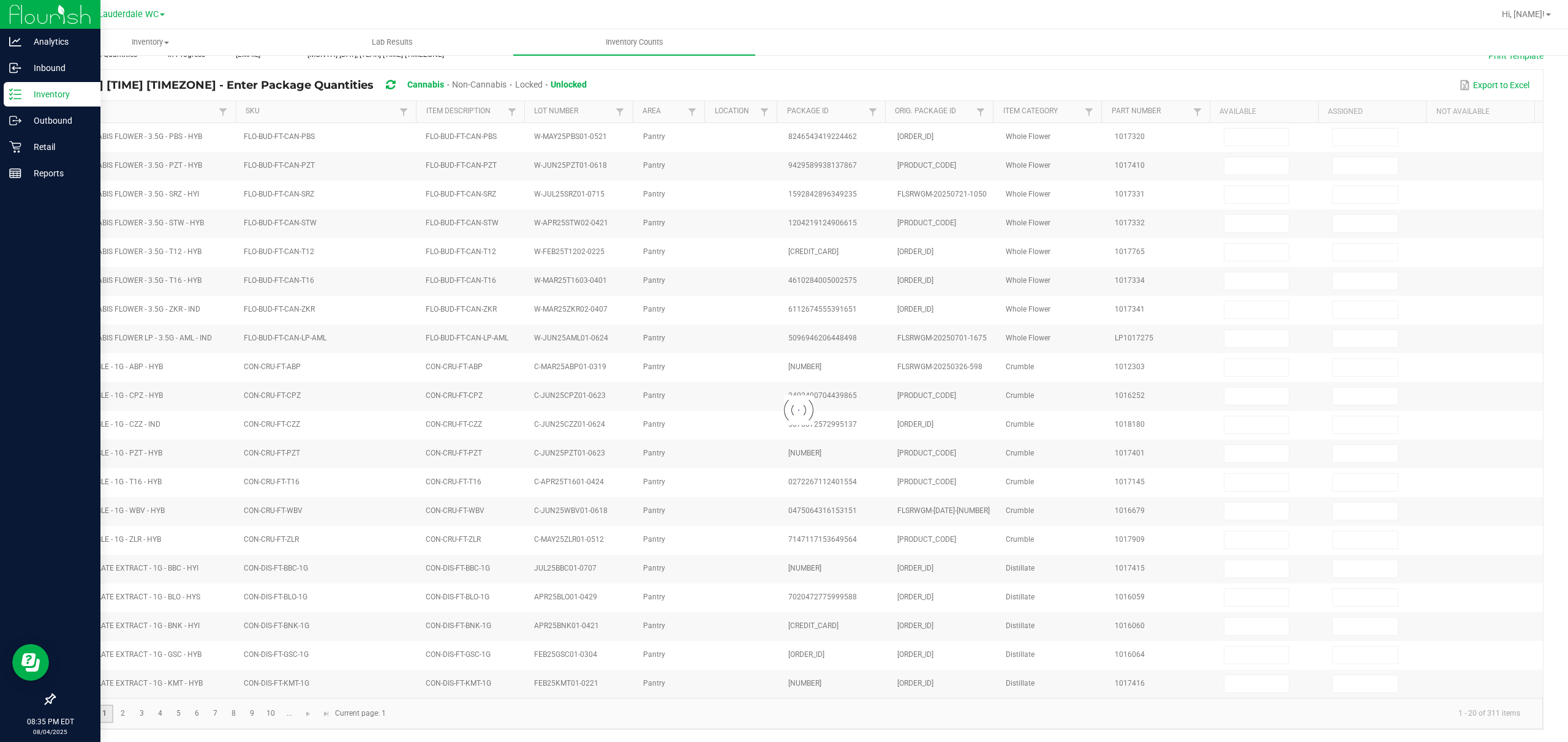 type on "2" 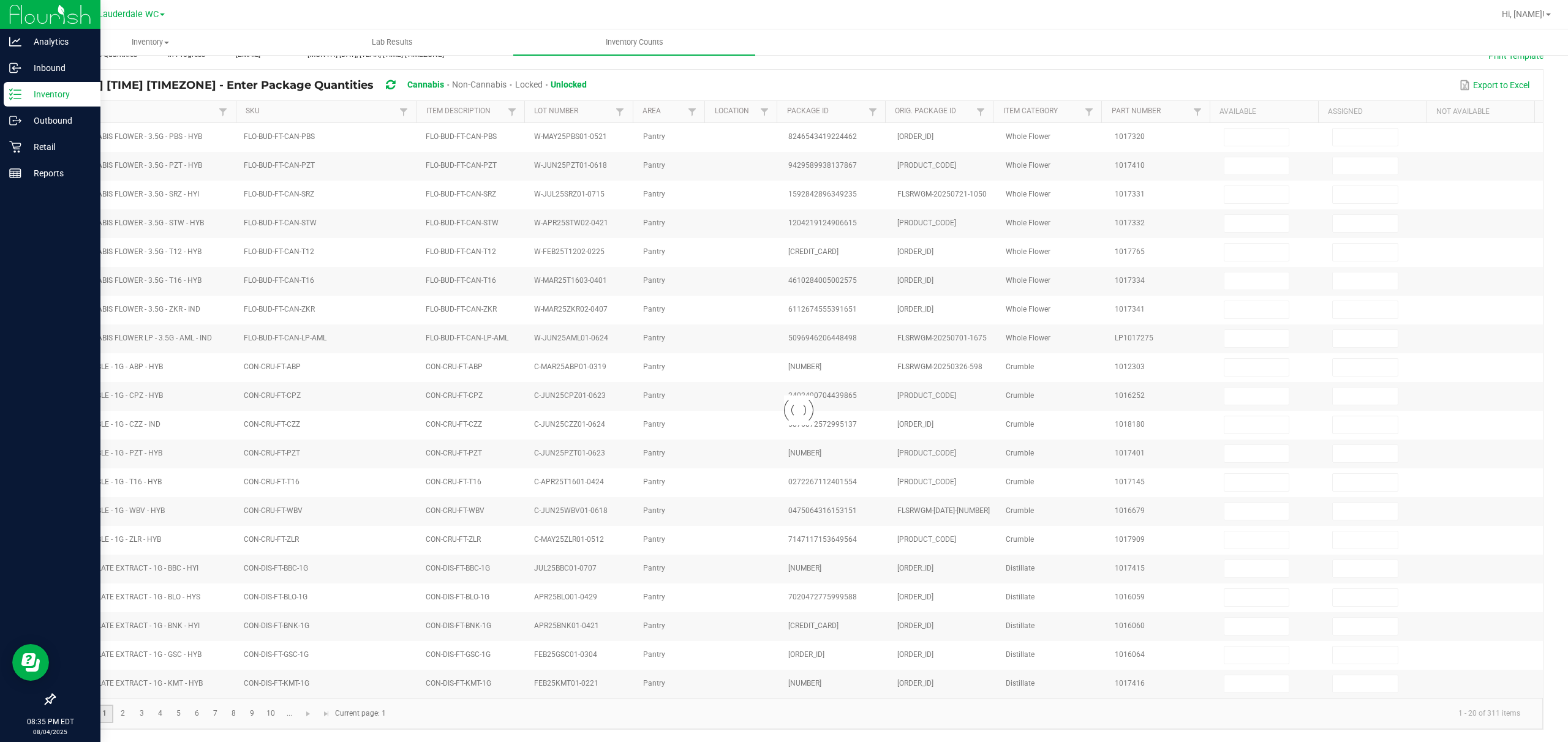 type on "0" 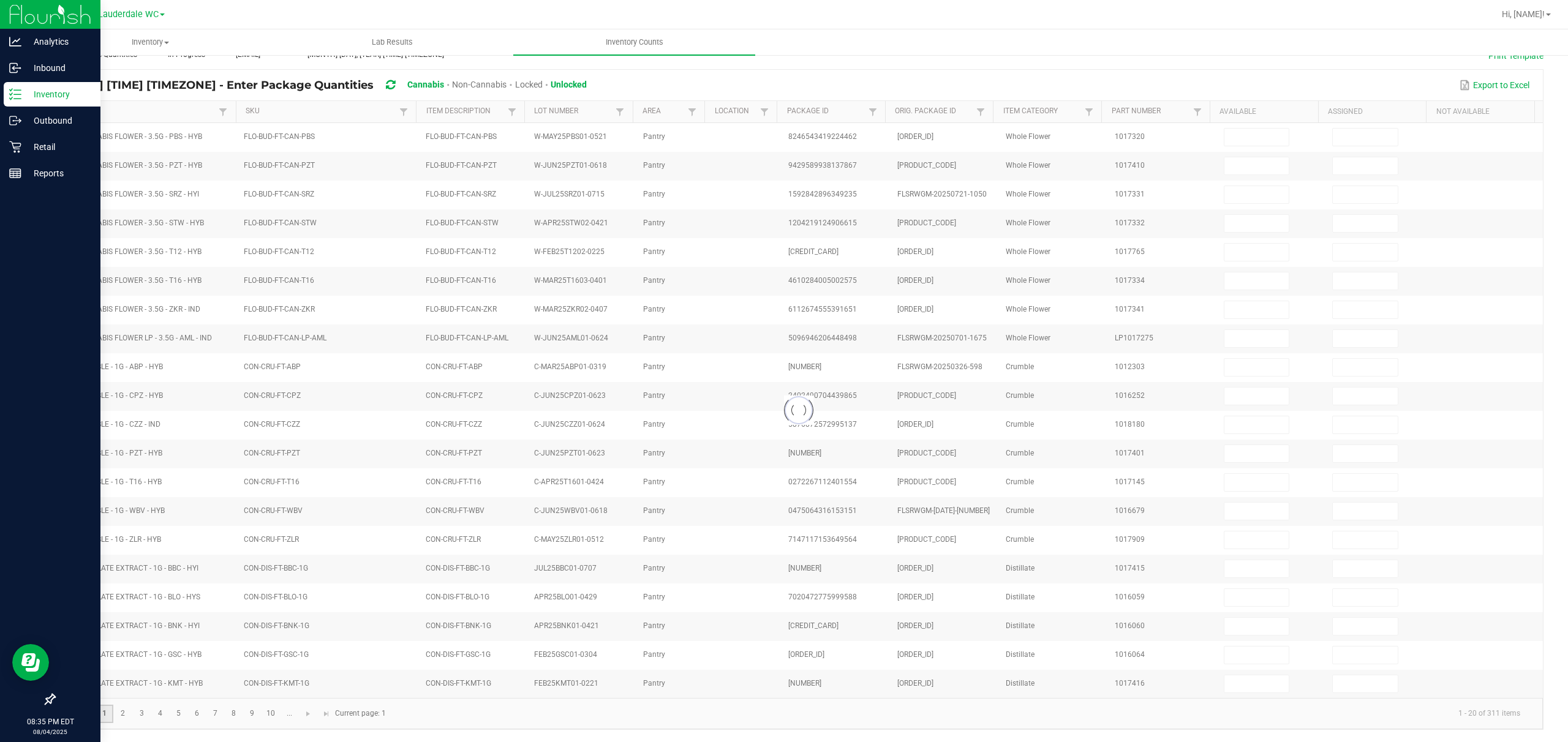 type on "0" 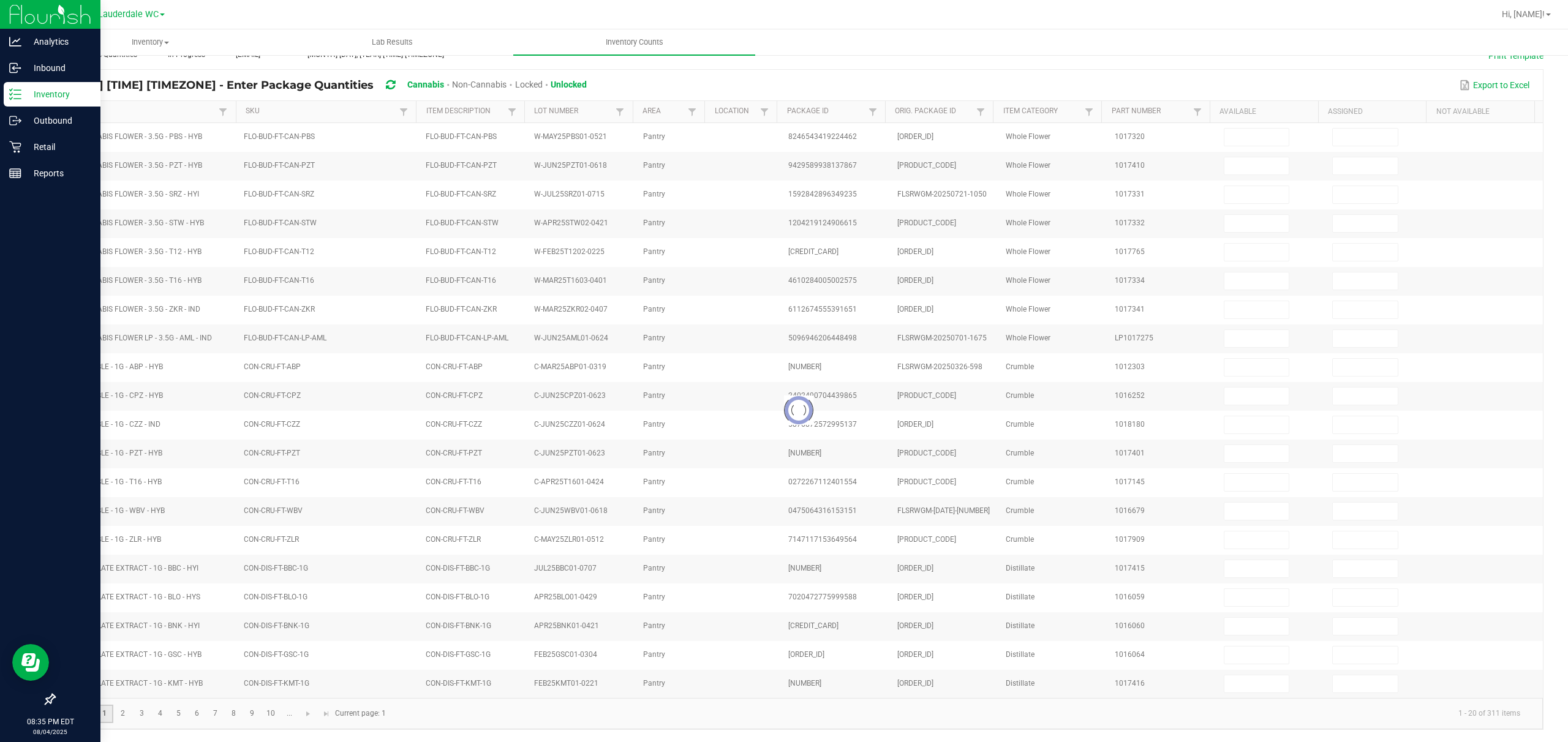 type on "0" 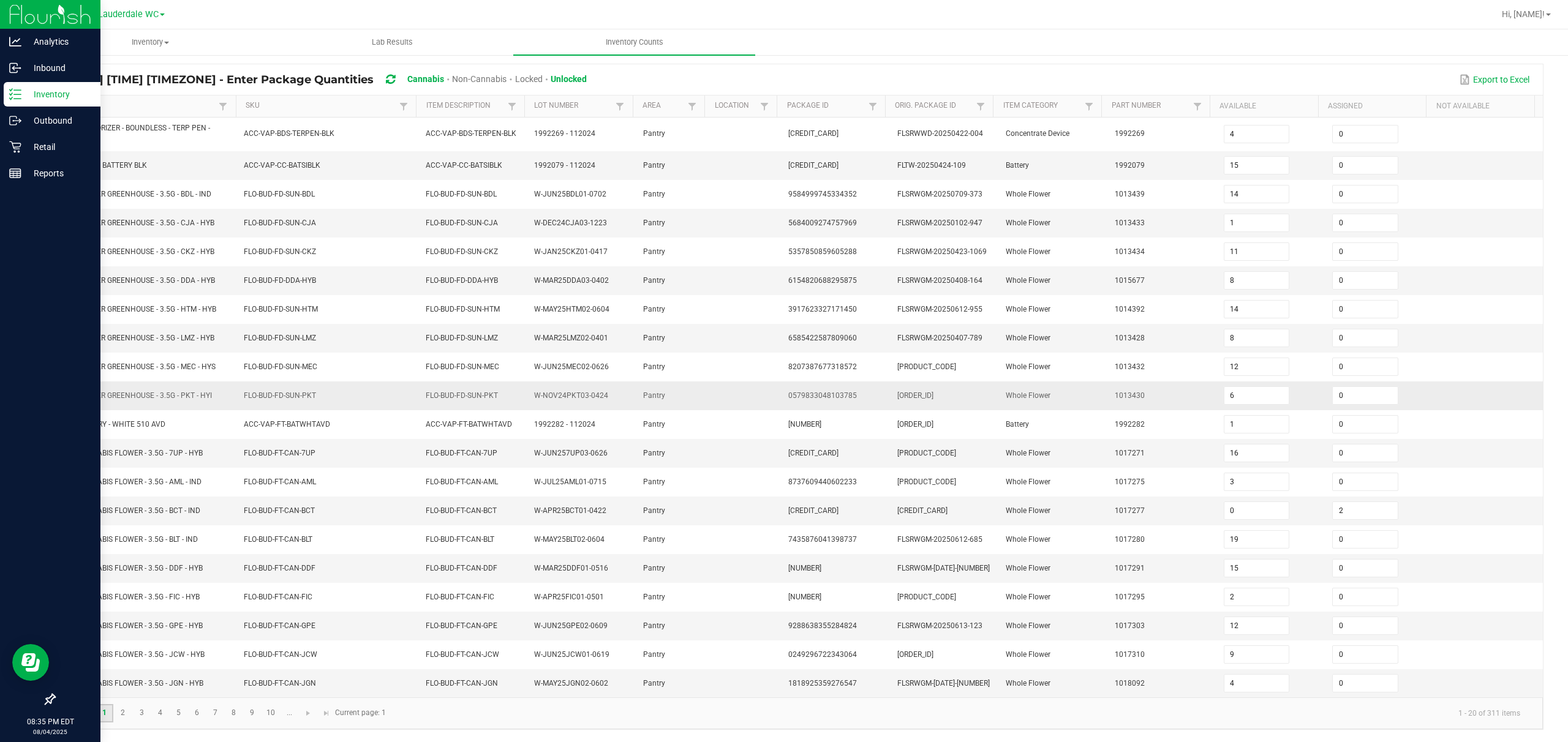 scroll, scrollTop: 93, scrollLeft: 0, axis: vertical 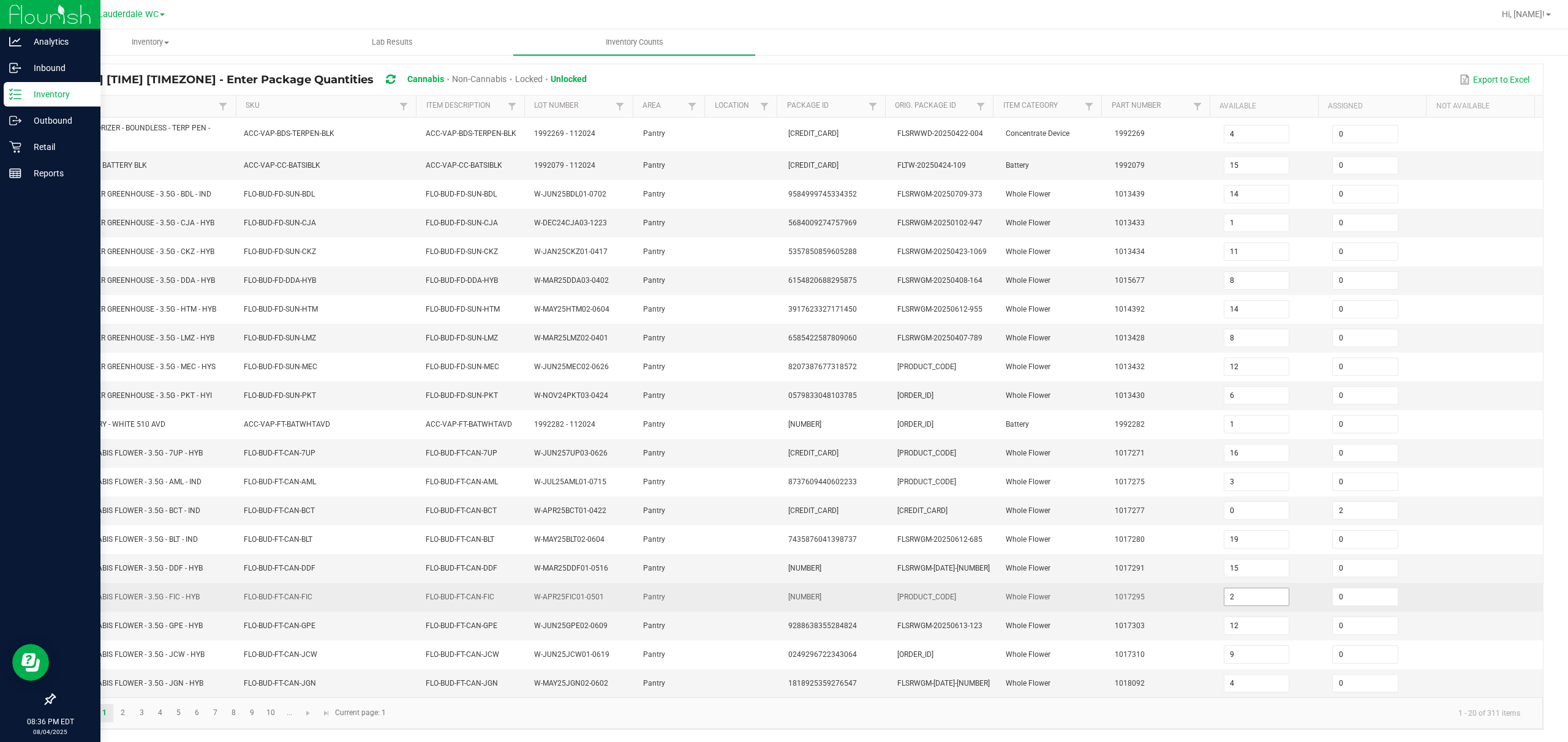 click on "2" at bounding box center (1257, 597) 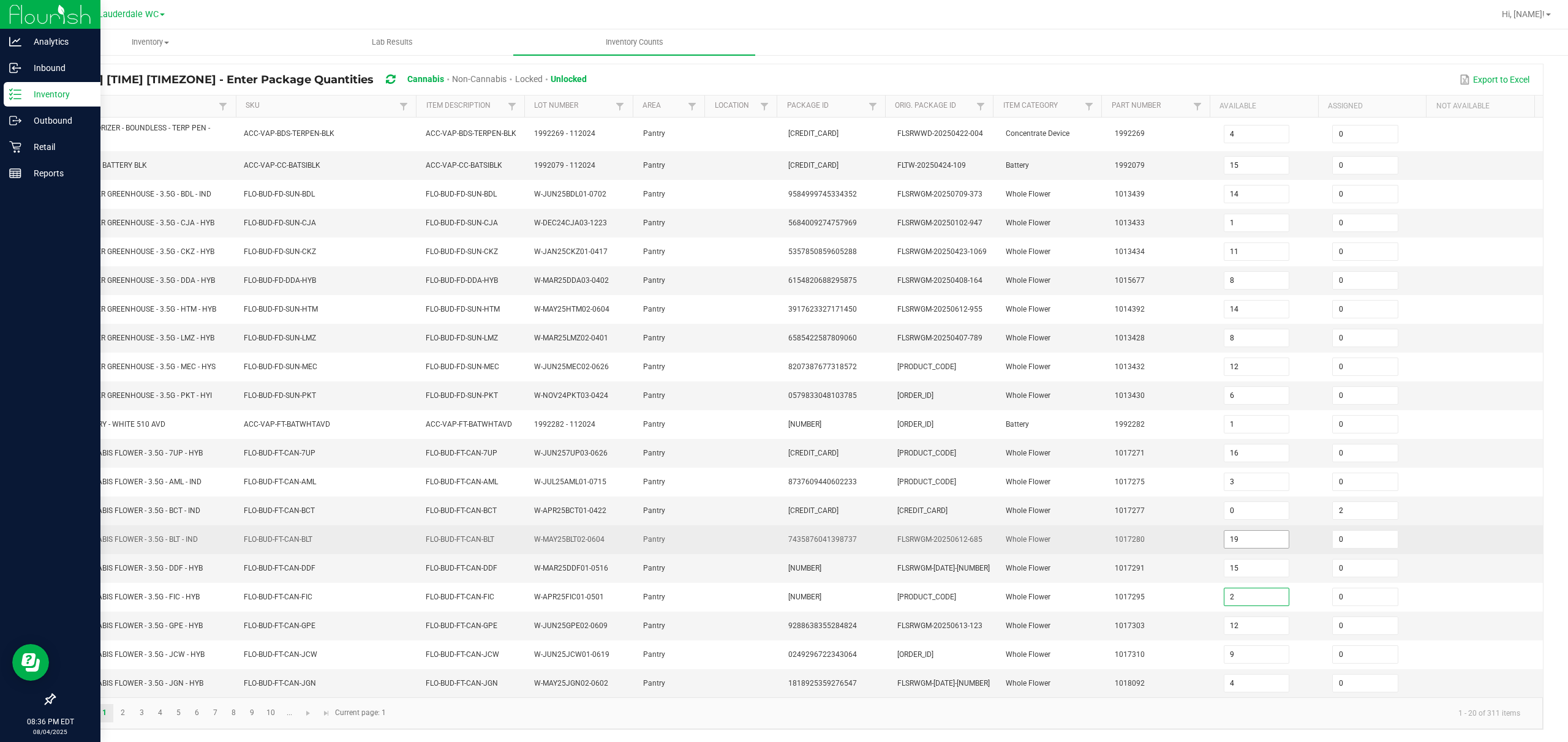 click on "19" at bounding box center (1257, 539) 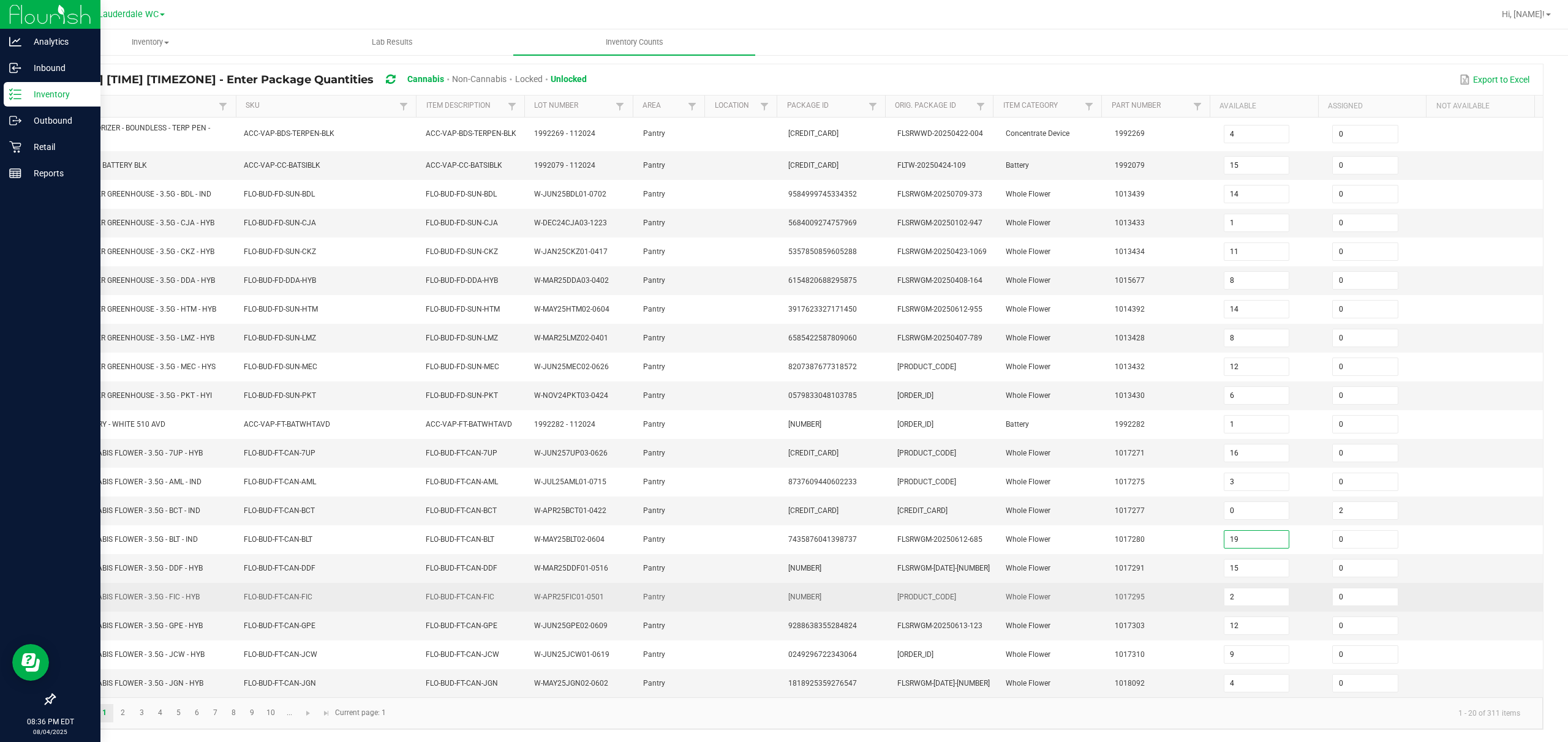 click on "2" at bounding box center (1271, 597) 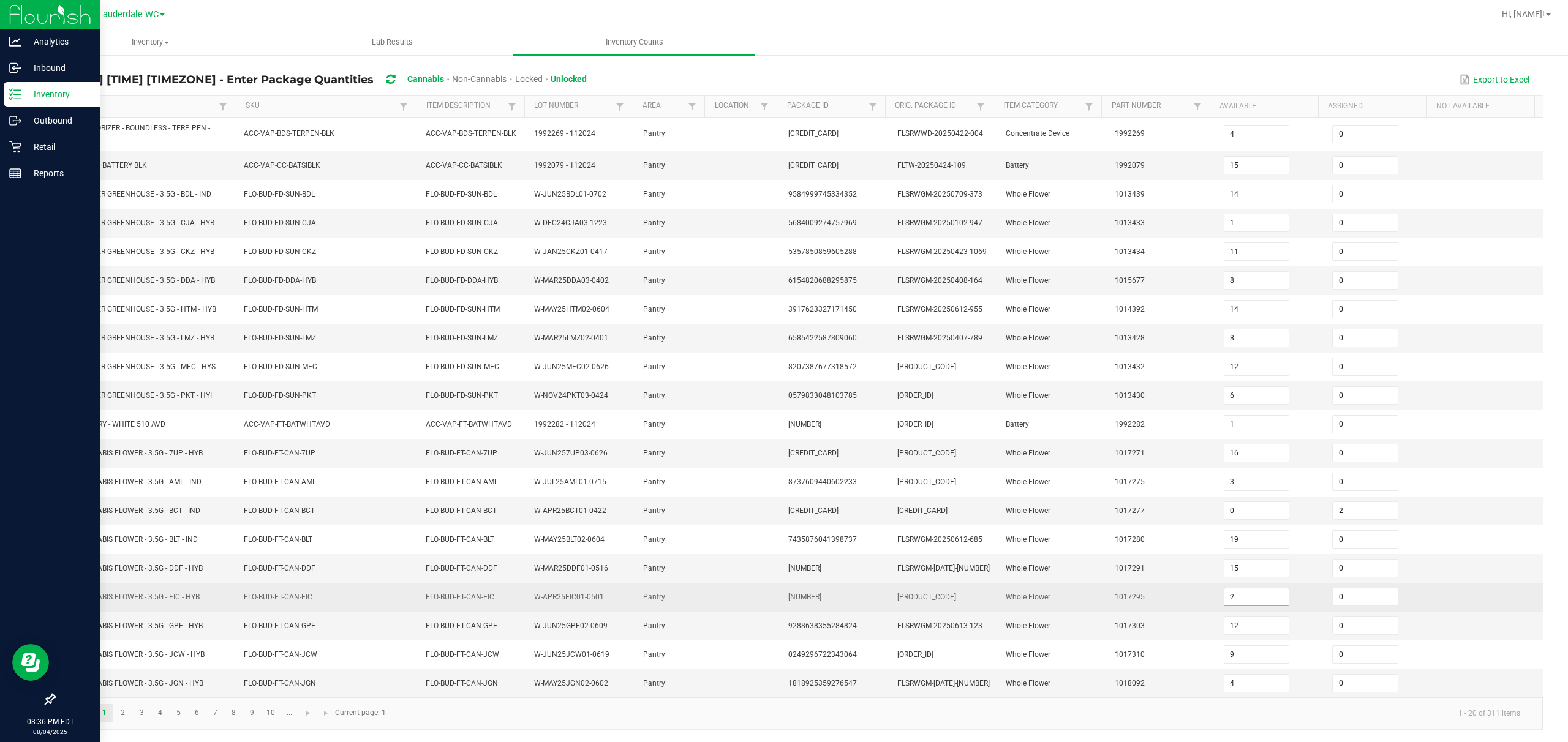 click on "2" at bounding box center (1257, 597) 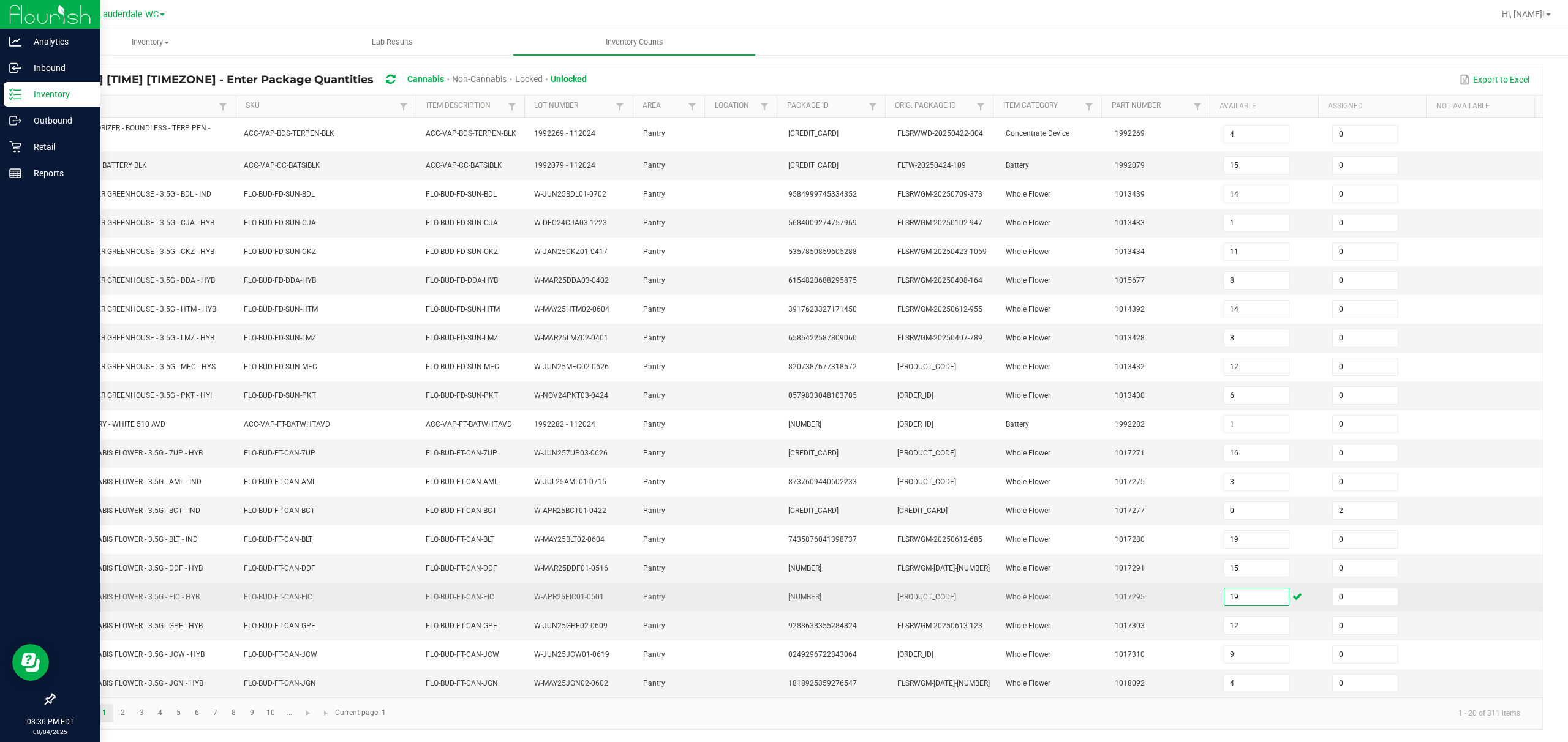 type on "19" 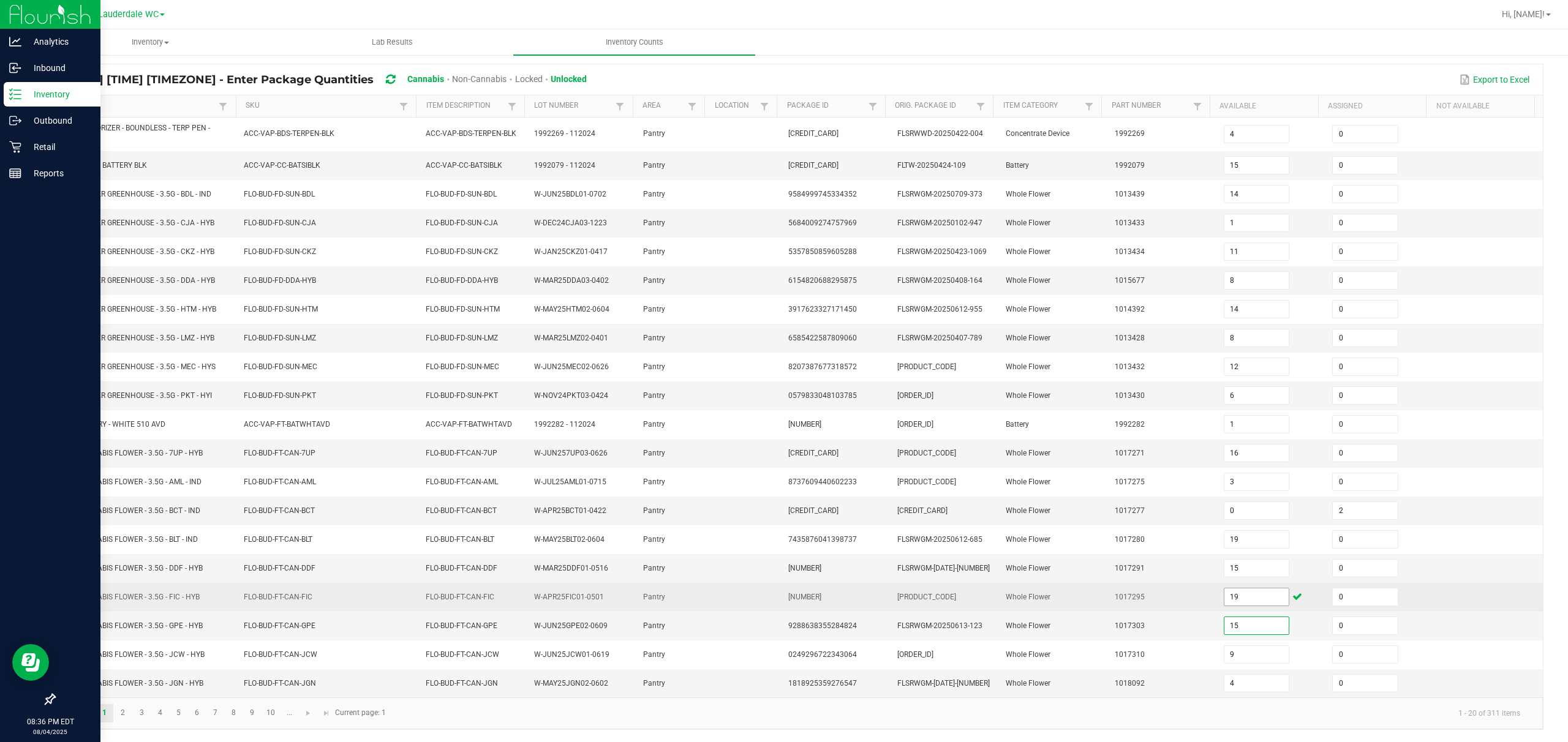 type on "15" 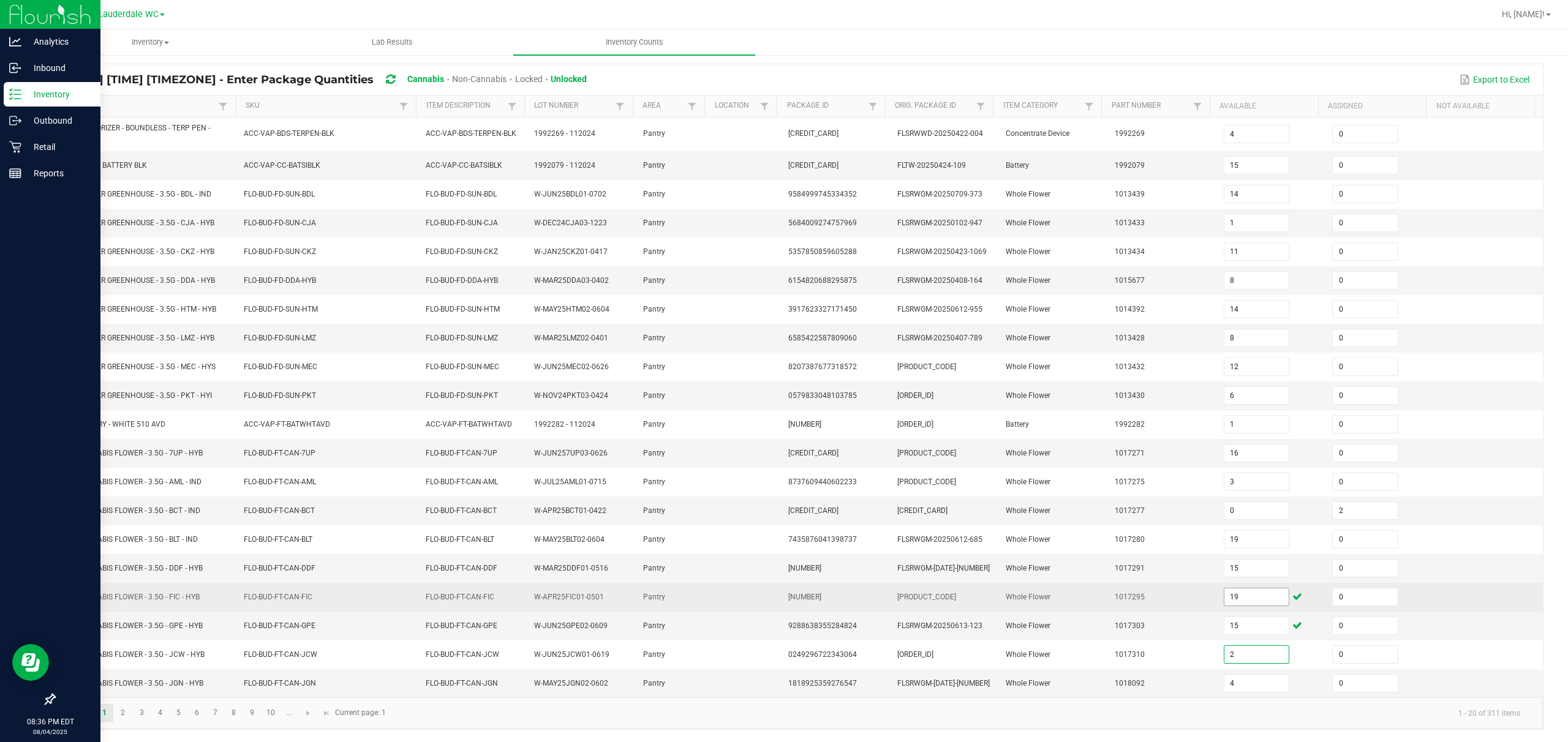 type on "2" 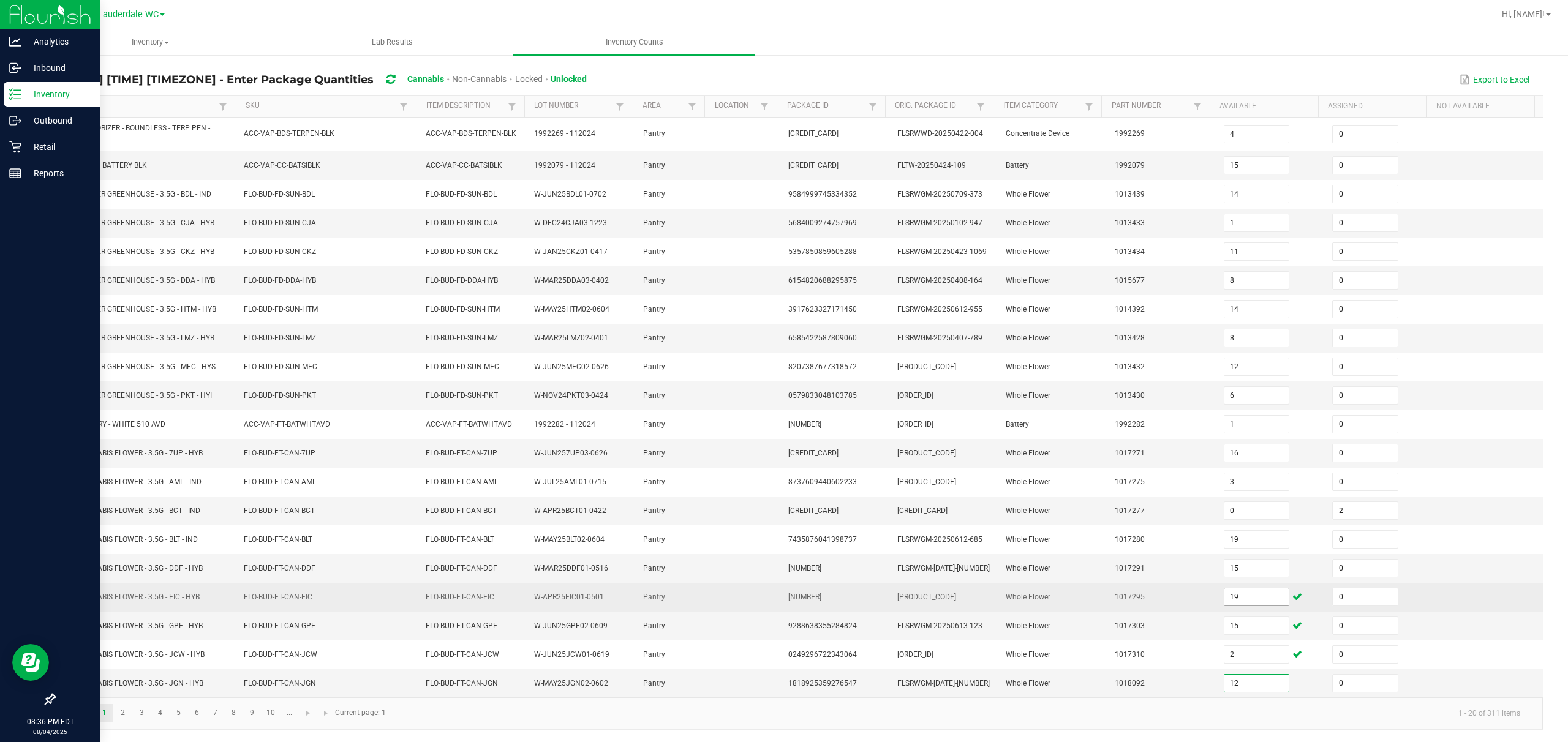 type on "12" 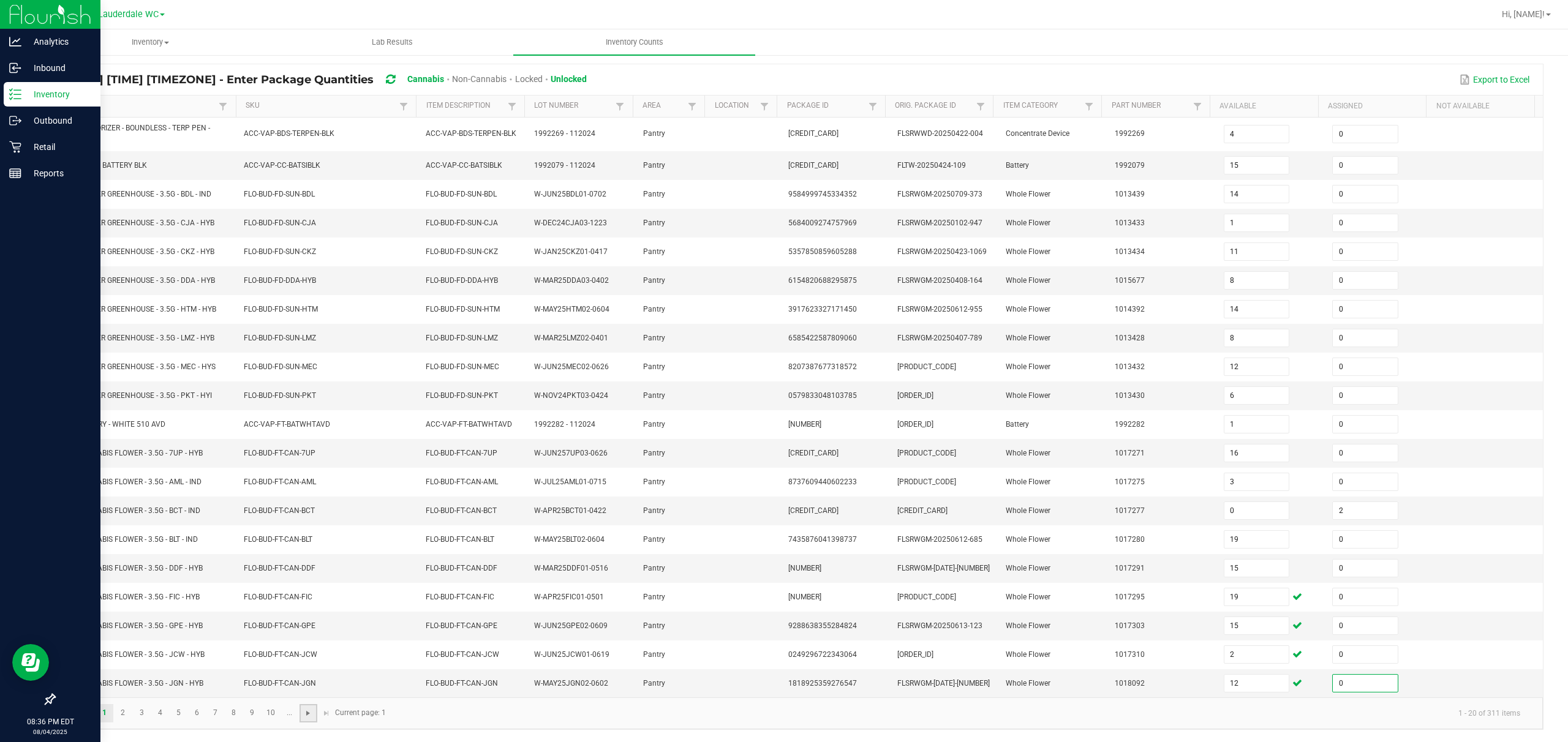 click 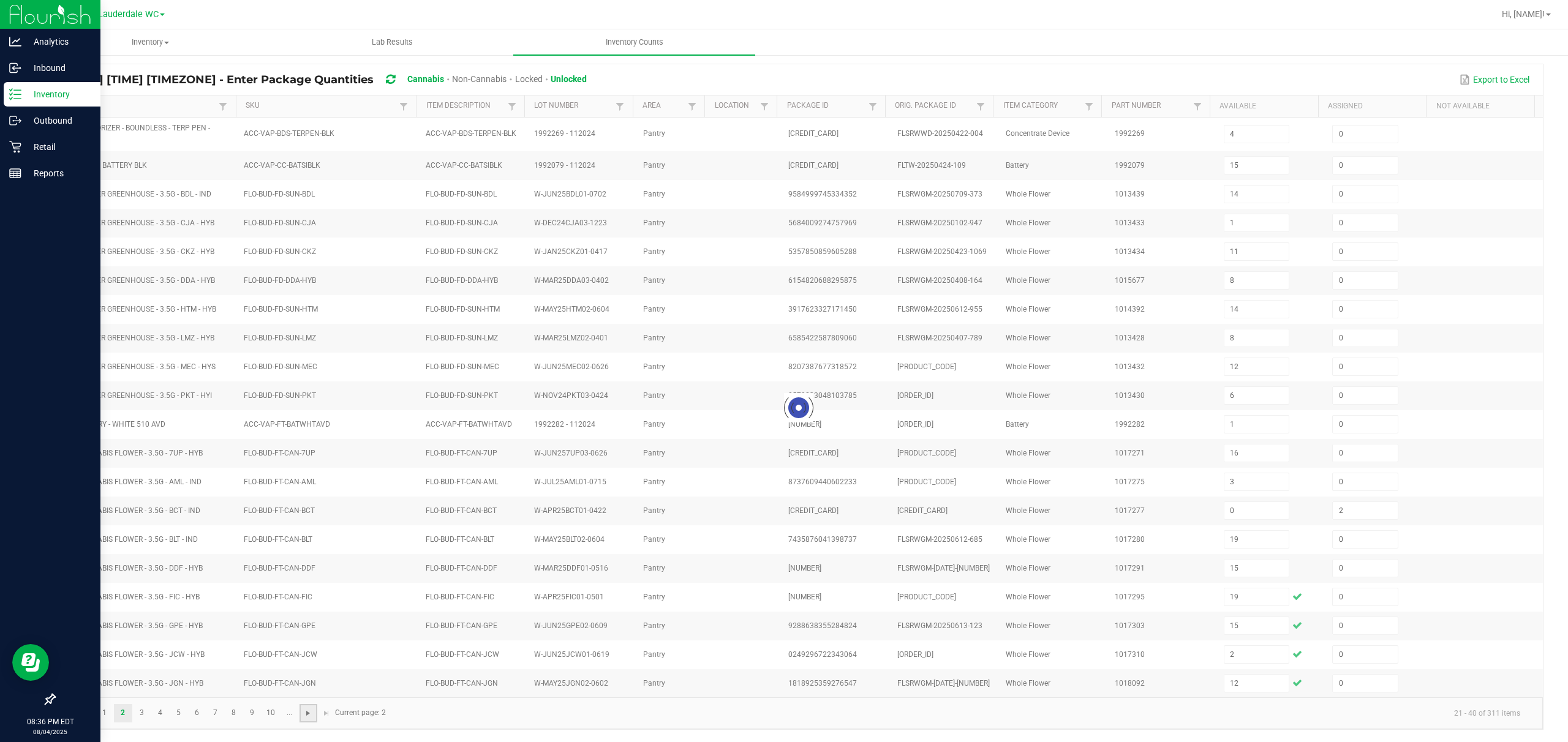 type 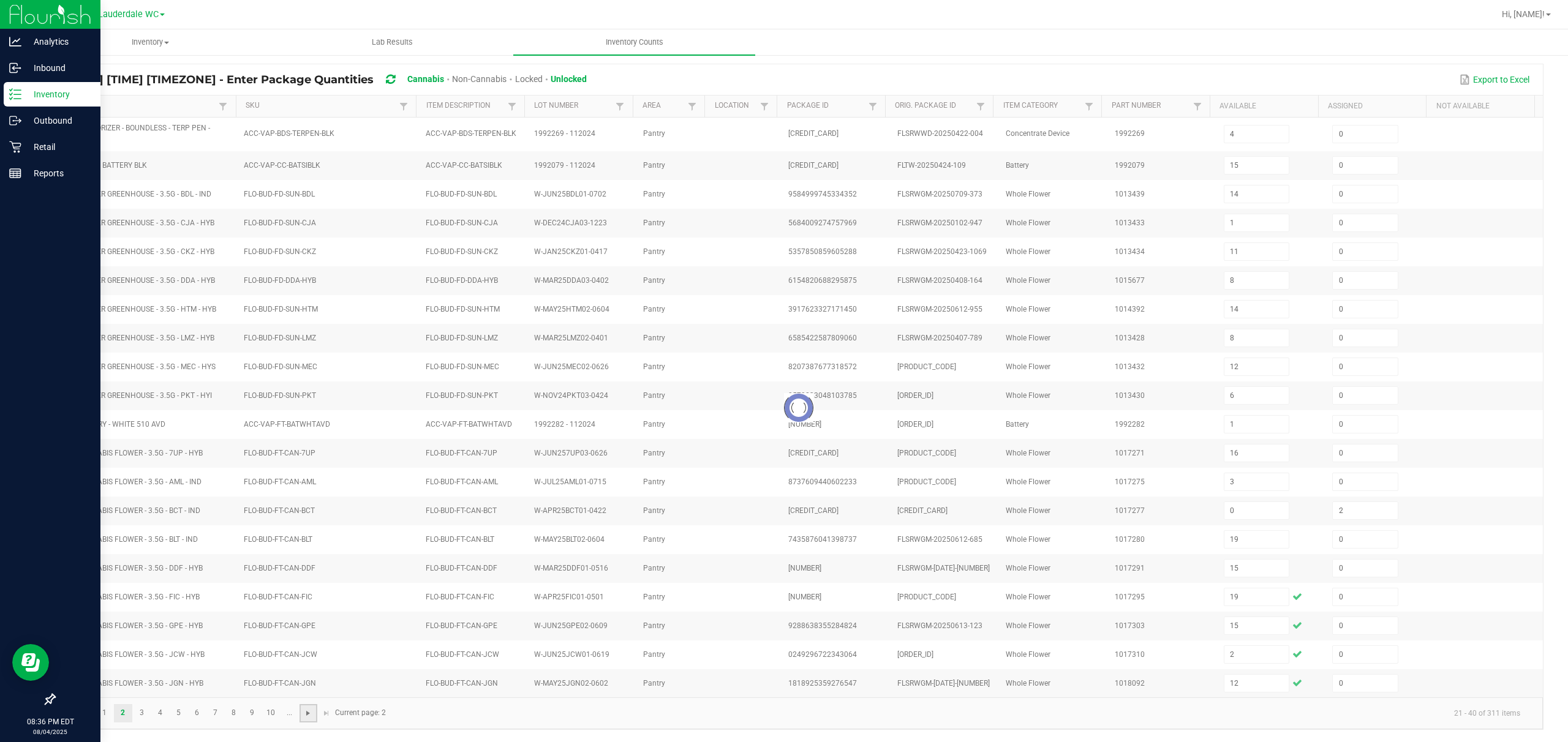 type 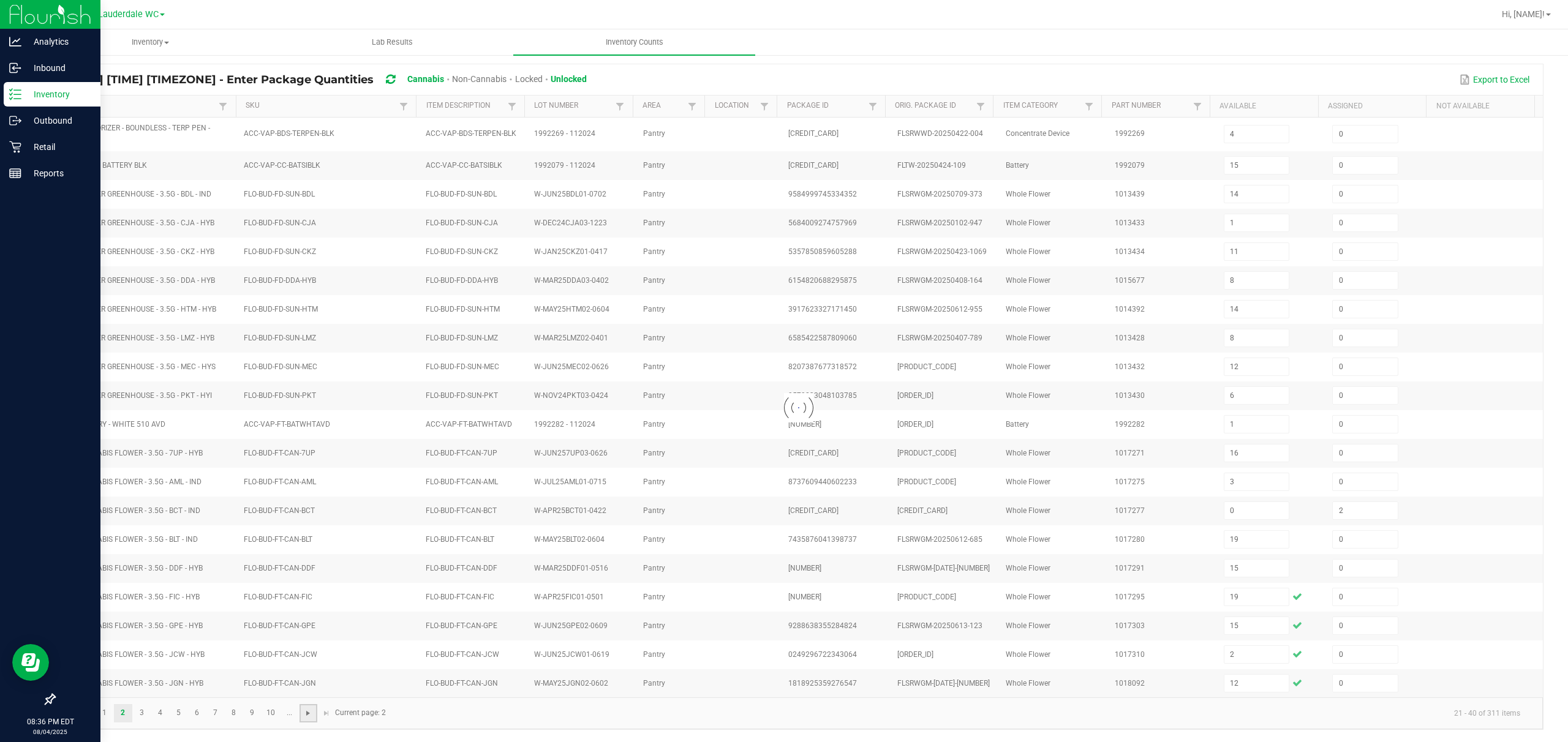 type 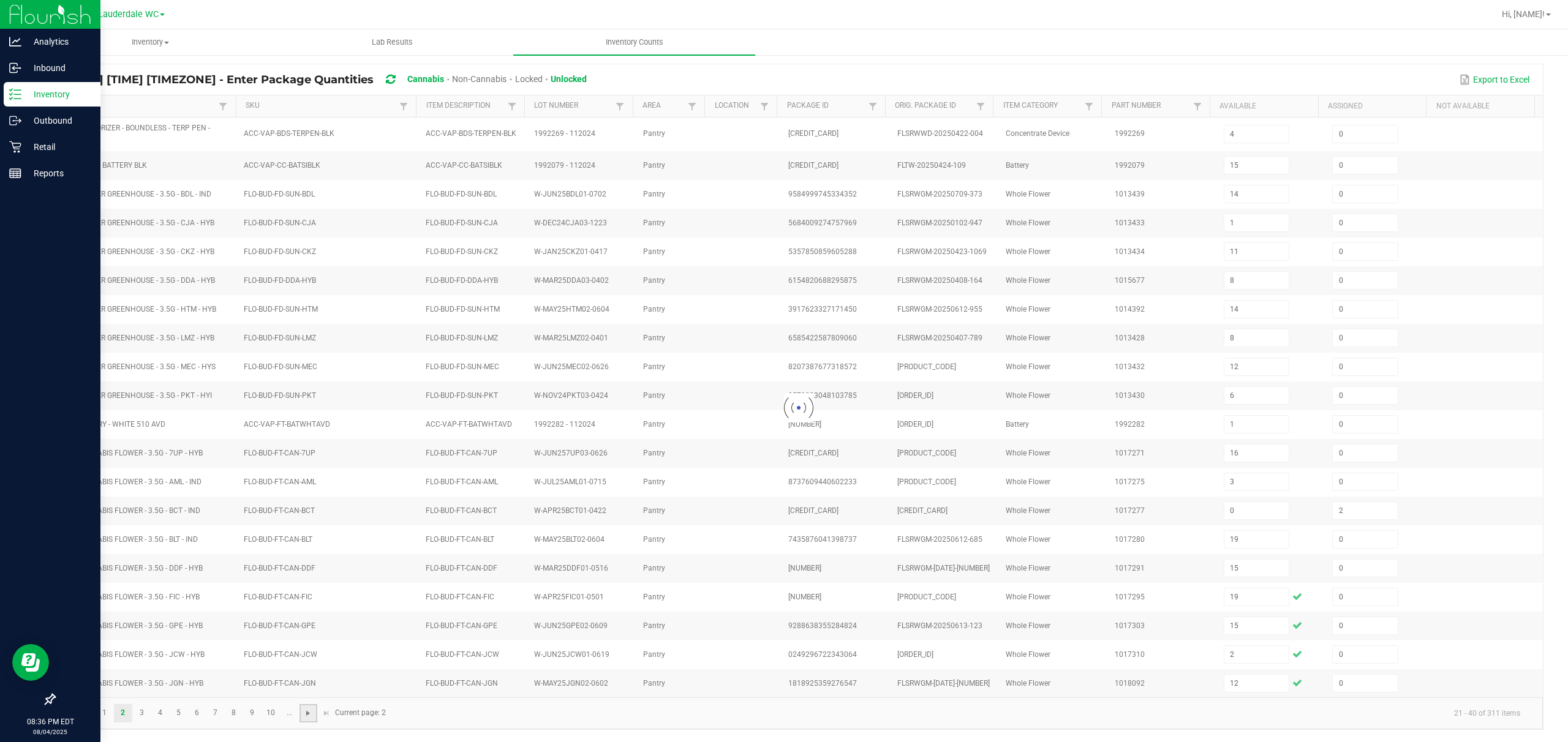 type 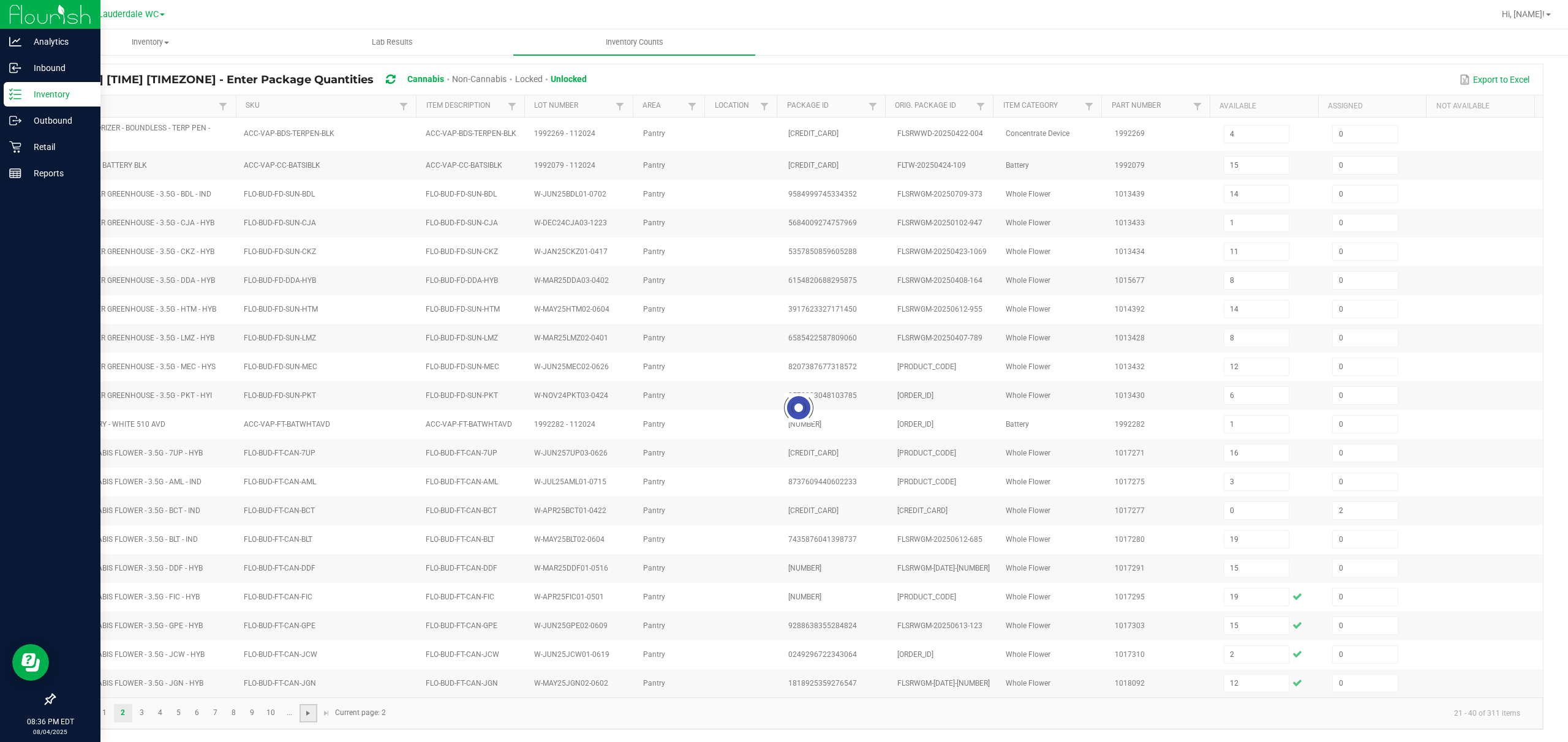 type 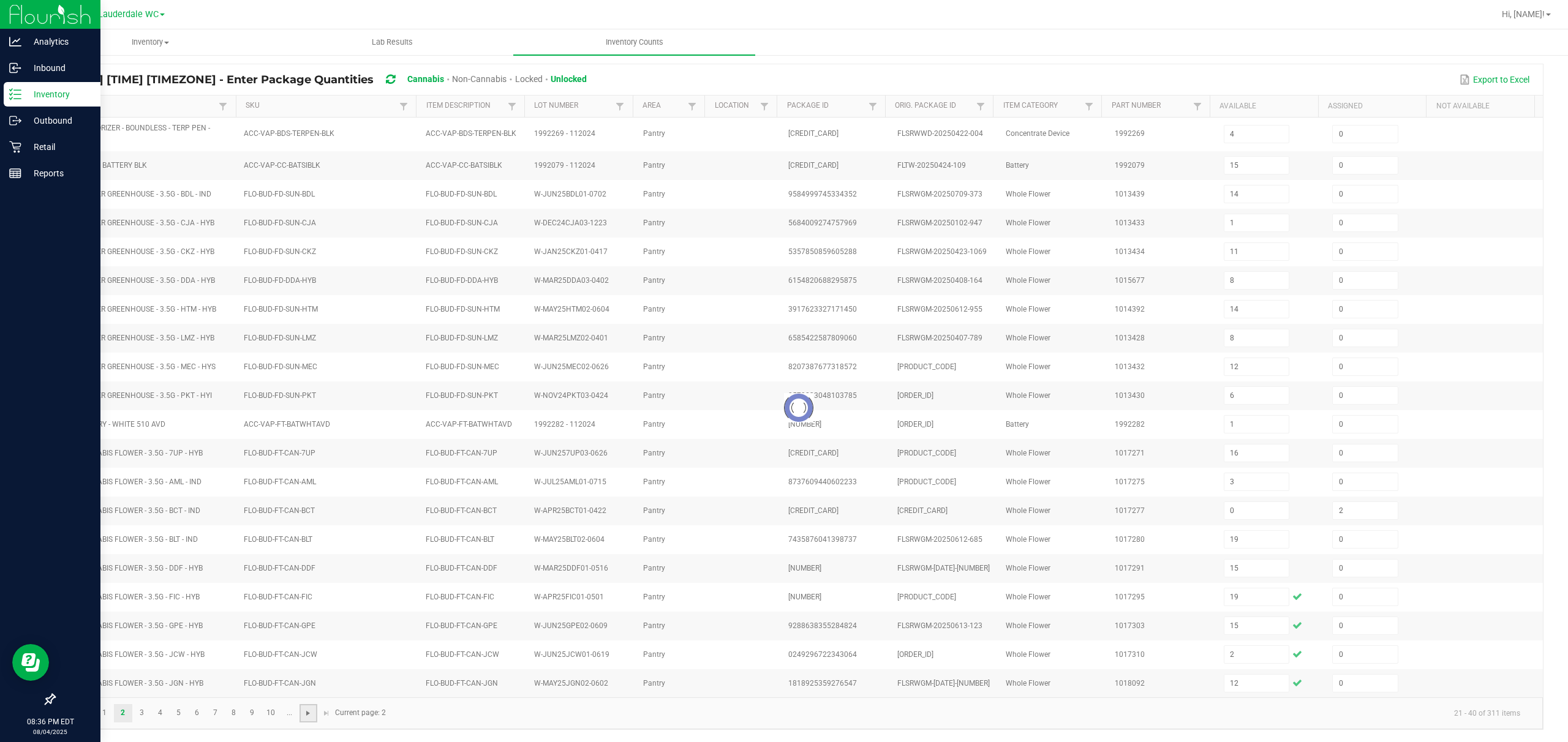 type 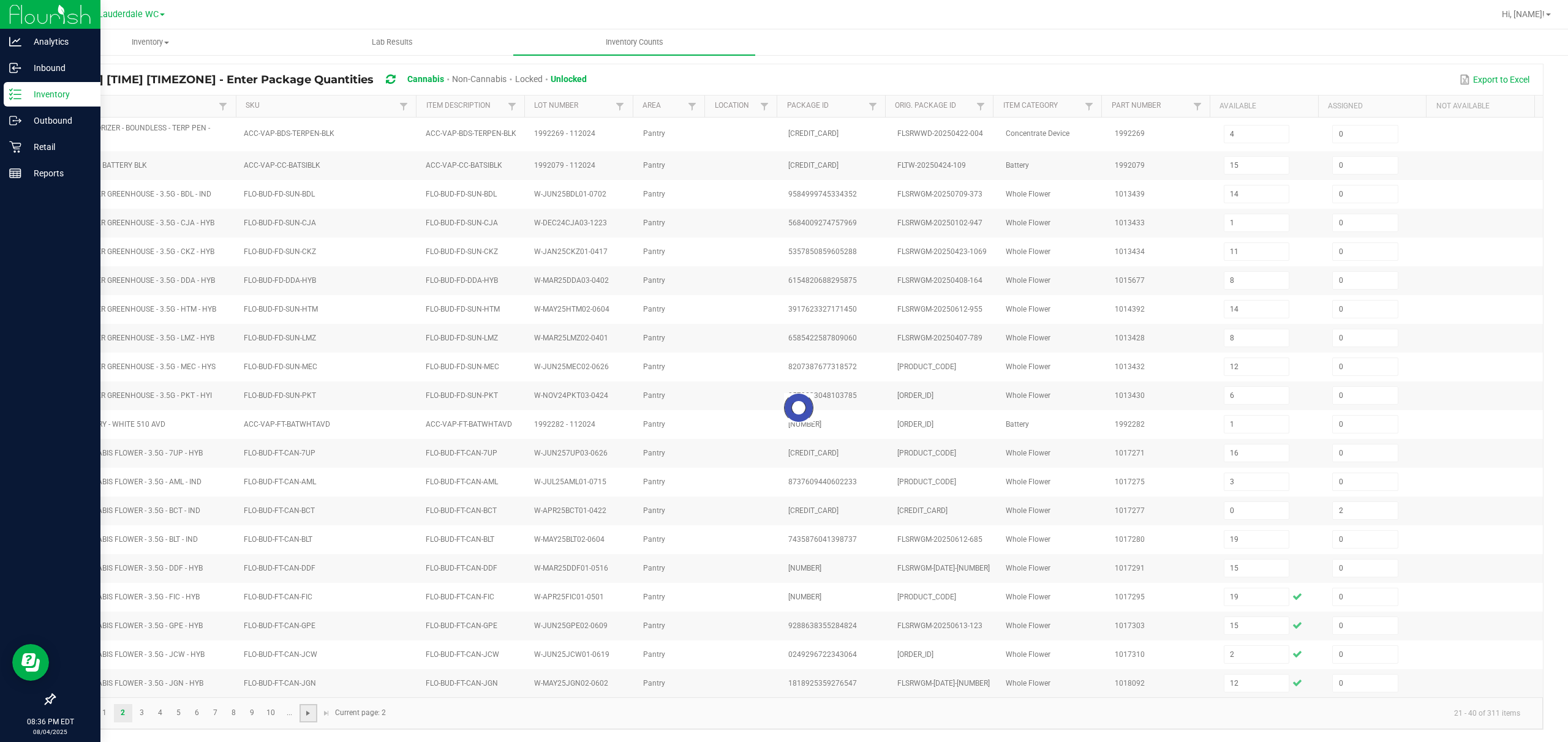 type 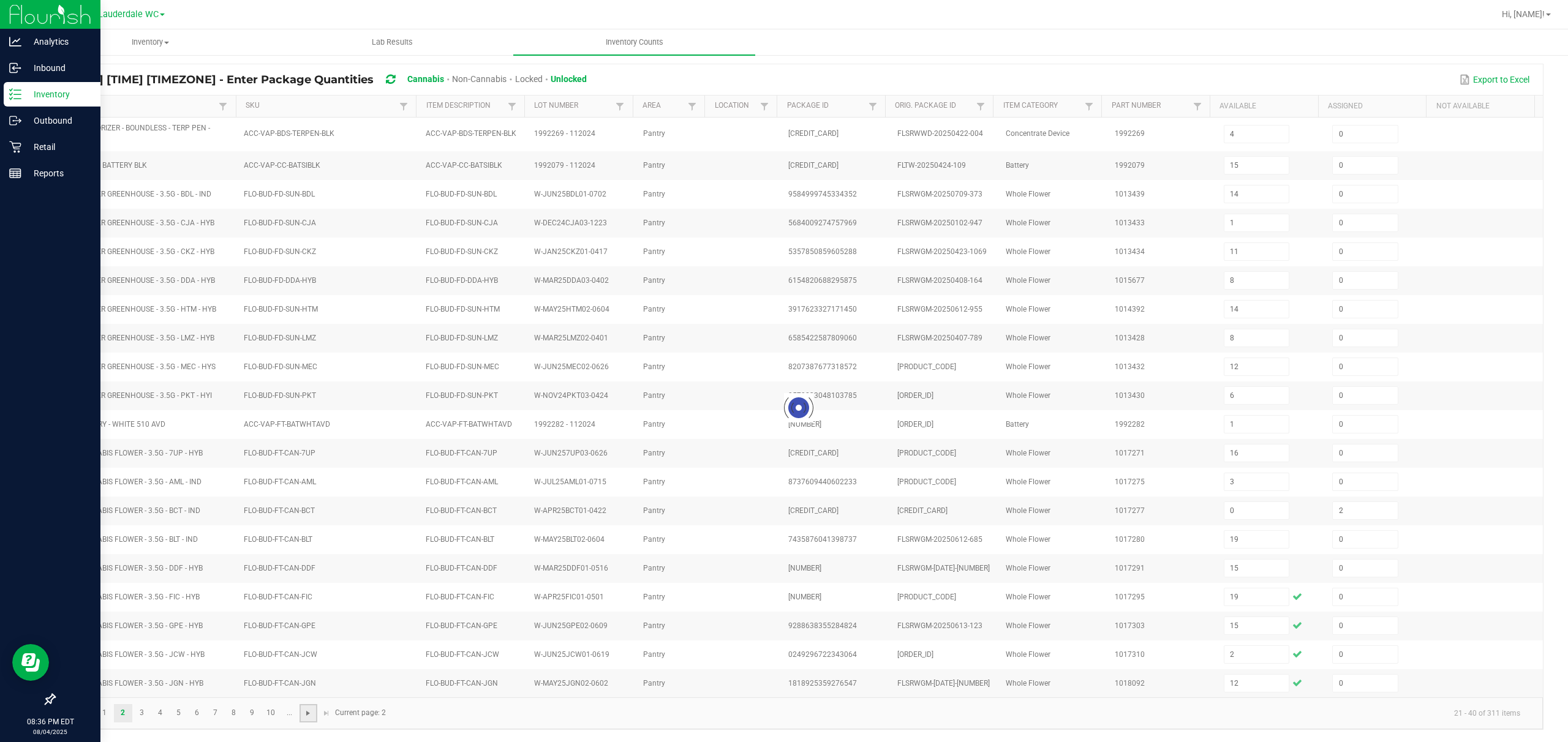 type 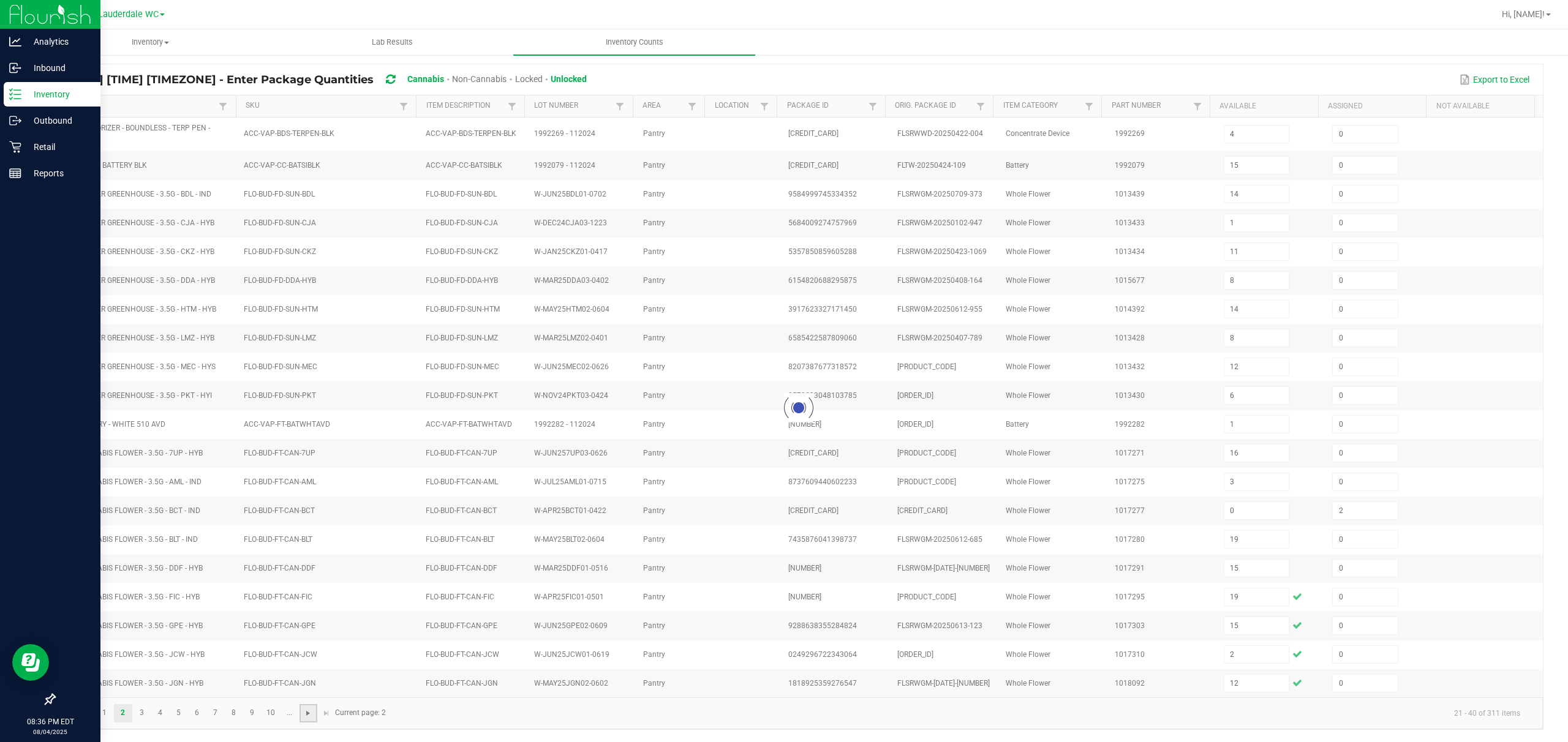 type 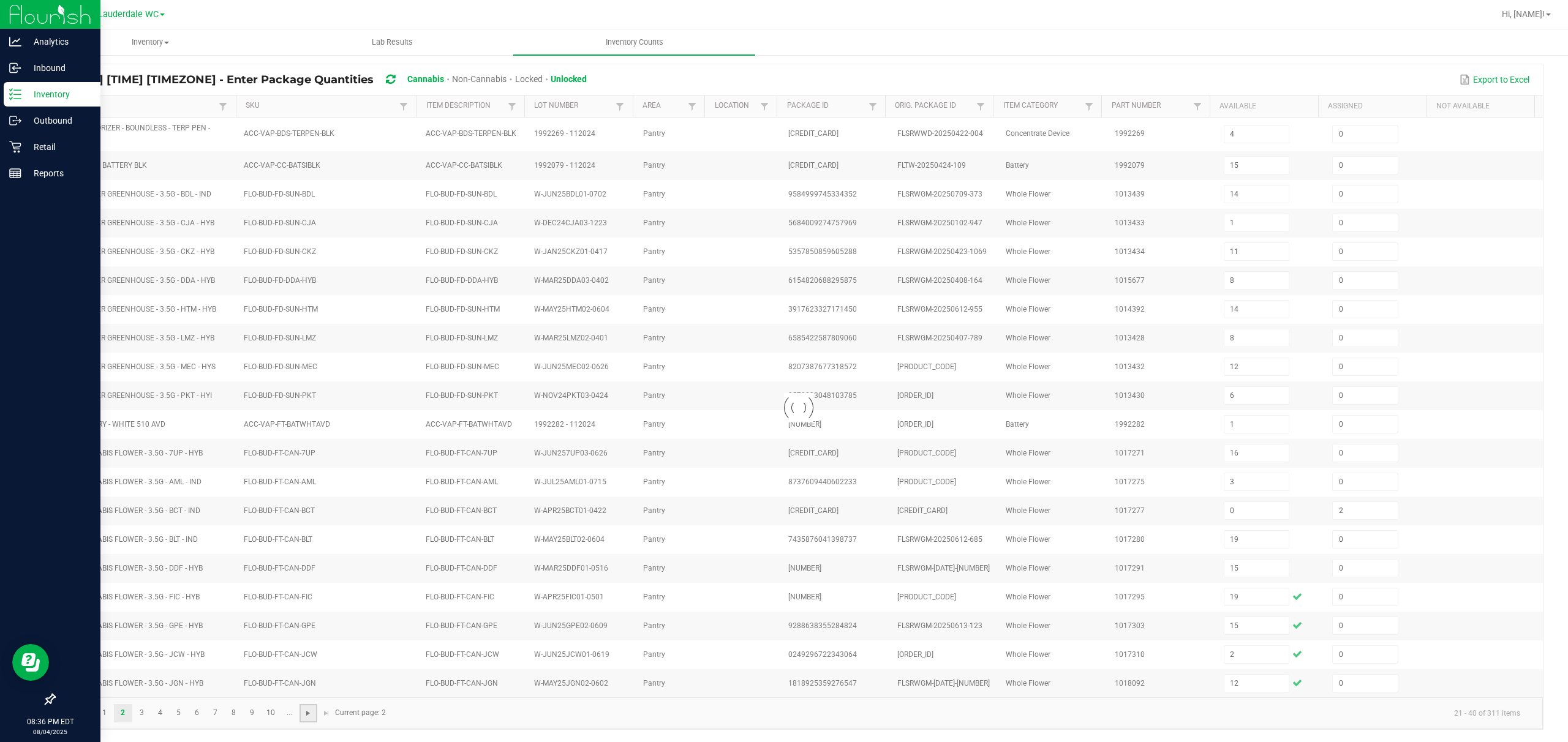 type 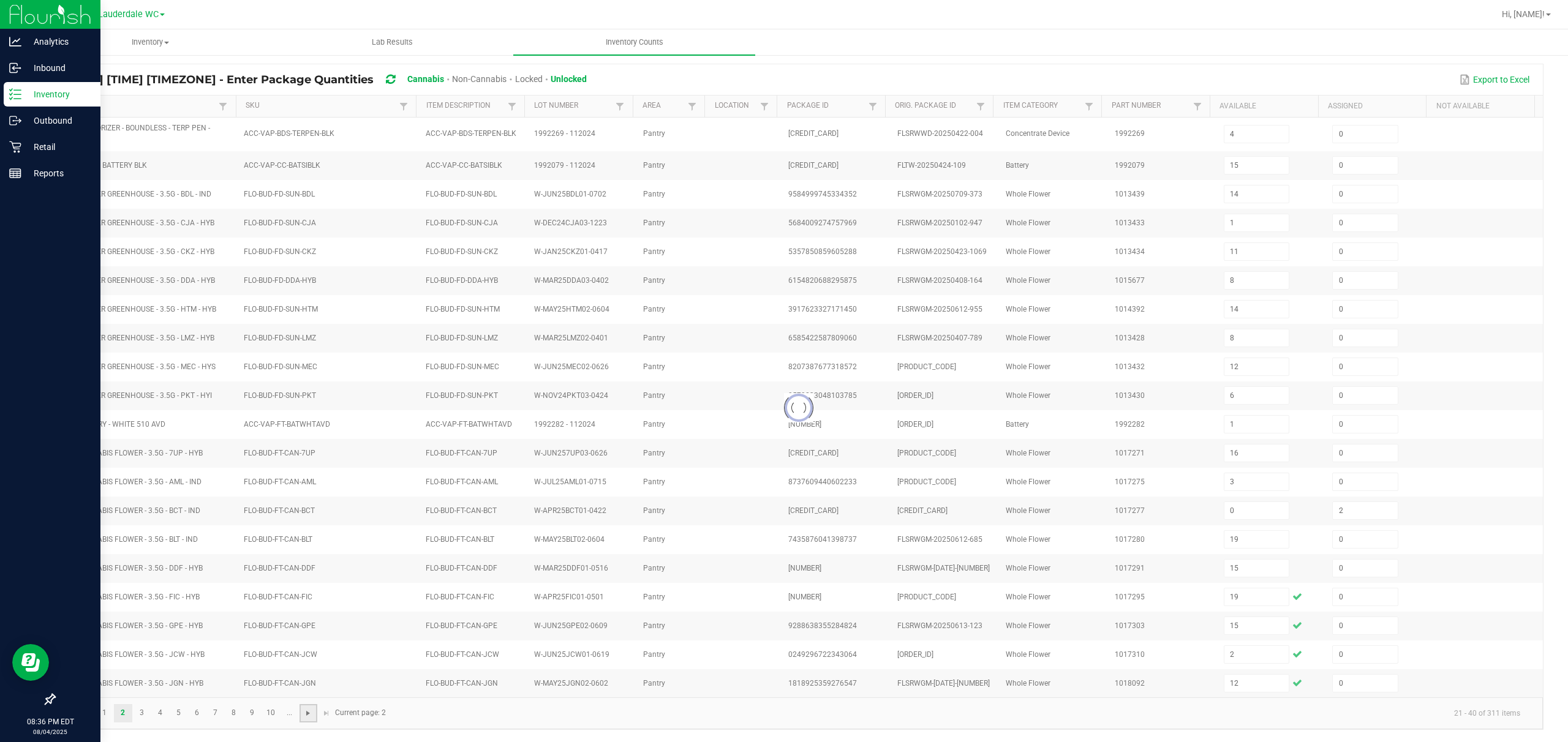 type 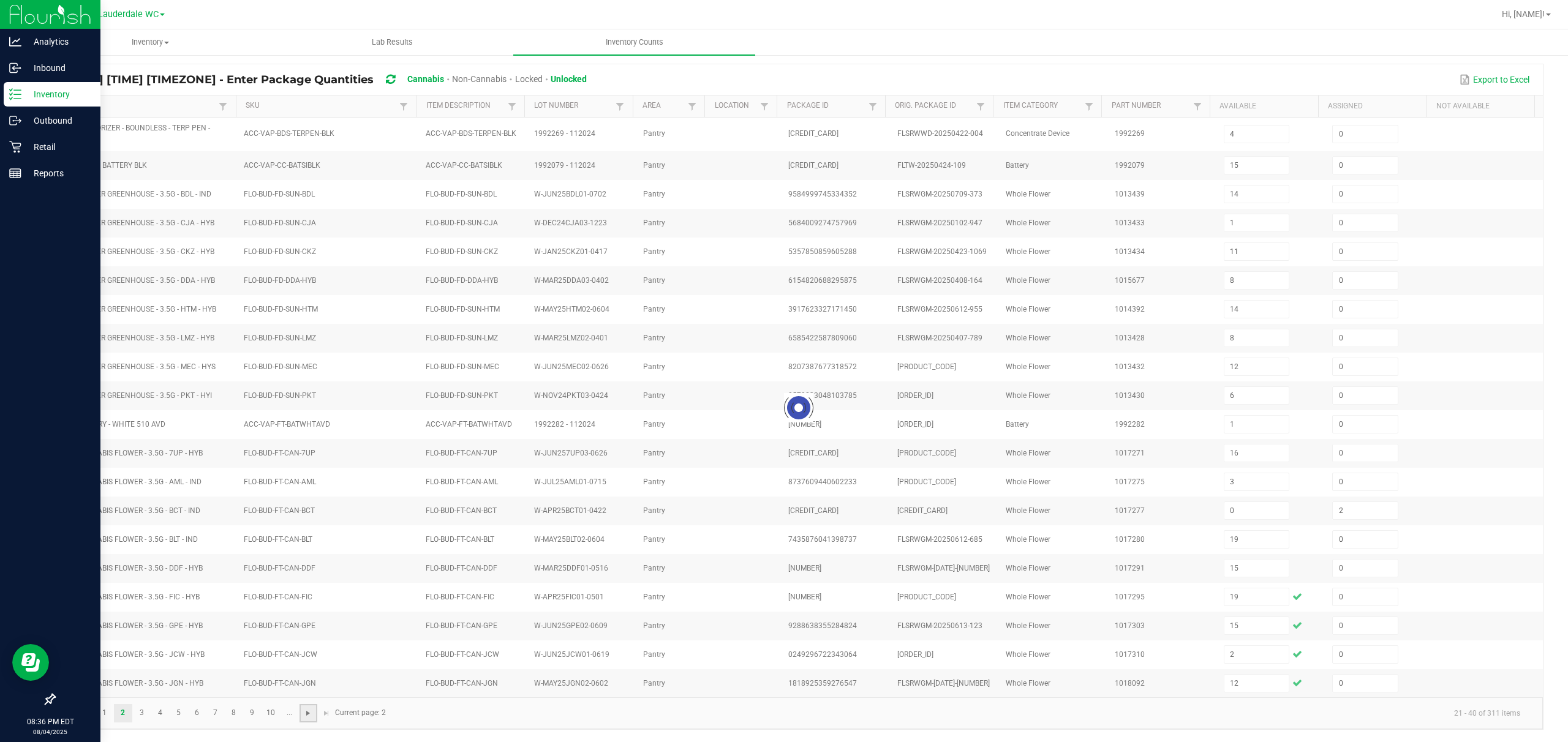type 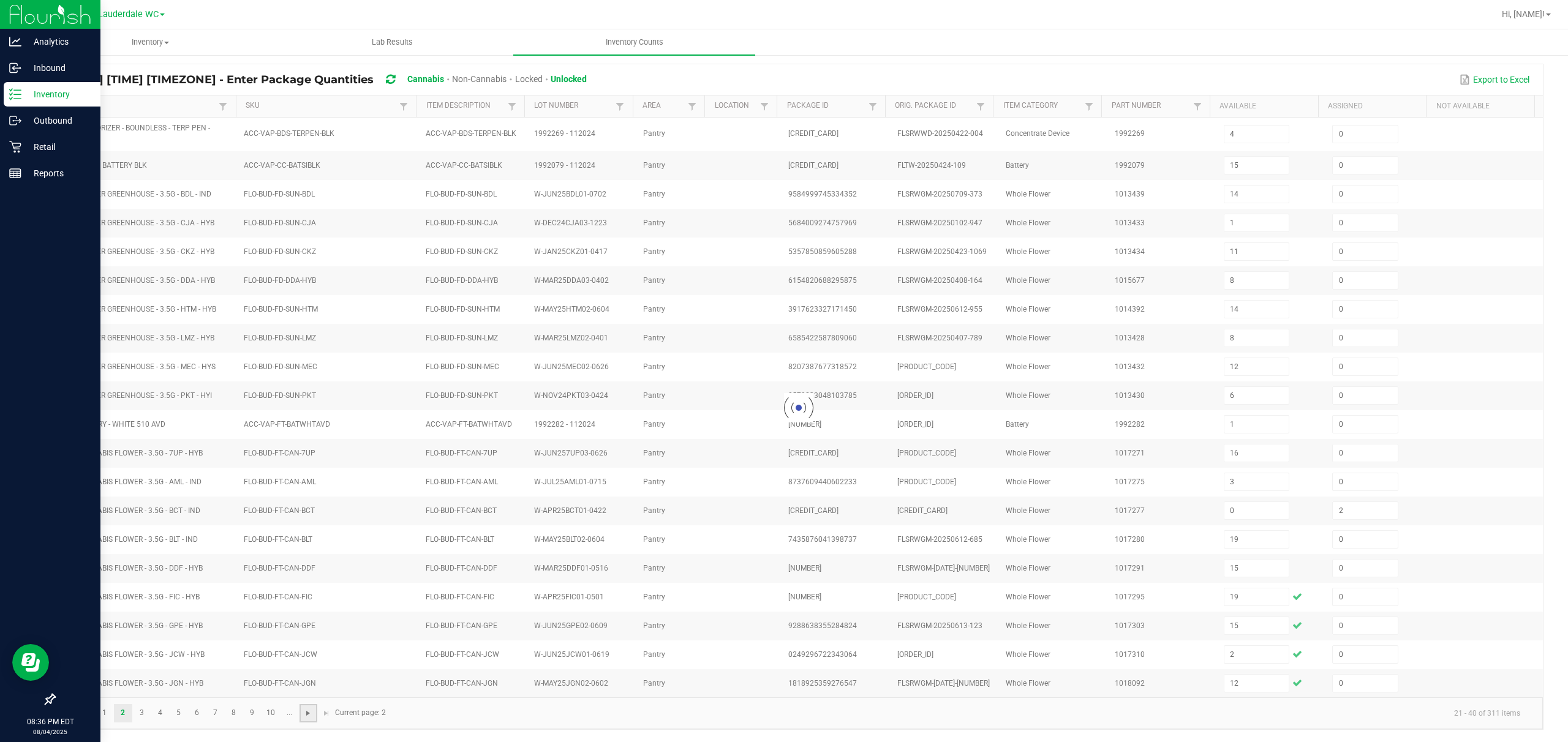 type 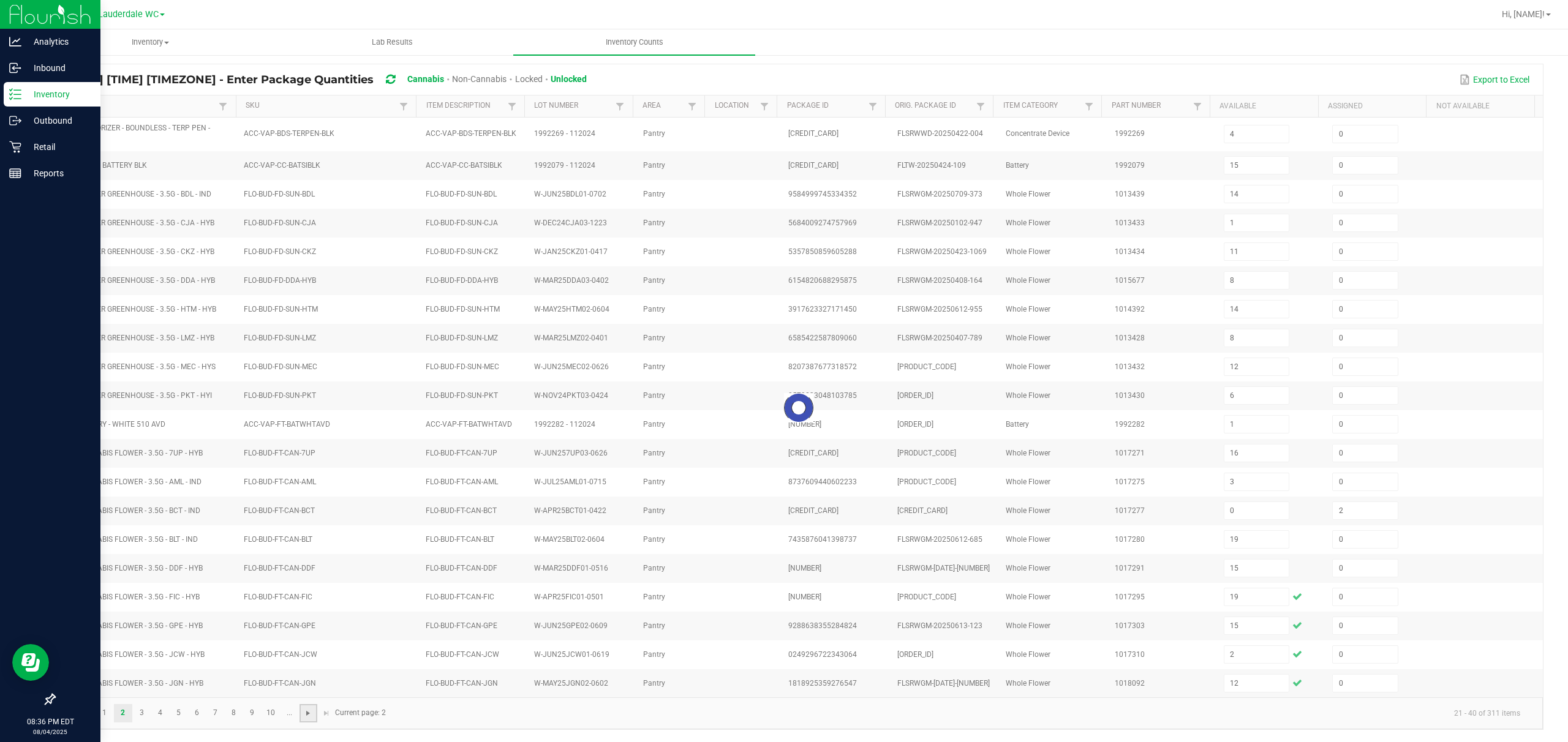type 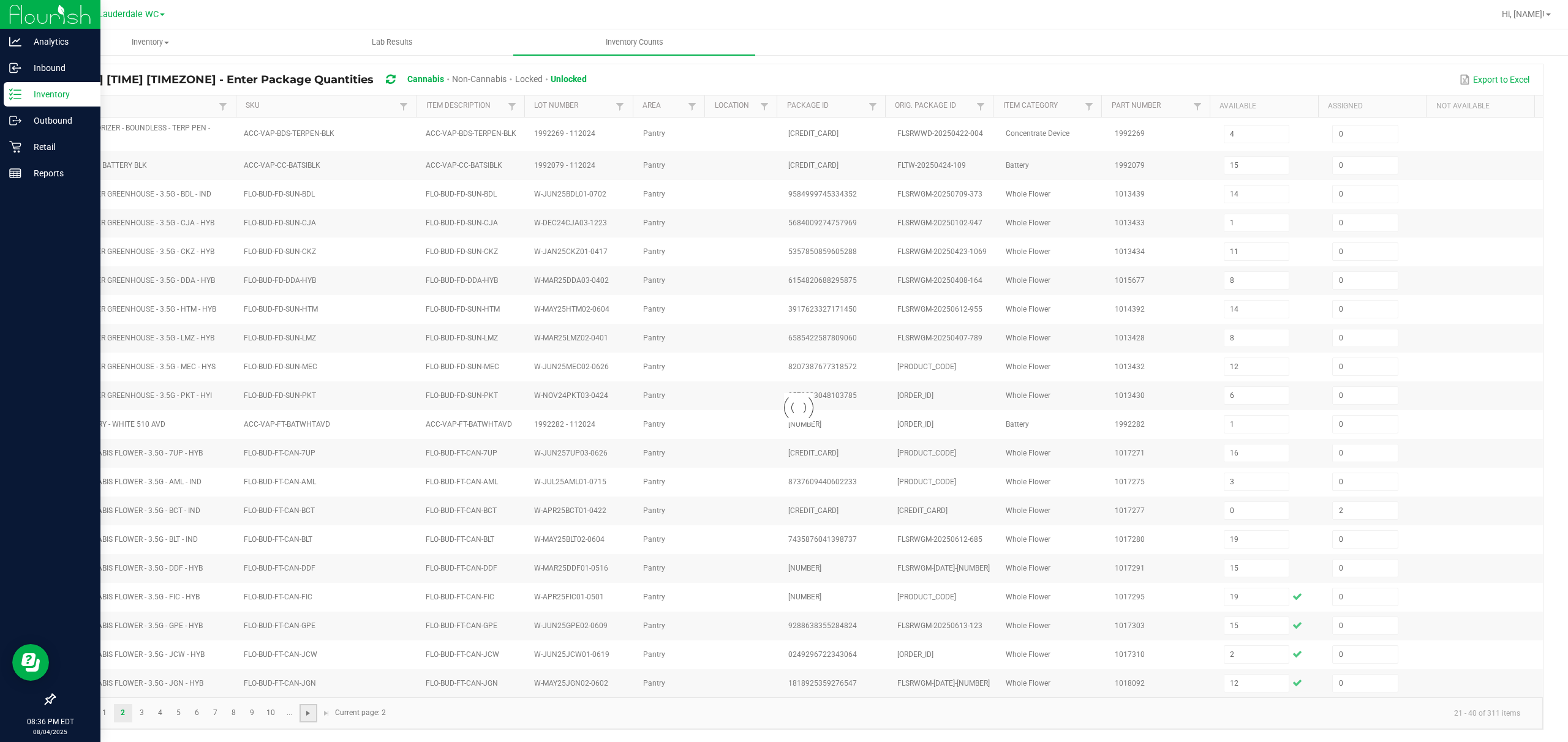 type 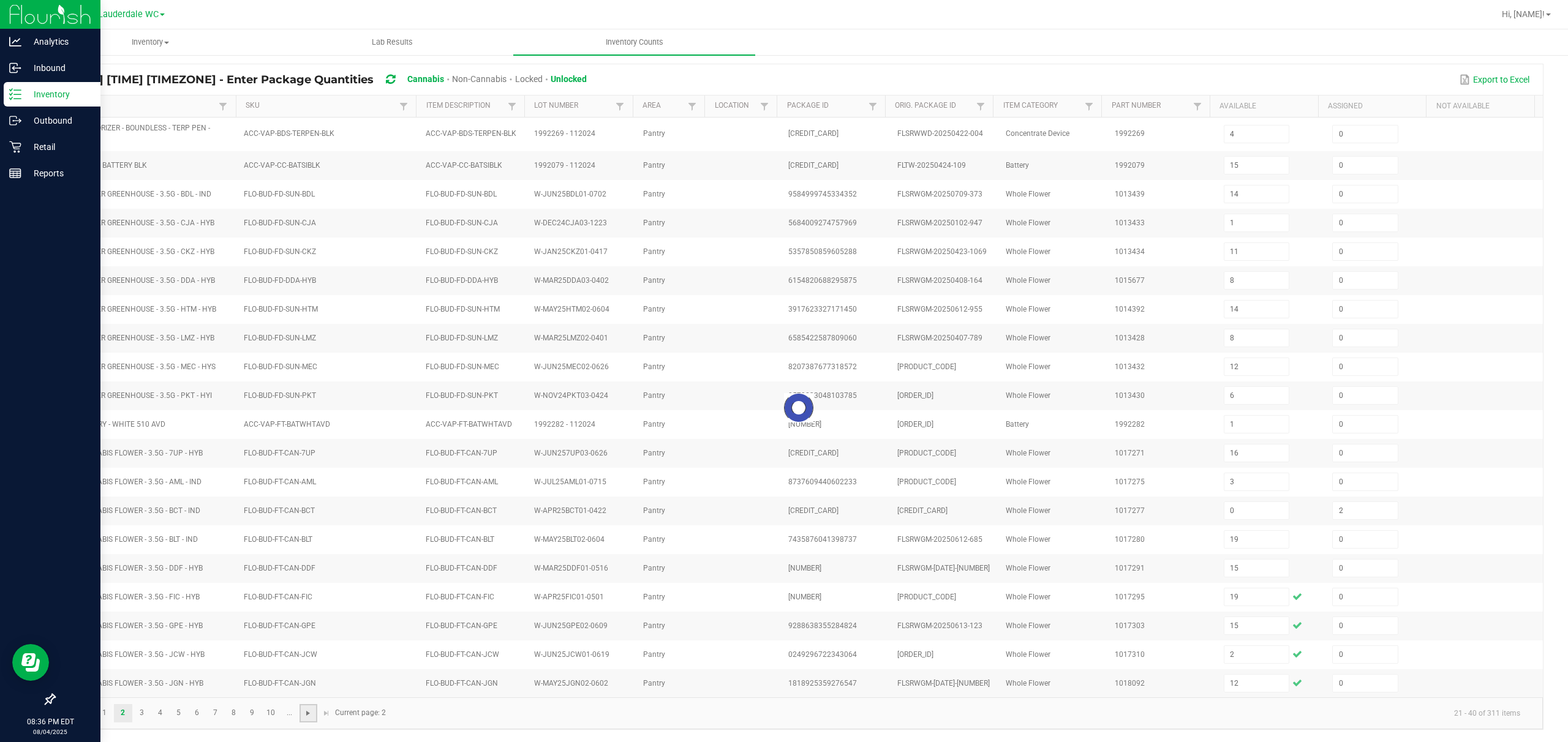 type 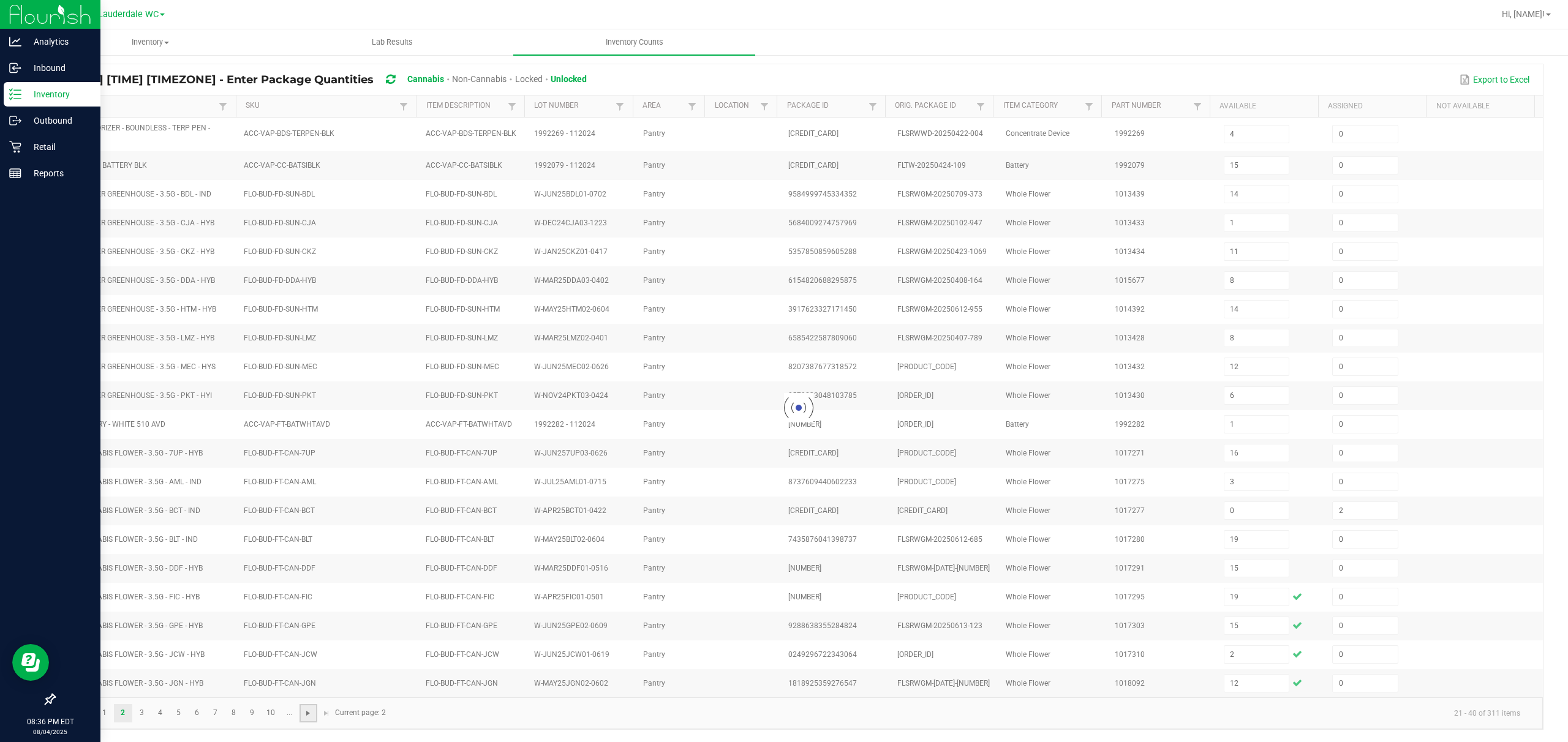 type 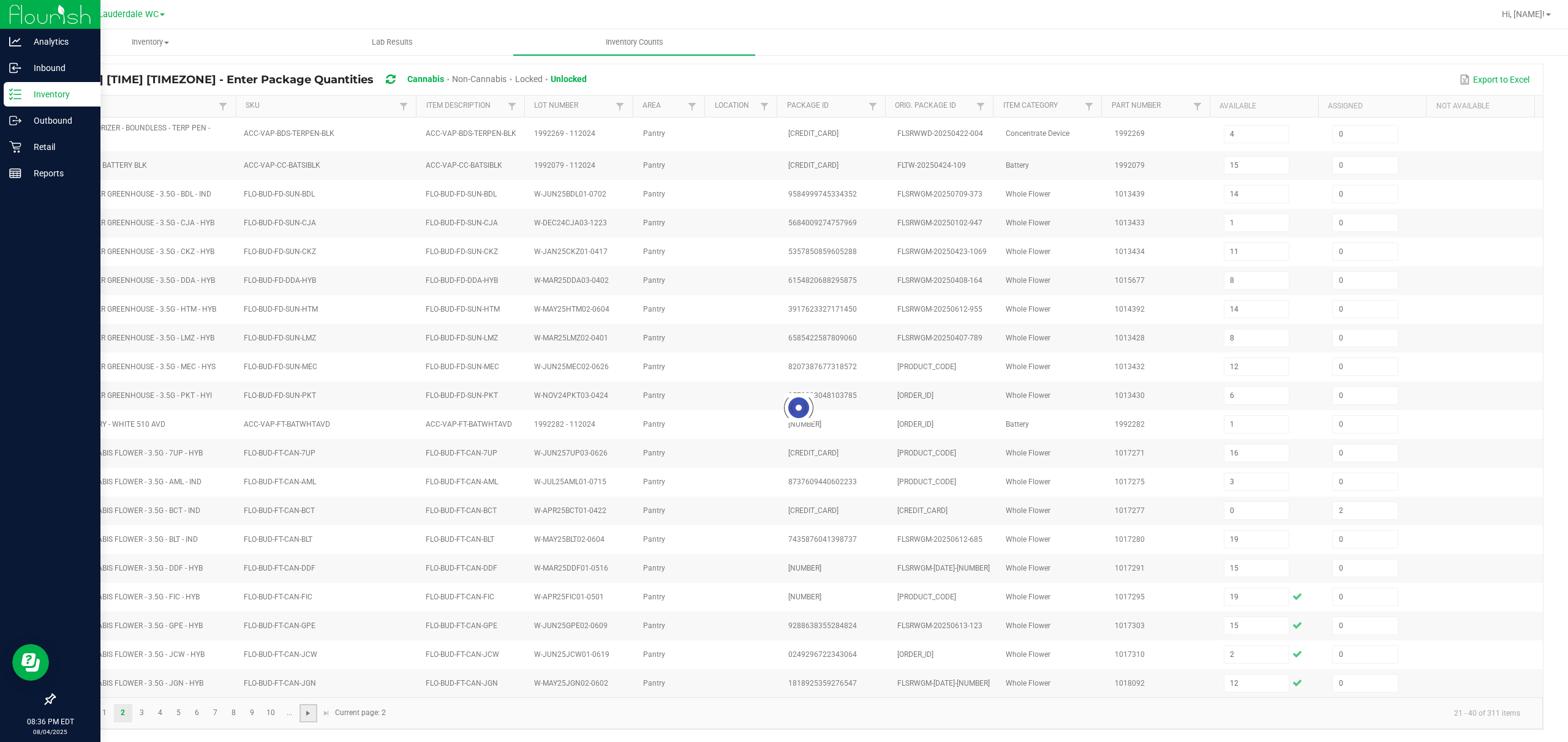 type 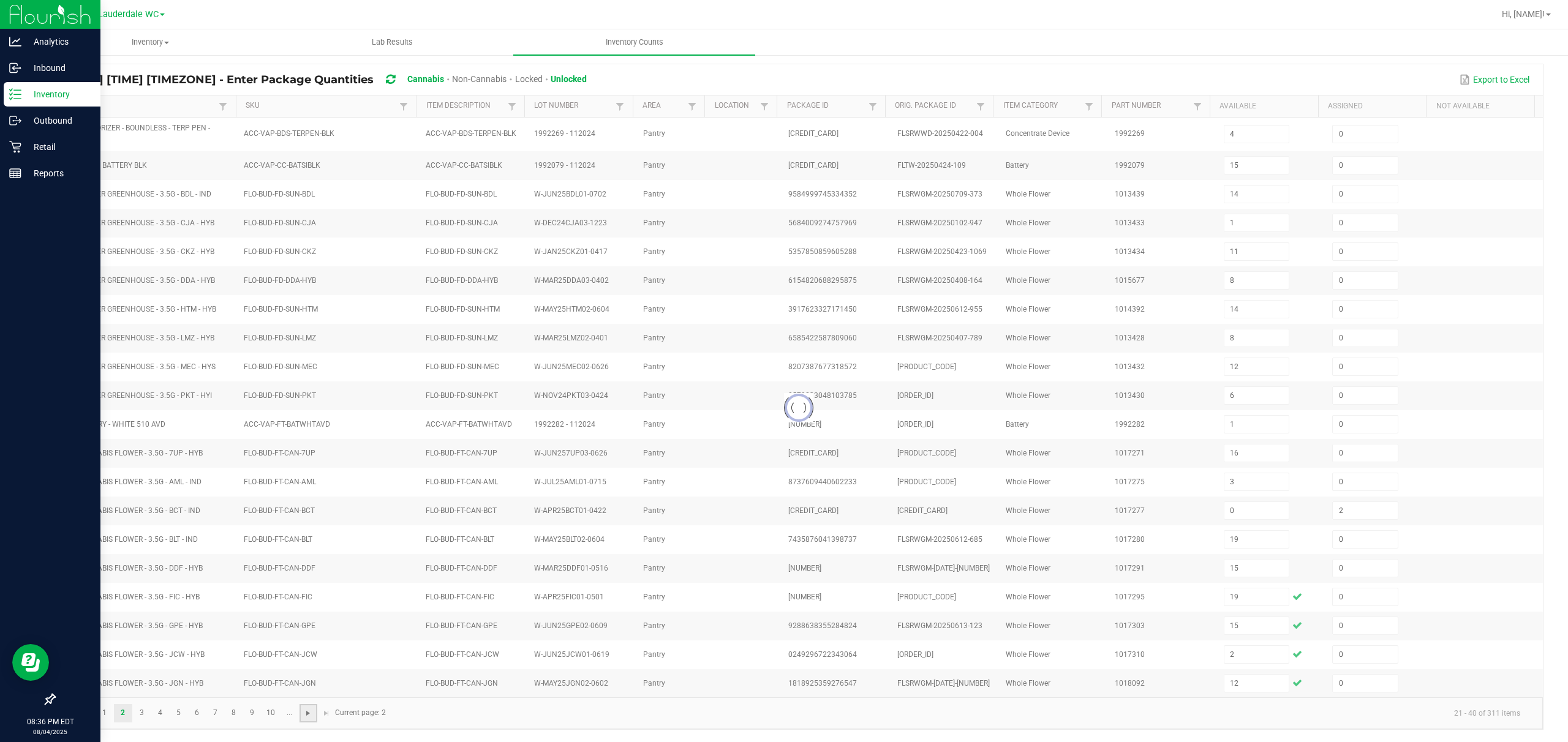 type 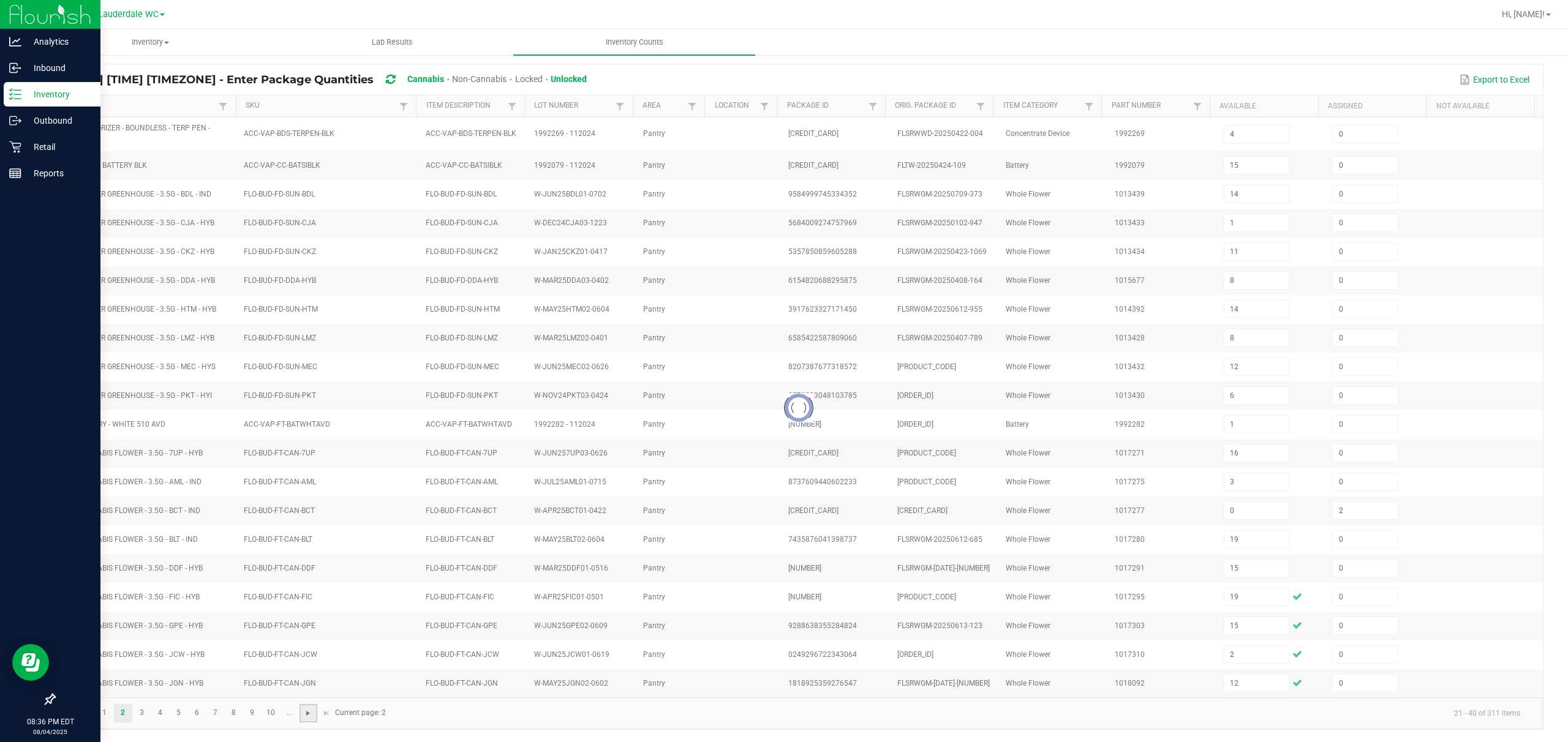 type 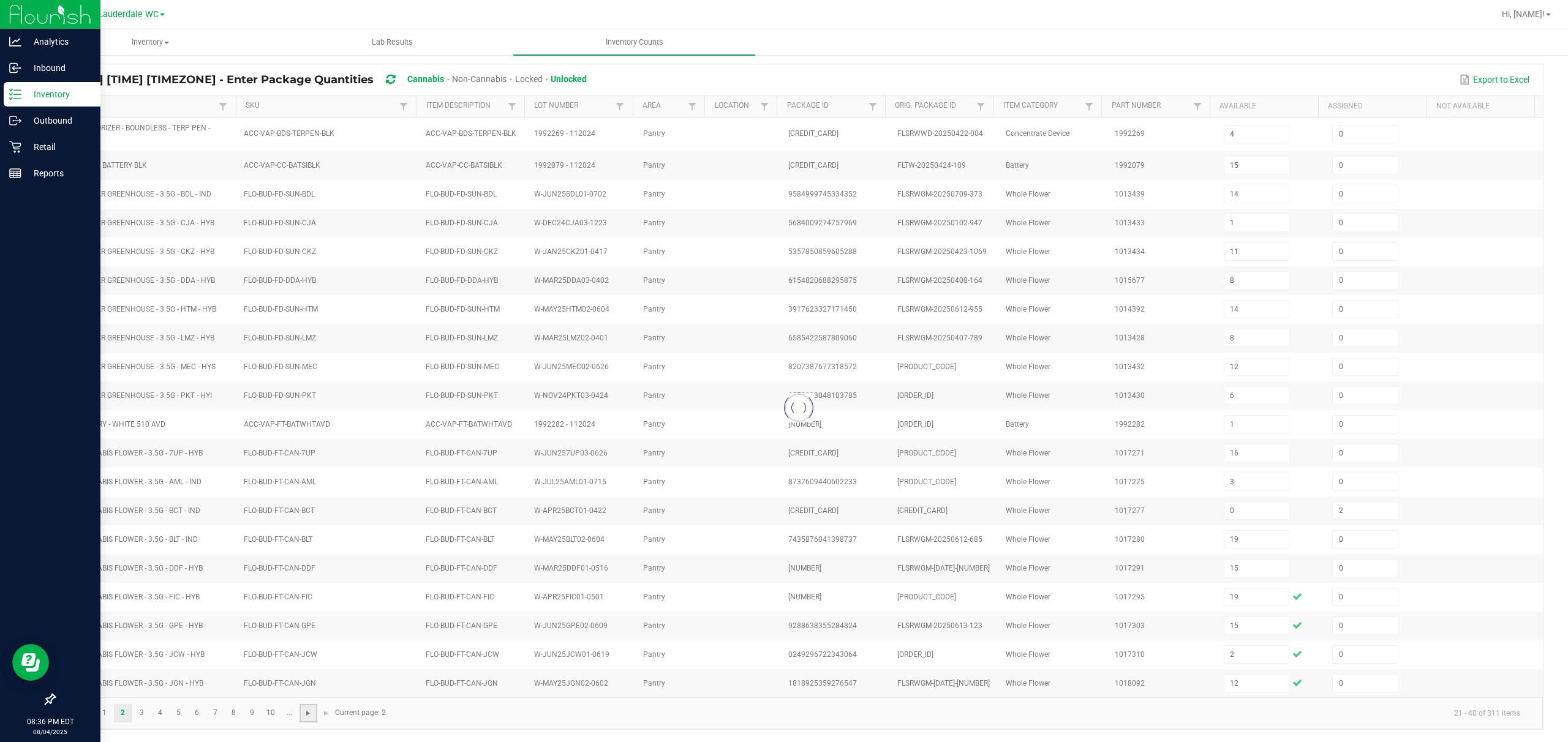 type 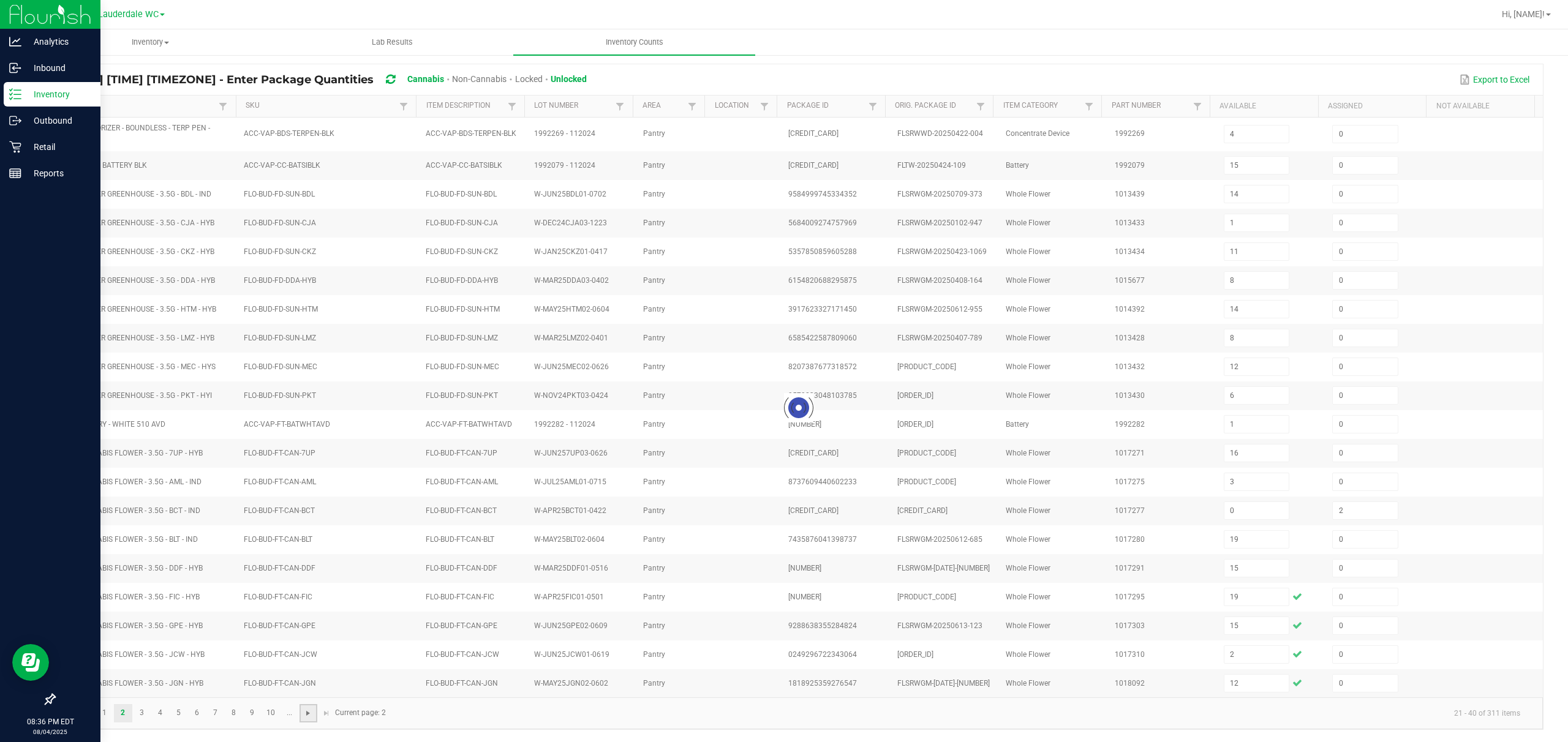 type 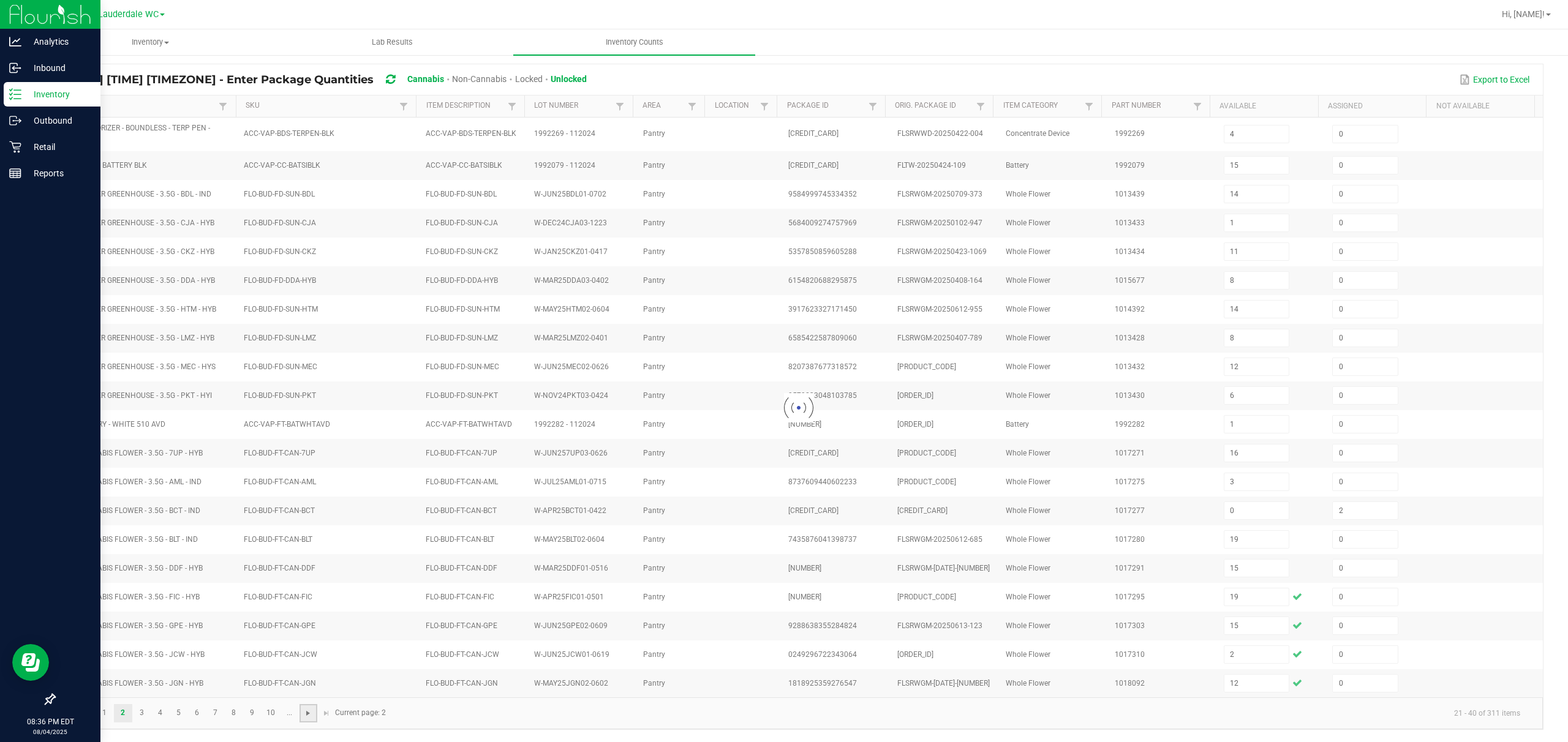 type 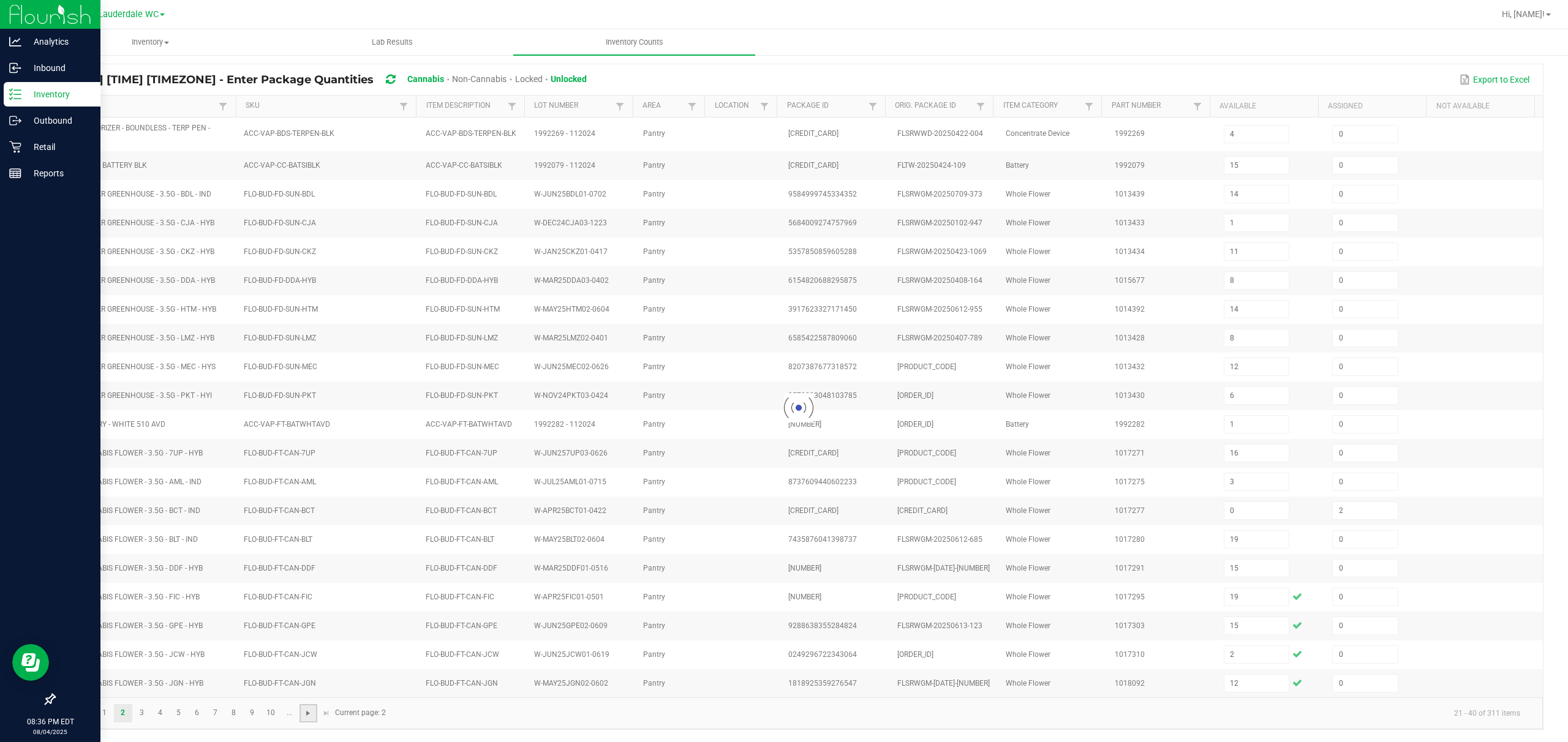 type 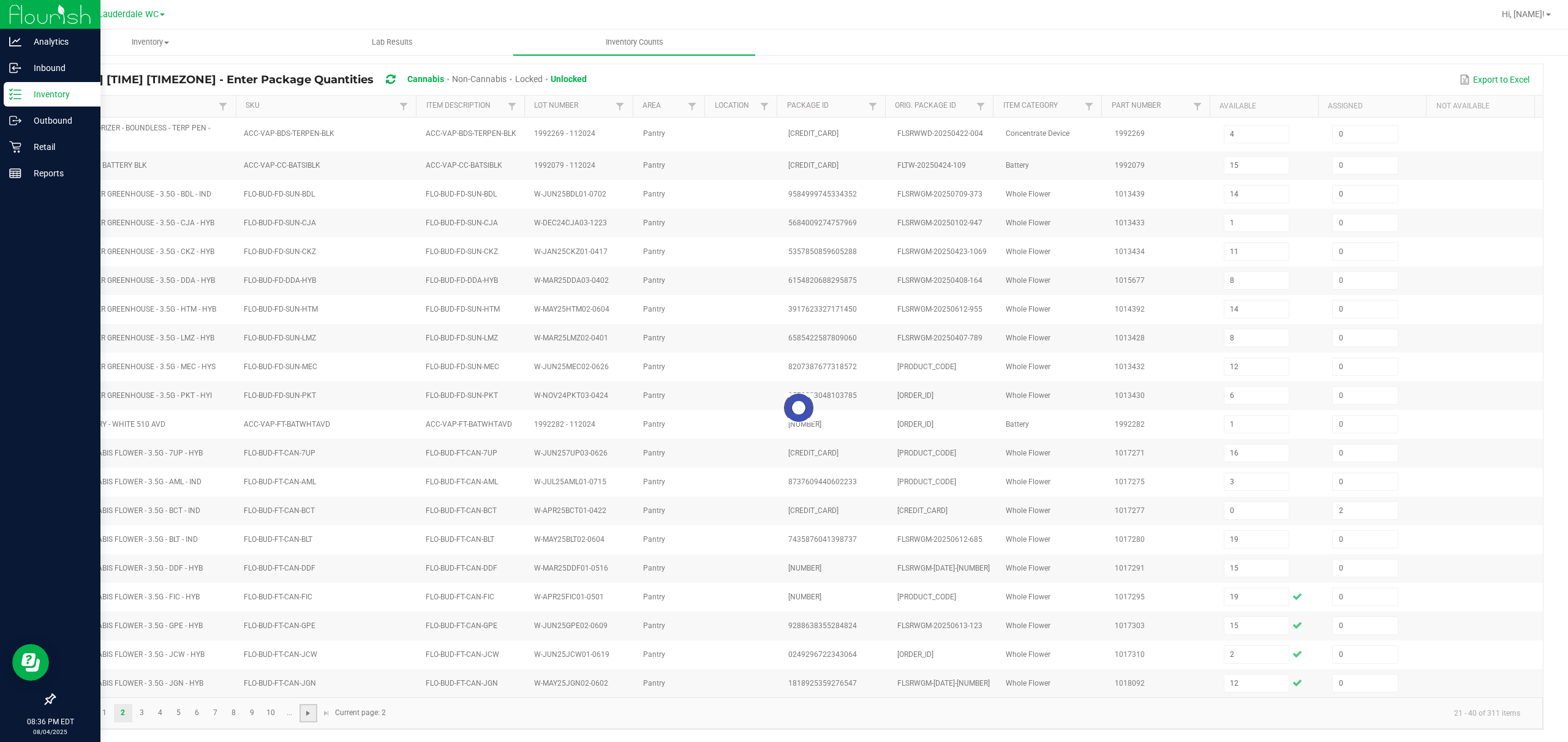 type 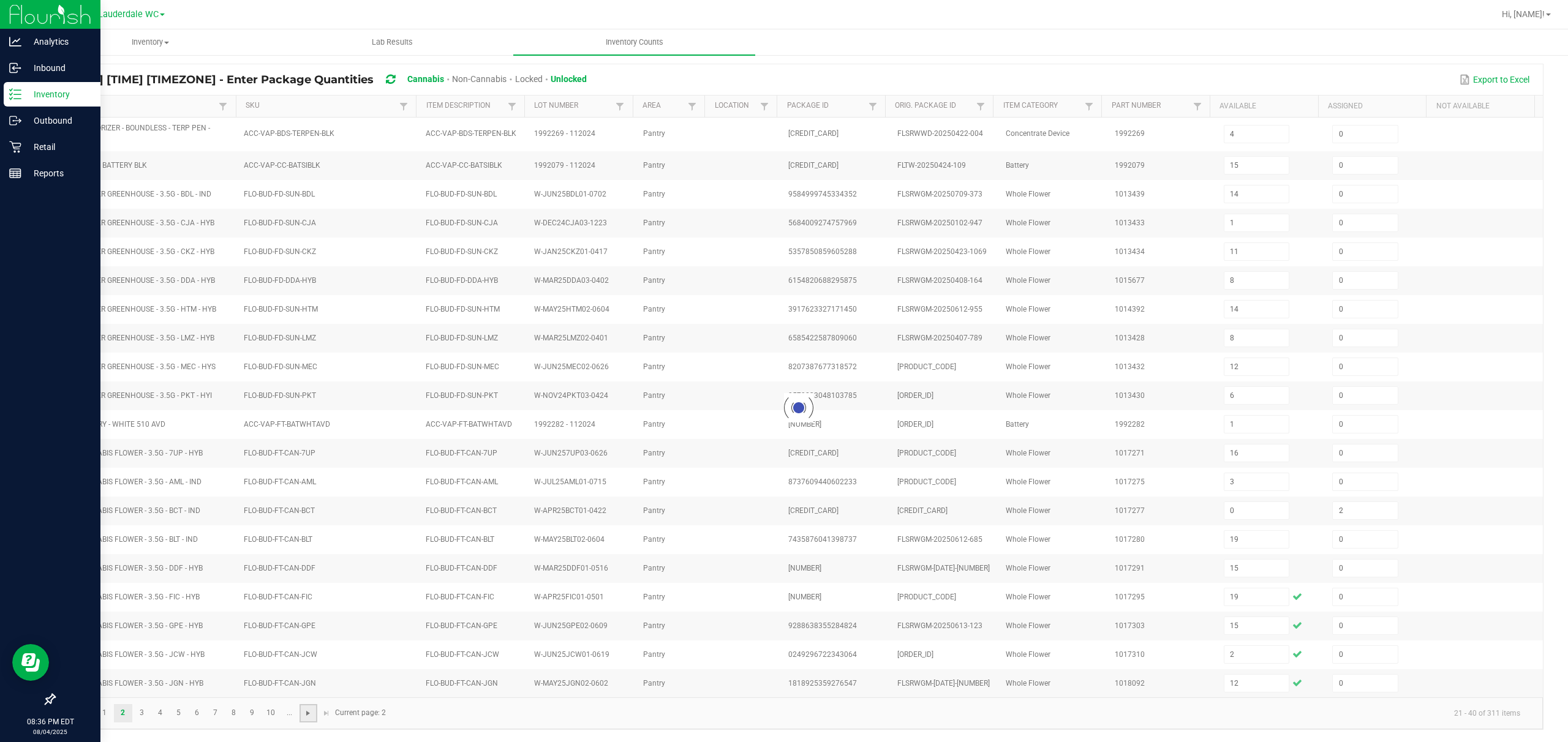 type 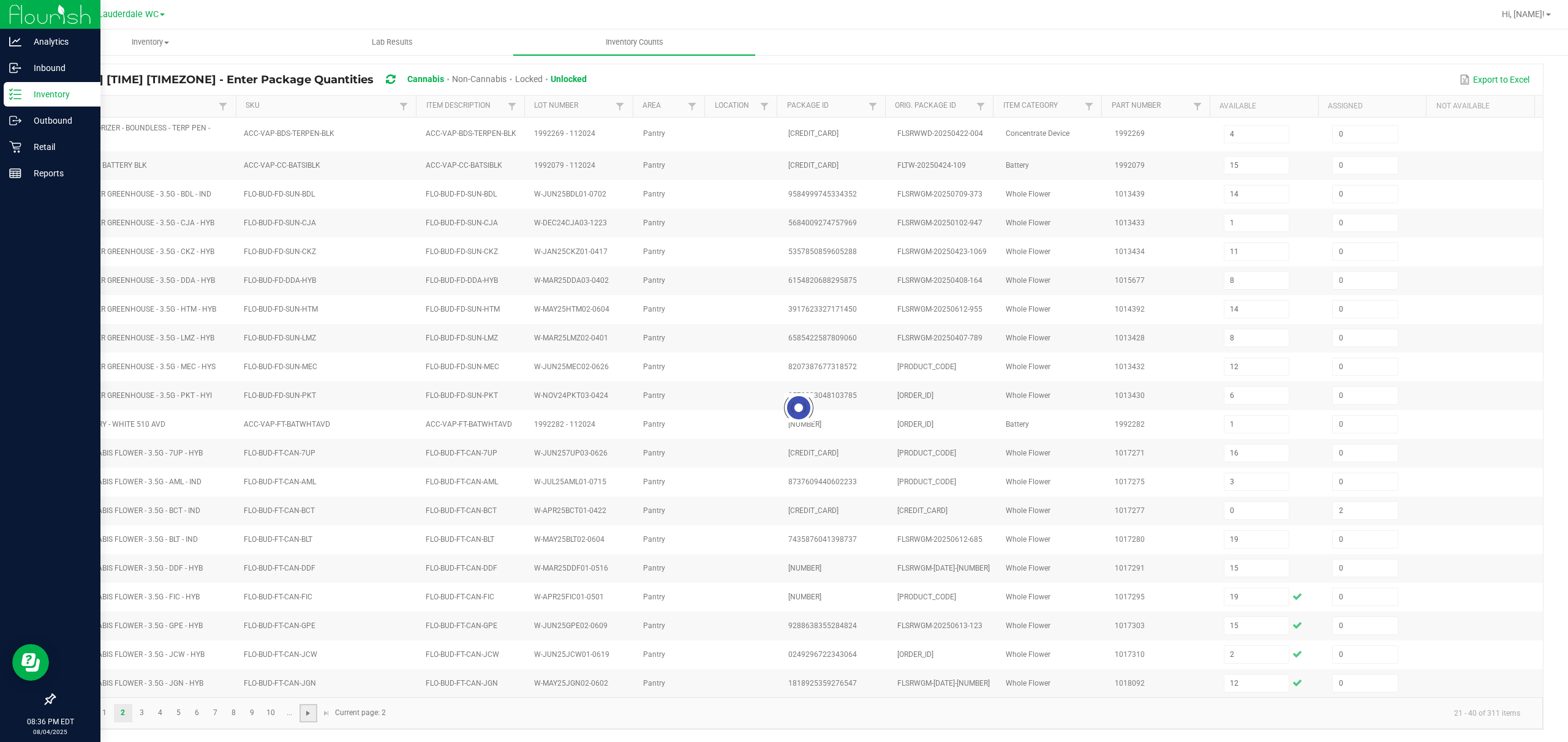 type 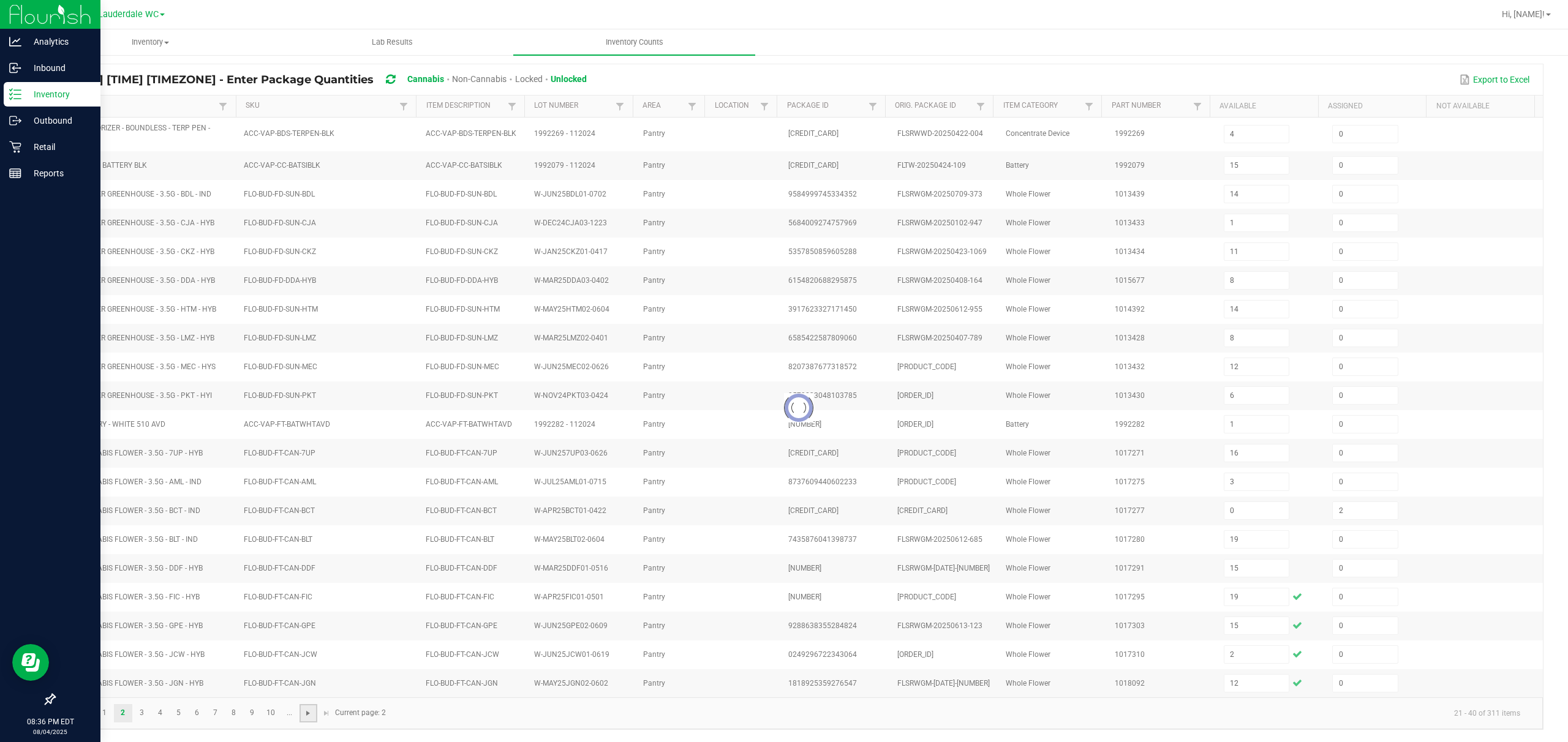 type 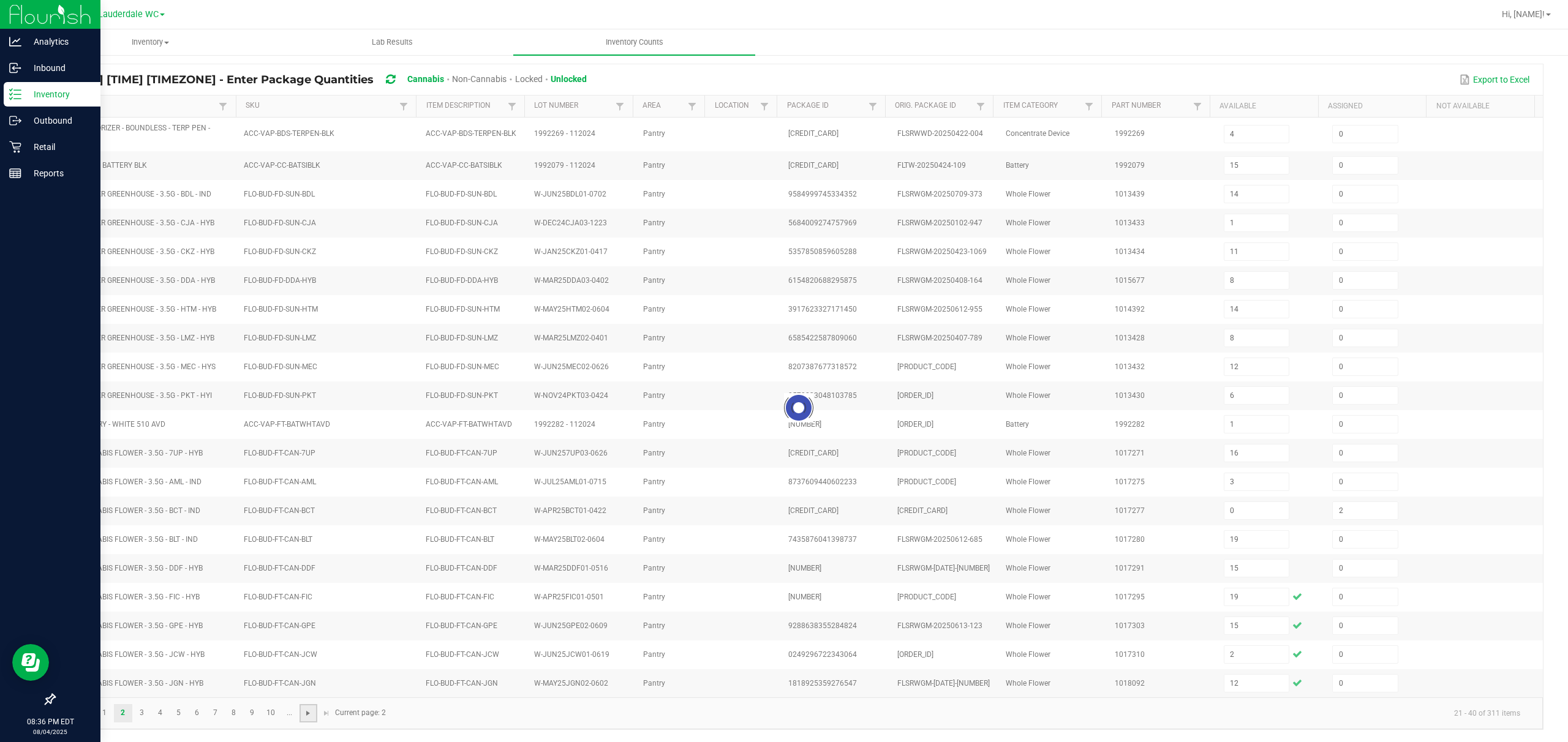 type 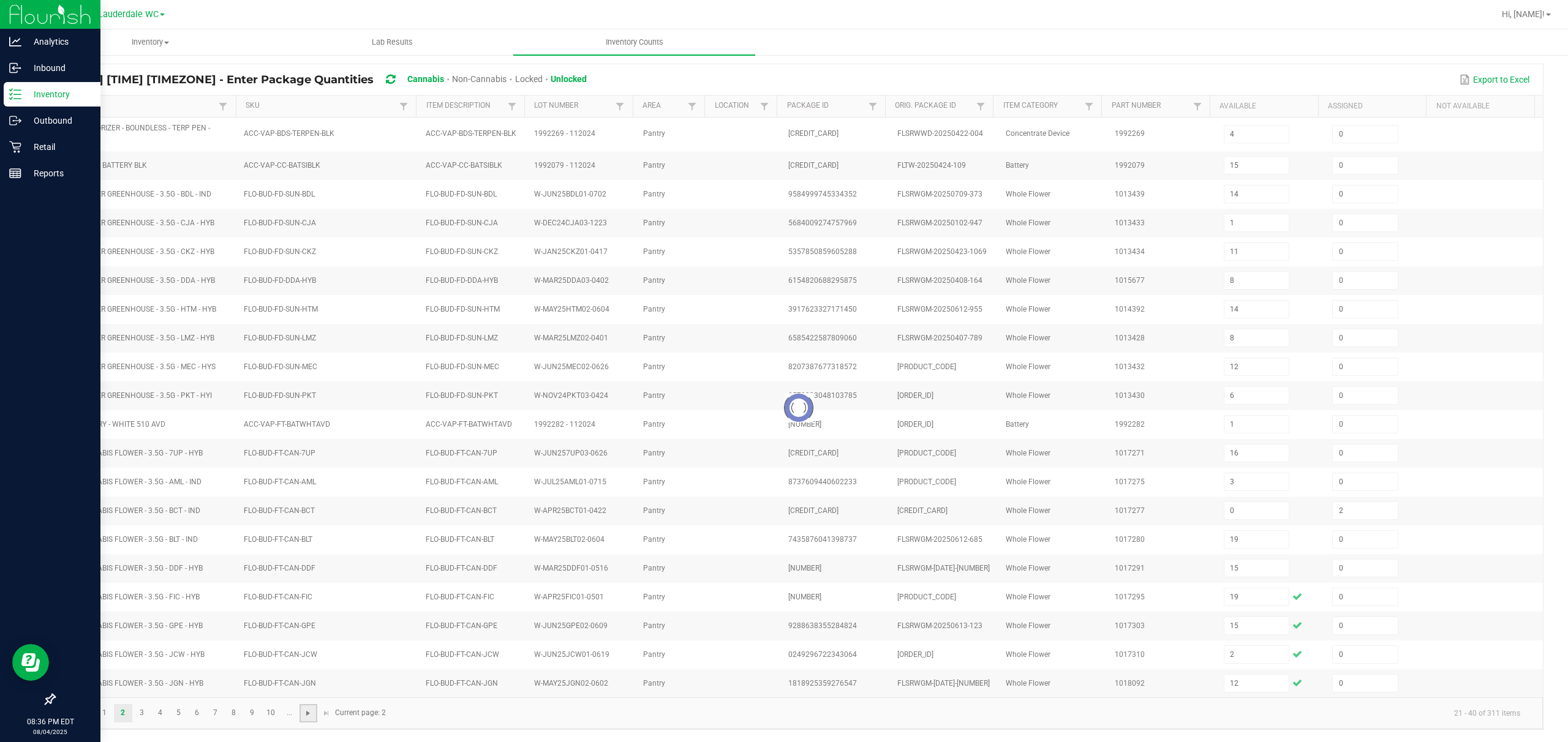 type 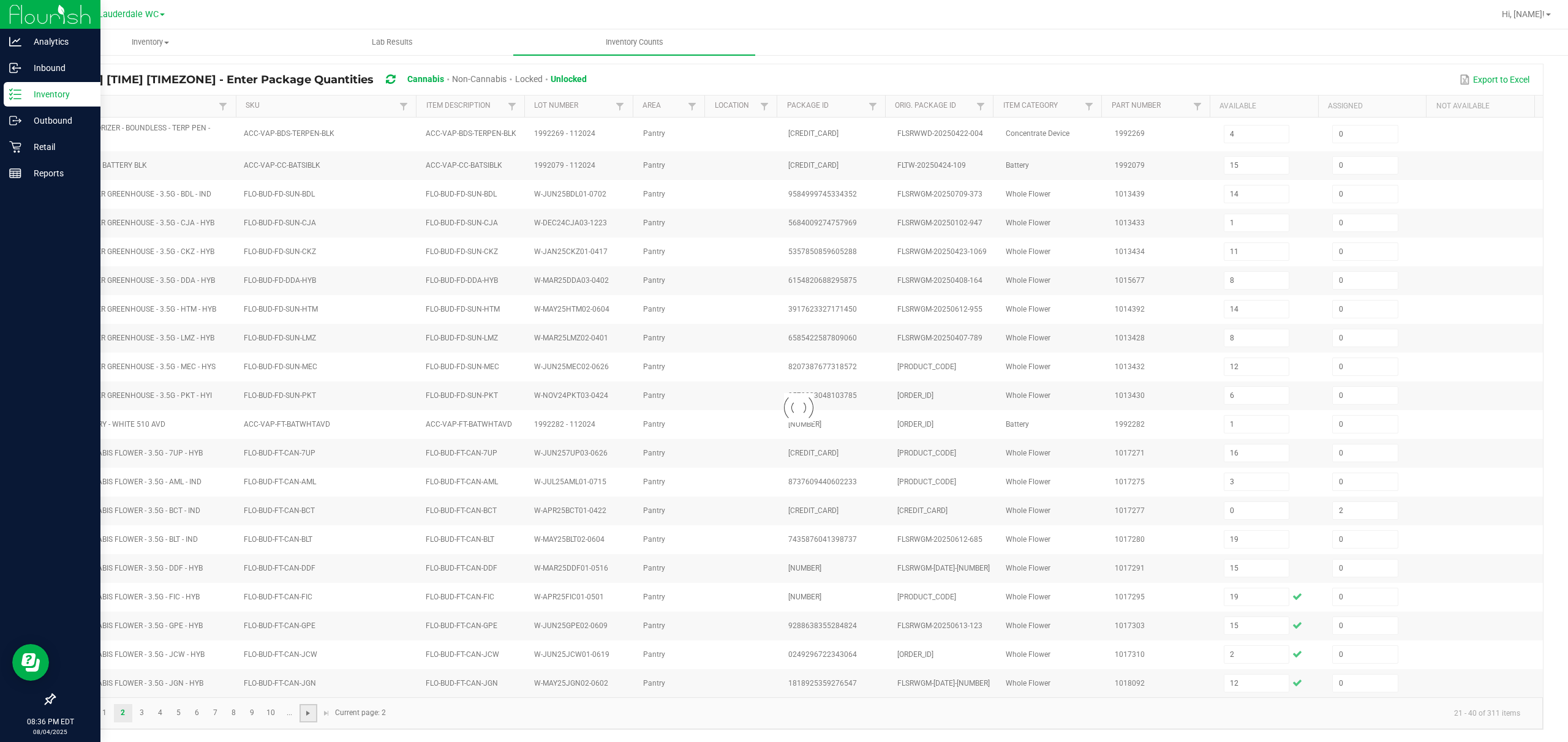 type 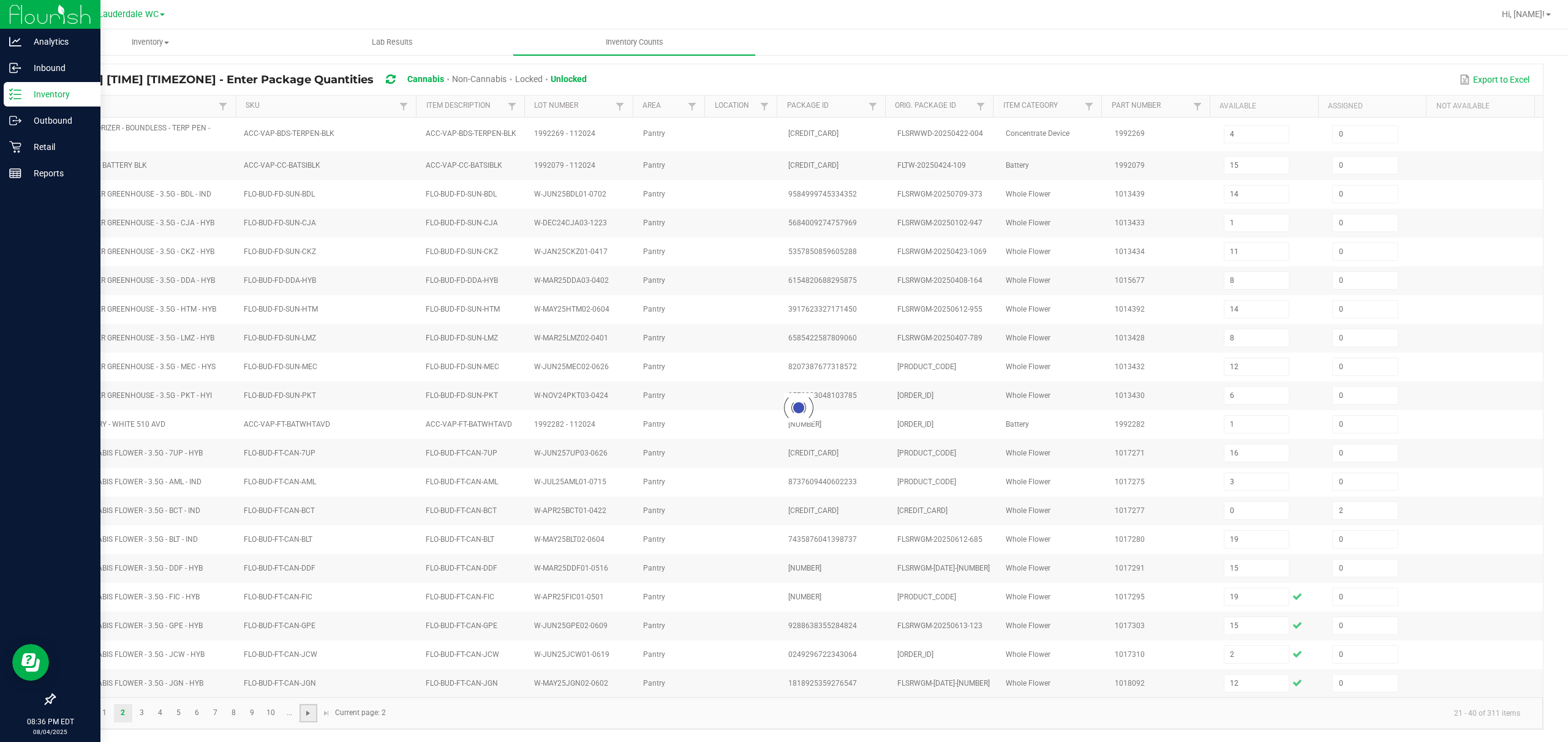 type 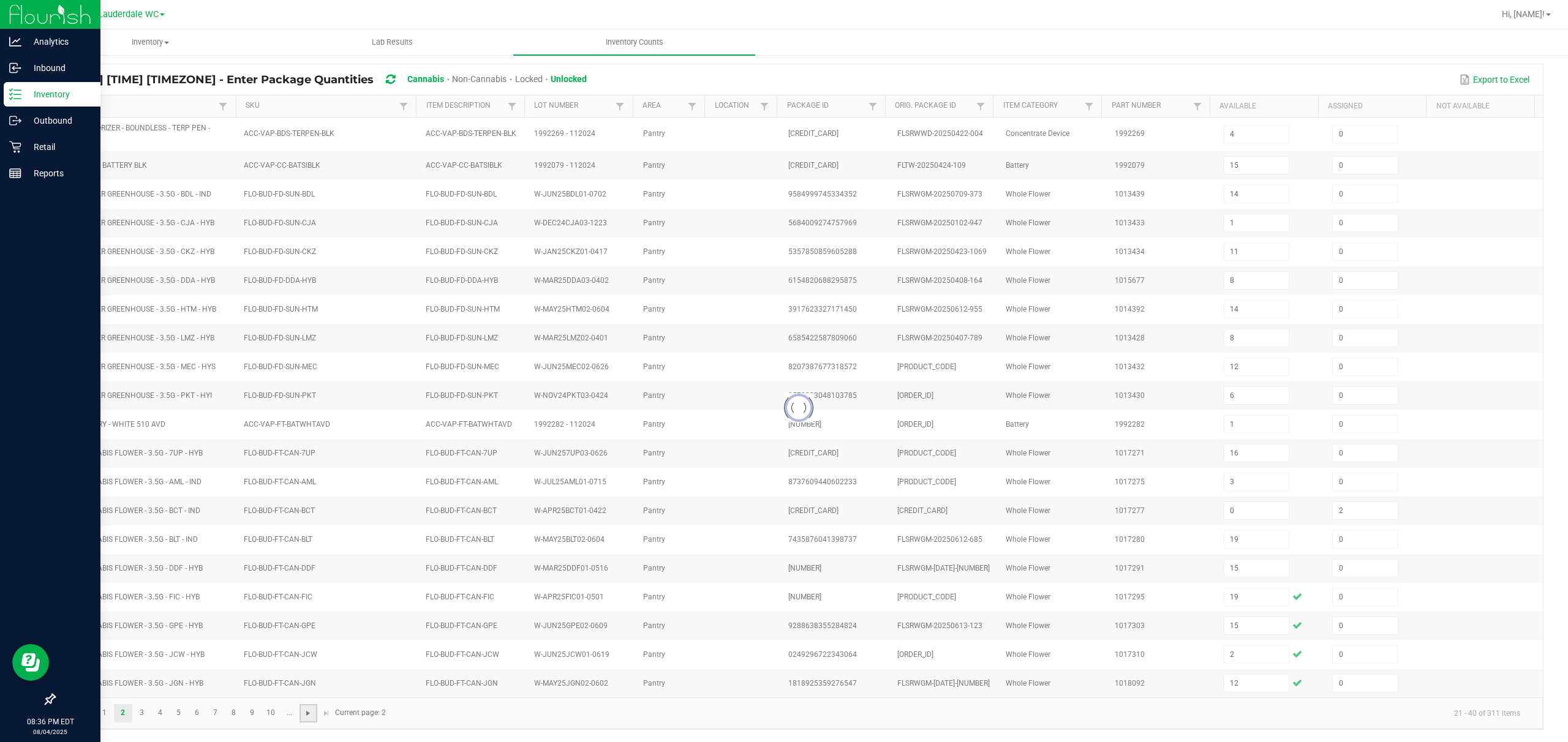 type 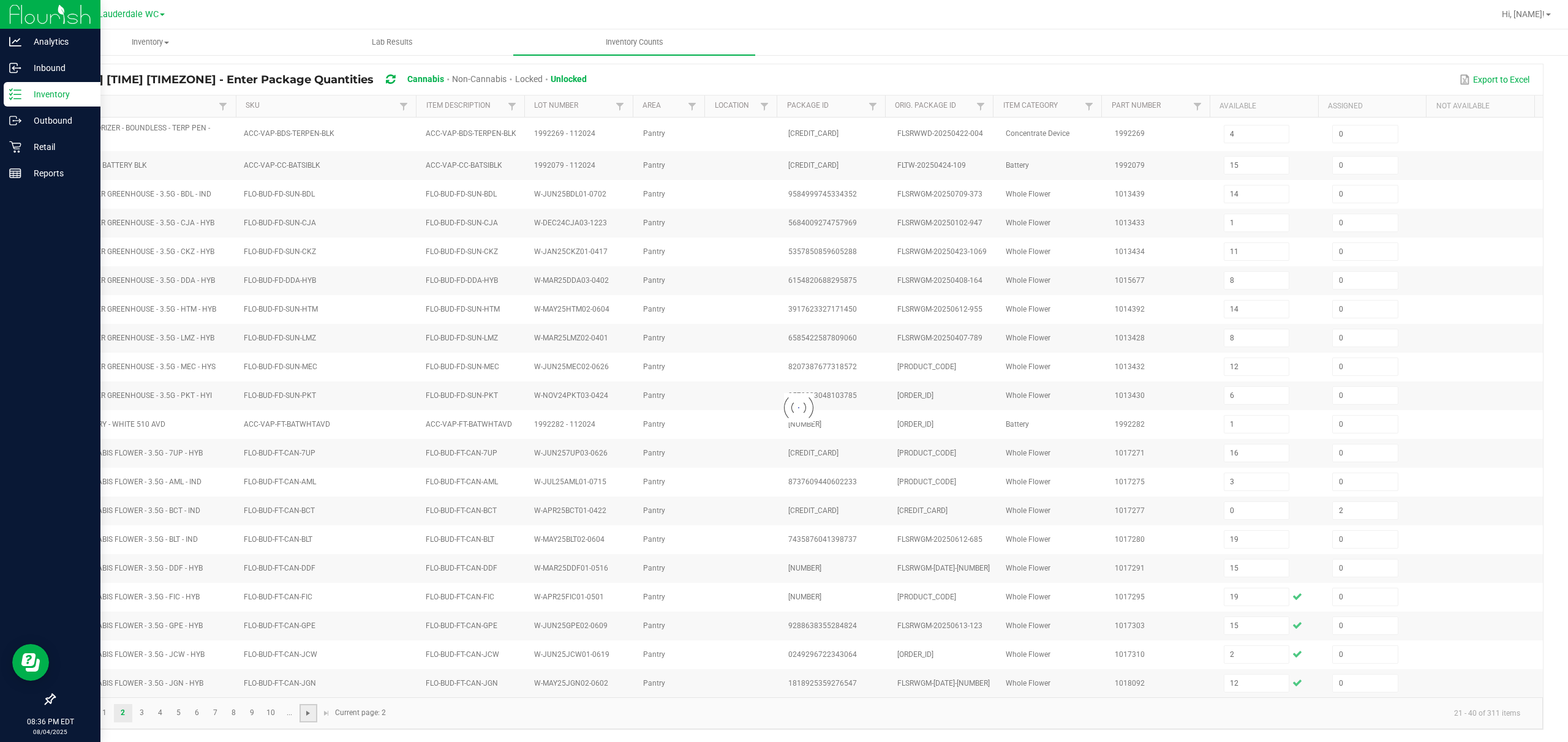 type 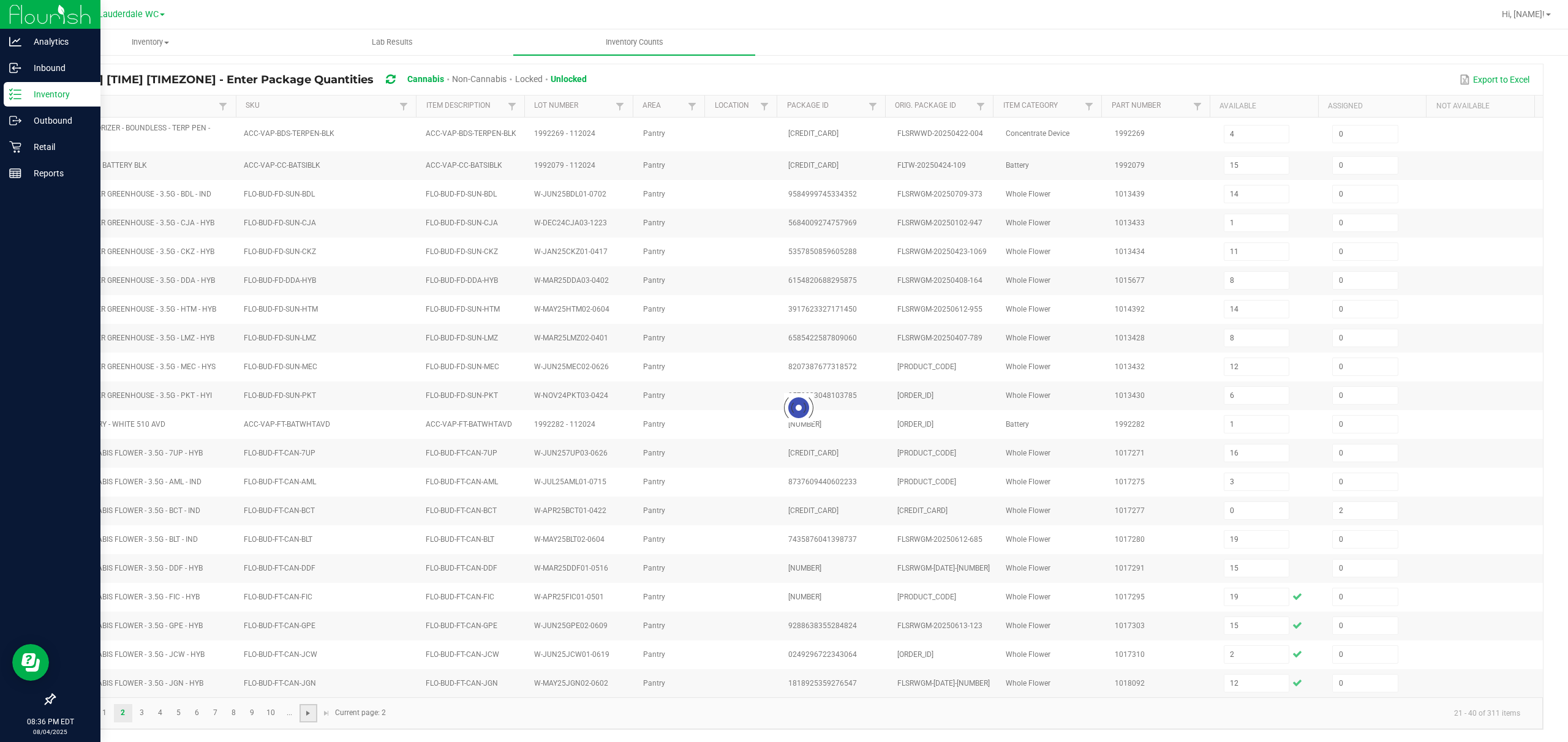 type 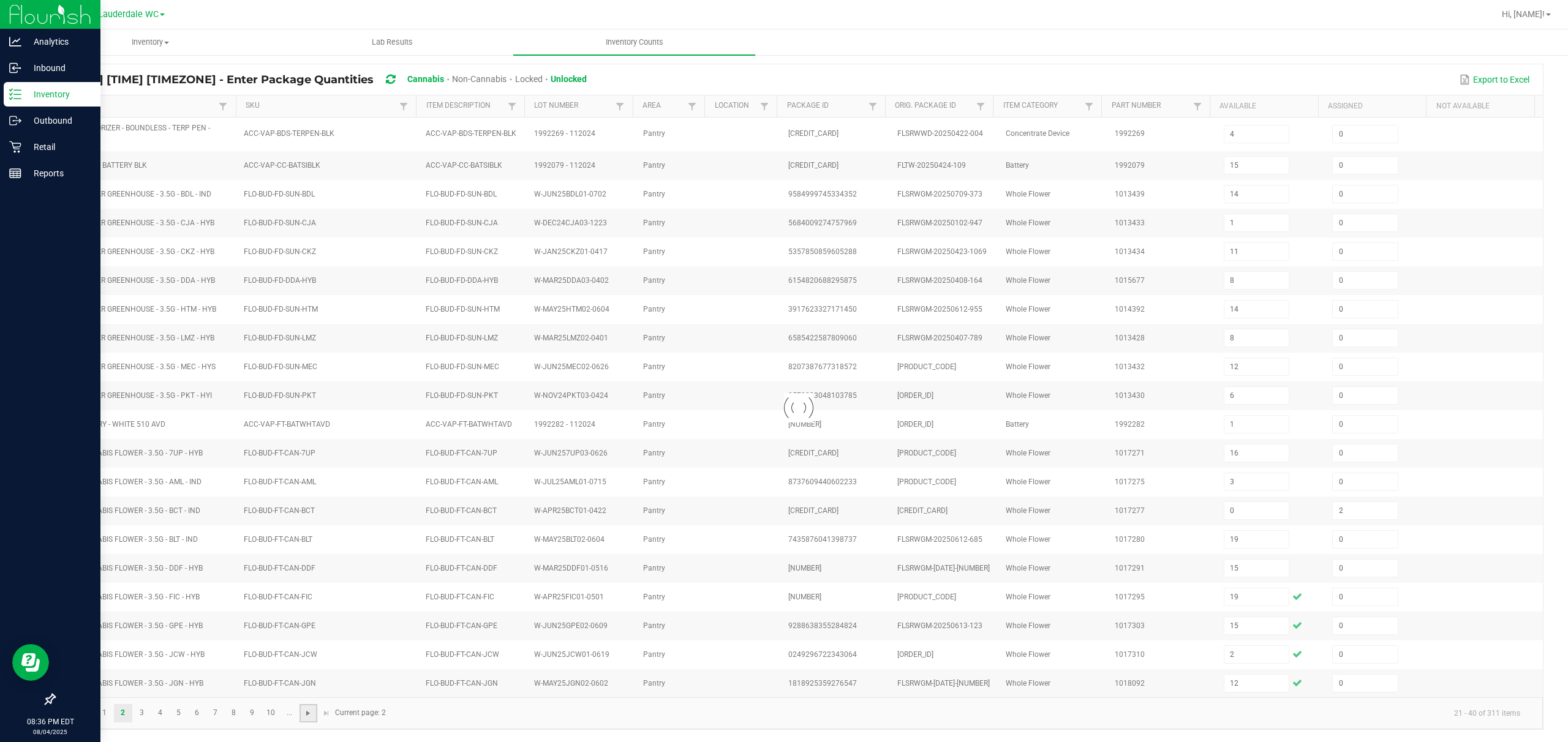 type 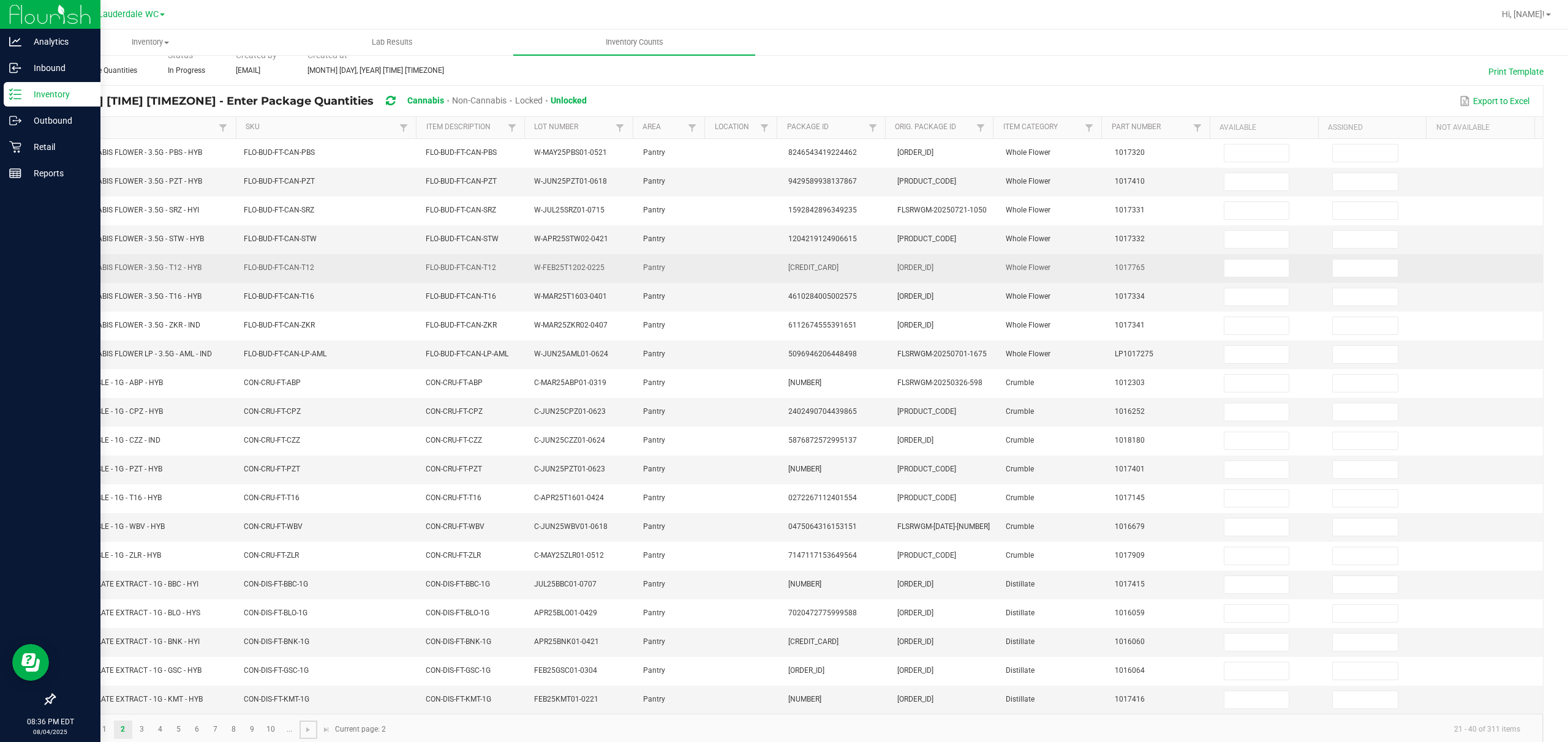 scroll, scrollTop: 88, scrollLeft: 0, axis: vertical 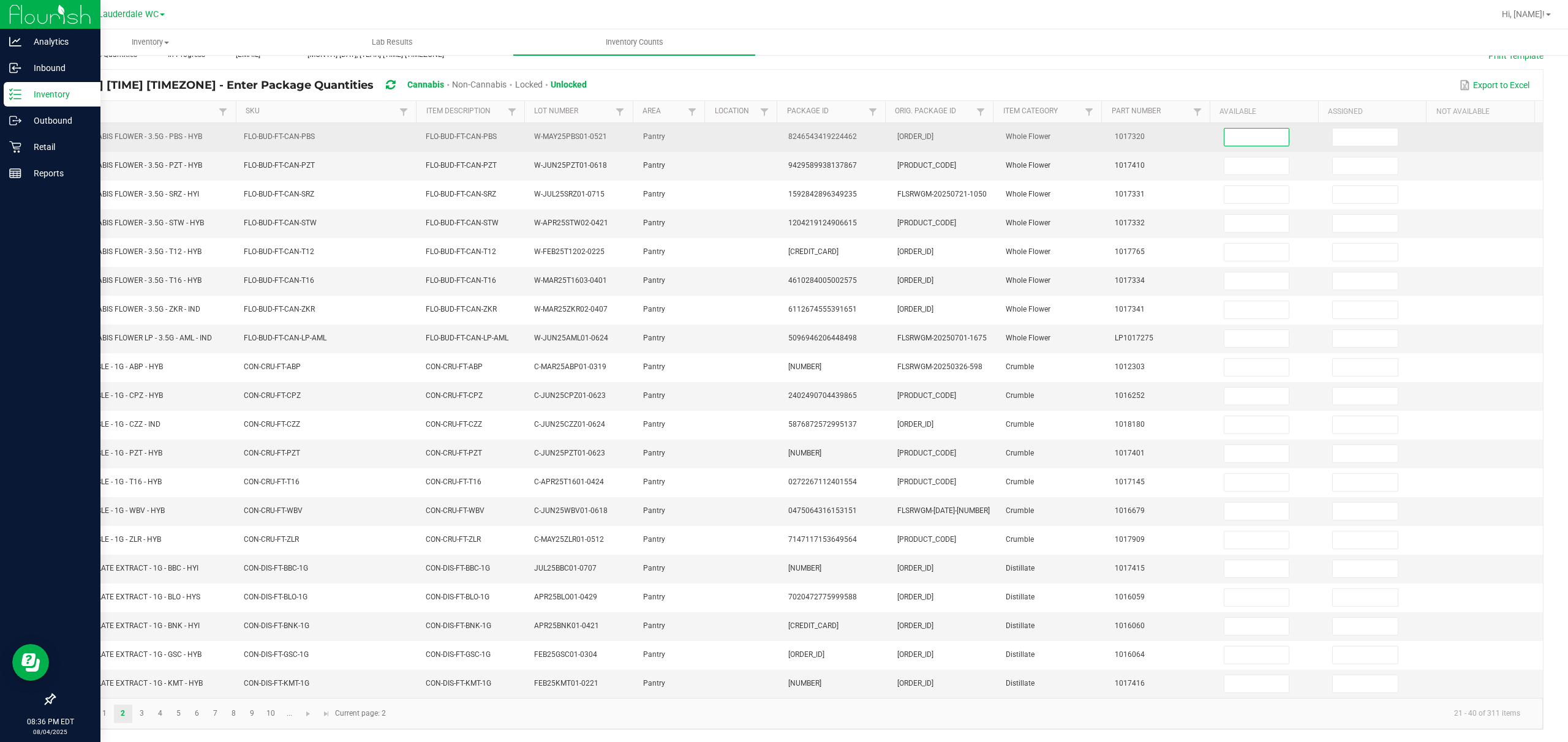 click at bounding box center (1257, 137) 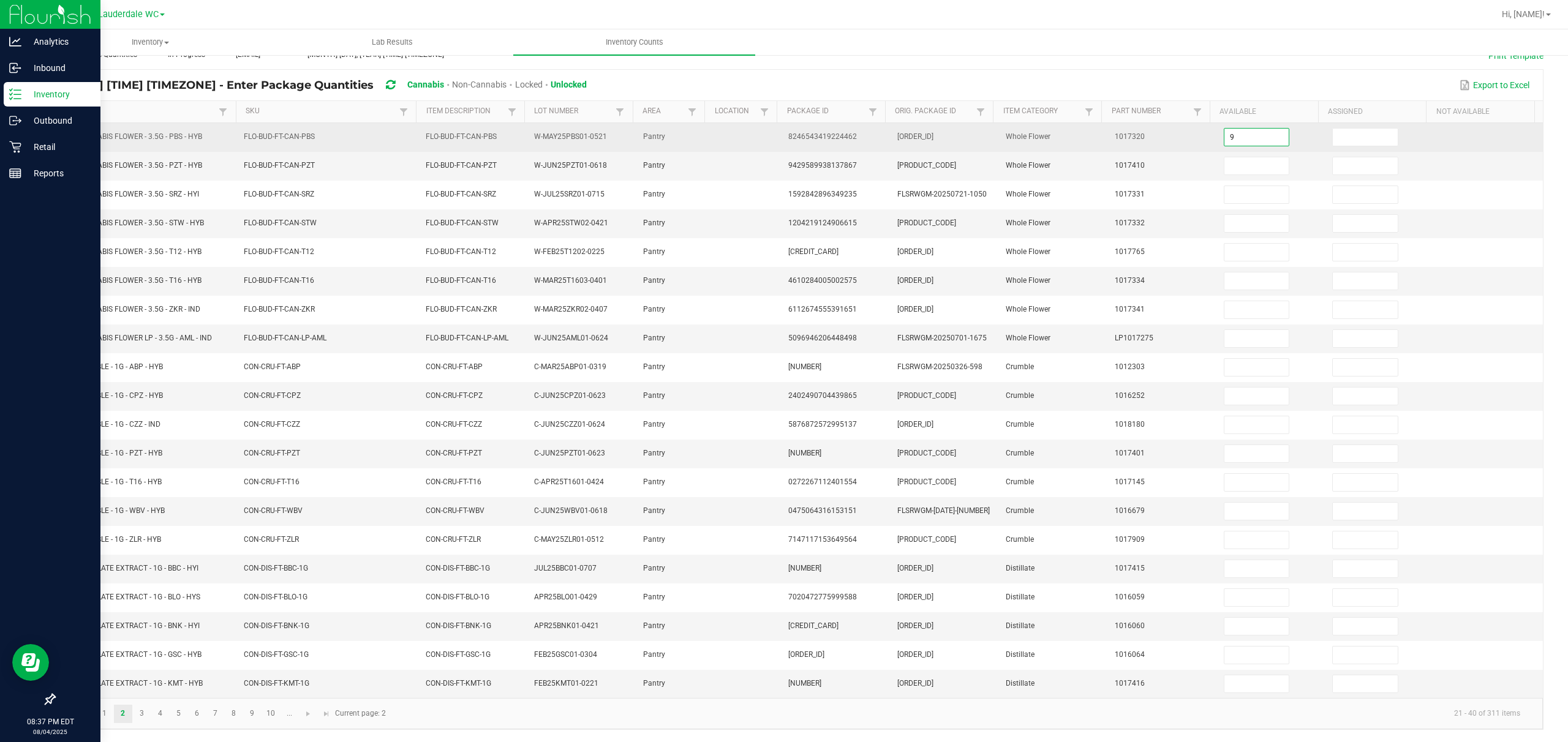 type on "9" 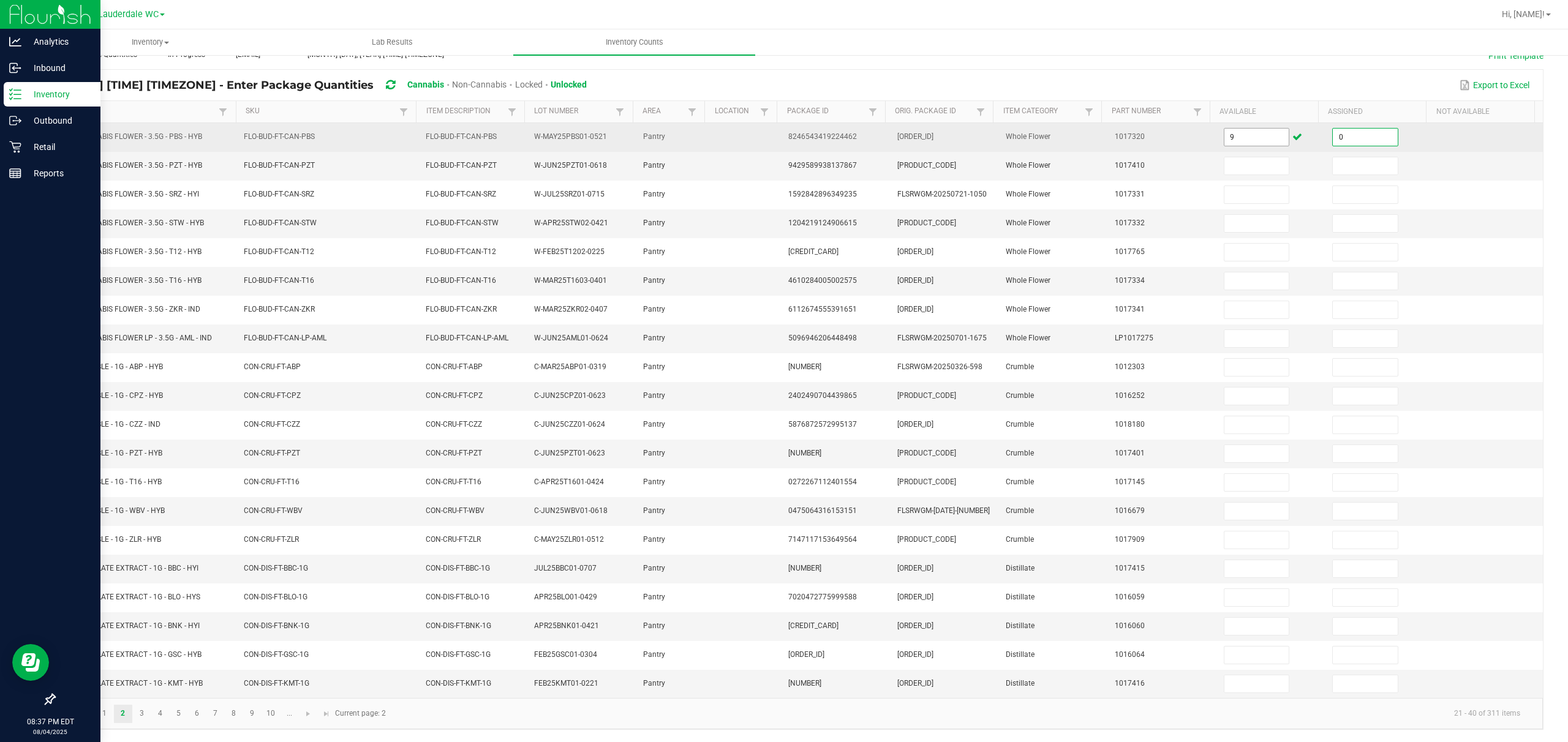 type on "0" 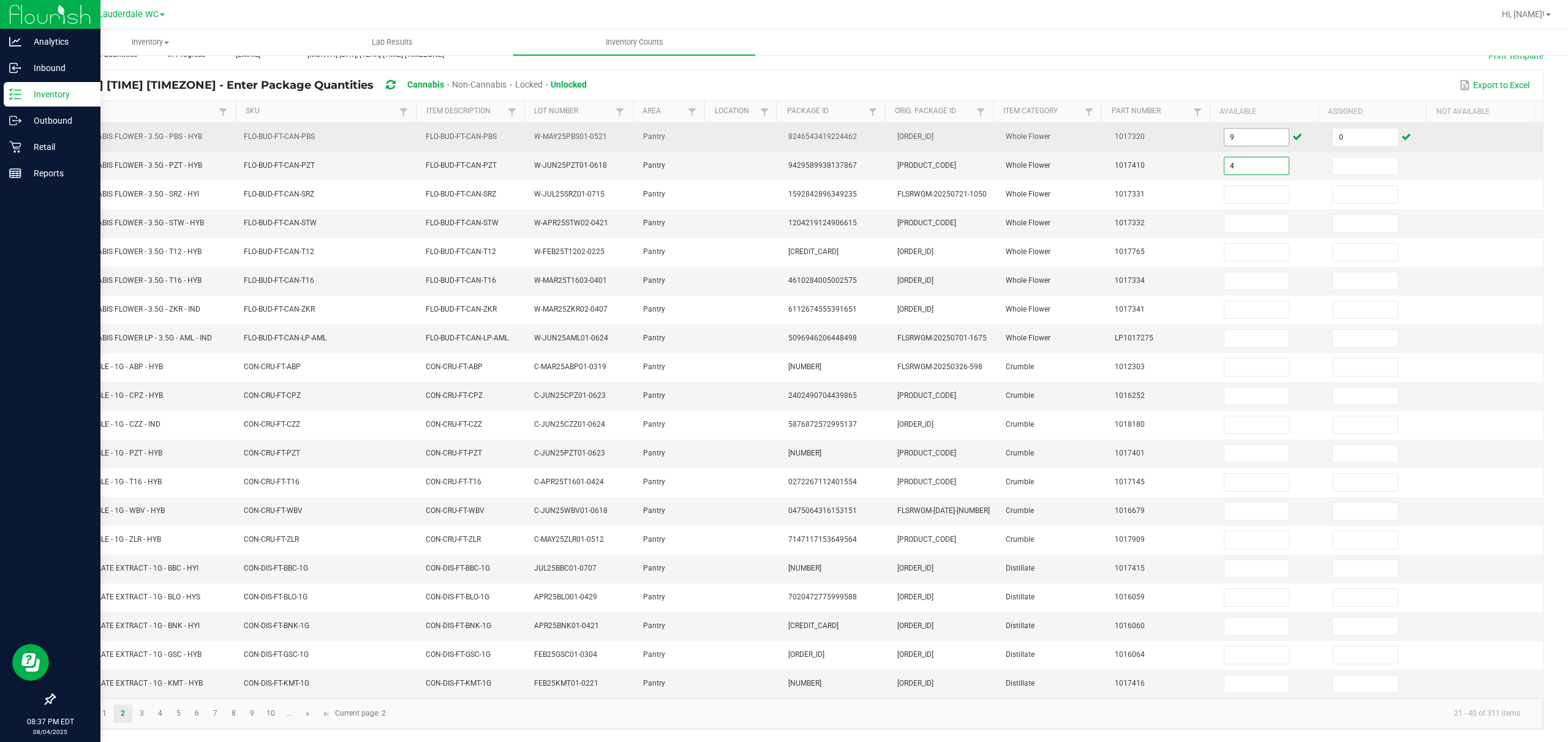 type on "4" 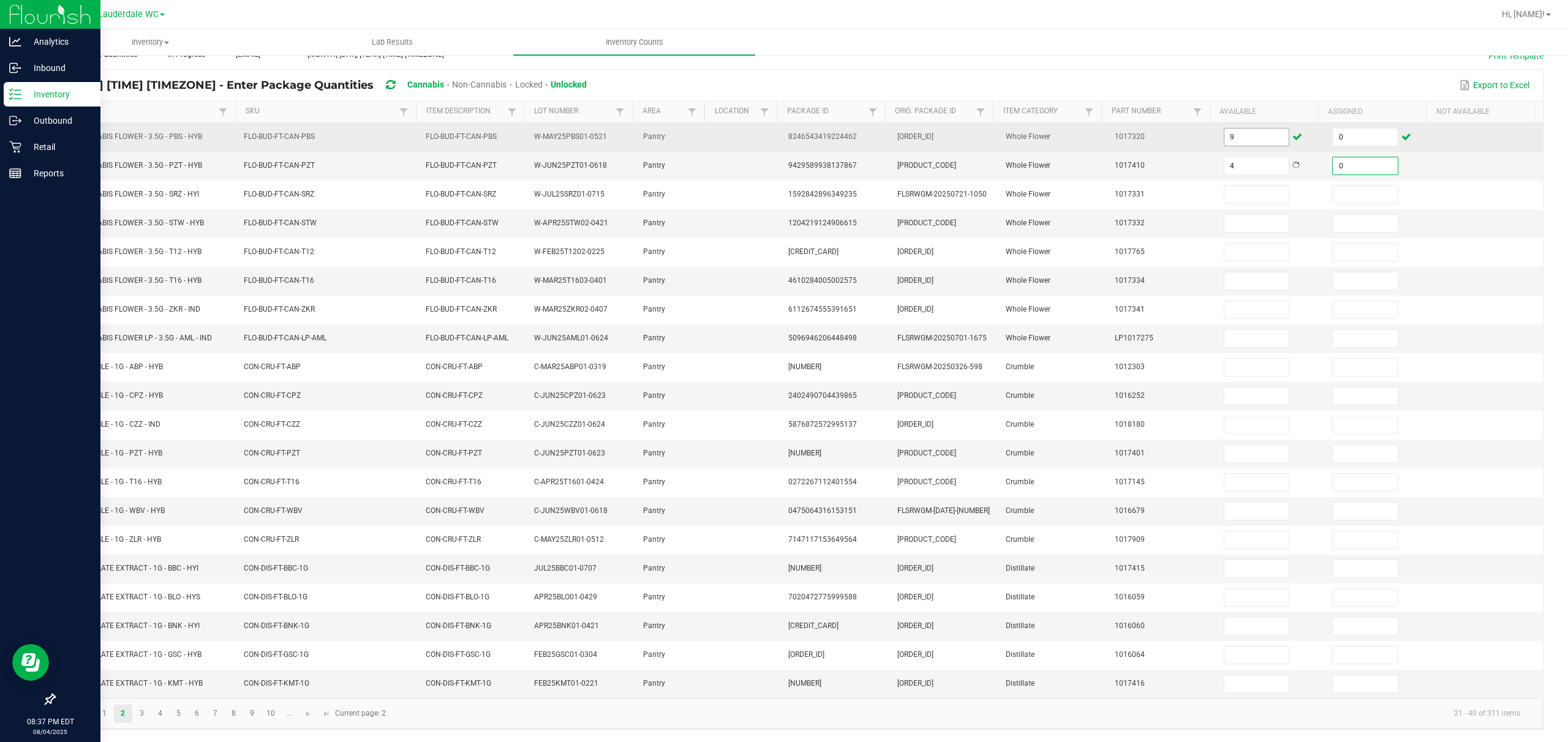 type on "0" 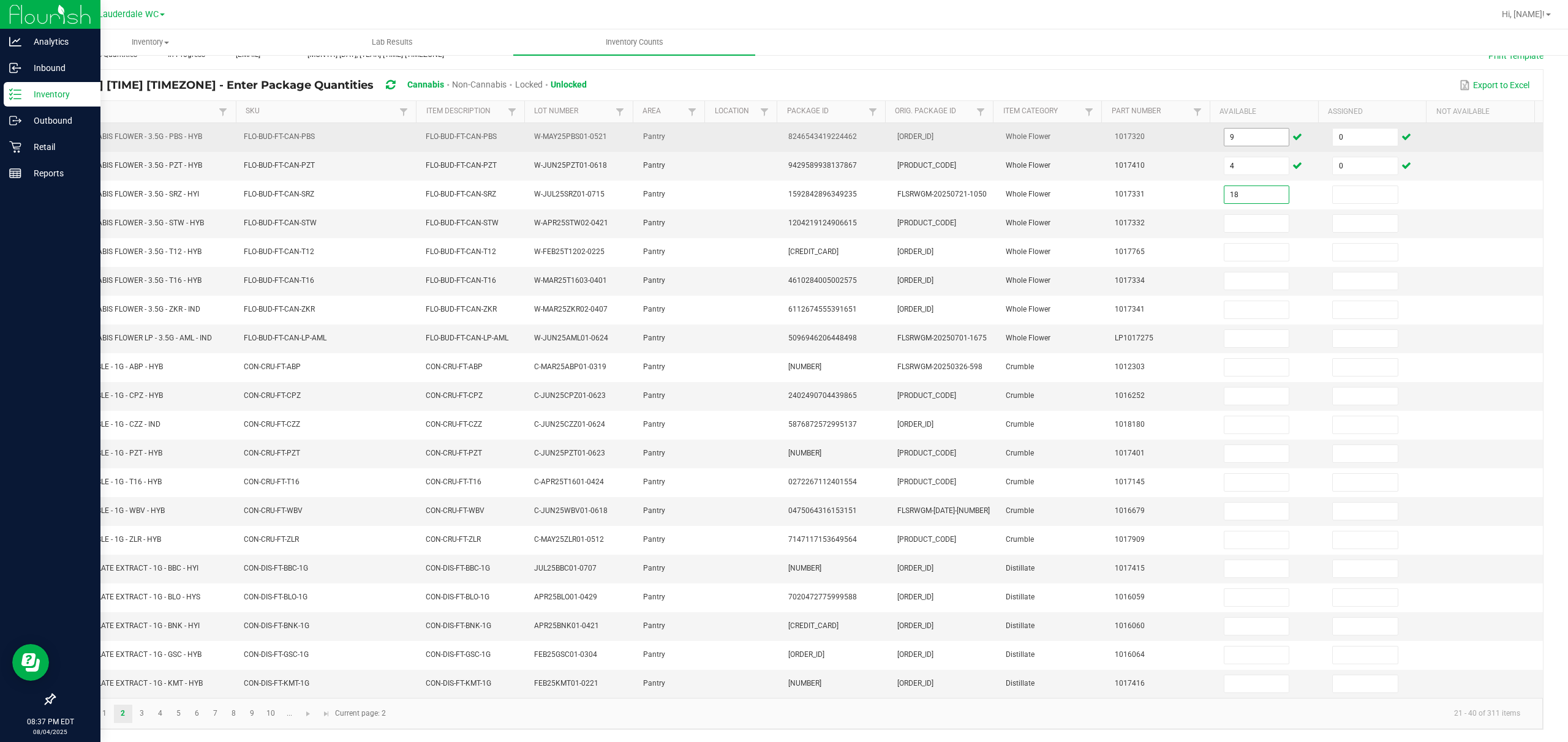 type on "18" 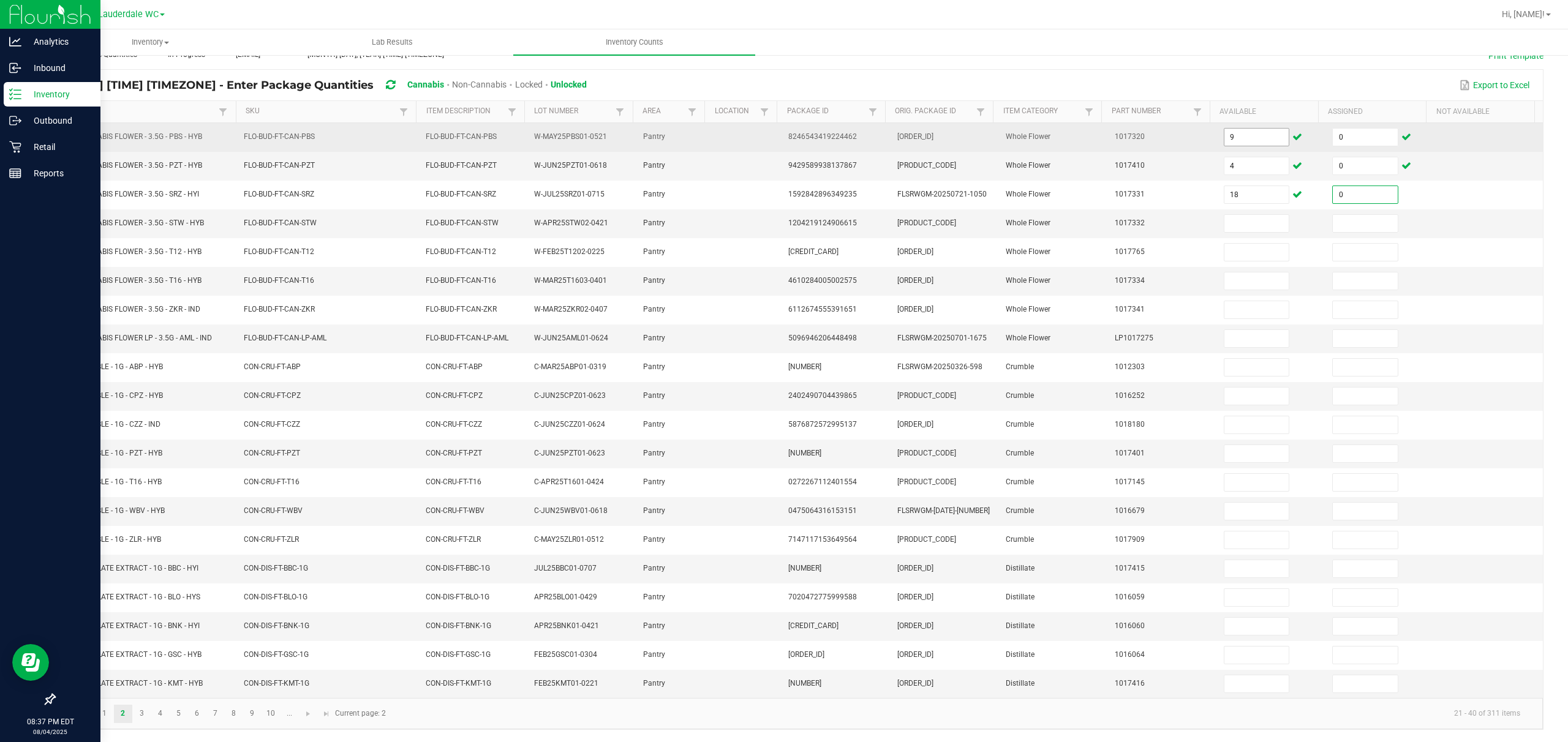 type on "0" 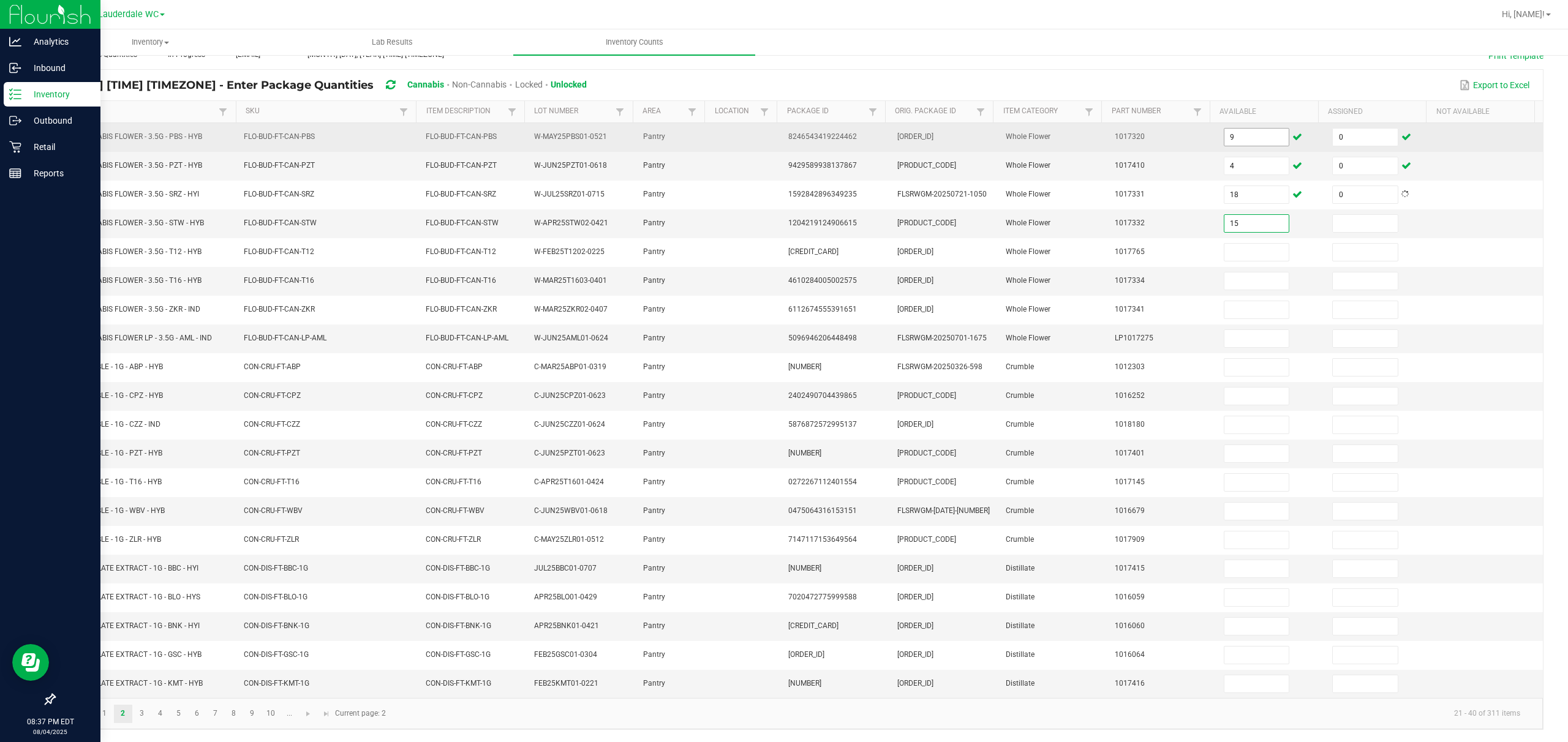 type on "15" 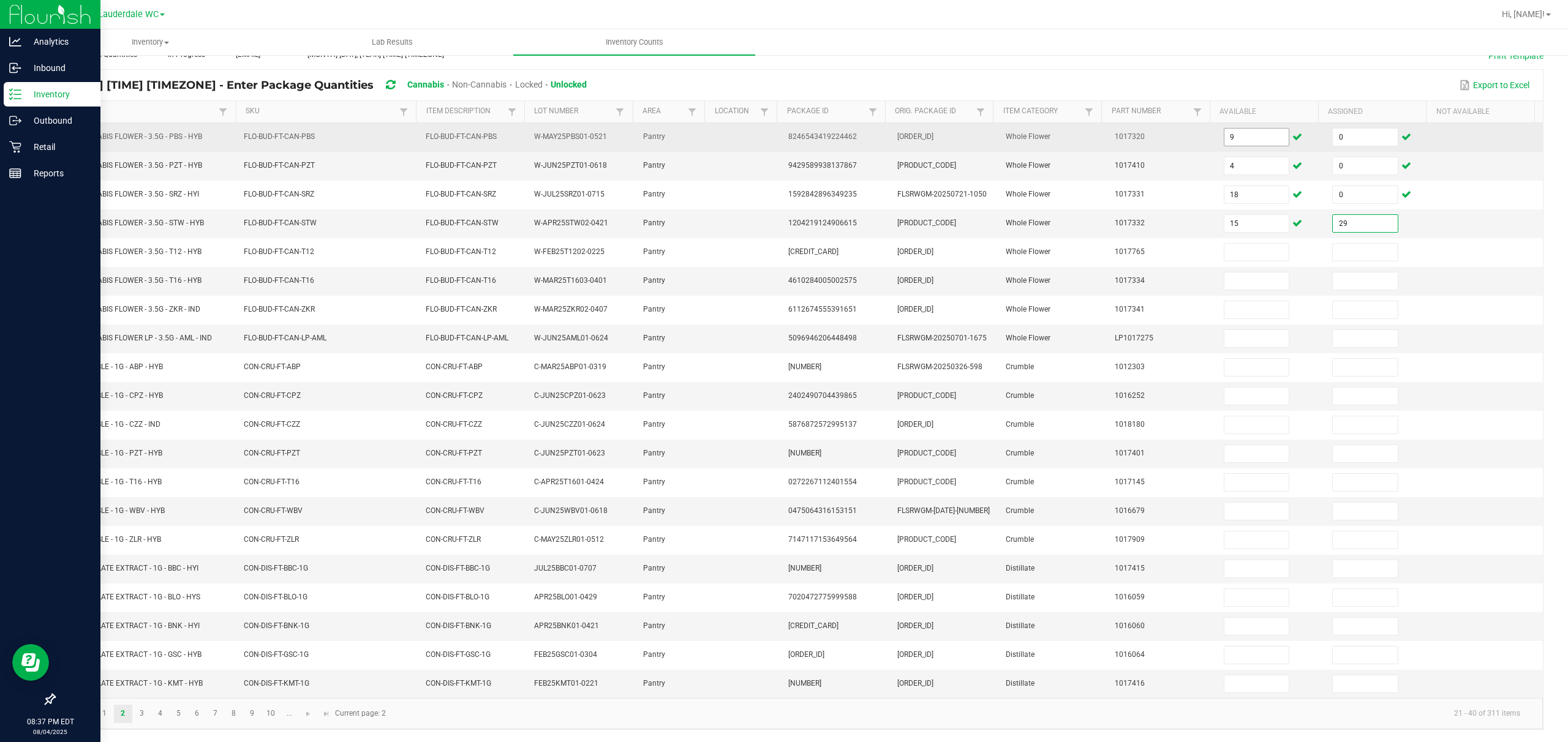 type on "29" 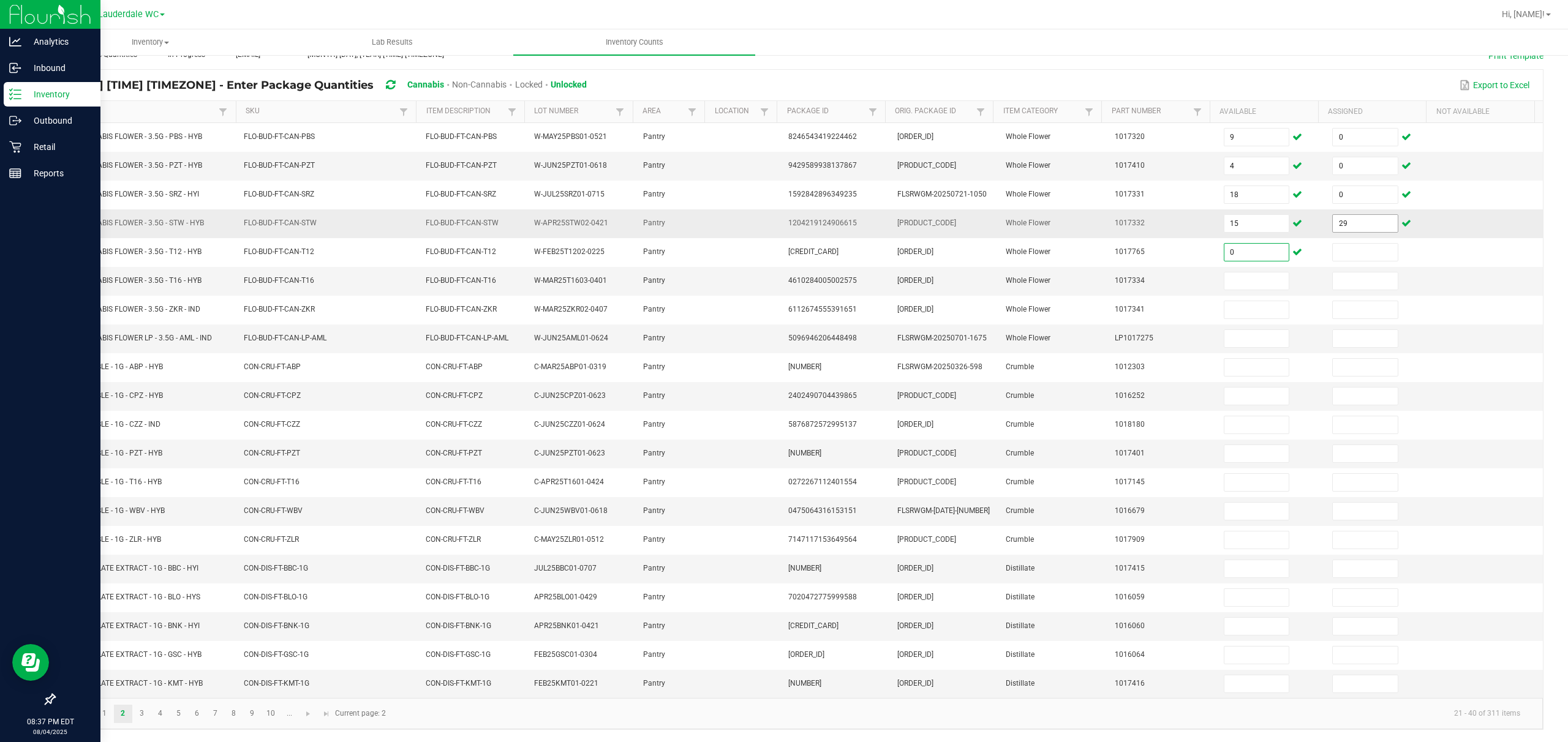 type on "0" 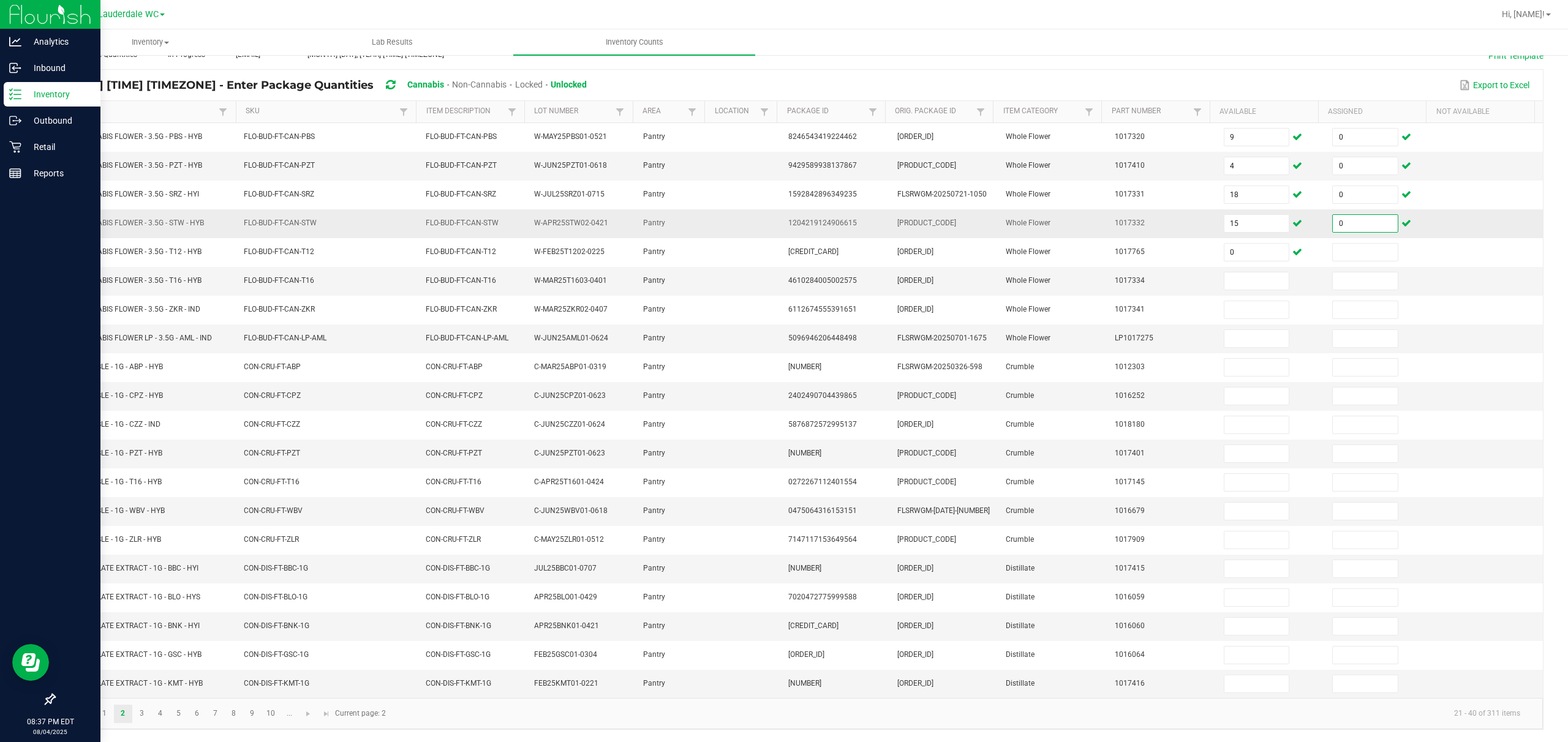 type on "0" 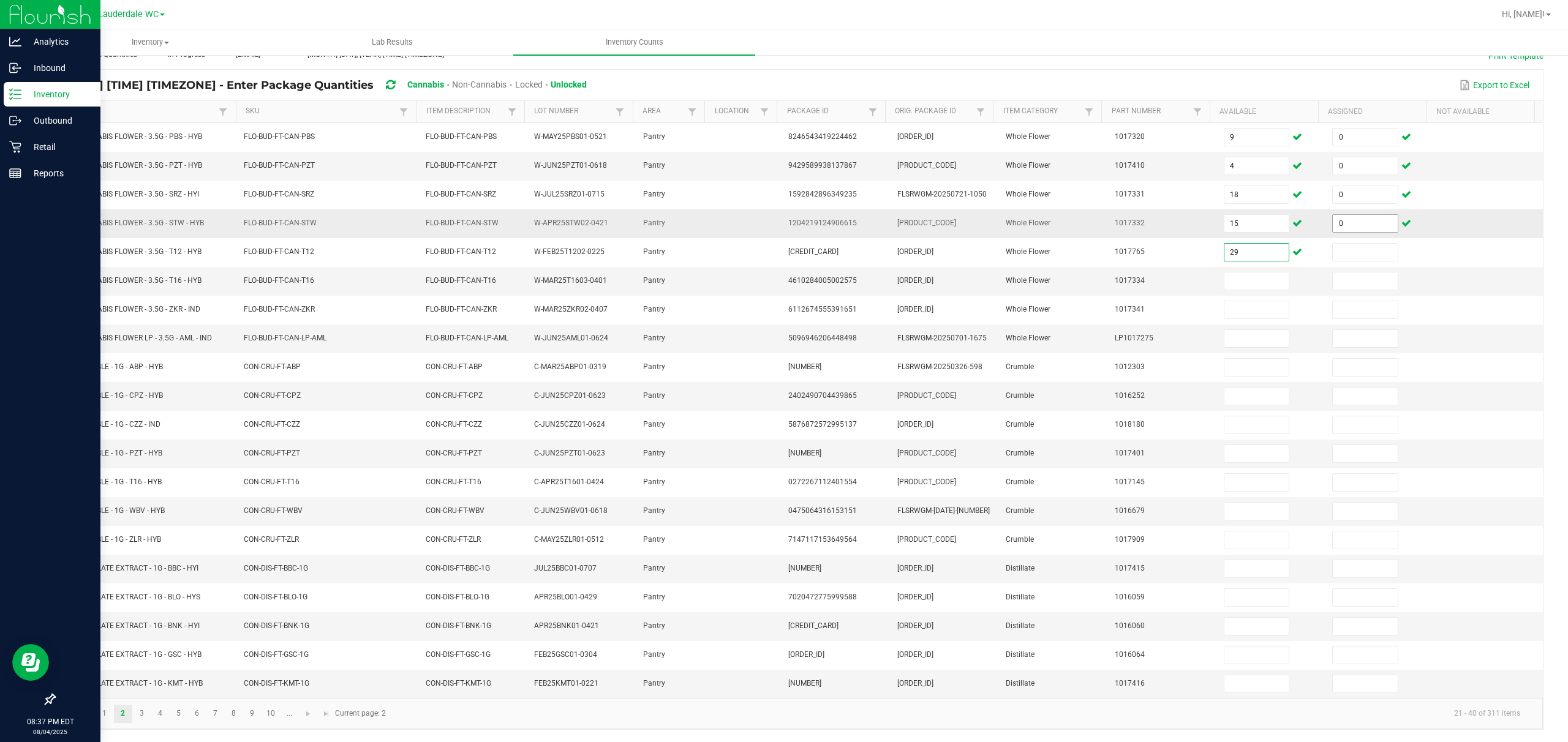 type on "29" 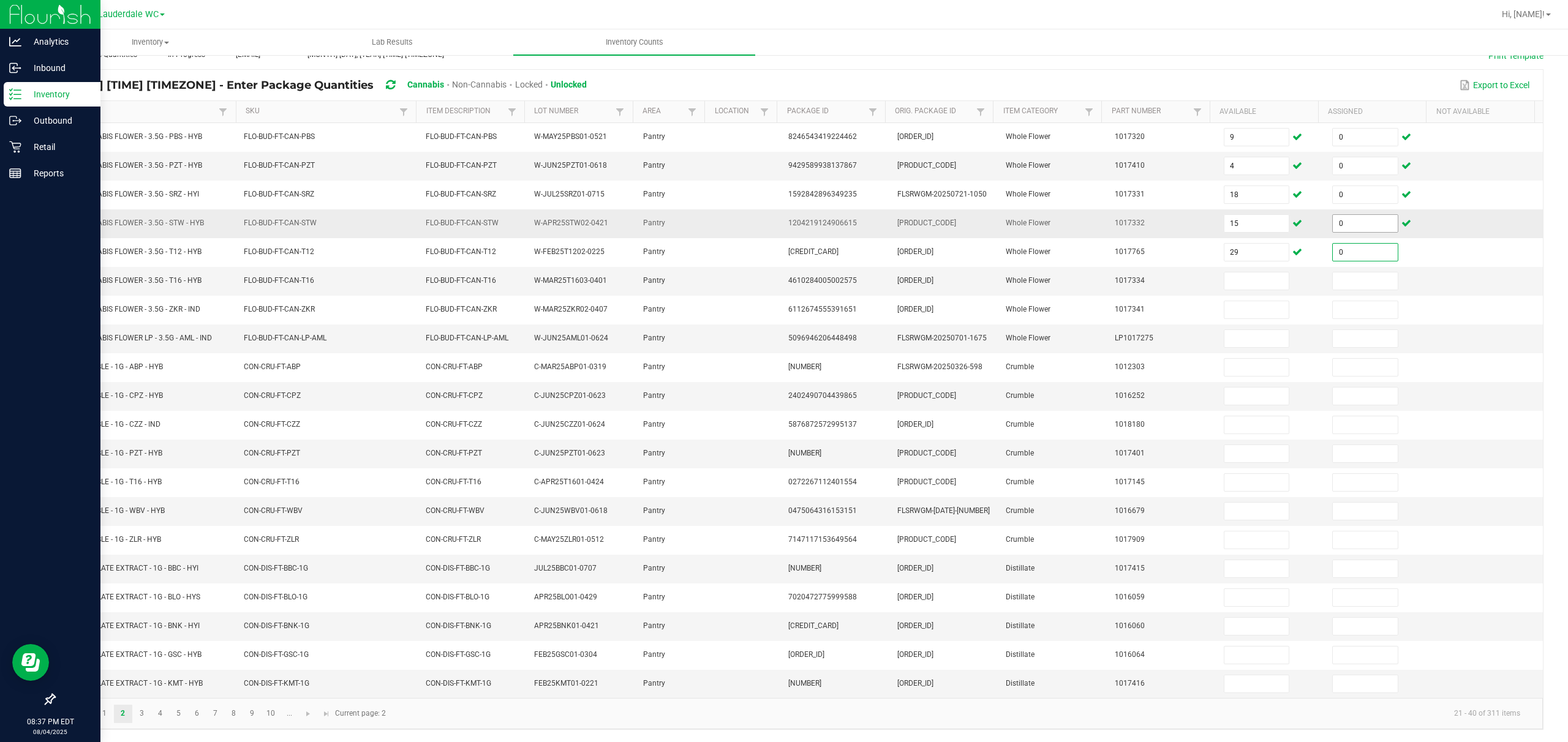 type on "0" 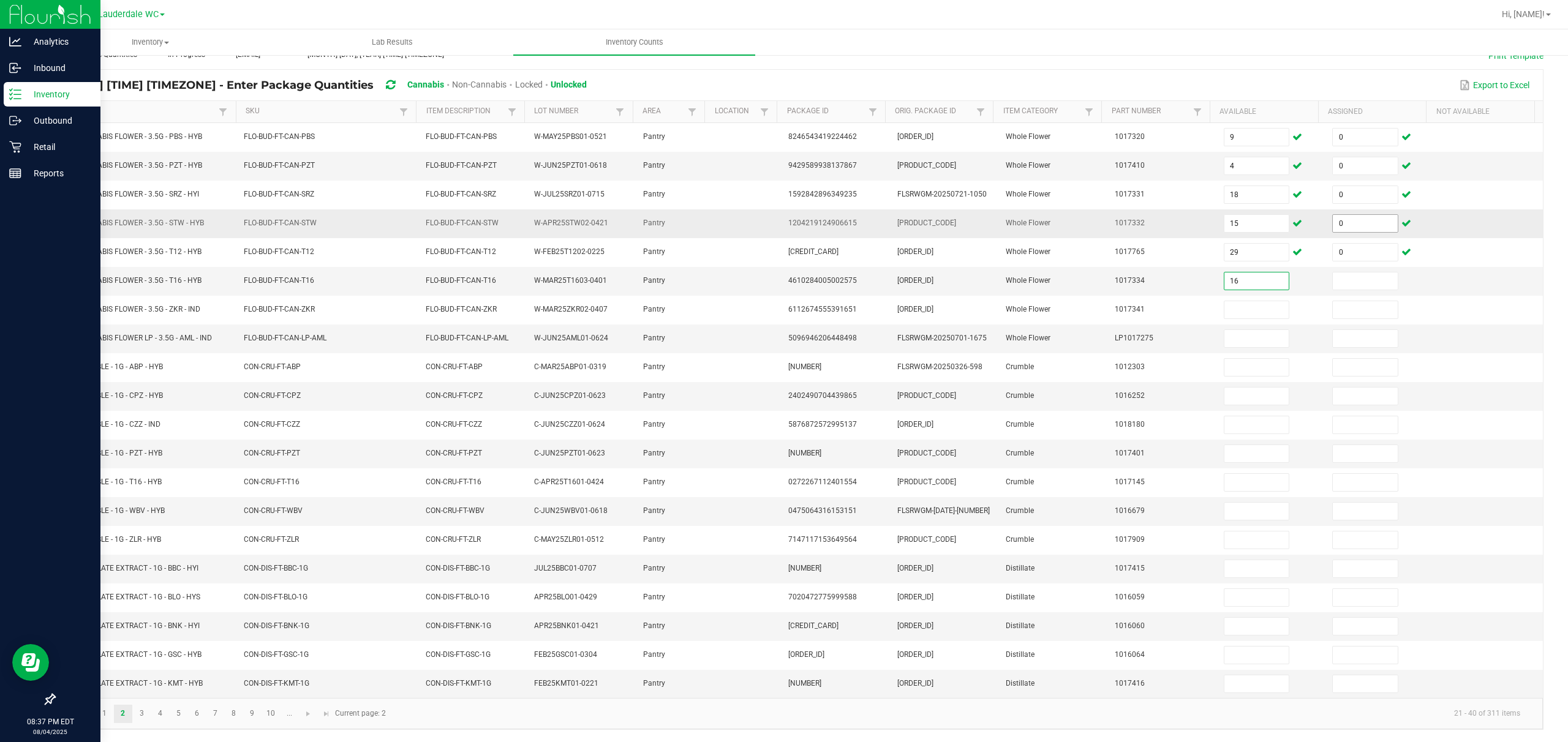 type on "16" 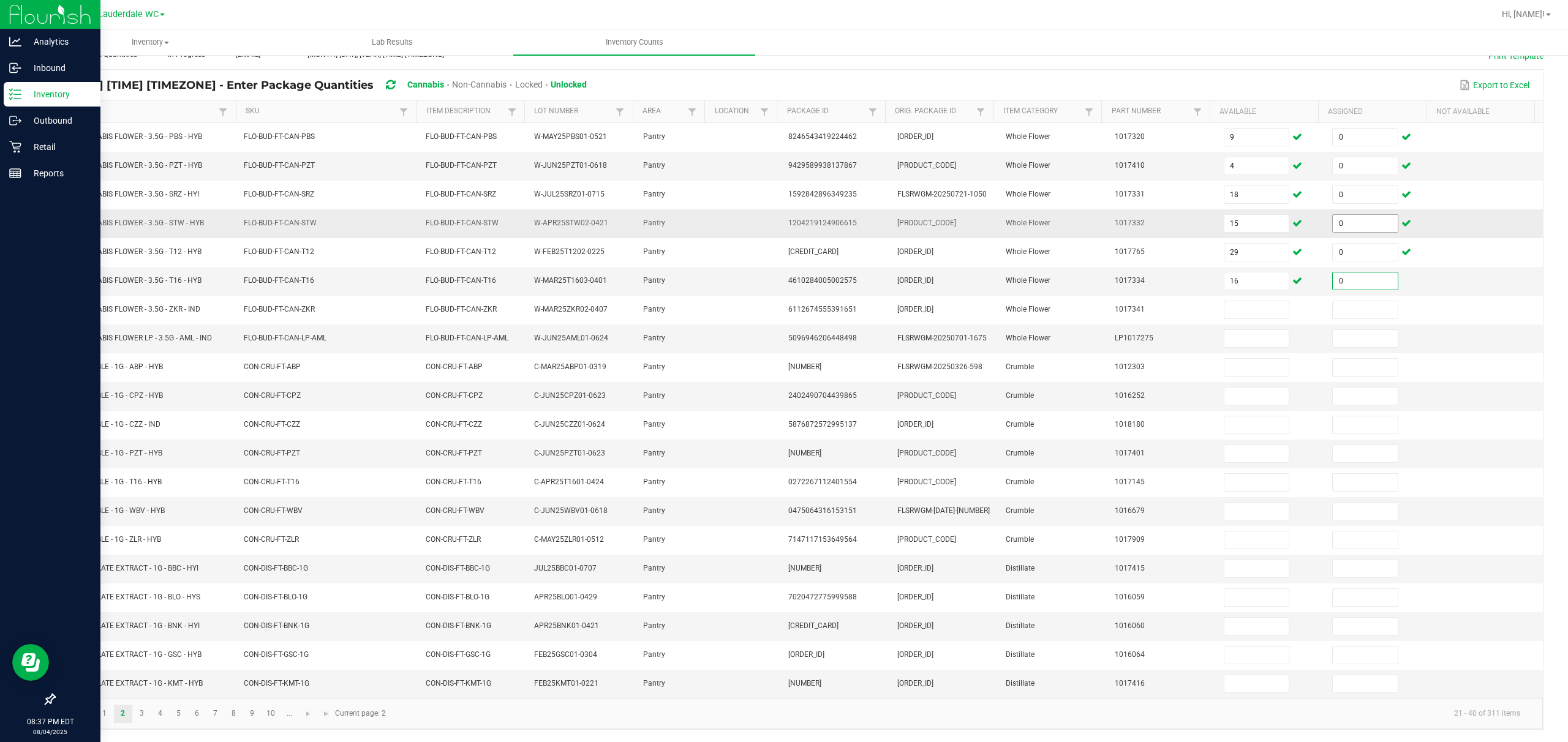 type on "0" 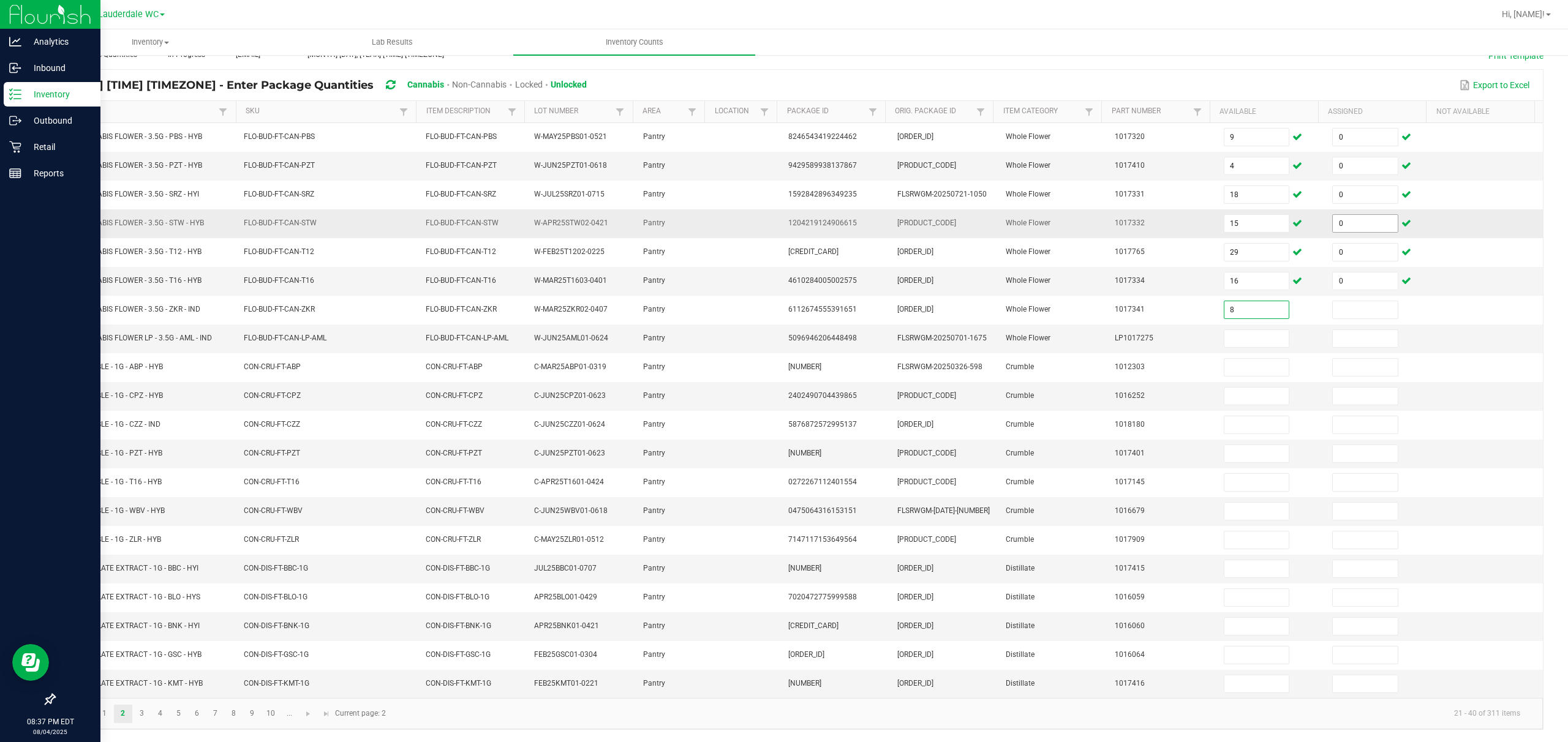 type on "8" 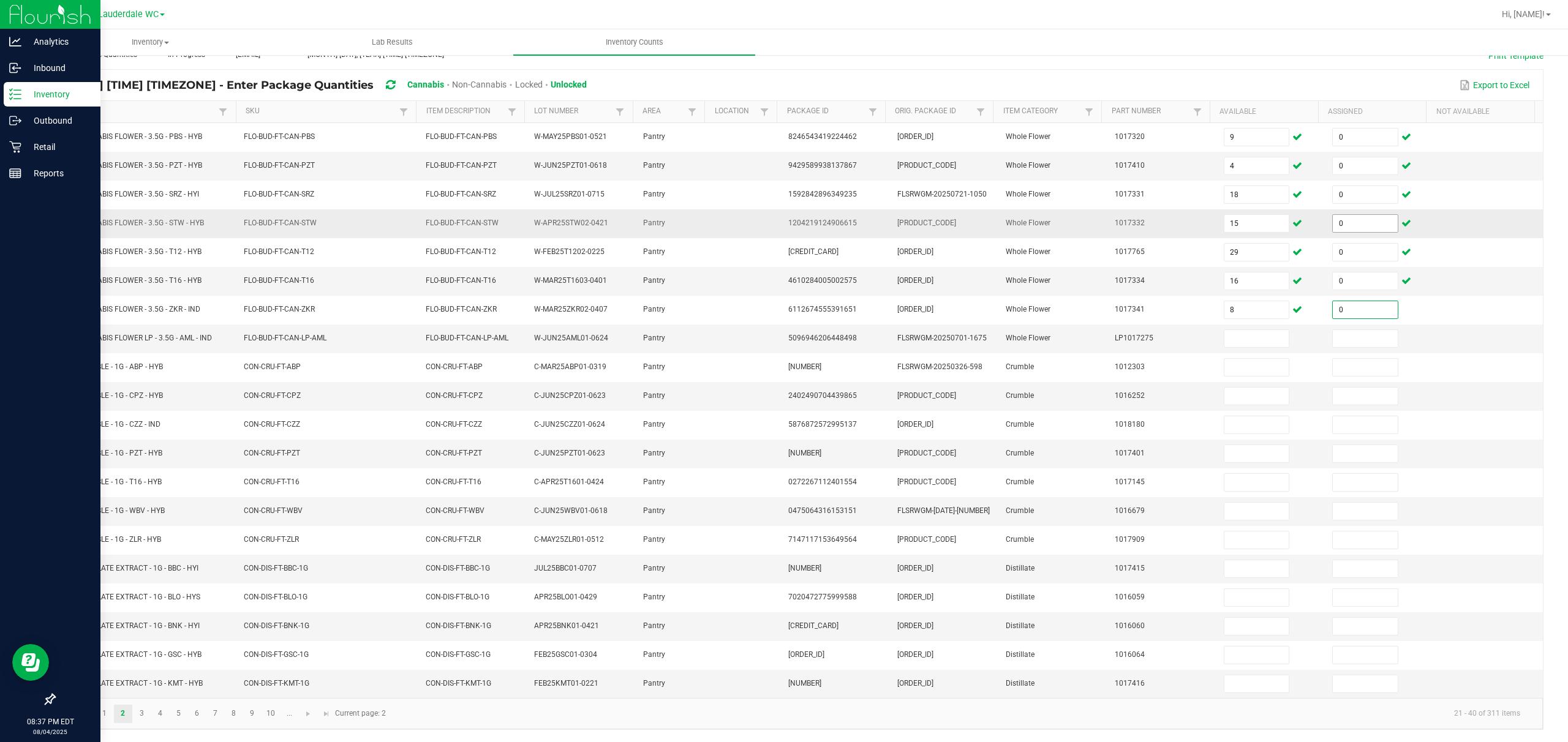 type on "0" 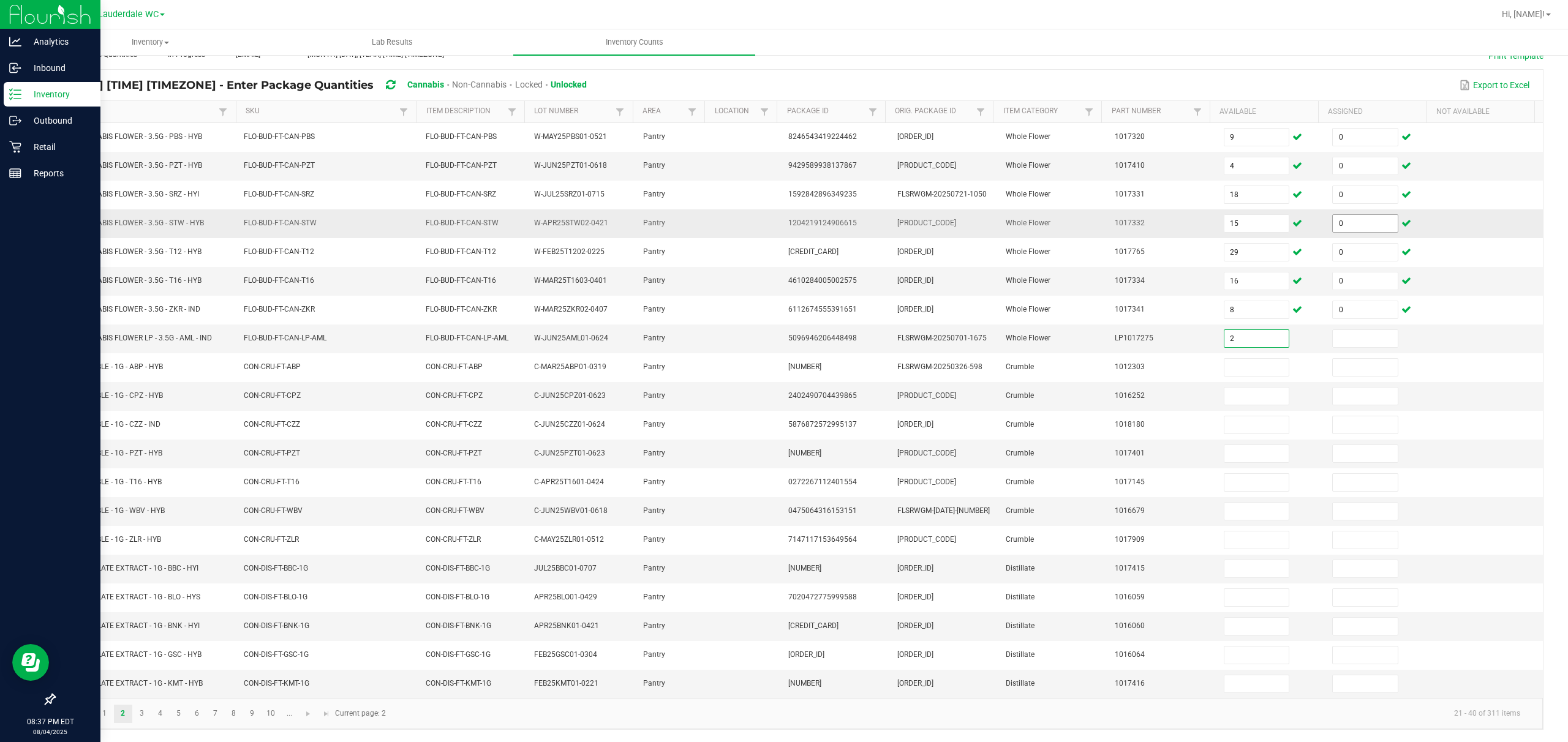 type on "2" 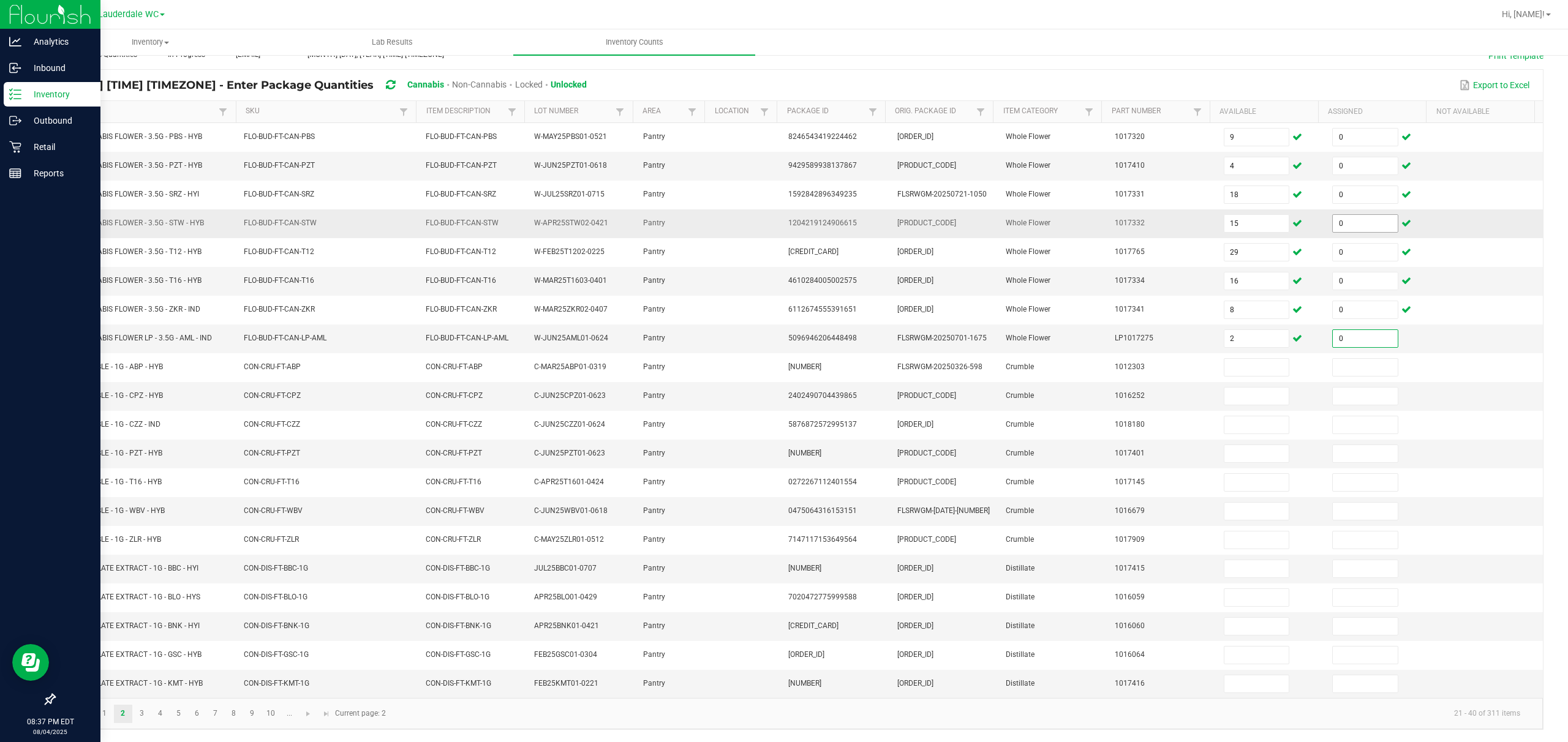 type on "0" 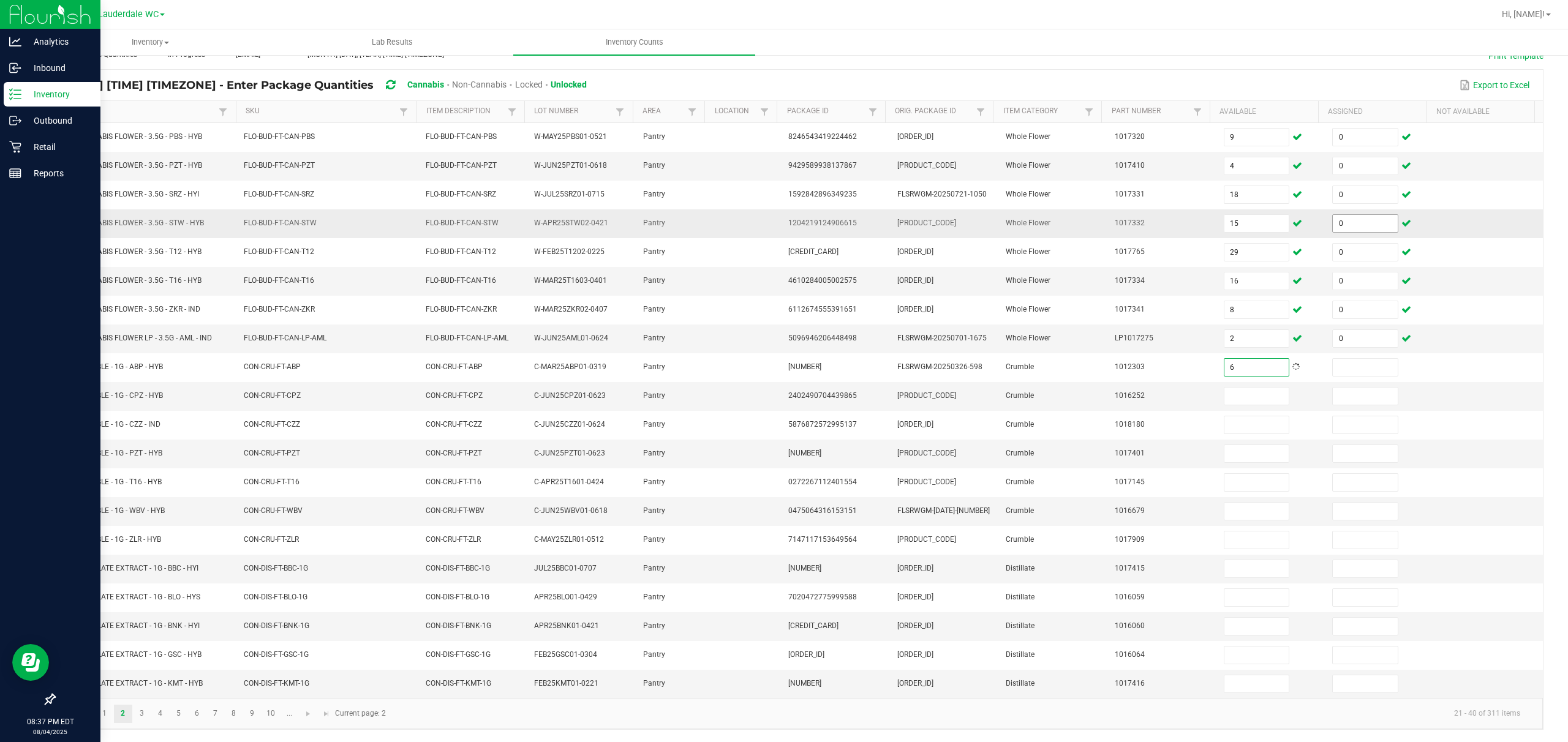 type on "6" 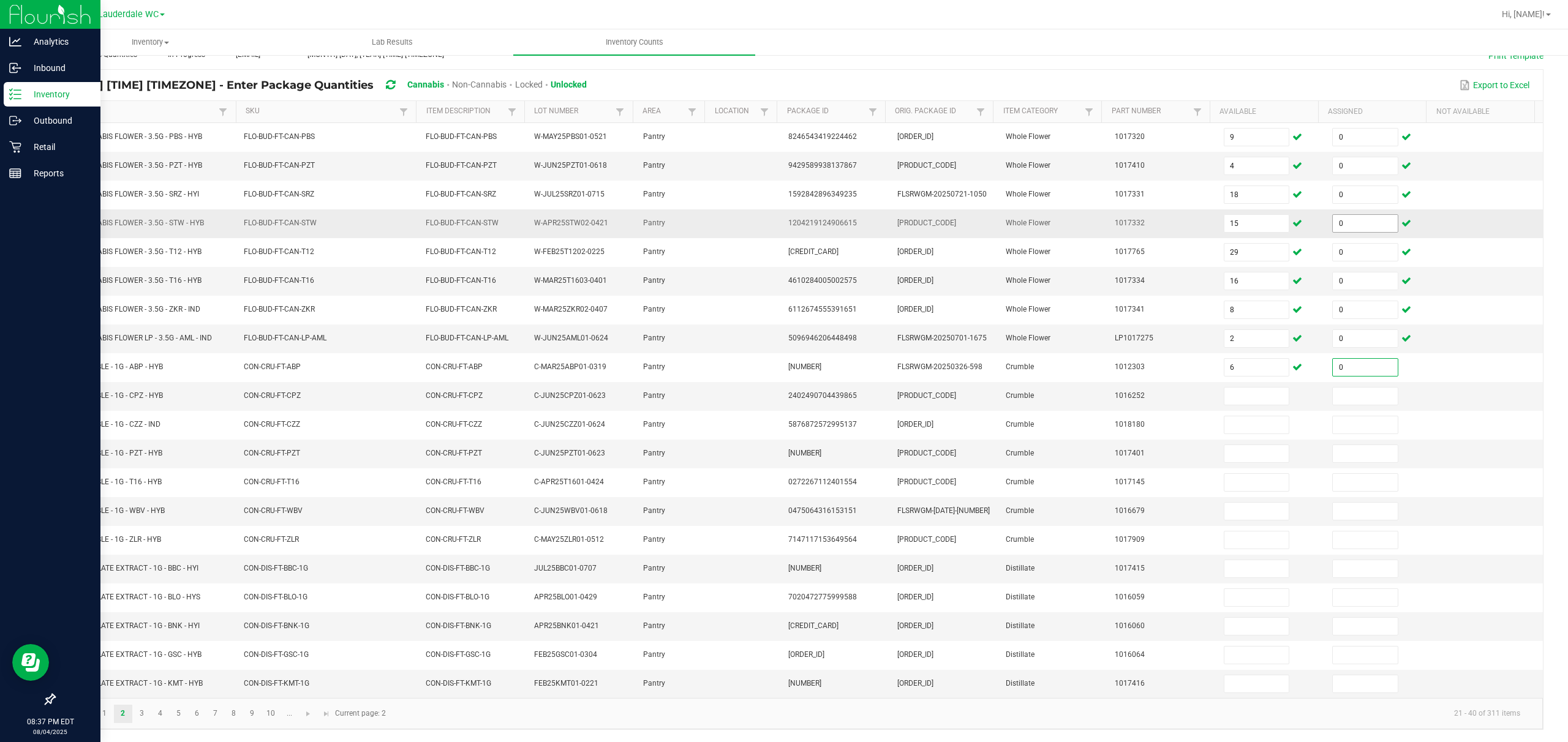 type on "0" 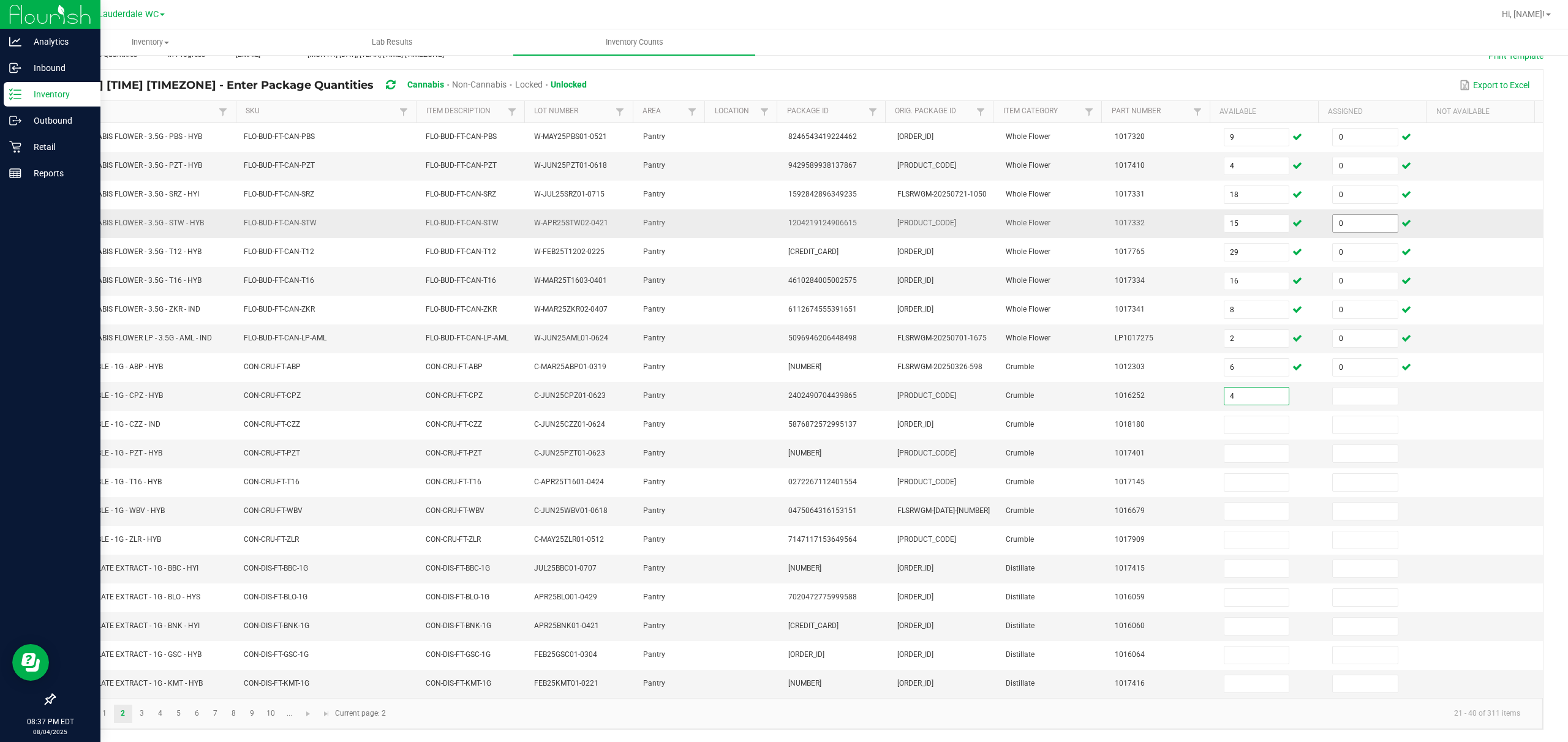 type on "4" 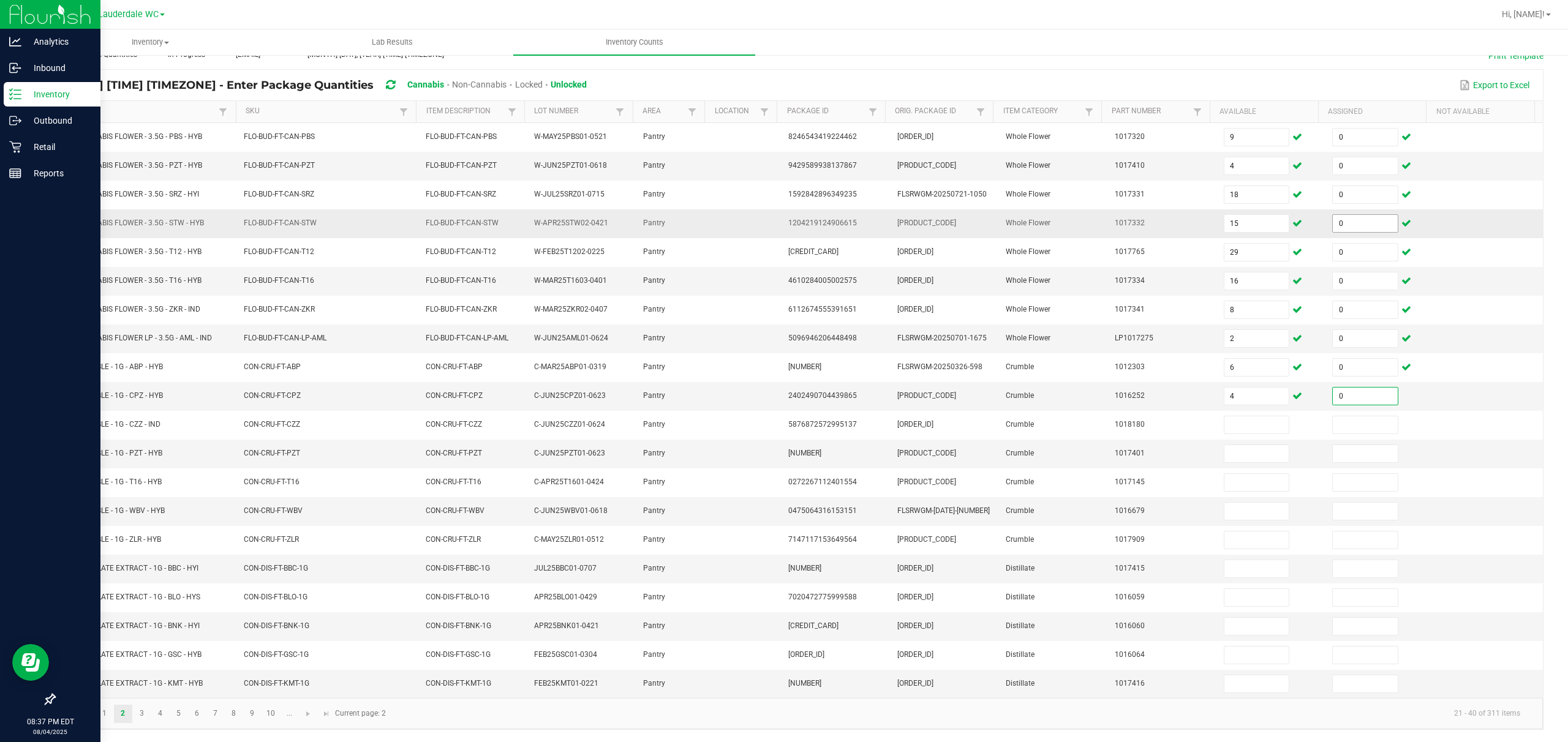type on "0" 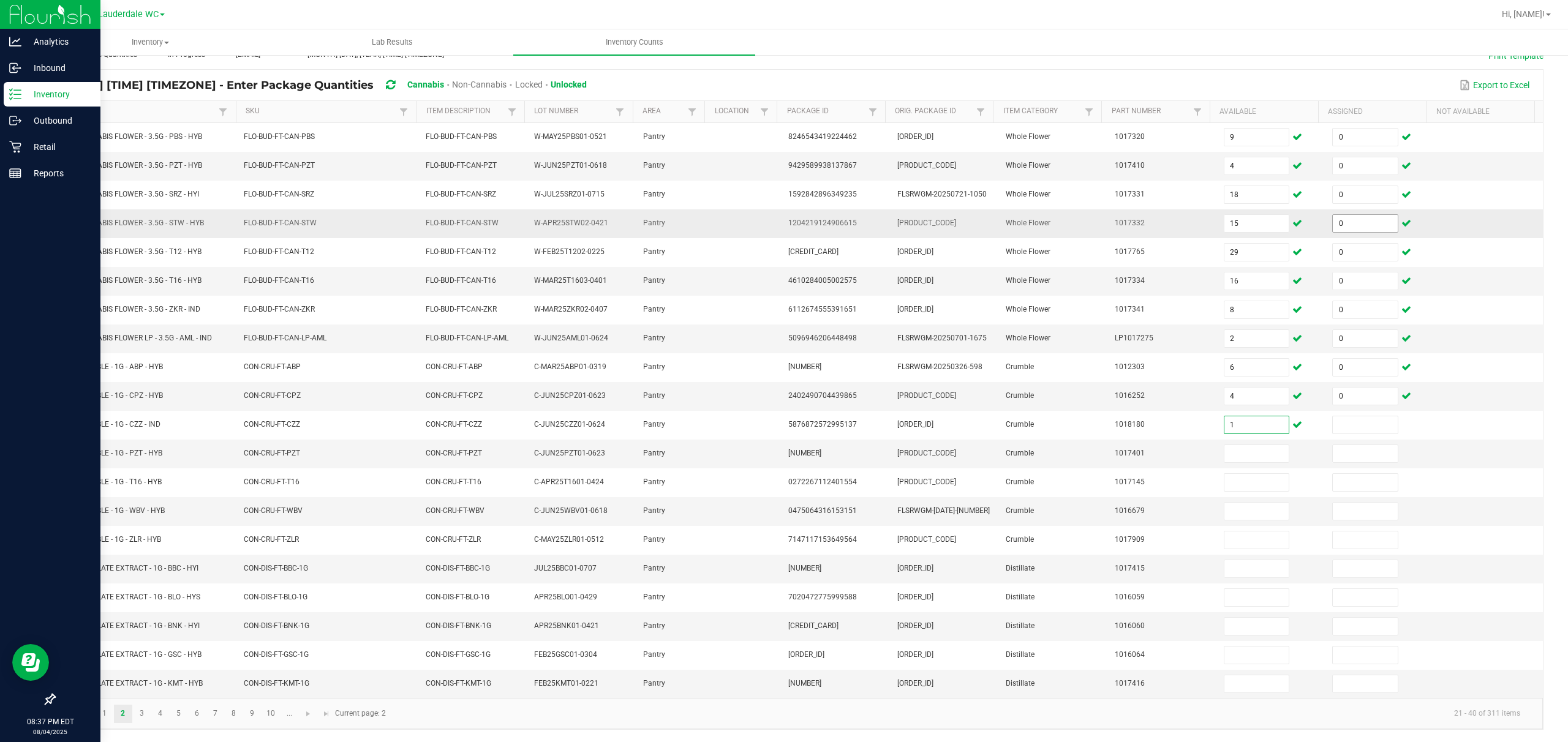 type on "1" 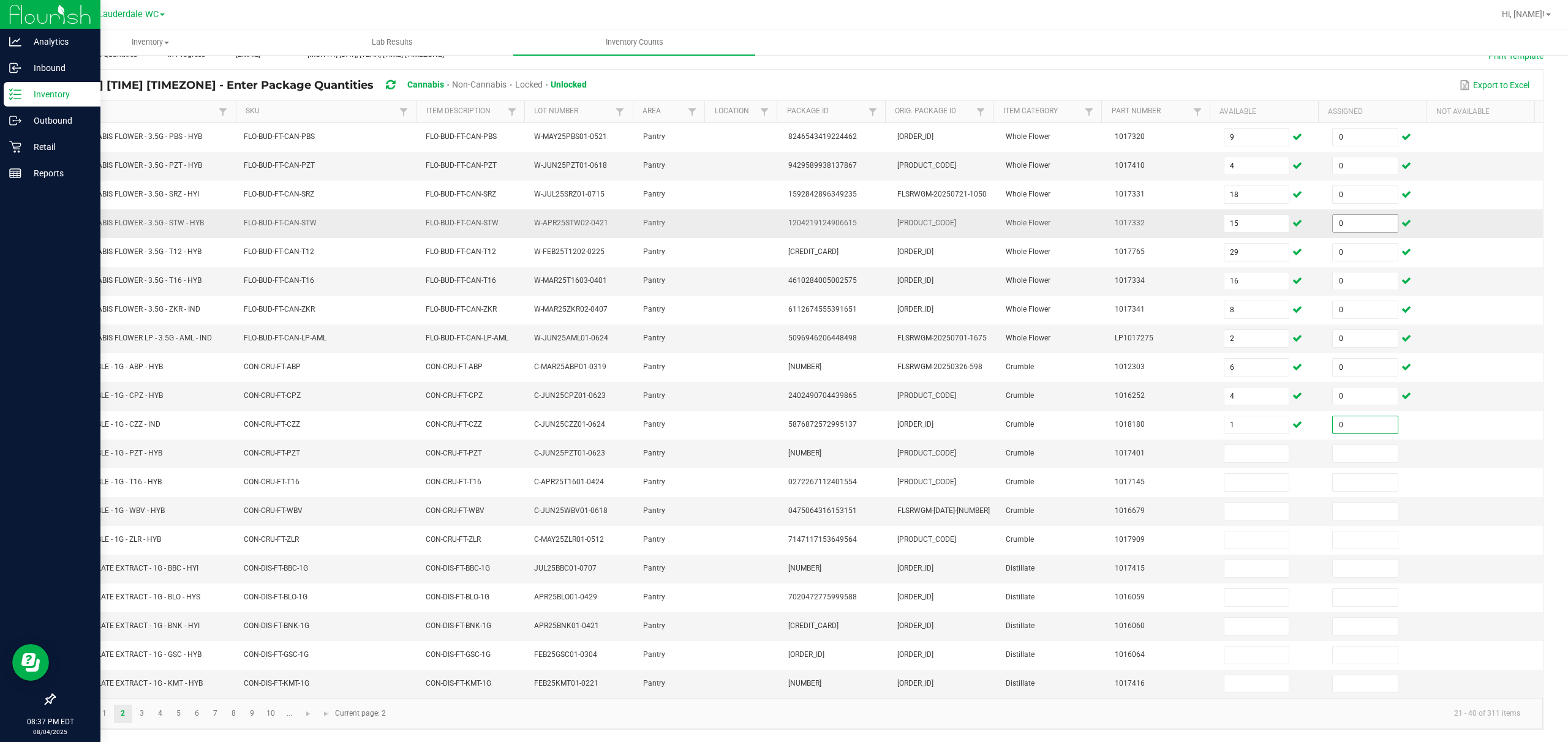 type on "0" 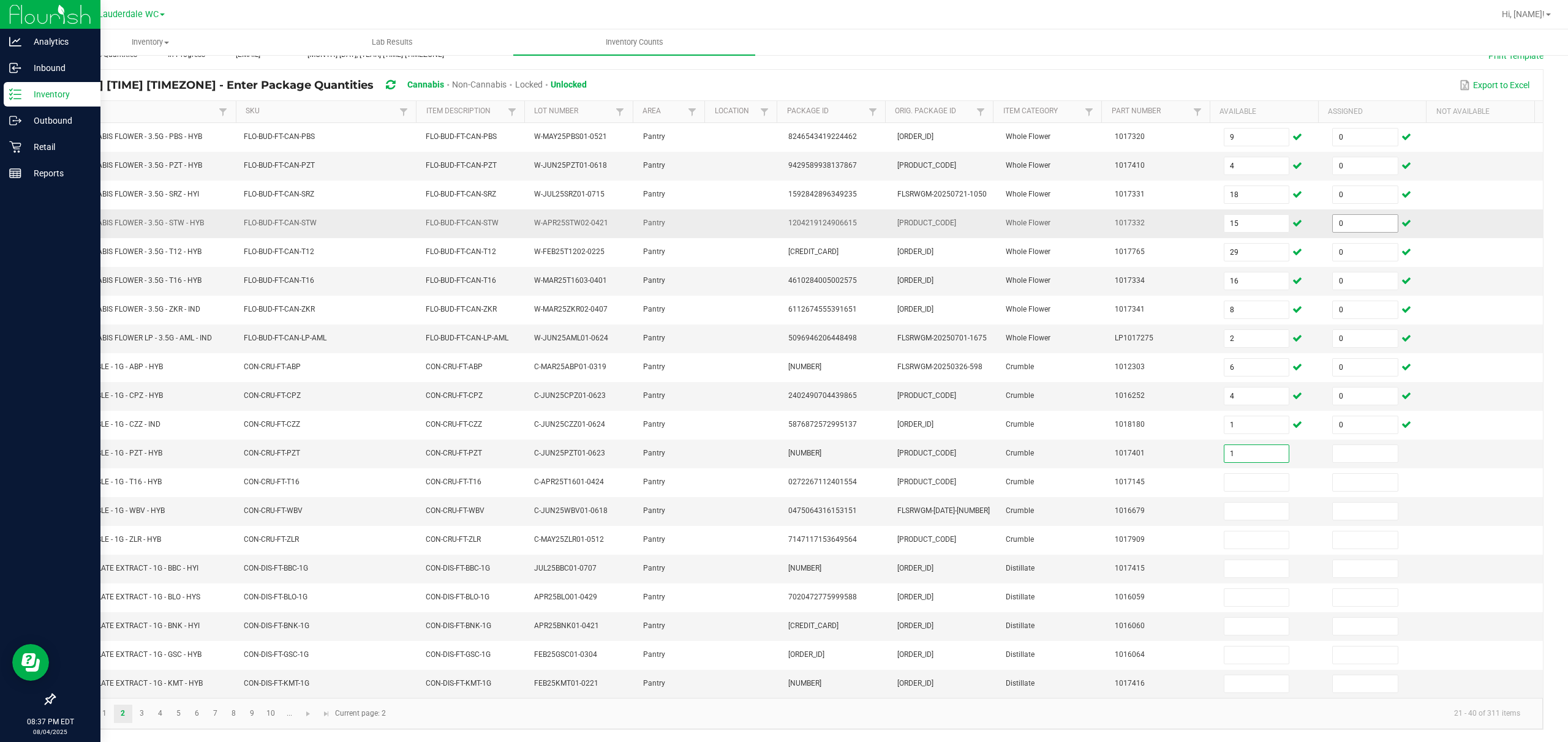 type on "1" 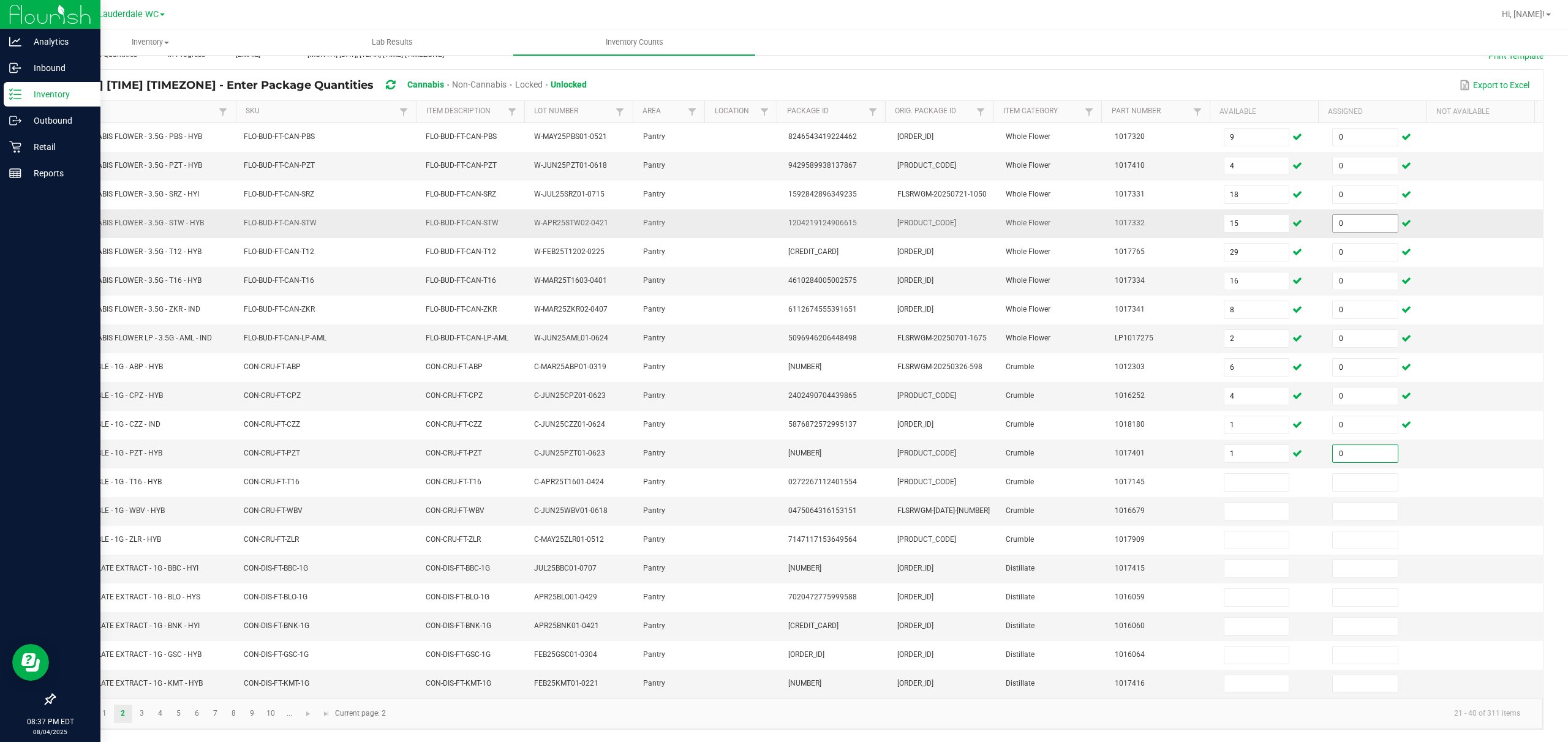 type on "0" 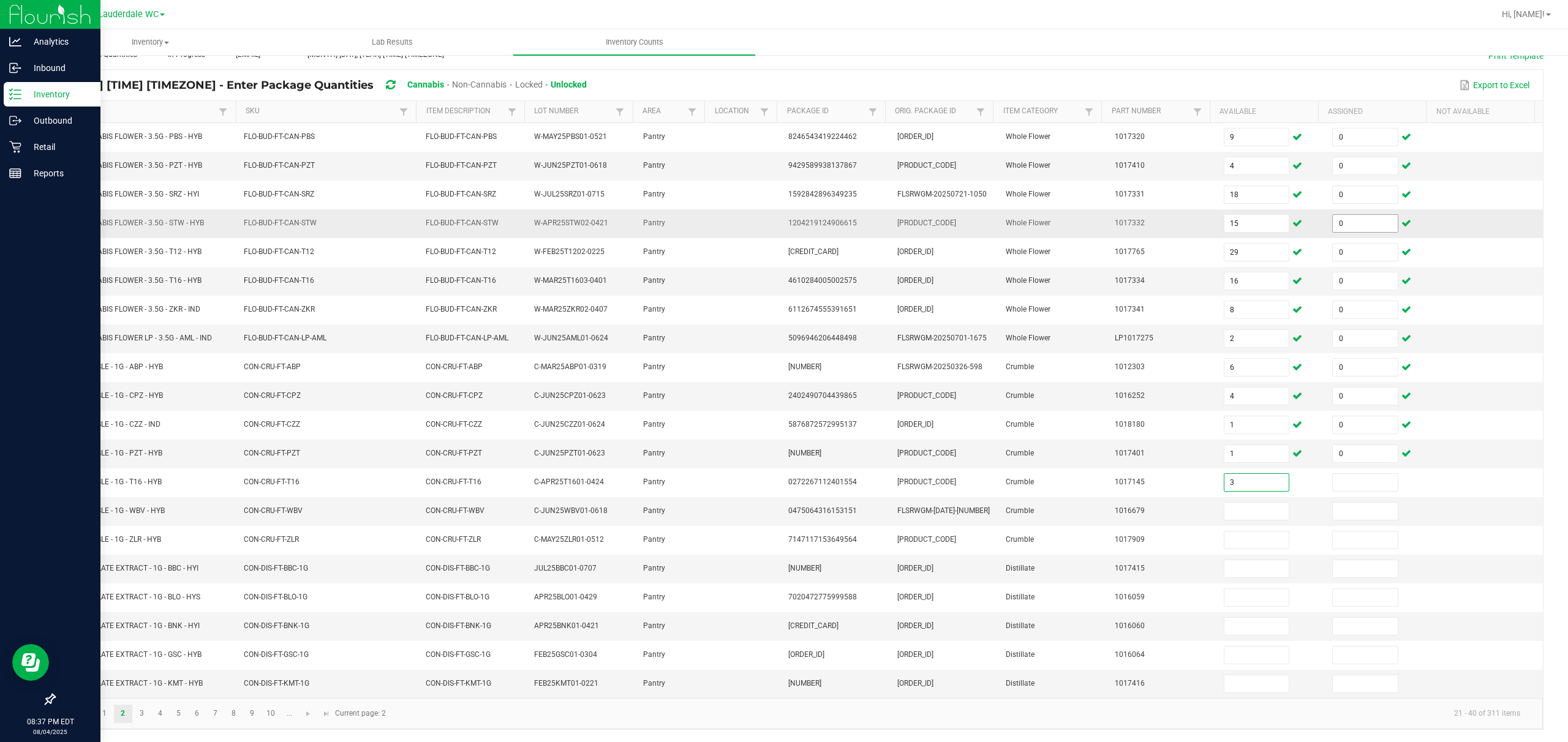 type on "3" 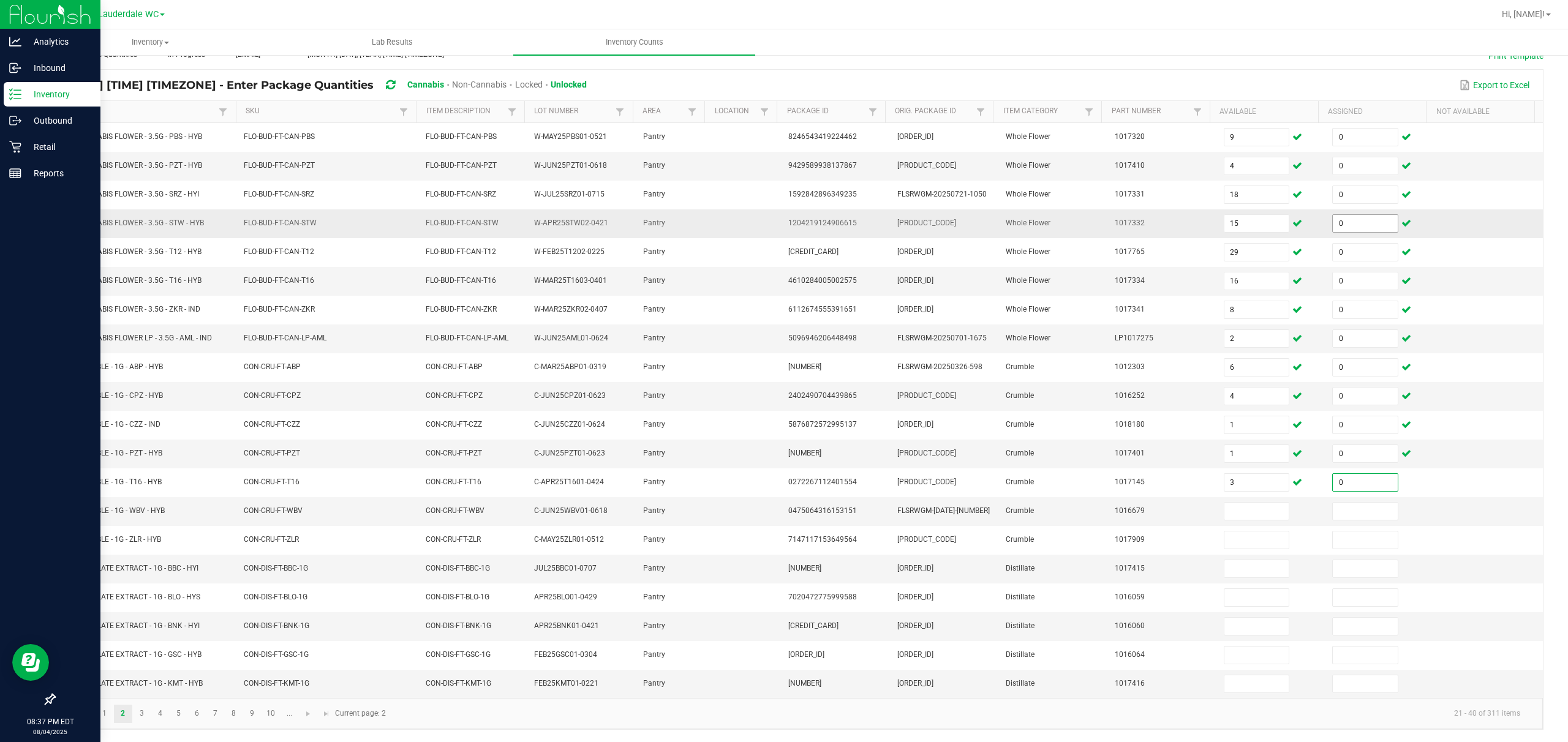 type on "0" 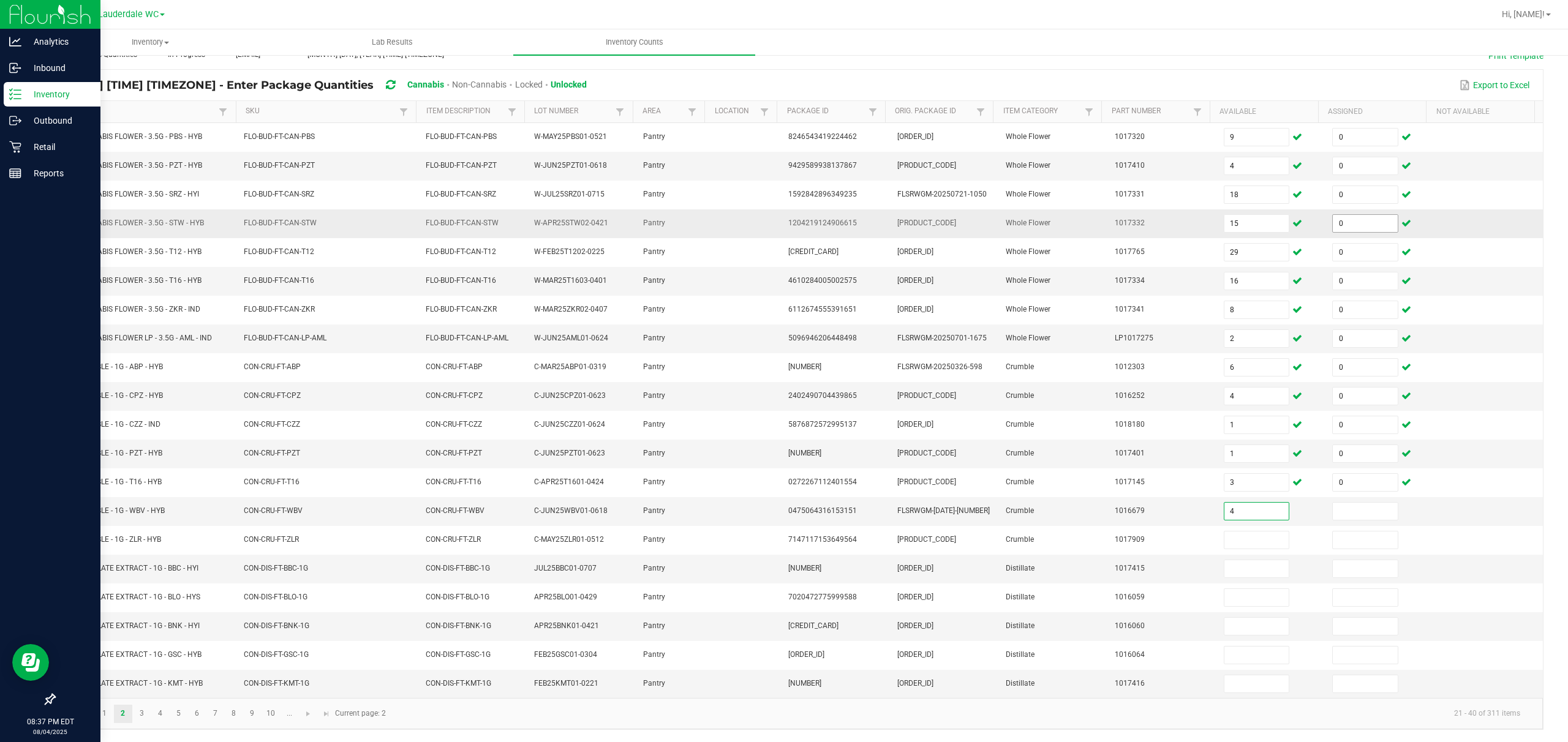 type on "4" 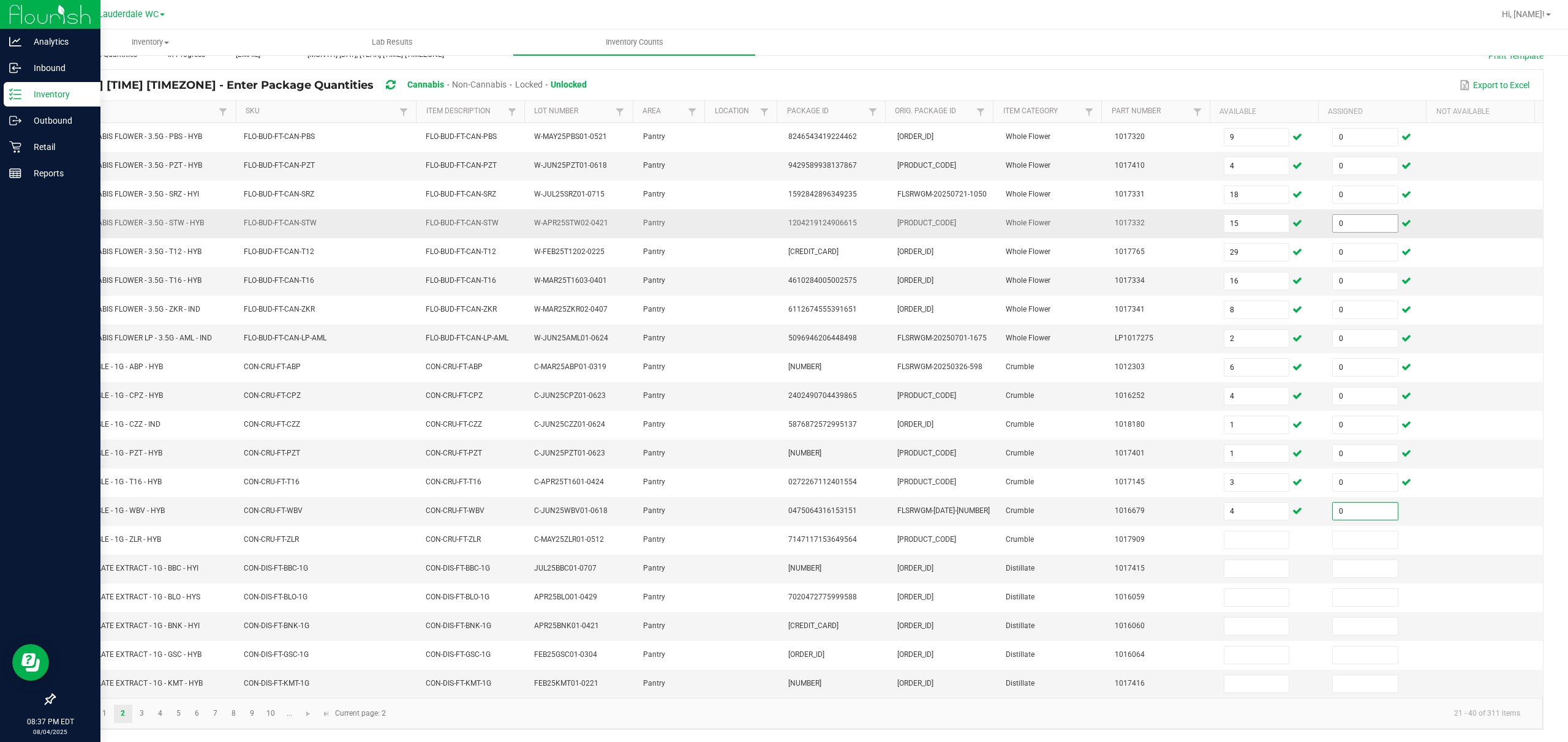 type on "0" 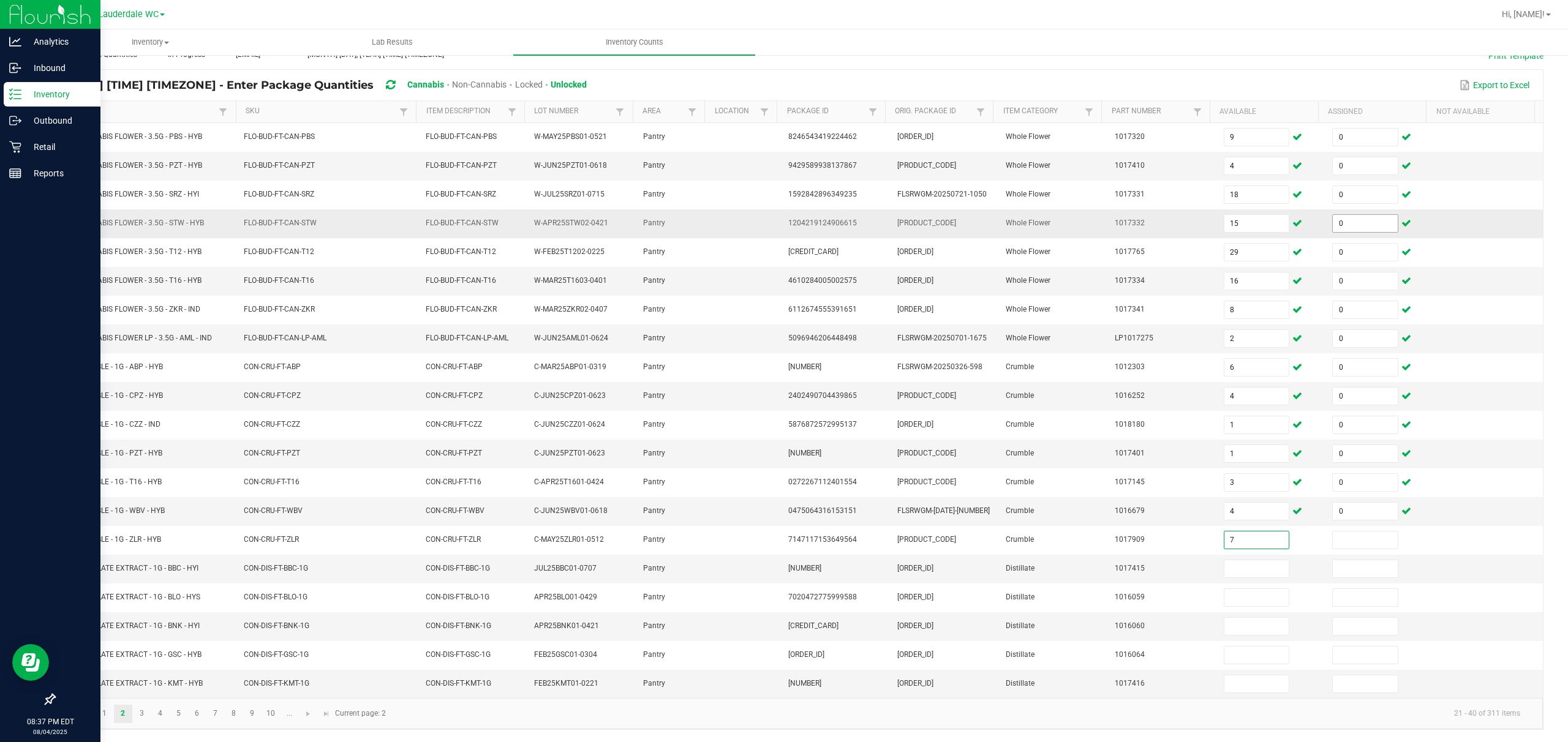 type on "7" 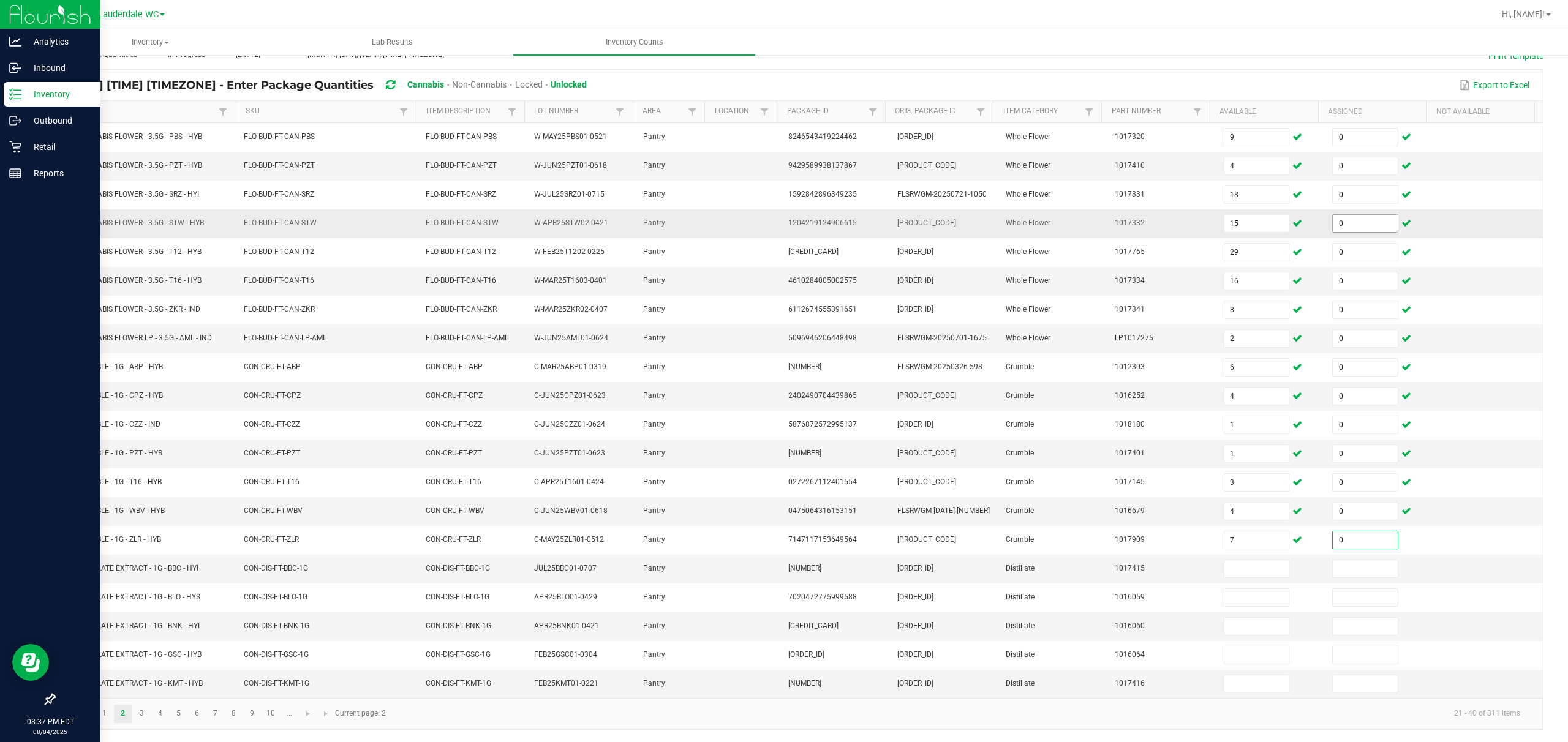 type 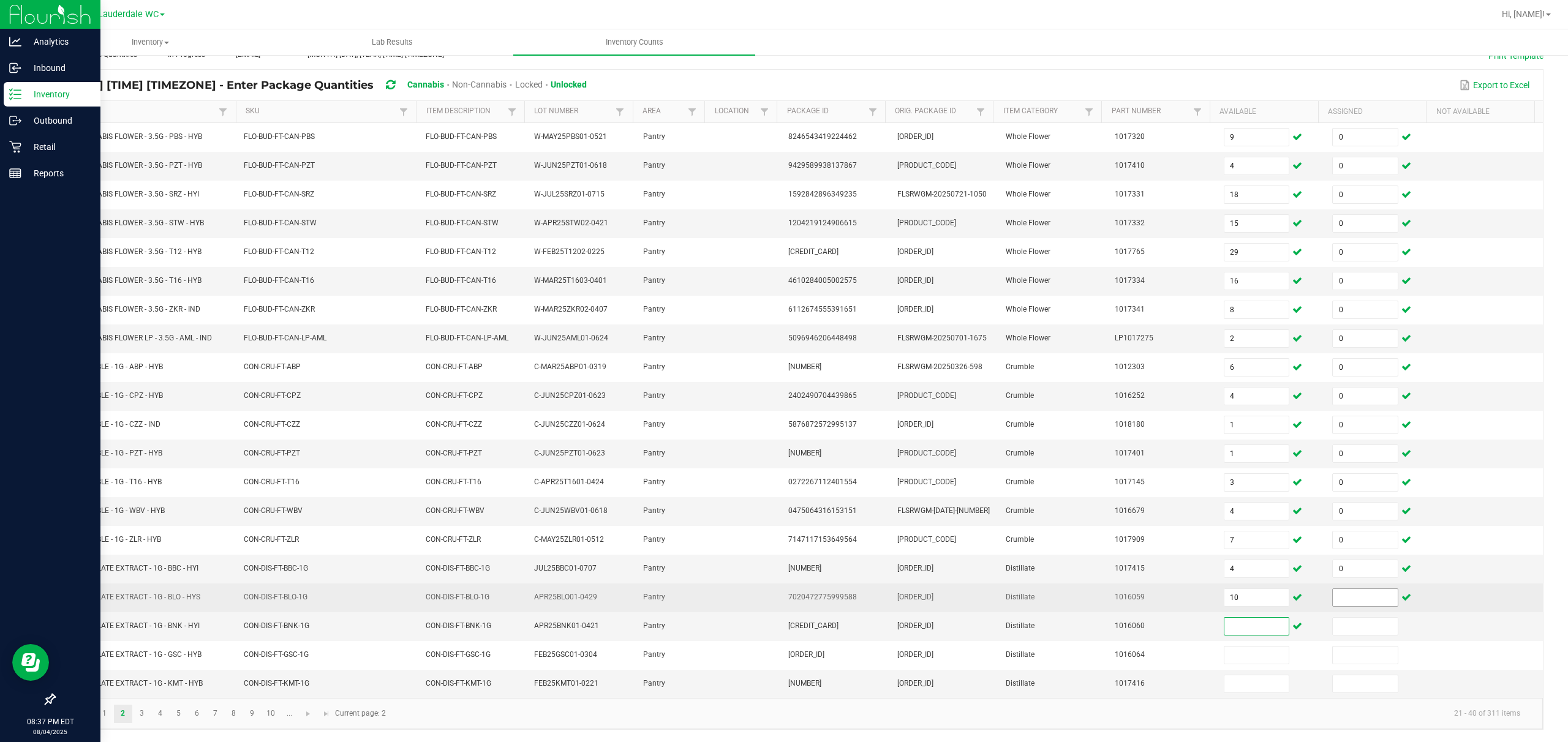 click at bounding box center [1365, 598] 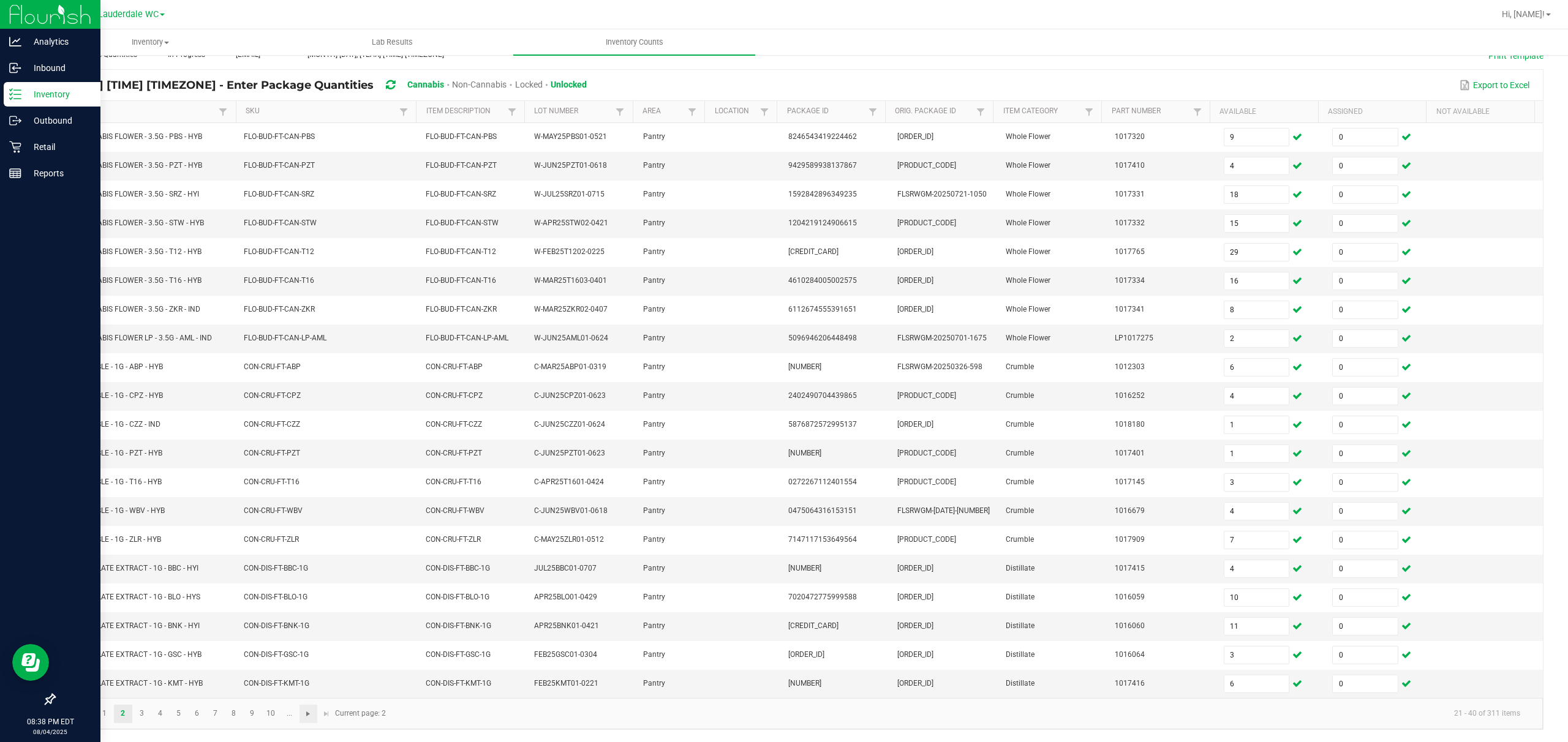 click 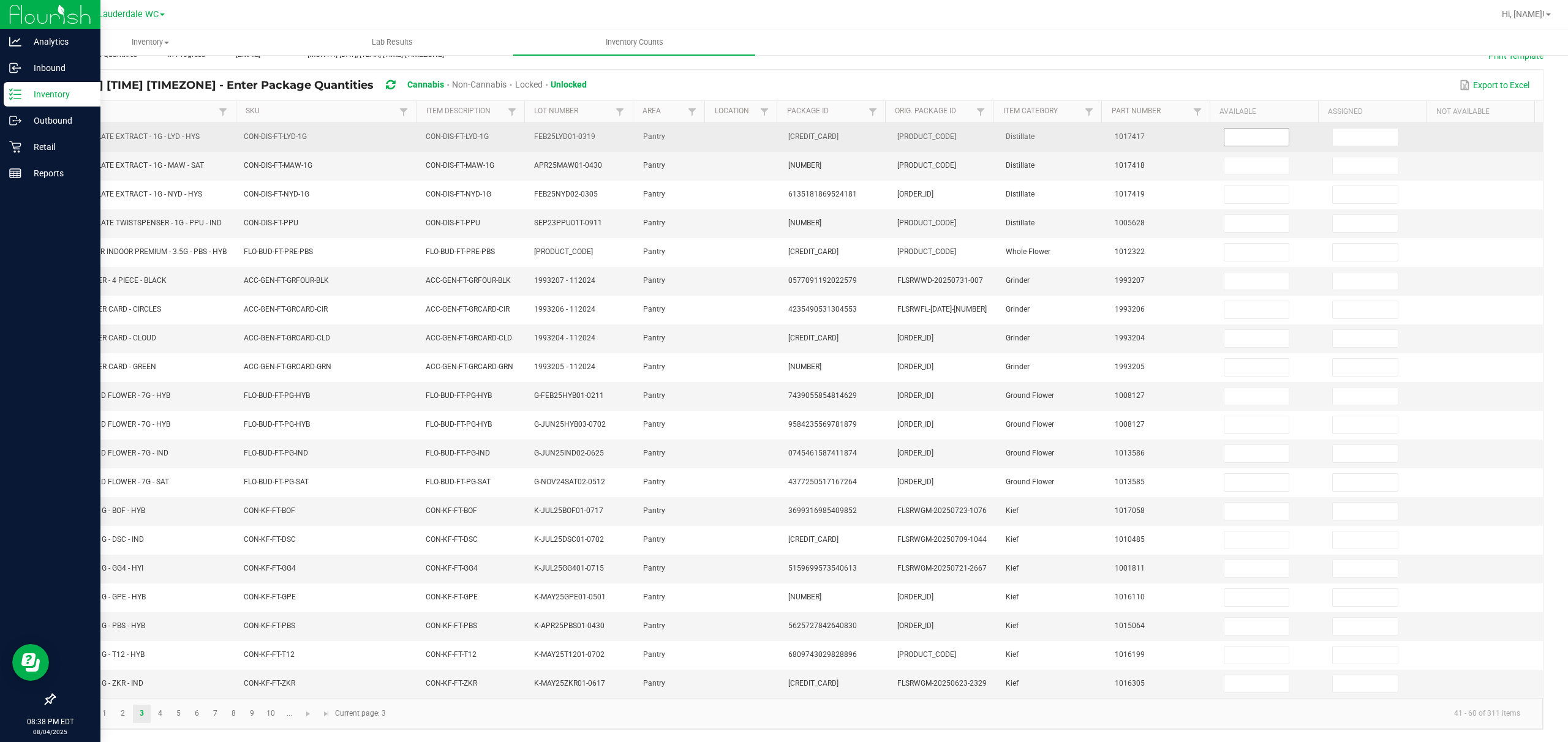 click at bounding box center [1257, 137] 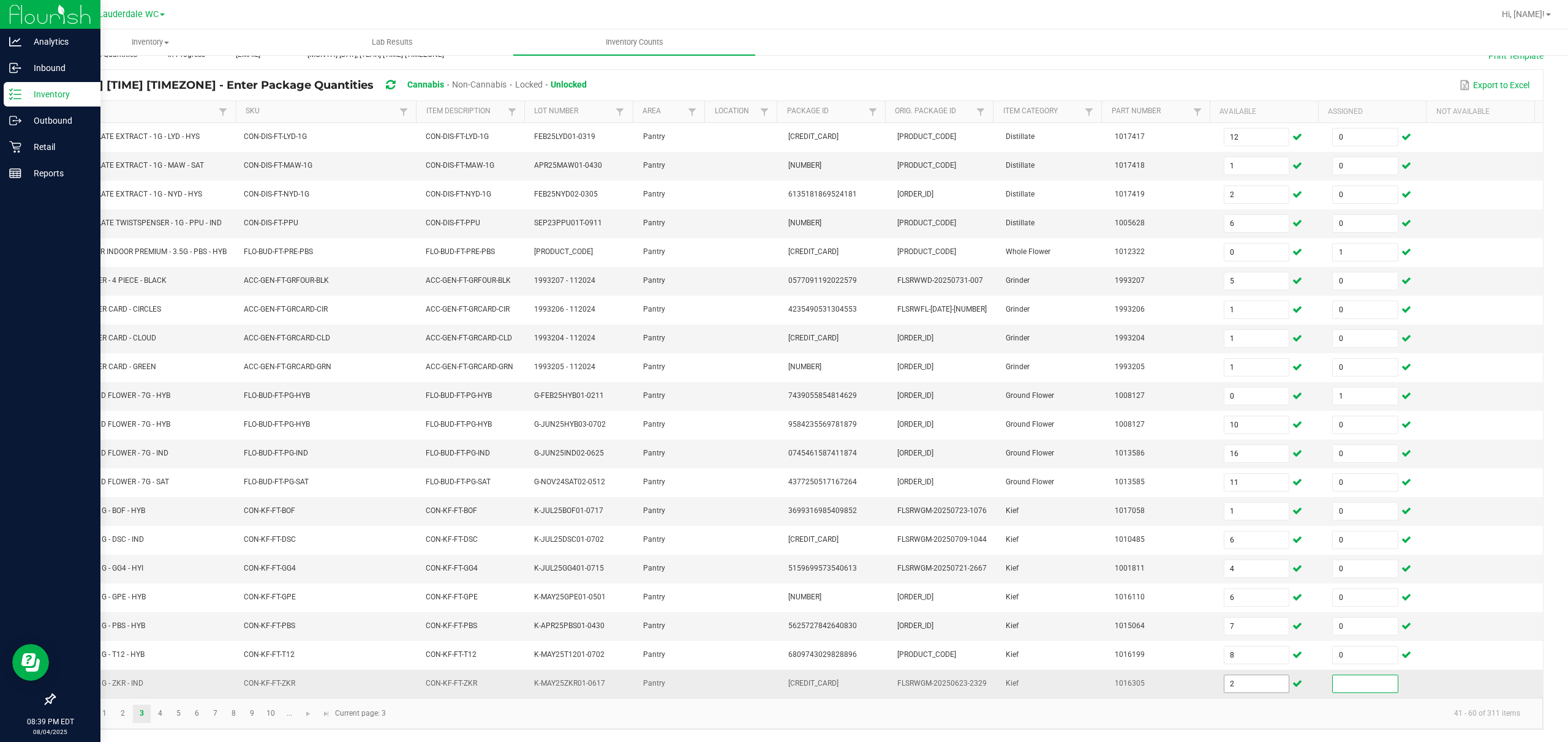 click on "2" at bounding box center (1257, 684) 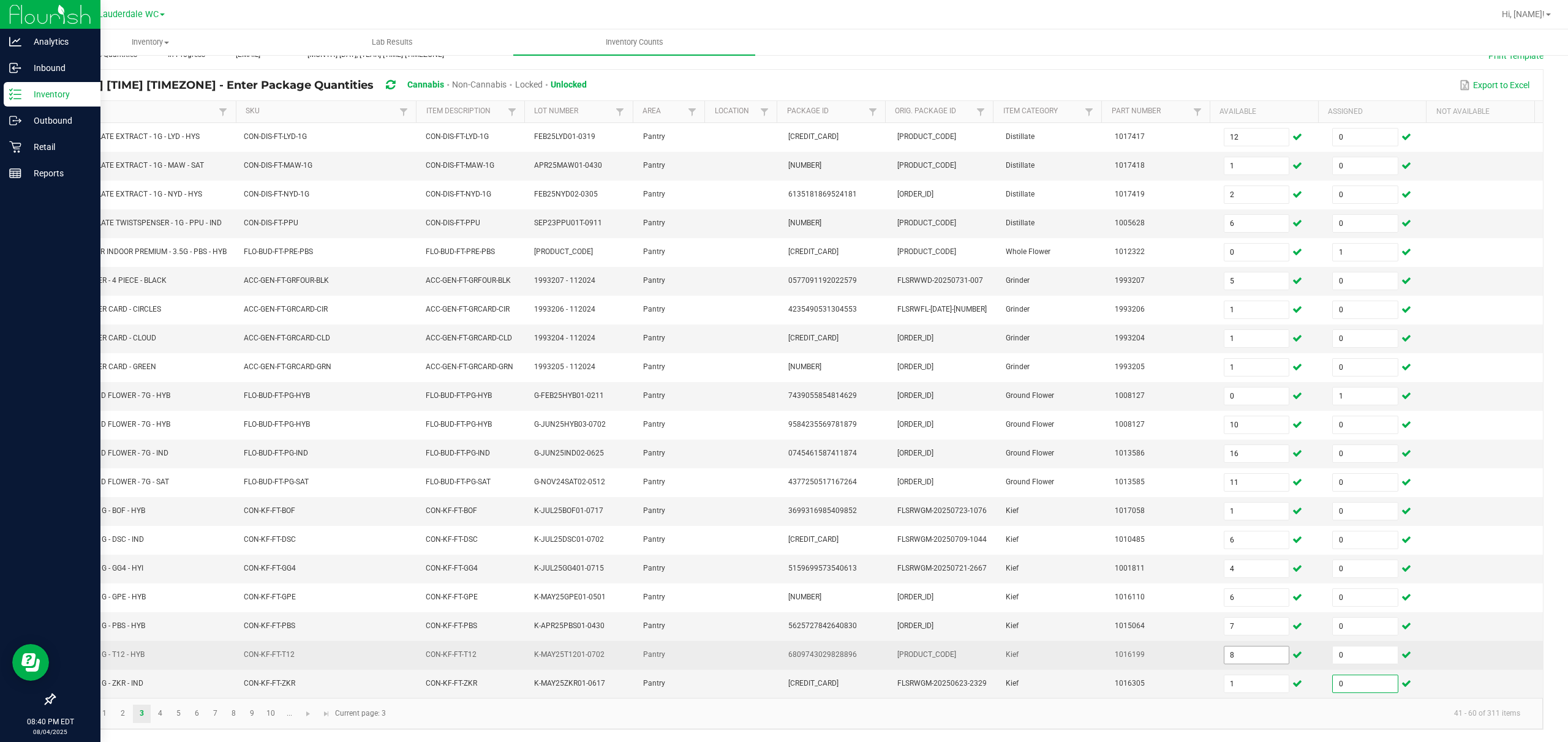 click on "8" at bounding box center (1257, 655) 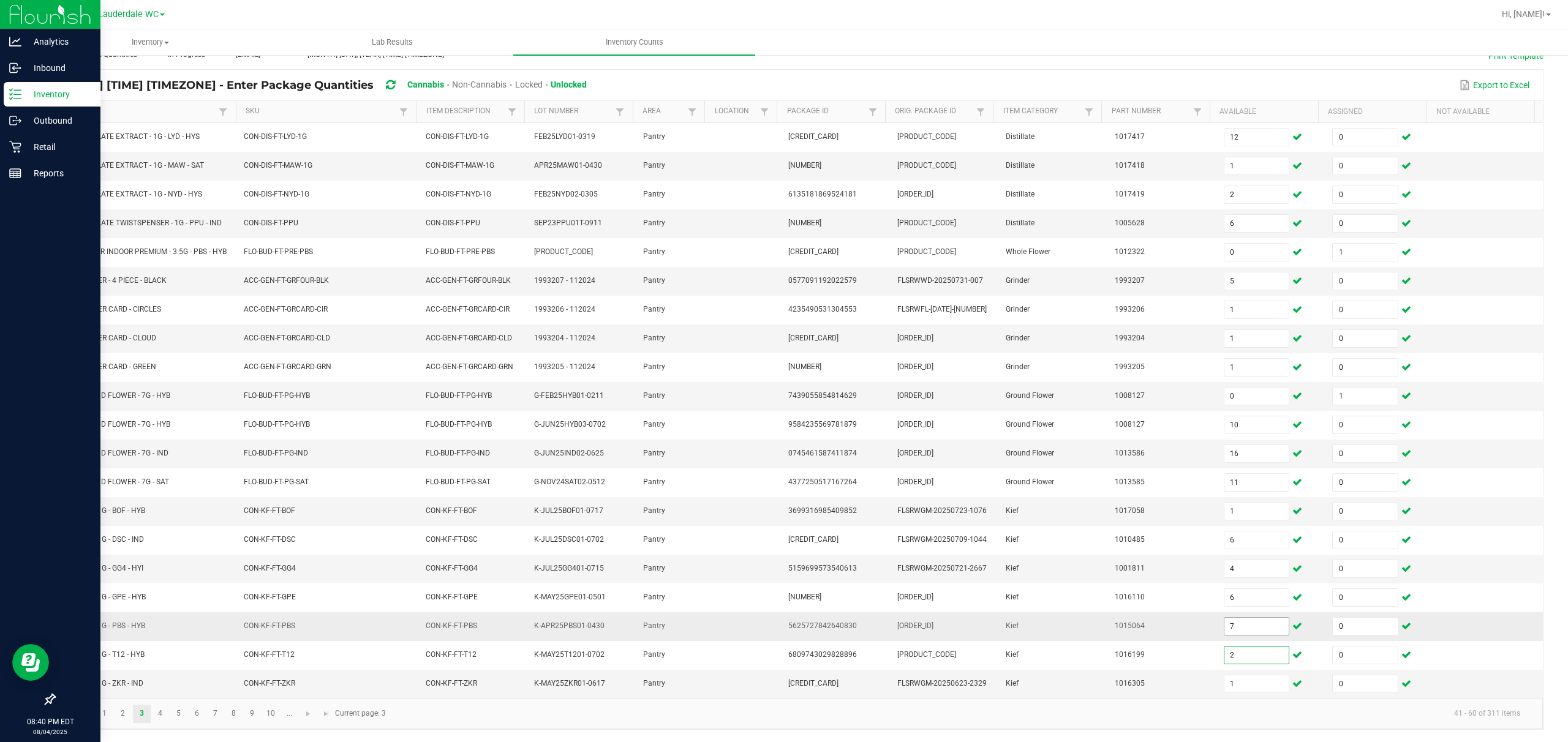click on "7" at bounding box center (1257, 626) 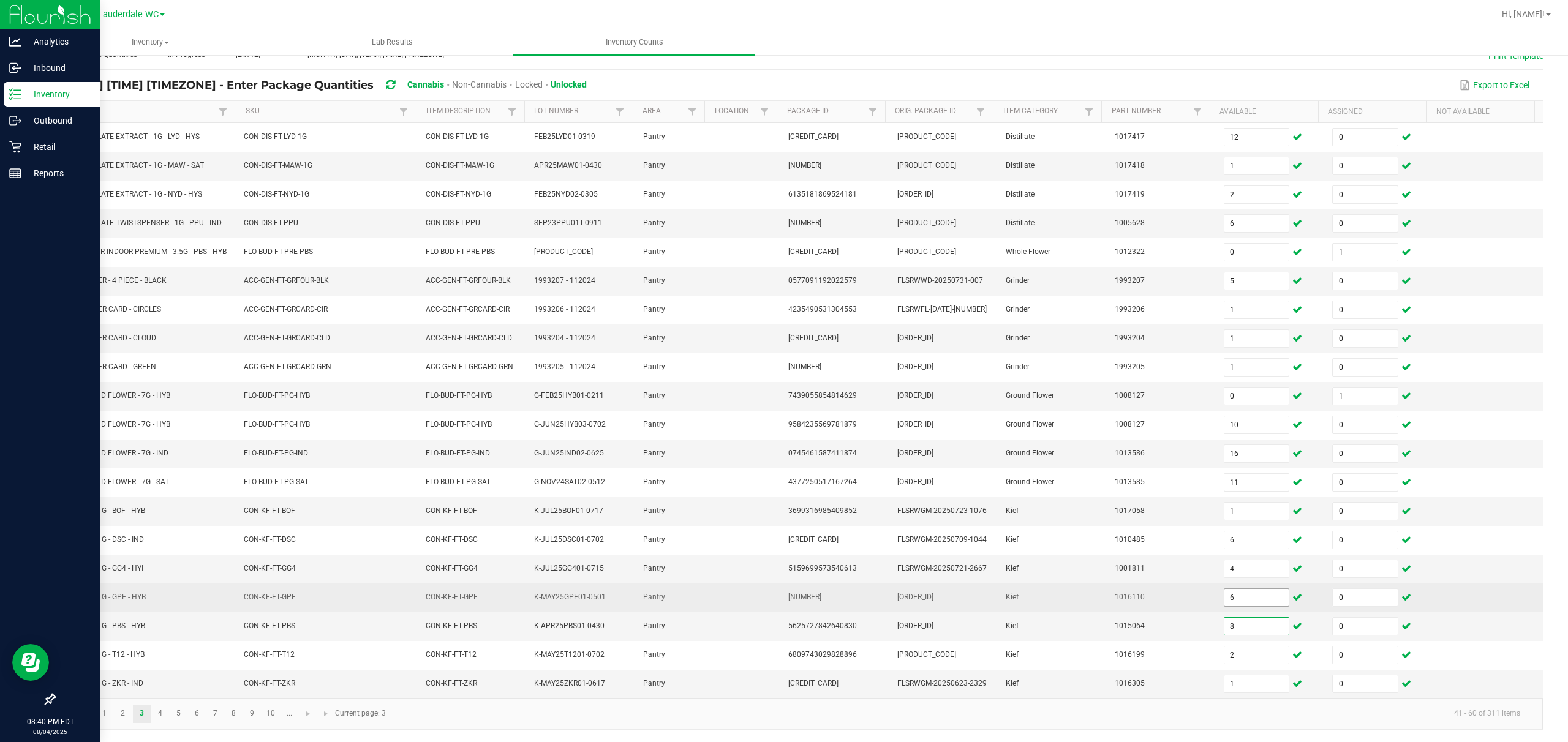 click on "6" at bounding box center [1257, 598] 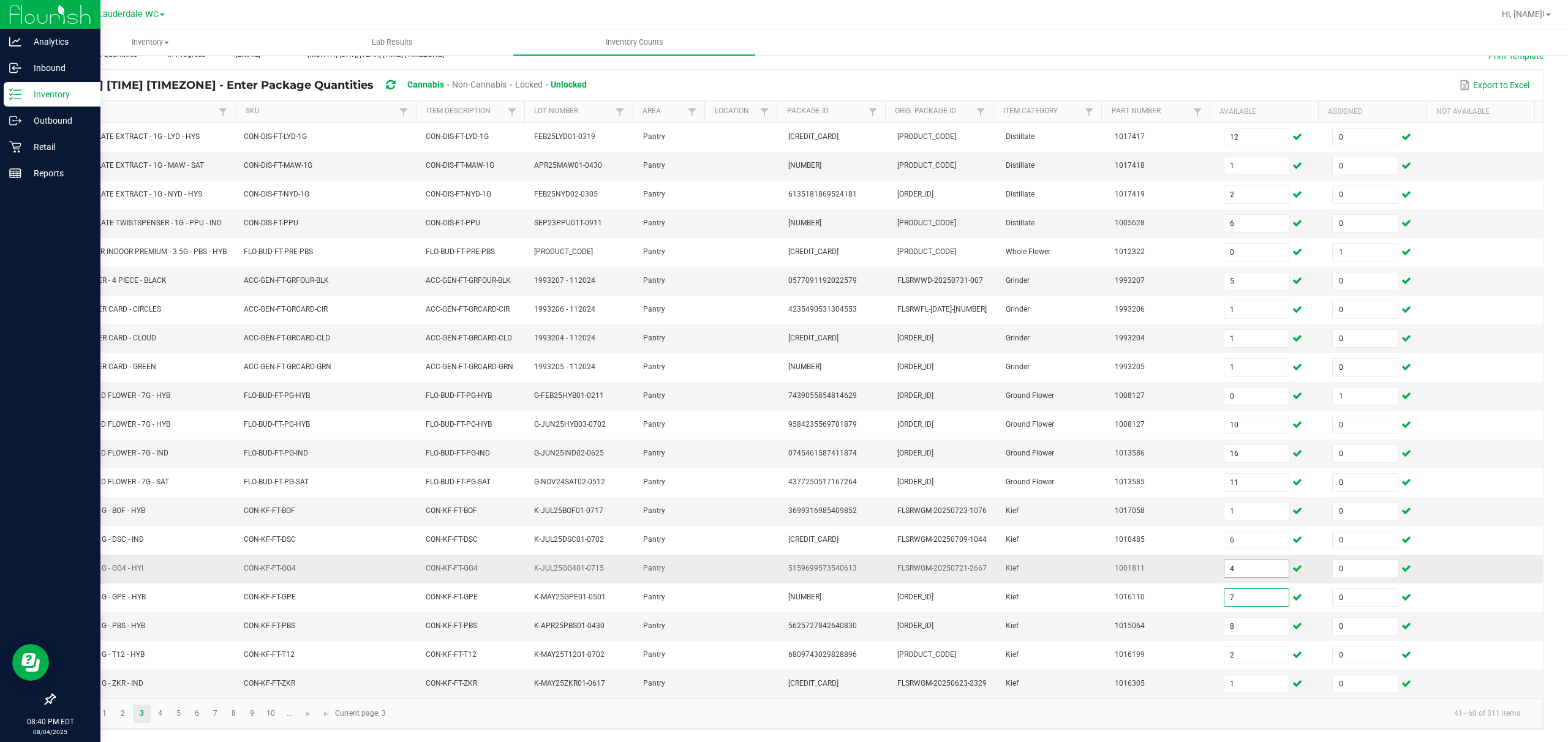 click on "4" at bounding box center [1257, 569] 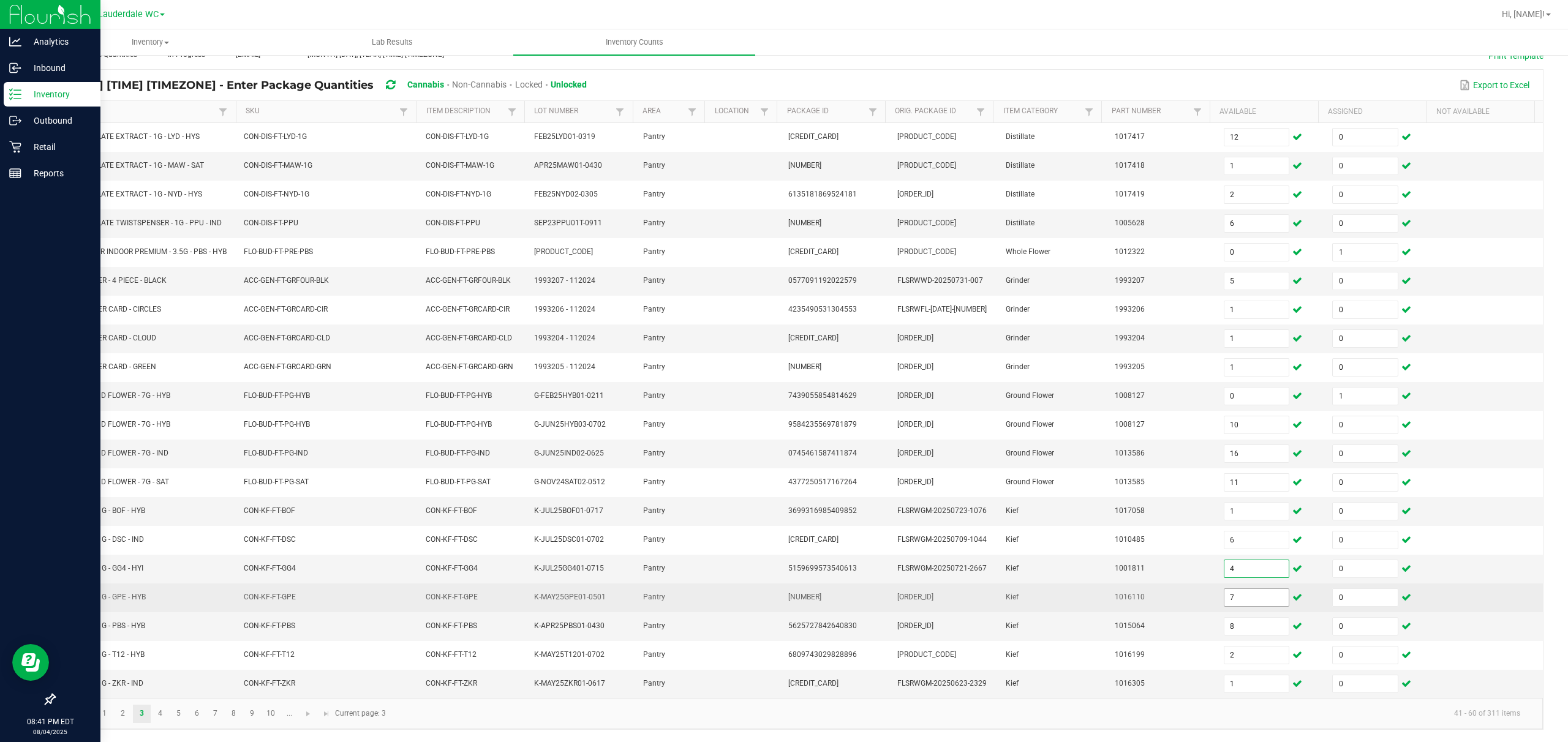 click on "7" at bounding box center (1257, 598) 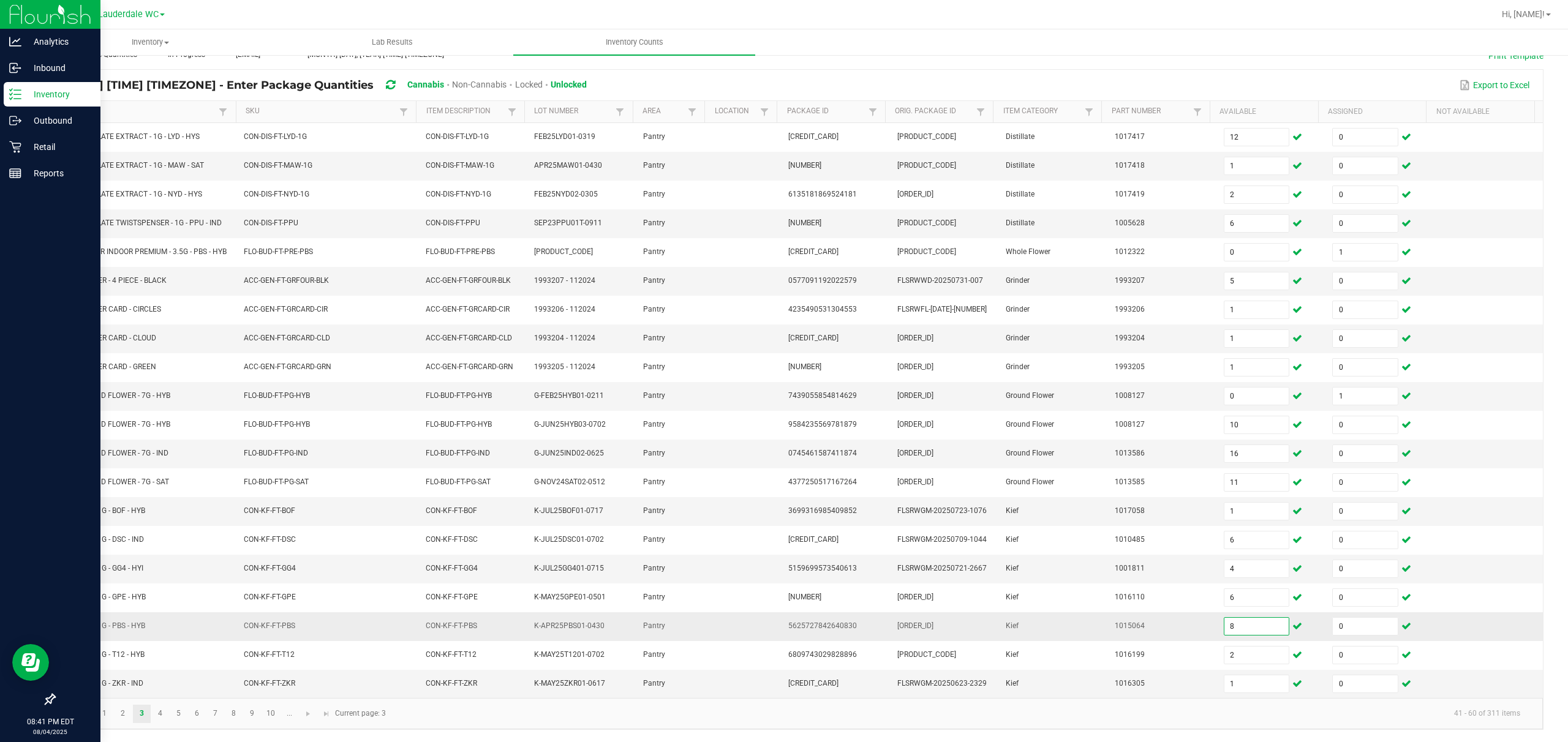 click on "8" at bounding box center (1257, 626) 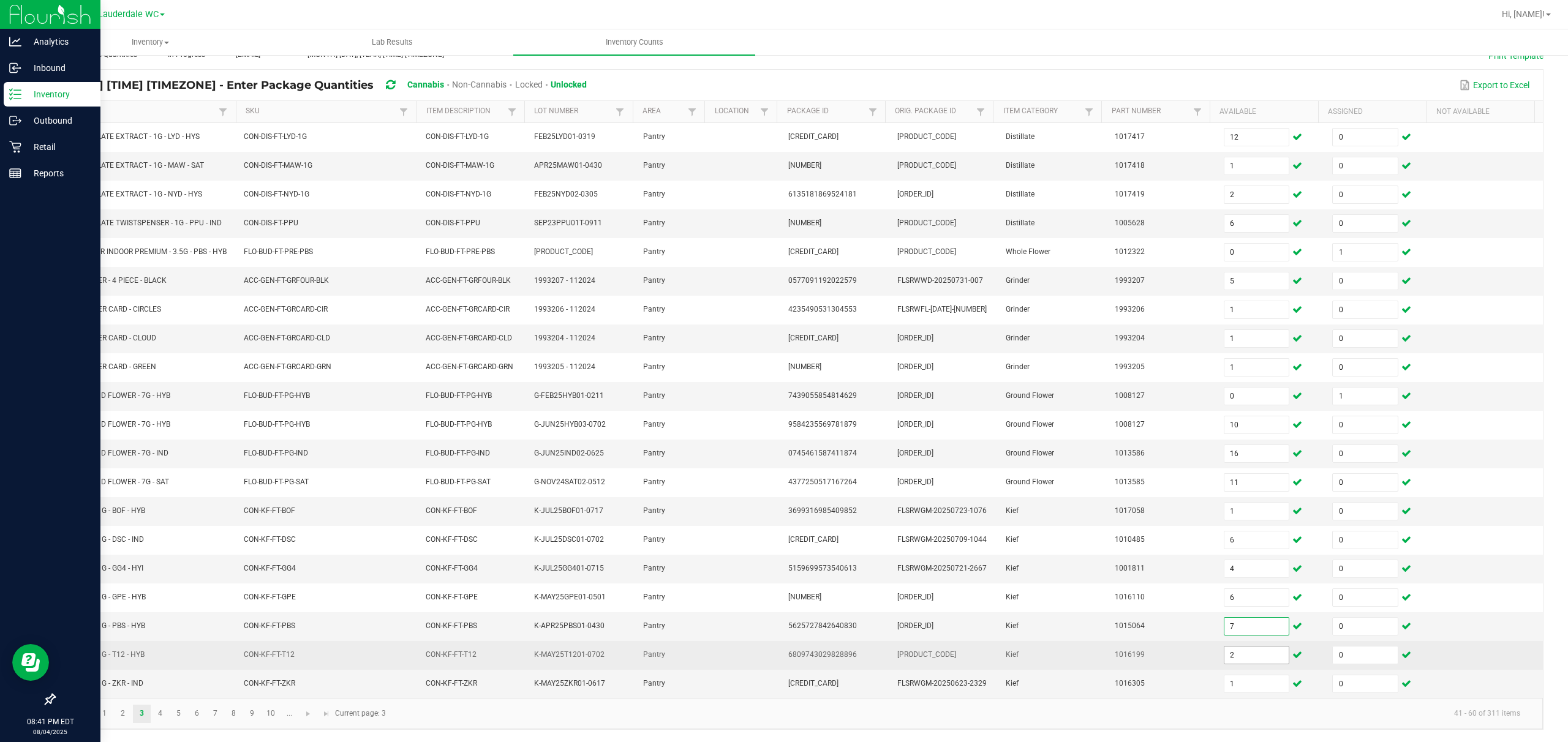click on "2" at bounding box center (1257, 655) 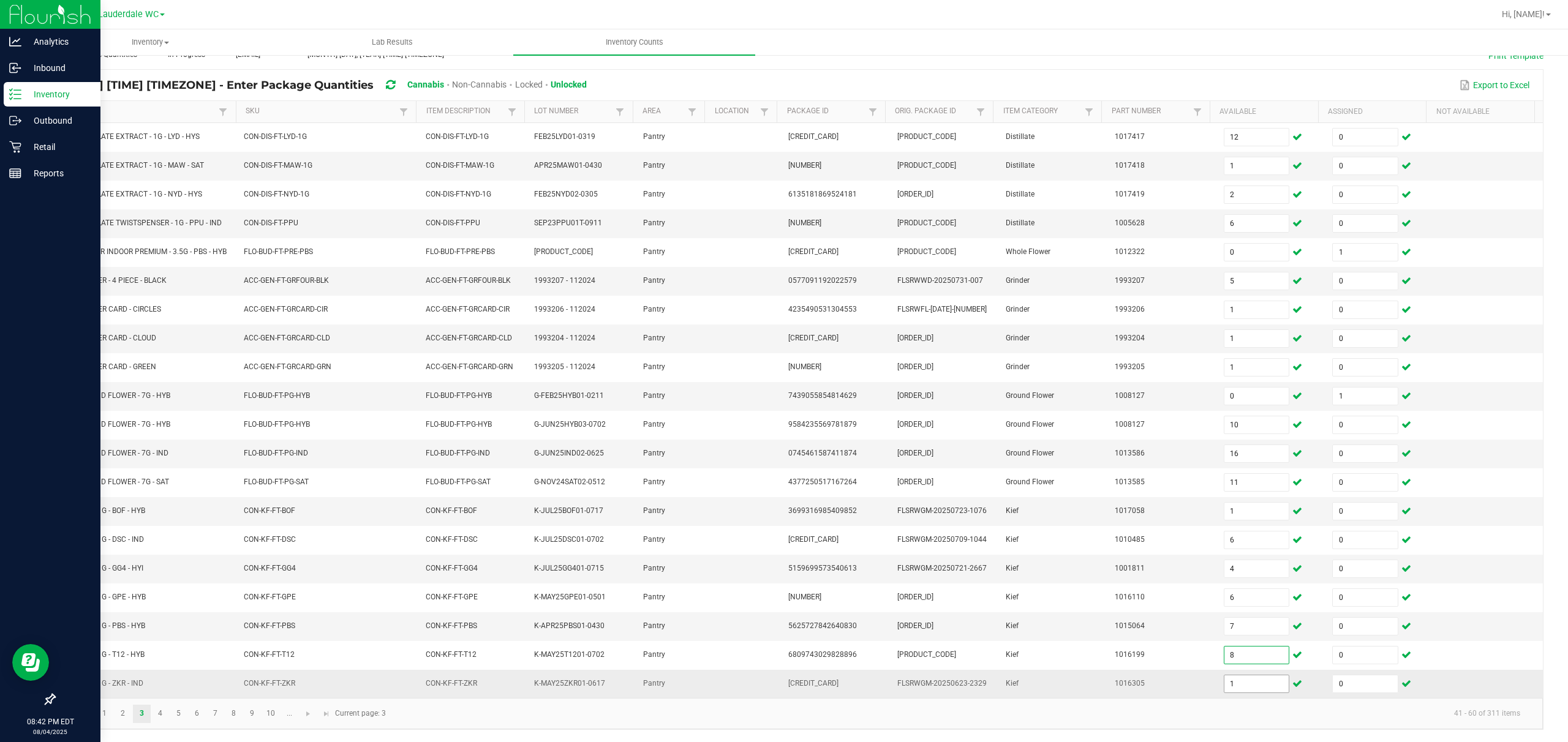 click on "1" at bounding box center [1257, 684] 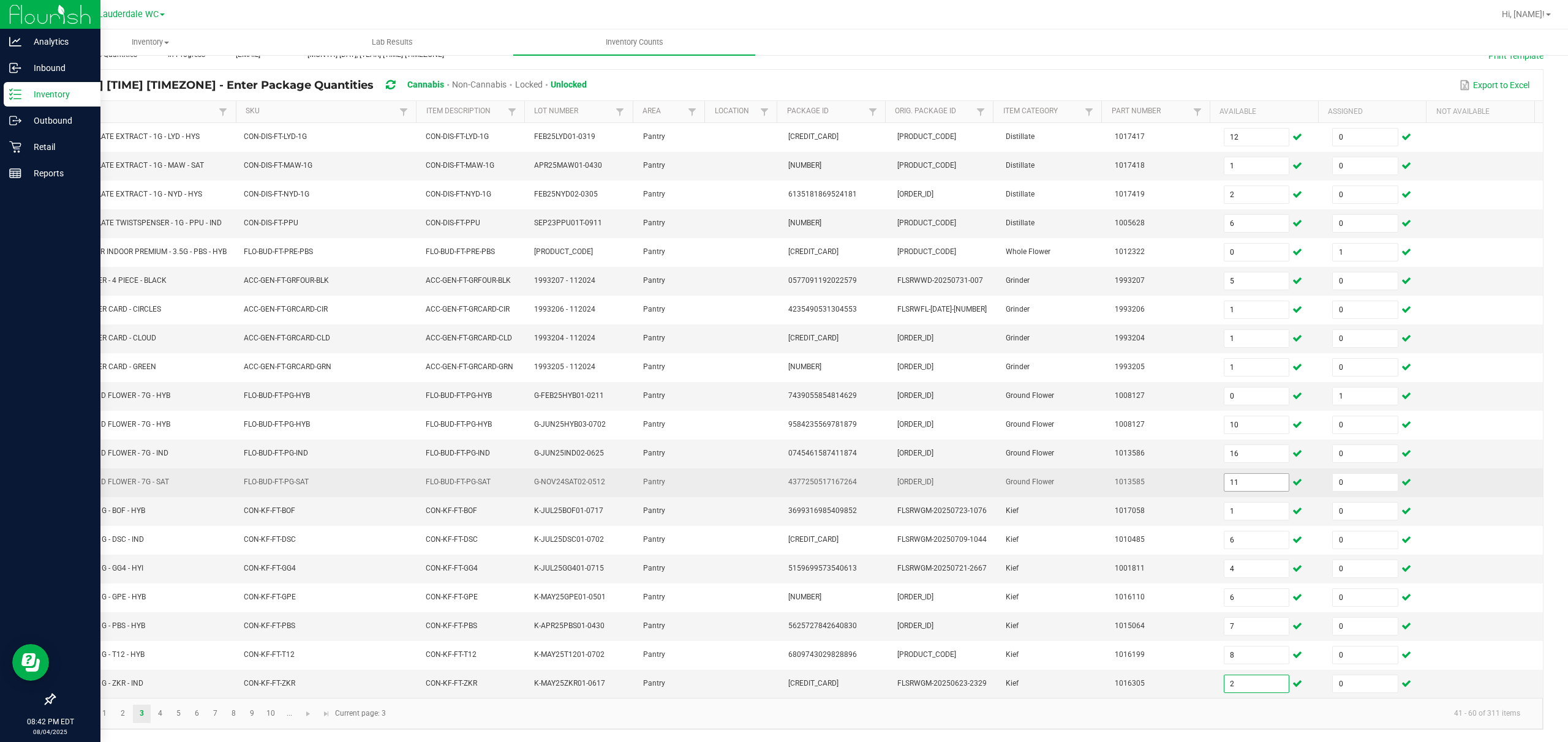 click on "11" at bounding box center (1257, 482) 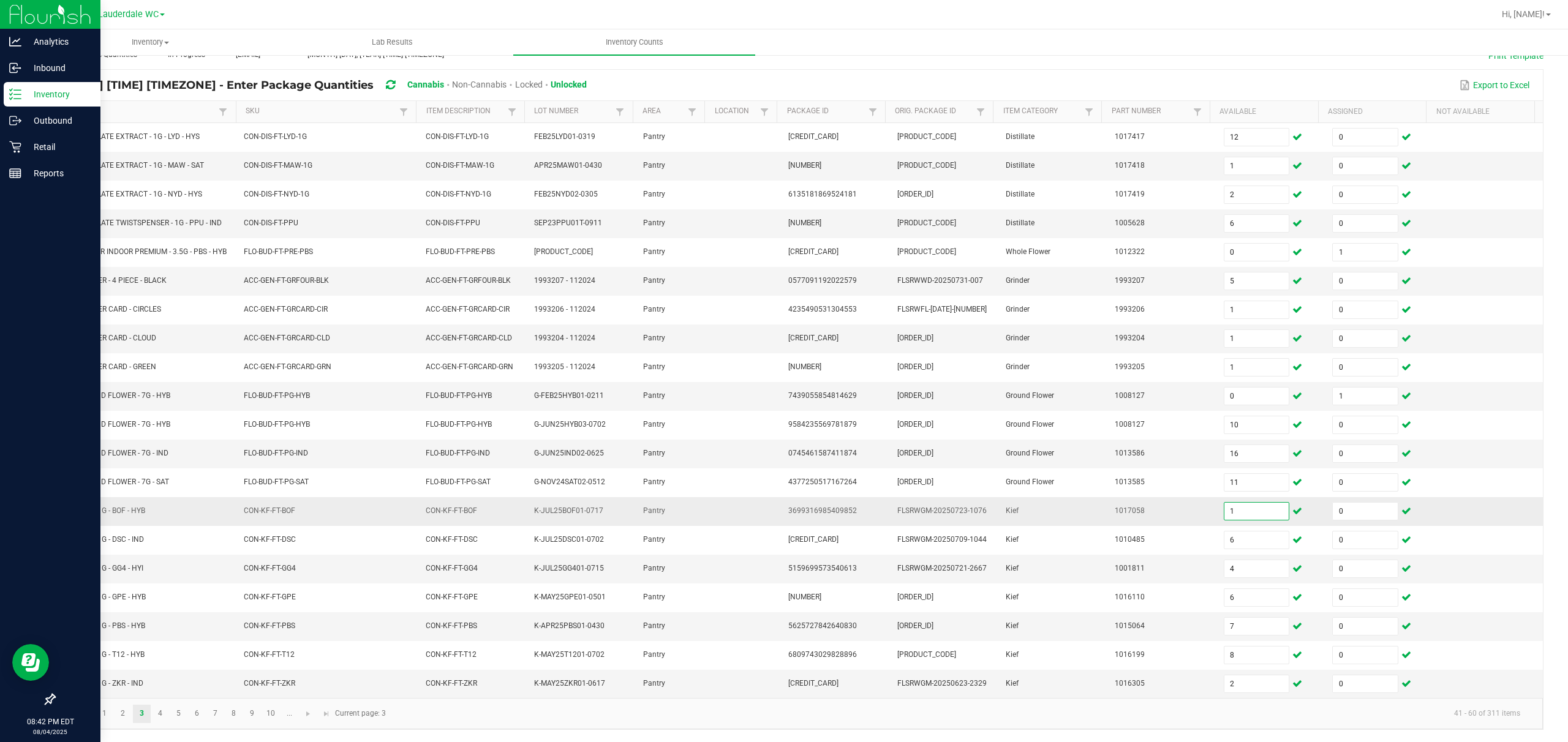 click on "1" at bounding box center [1257, 511] 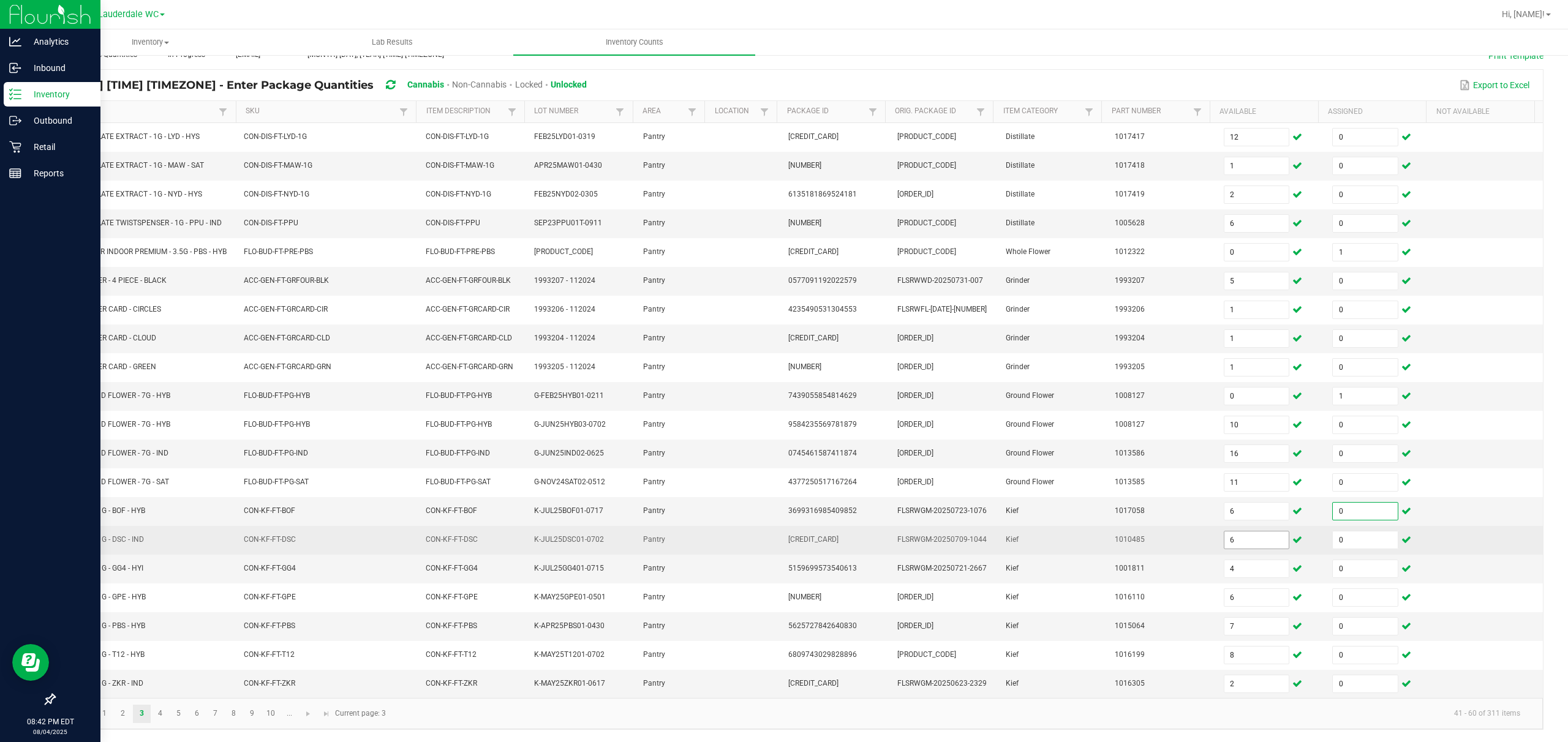 click on "6" at bounding box center [1257, 540] 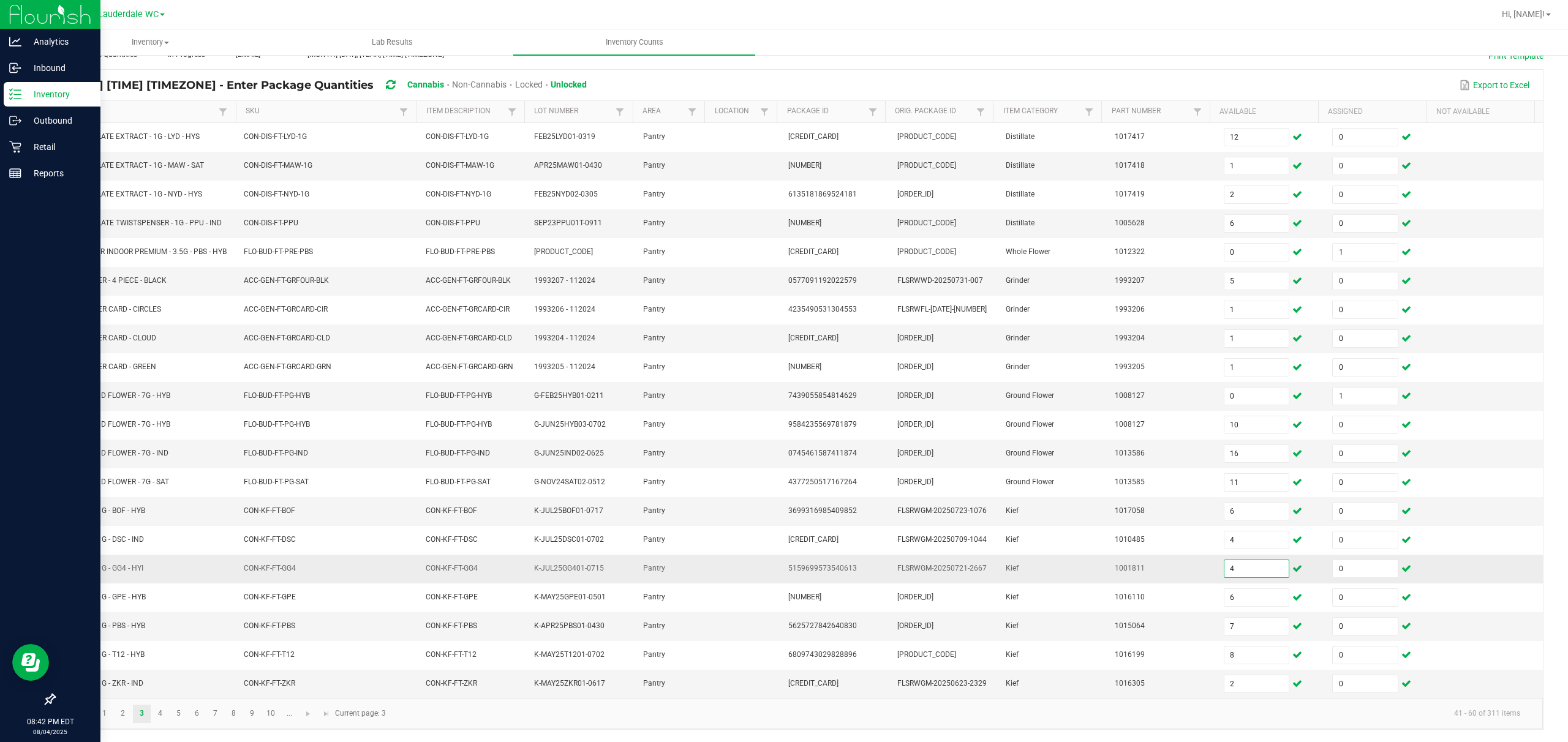 click on "4" at bounding box center [1257, 569] 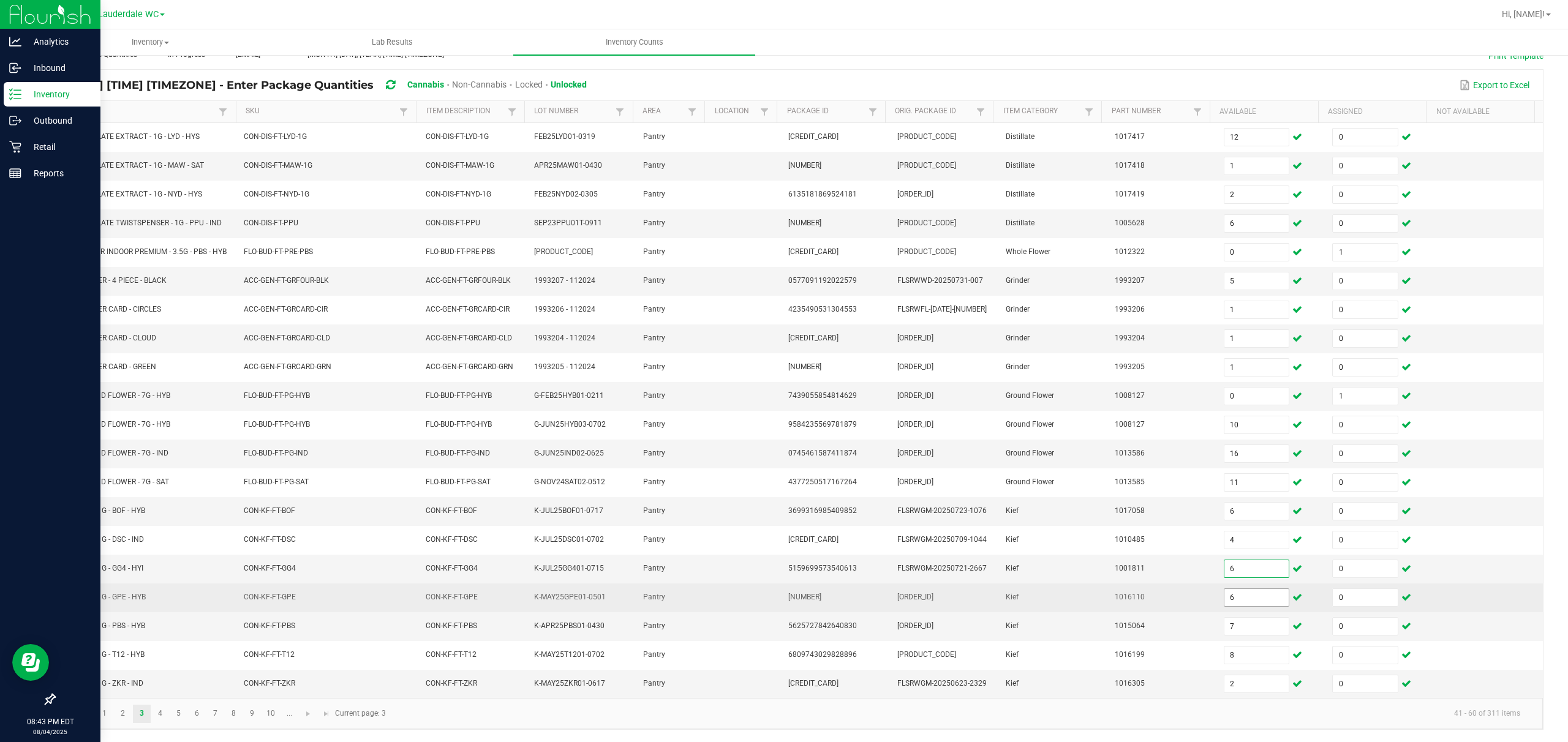 click on "6" at bounding box center [1257, 598] 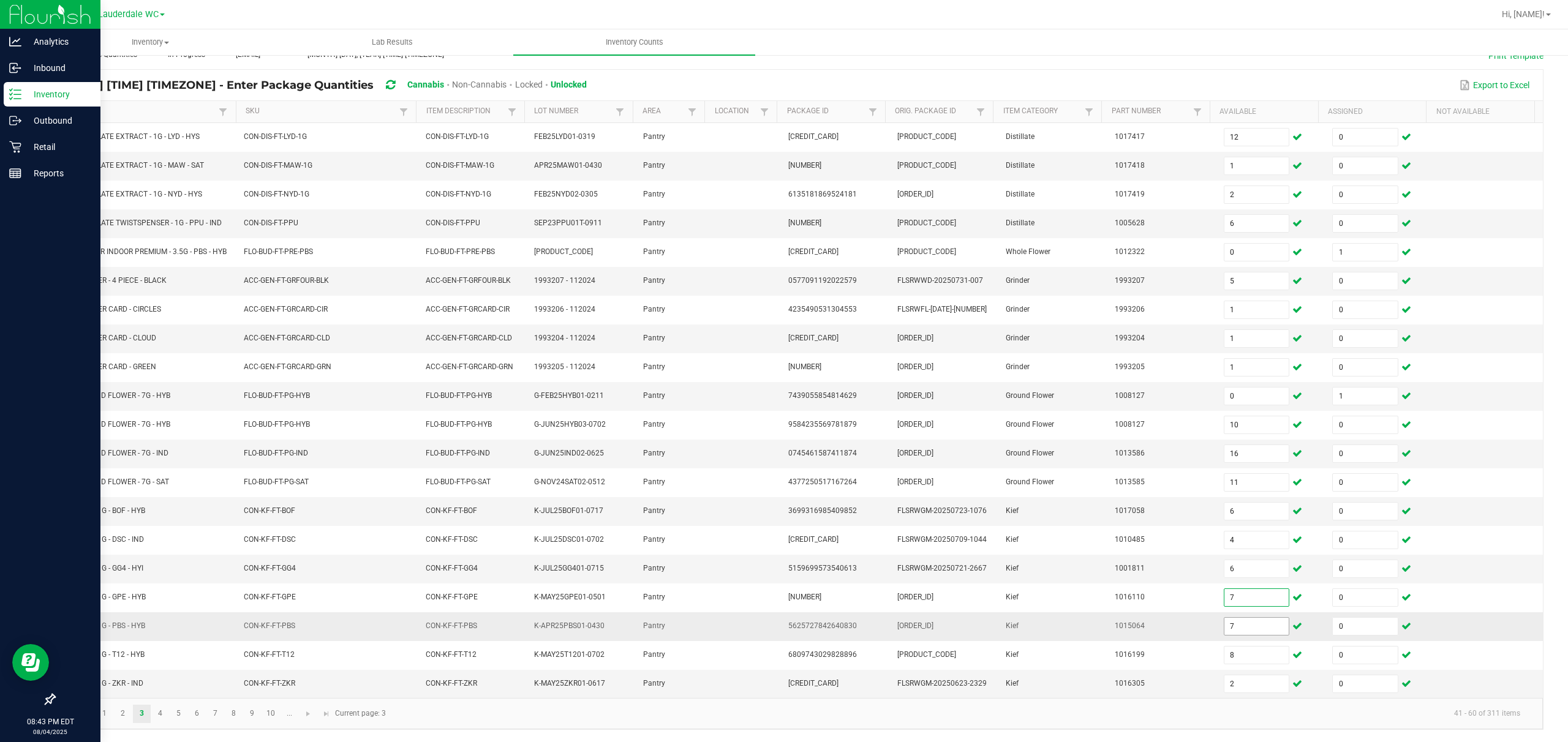 click on "7" at bounding box center (1257, 626) 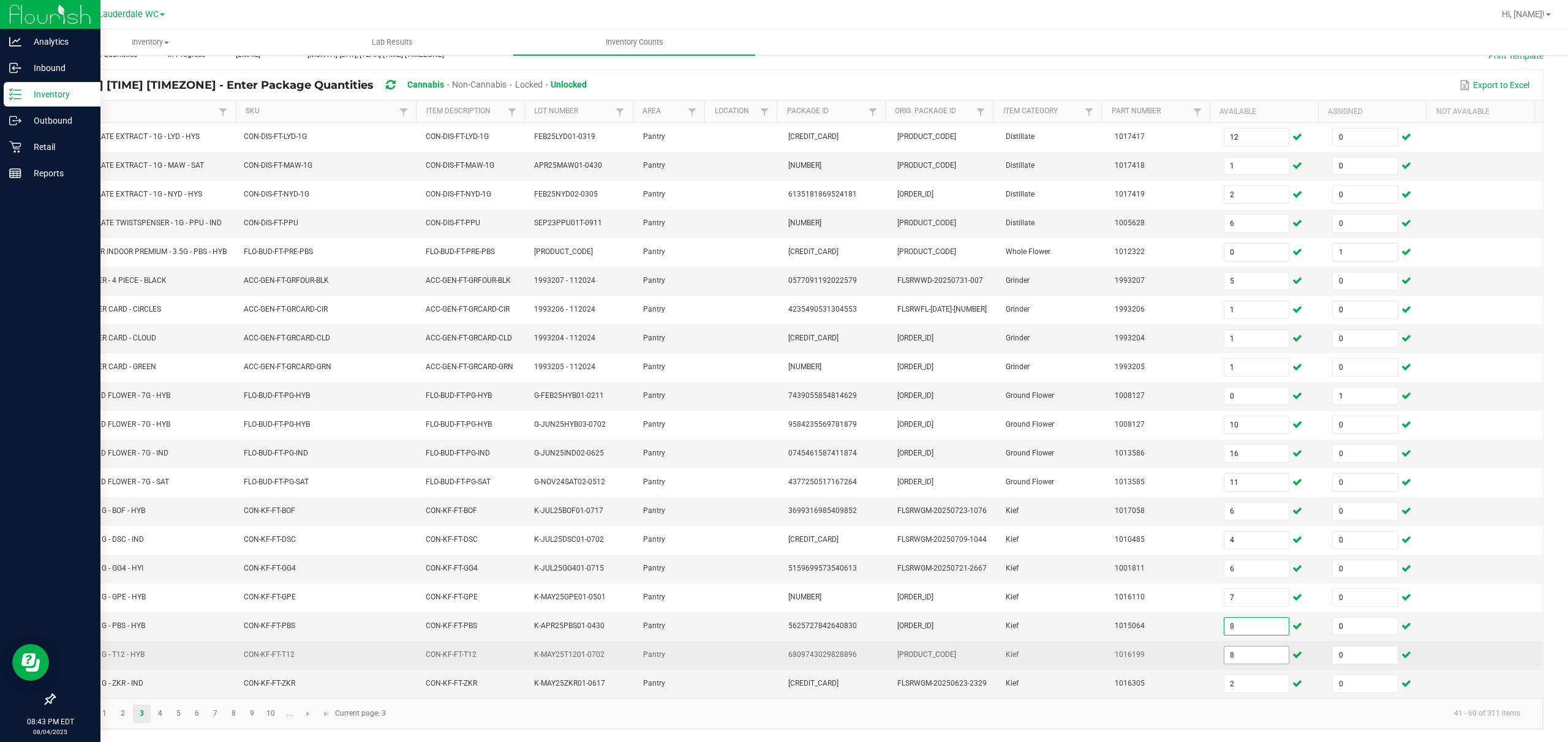 click on "8" at bounding box center [1257, 655] 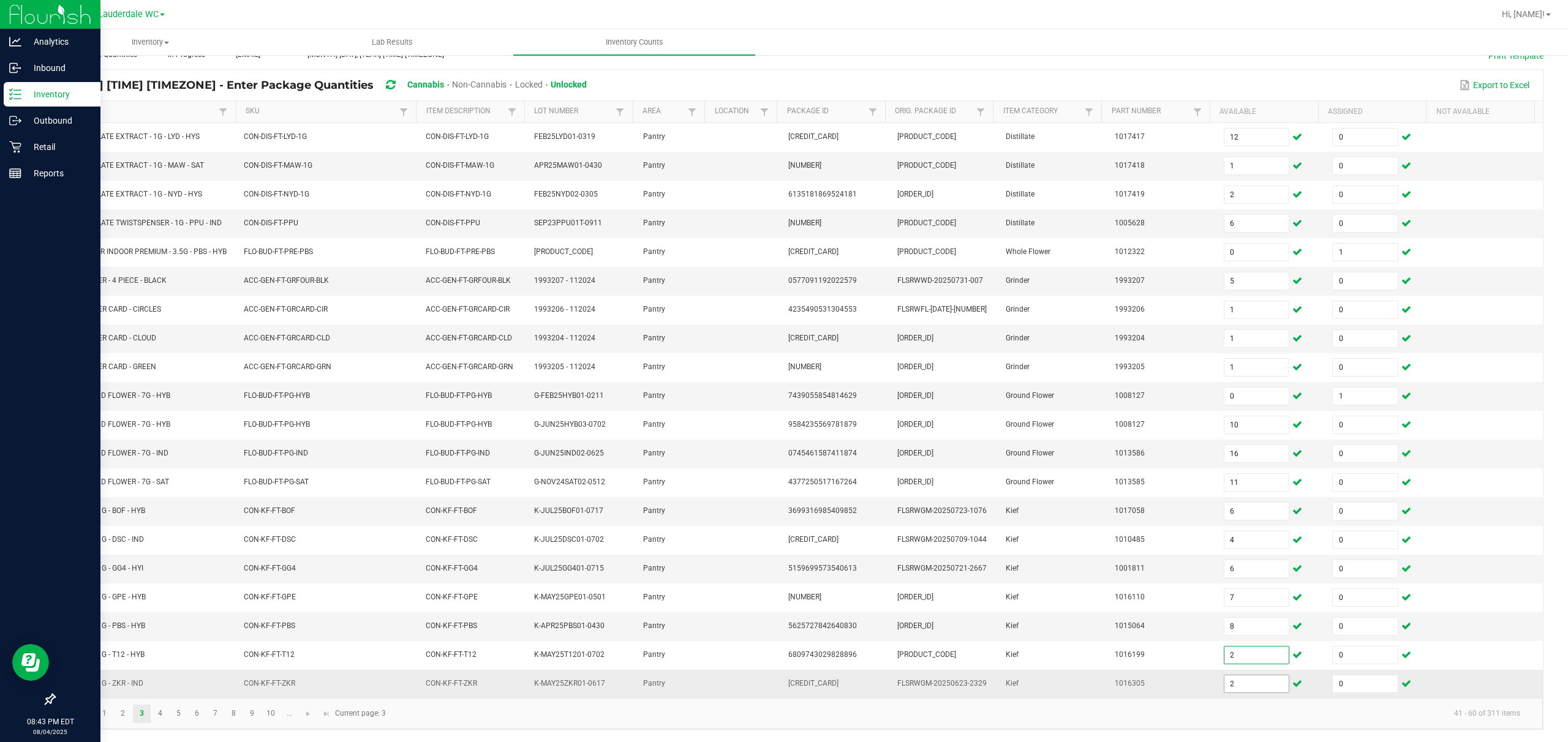click on "2" at bounding box center (1257, 684) 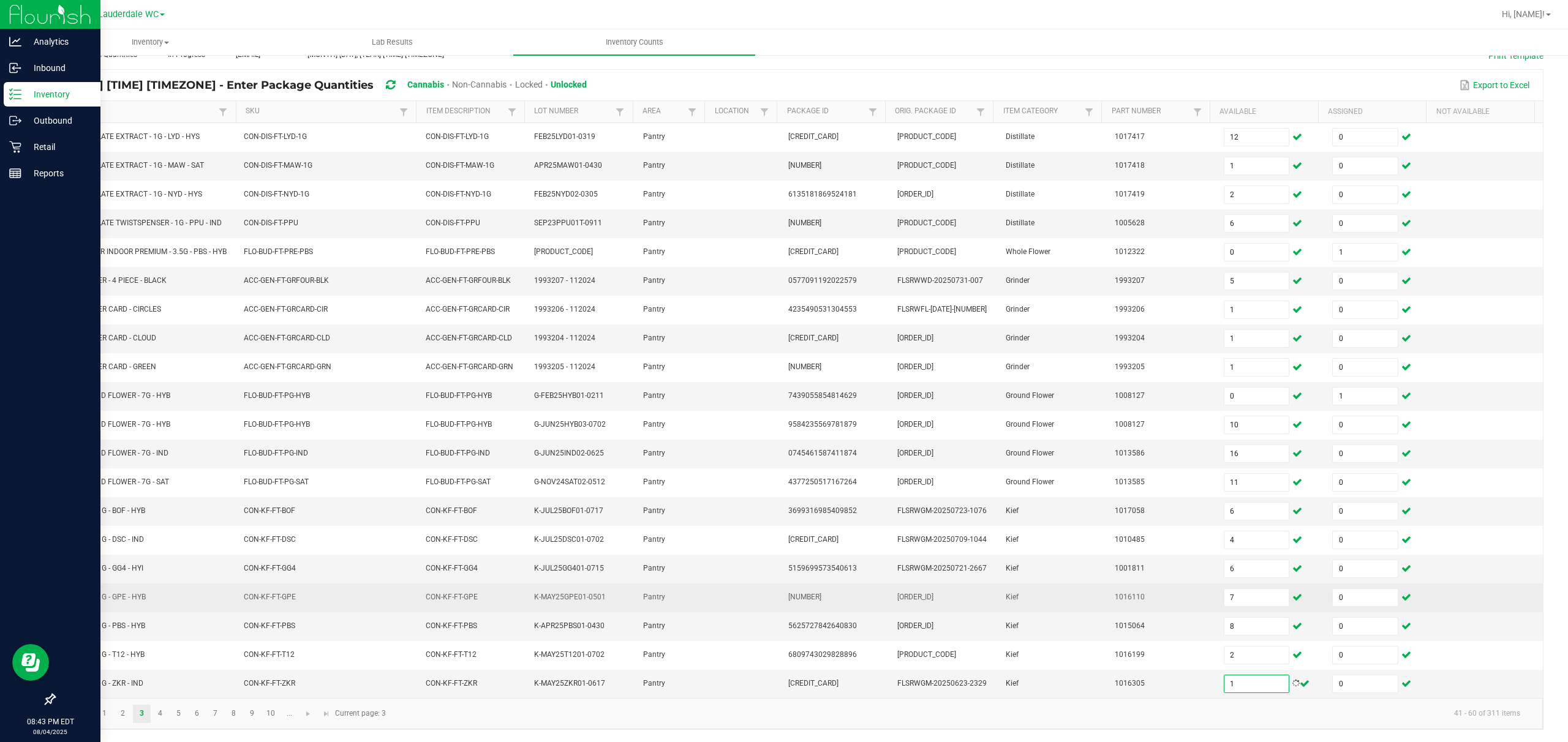 click at bounding box center [1488, 598] 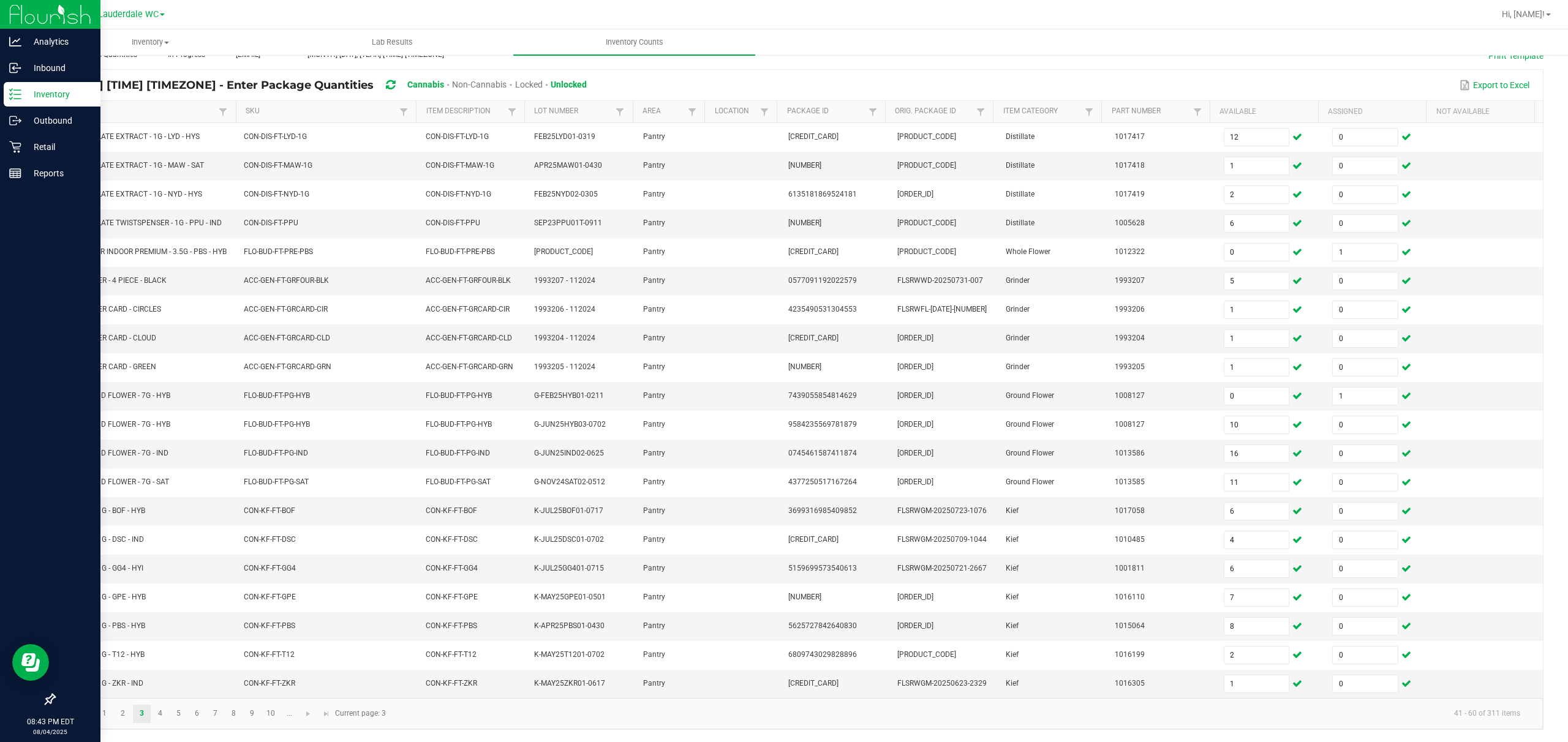 scroll, scrollTop: 93, scrollLeft: 0, axis: vertical 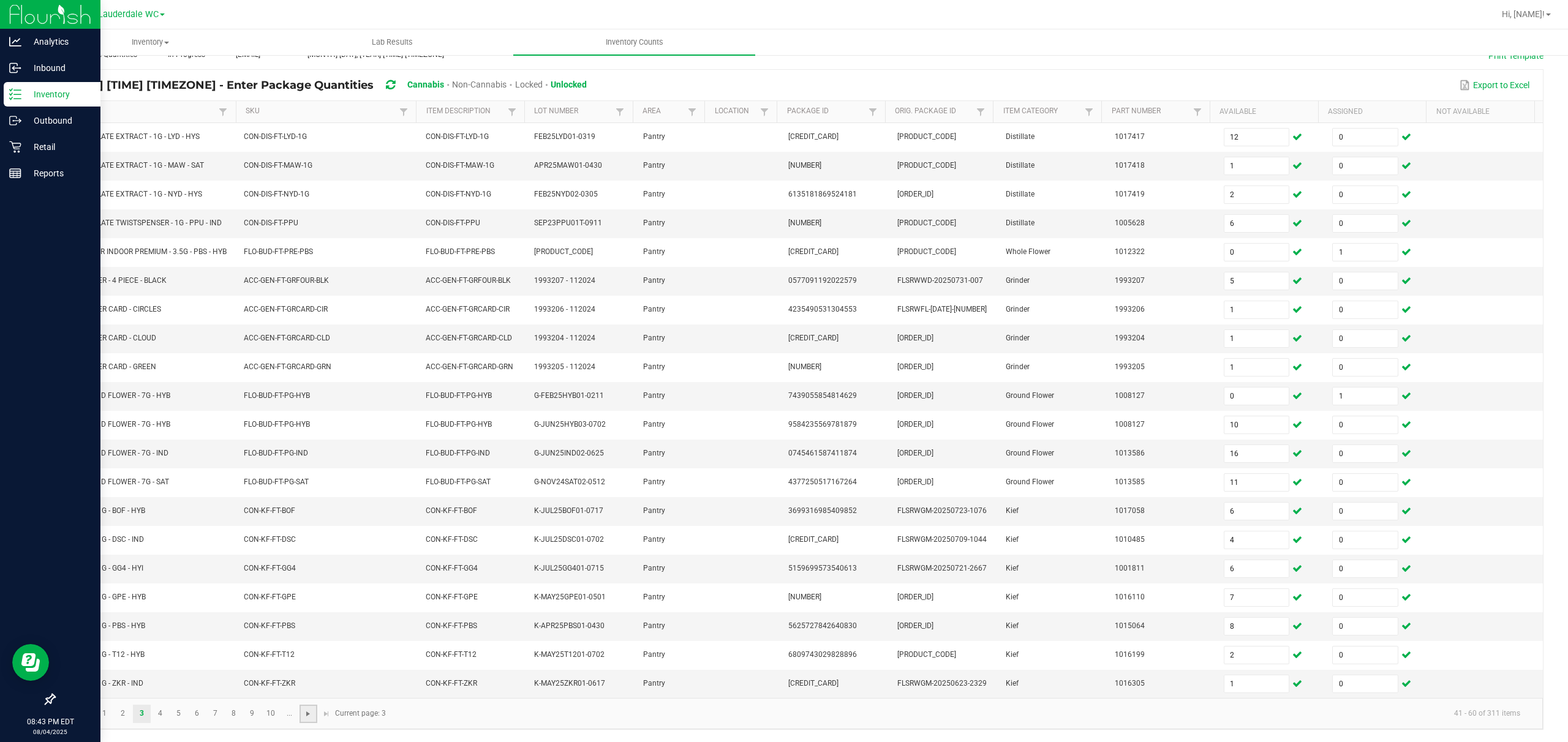 click 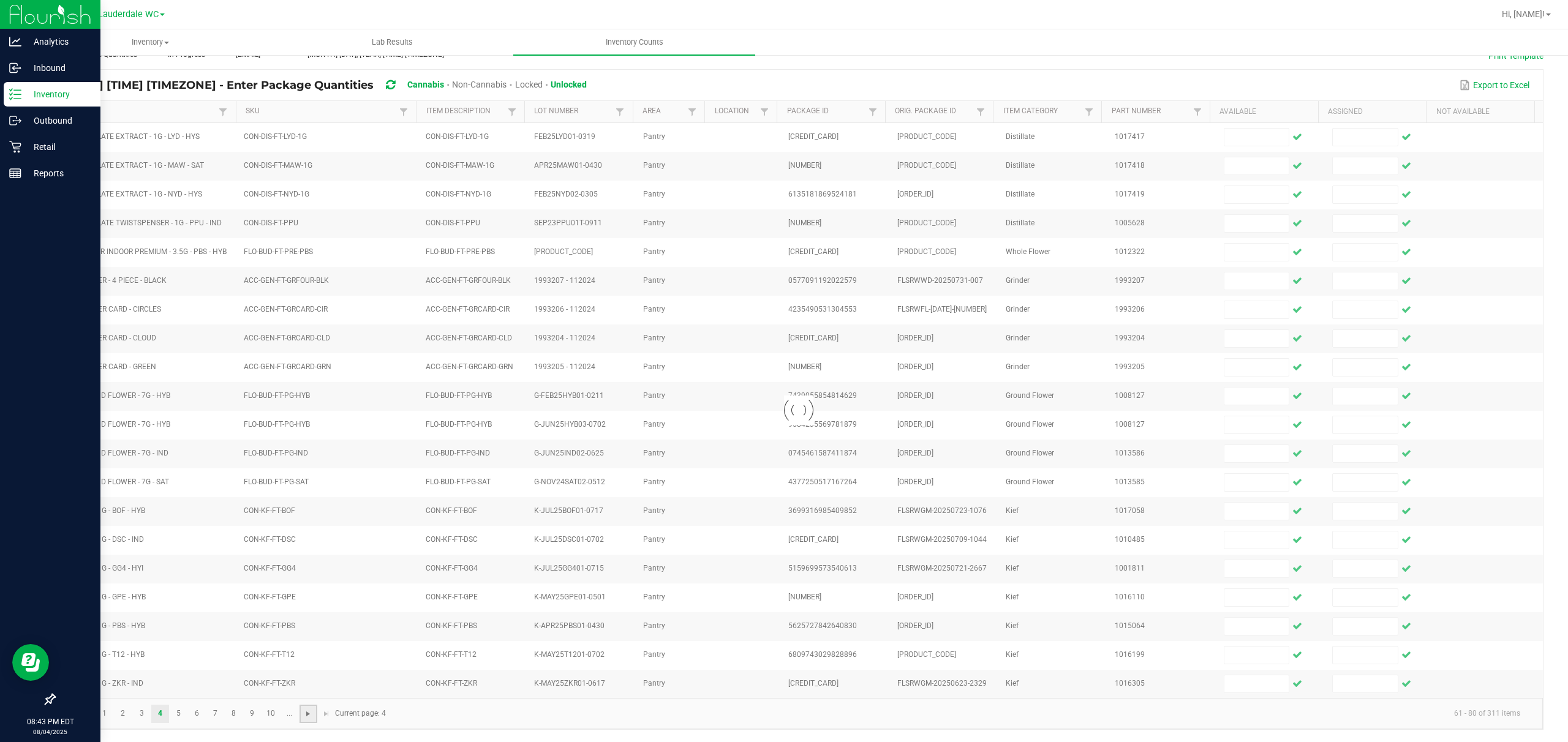 scroll, scrollTop: 88, scrollLeft: 0, axis: vertical 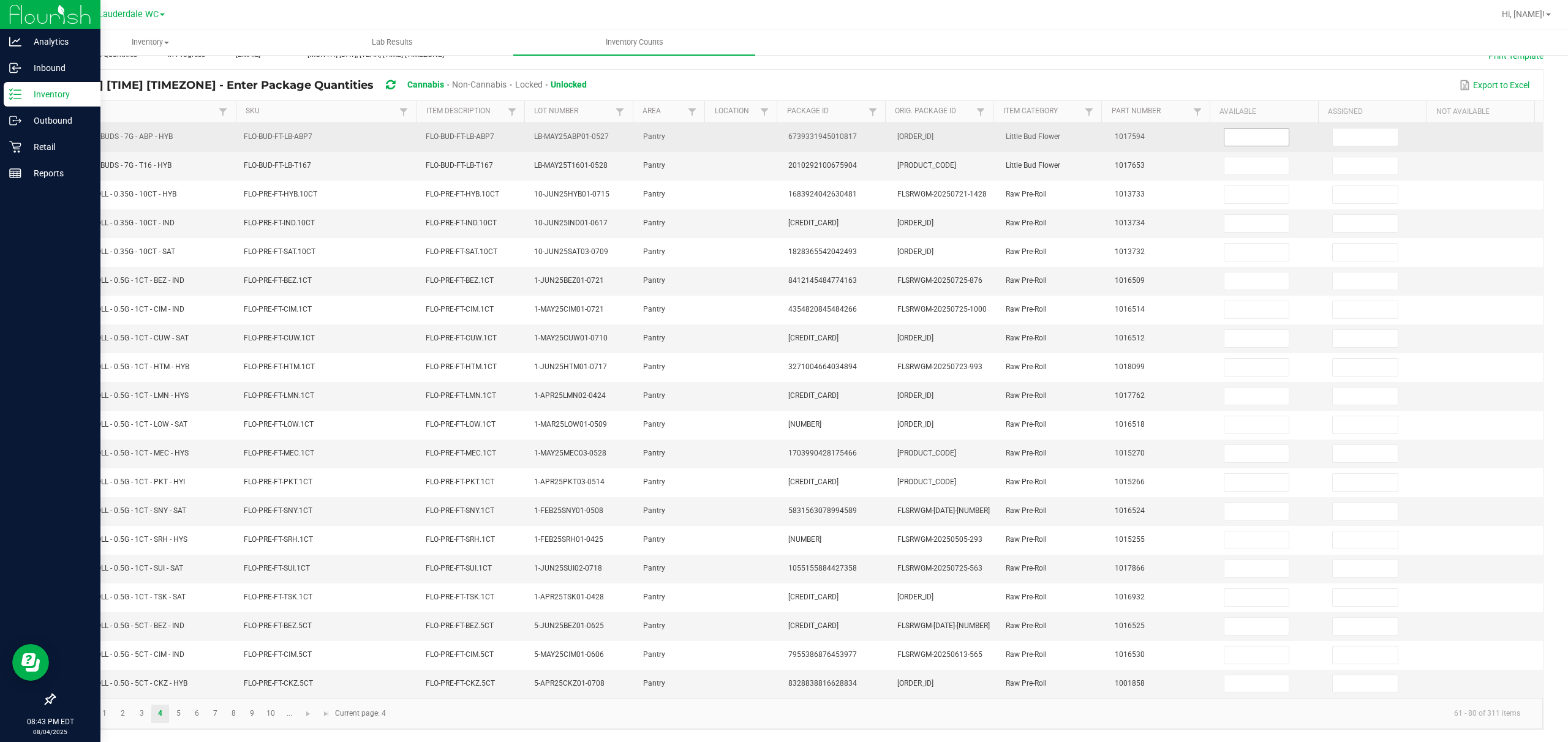 click at bounding box center [1257, 137] 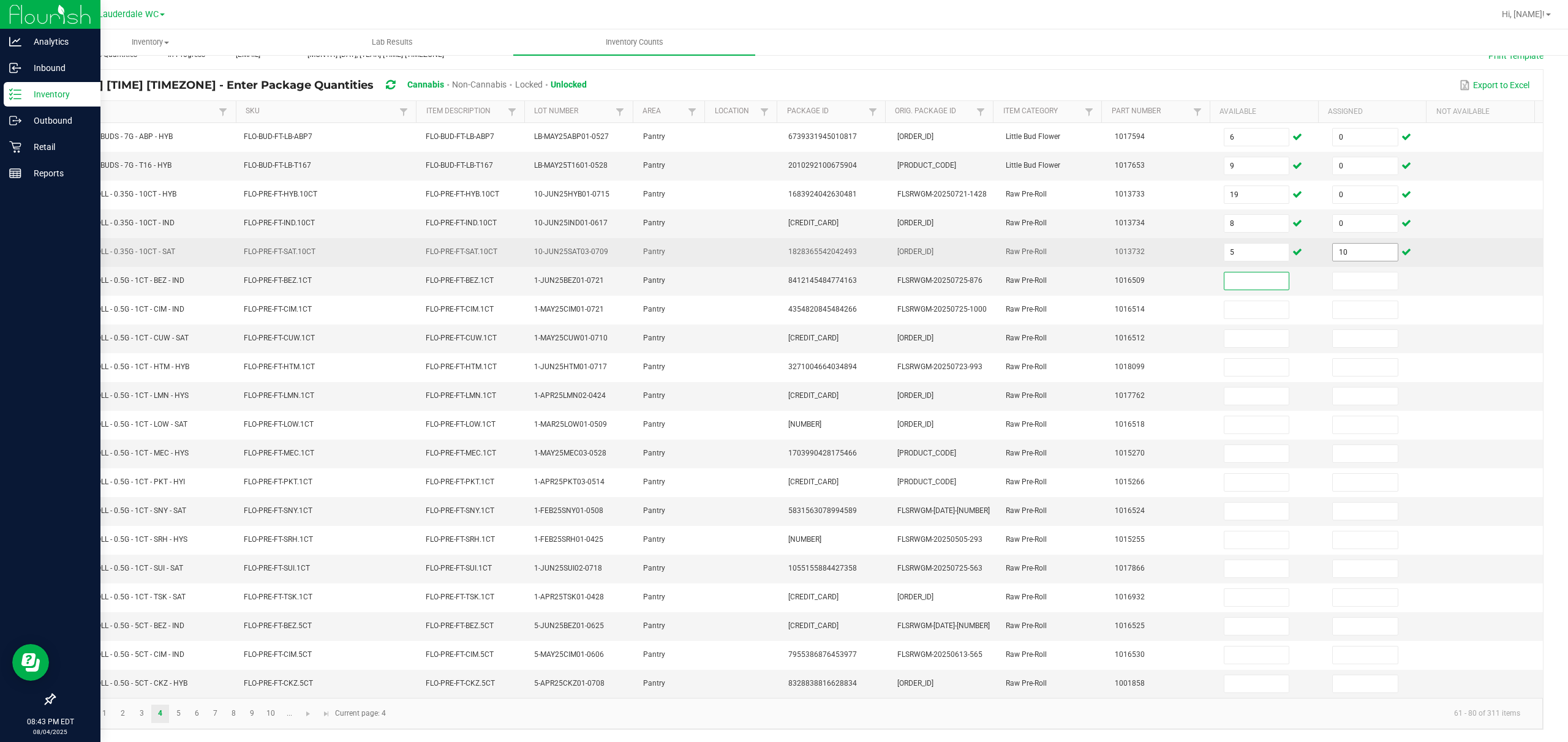 click on "10" at bounding box center (1365, 252) 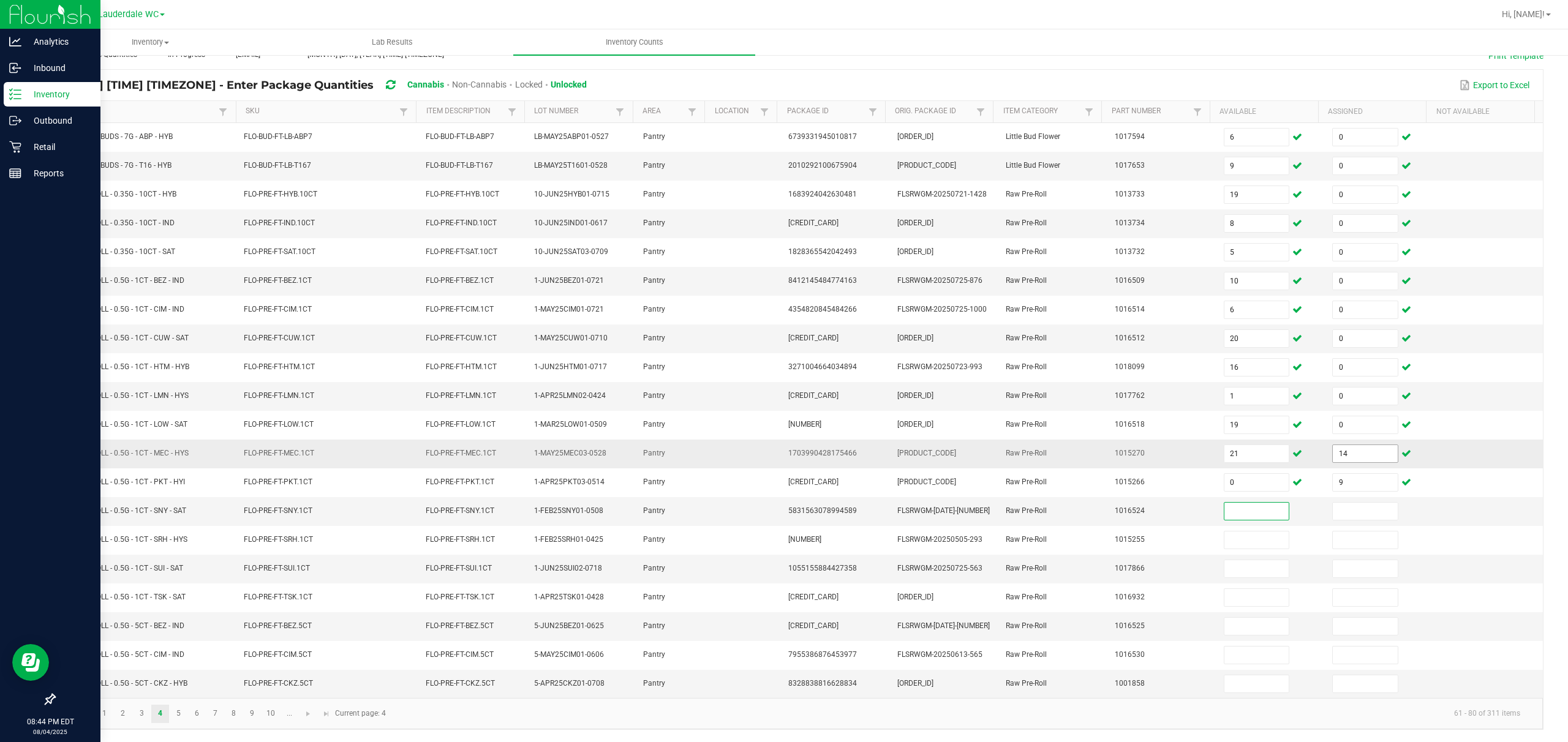 click on "14" at bounding box center (1365, 454) 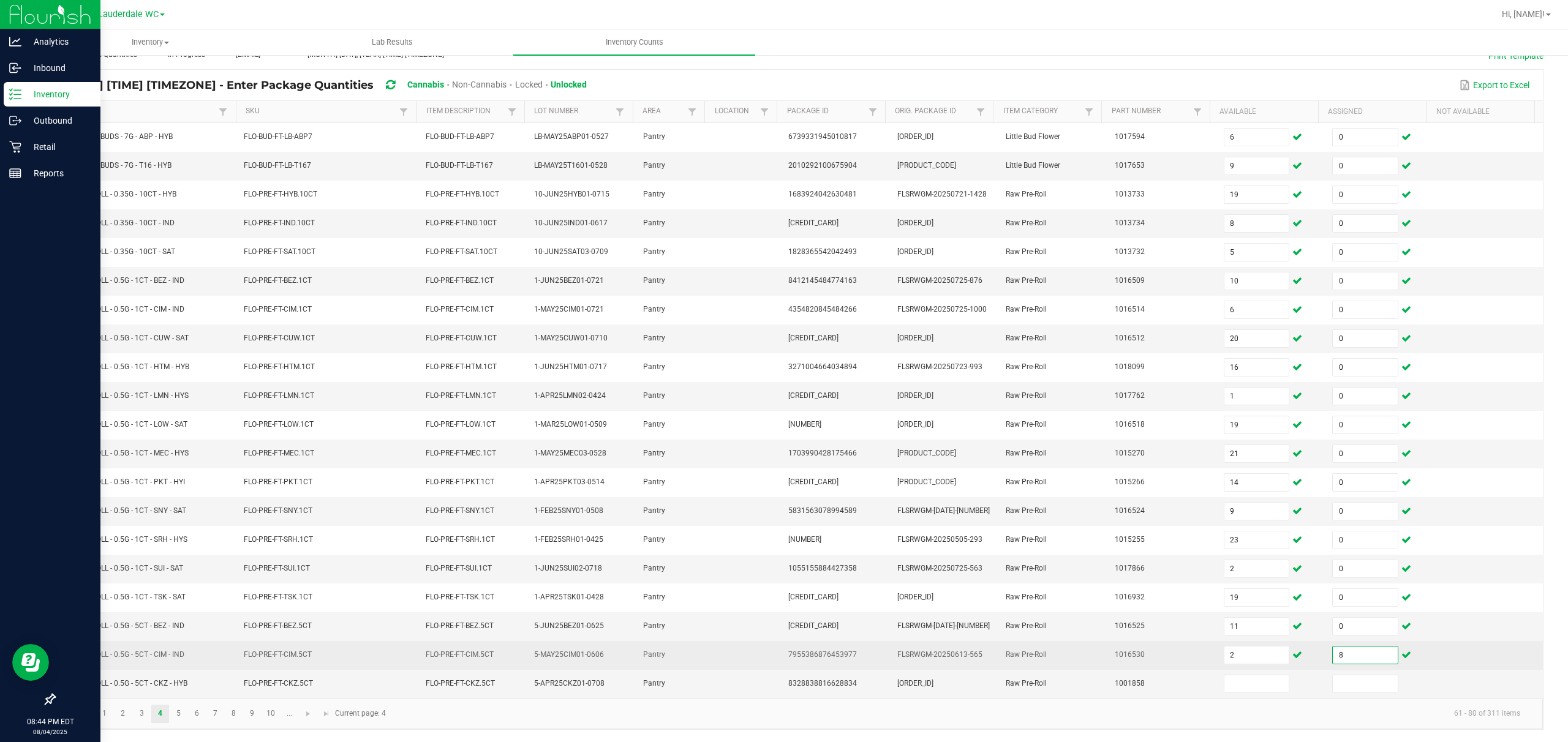 click on "8" at bounding box center (1365, 655) 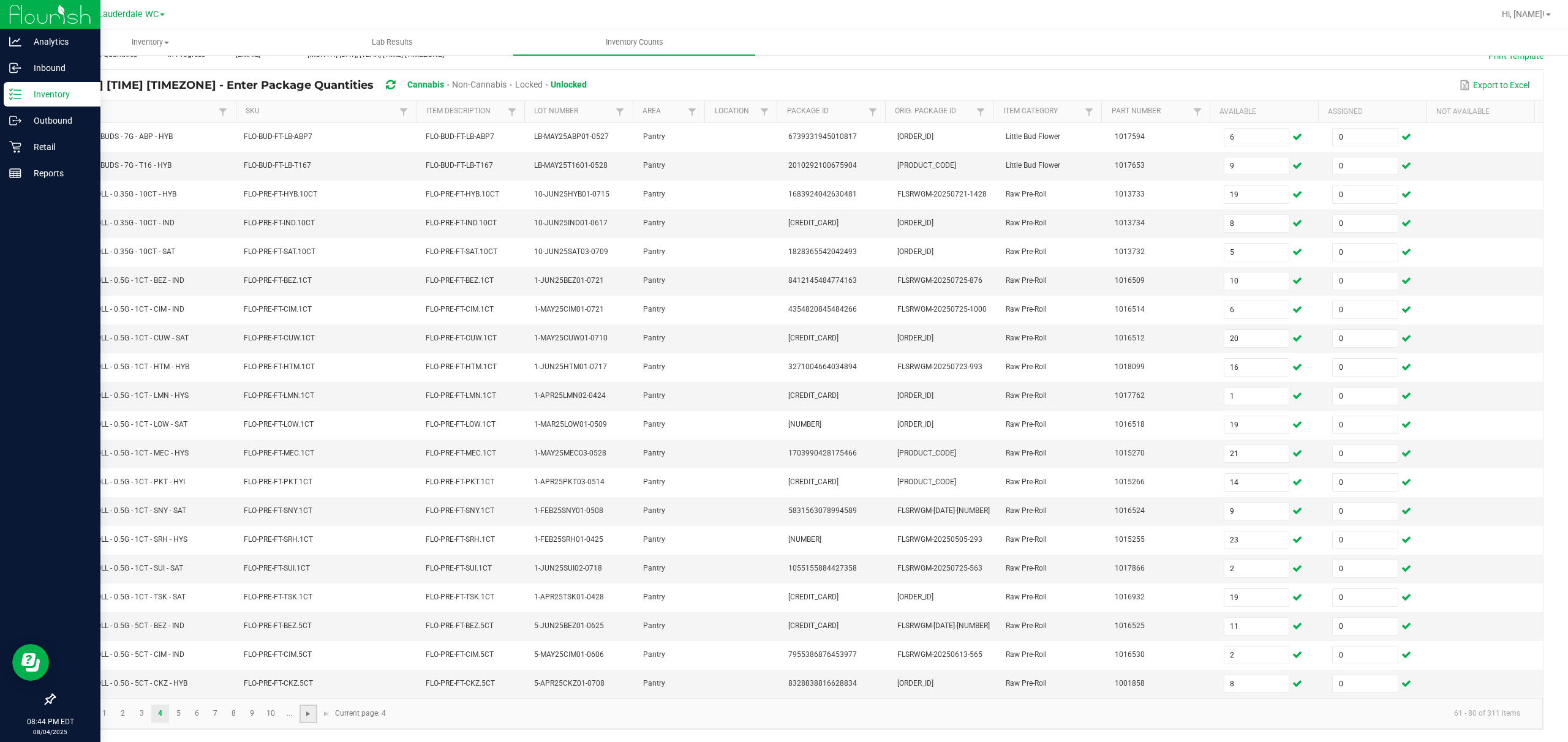click 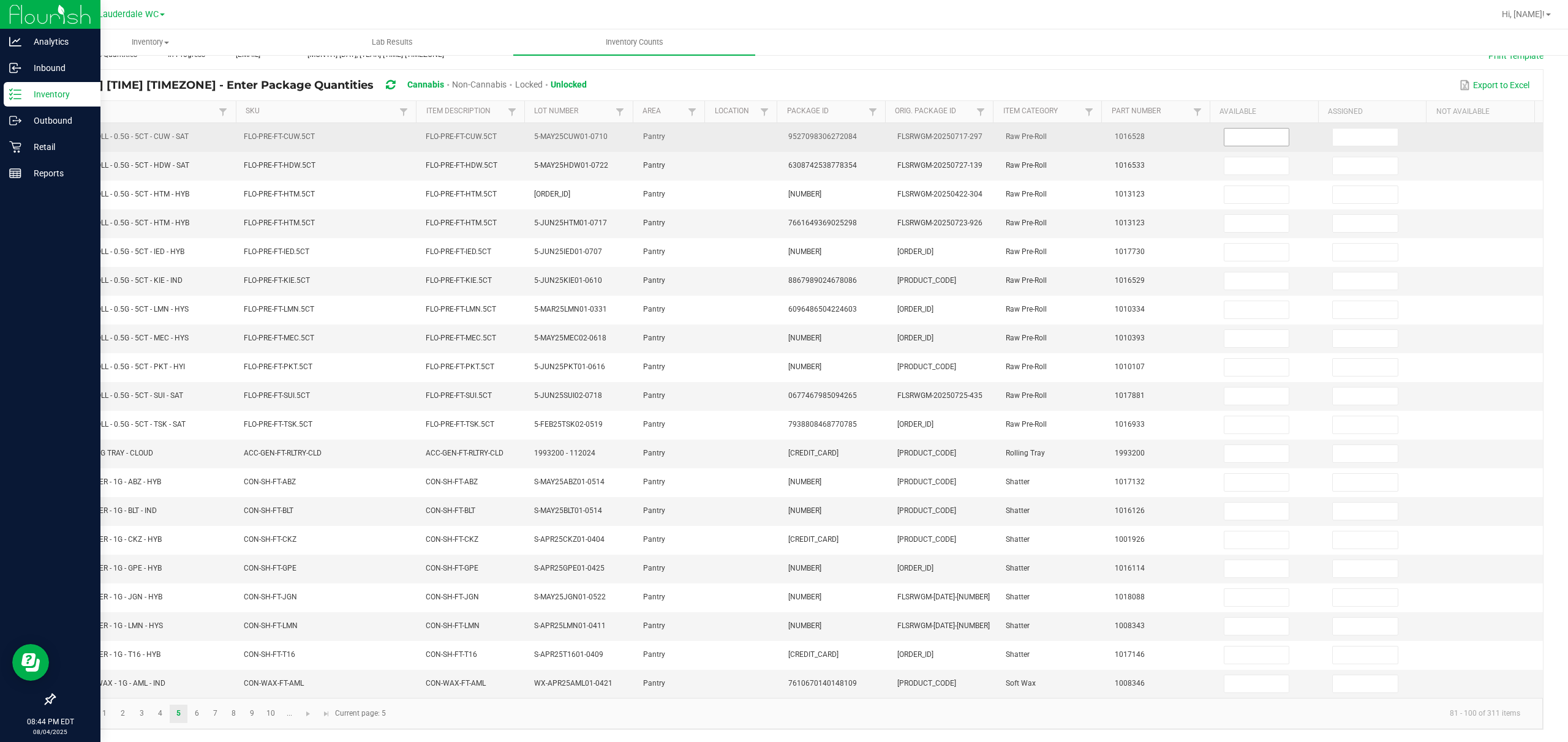 click at bounding box center [1257, 137] 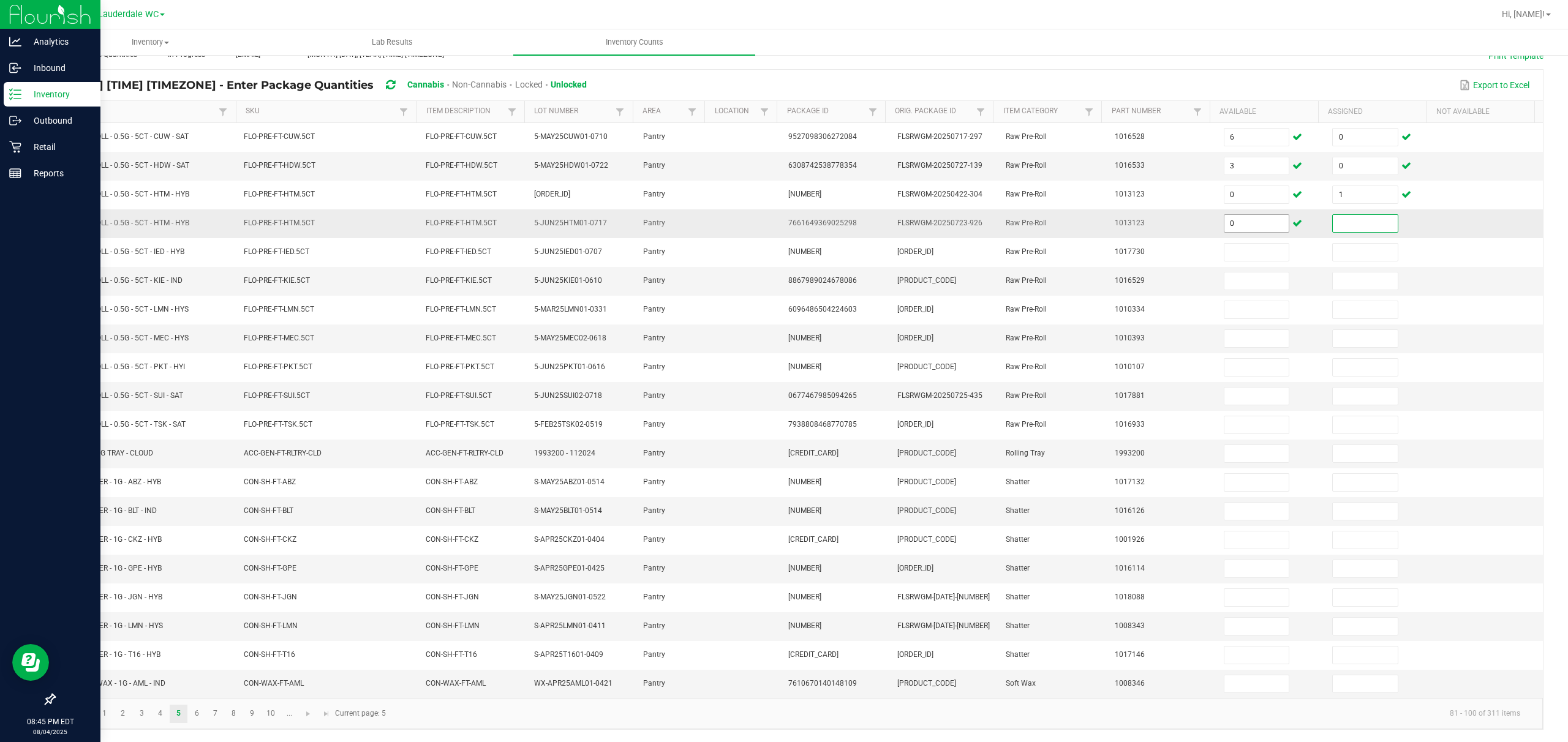 click on "0" at bounding box center (1257, 223) 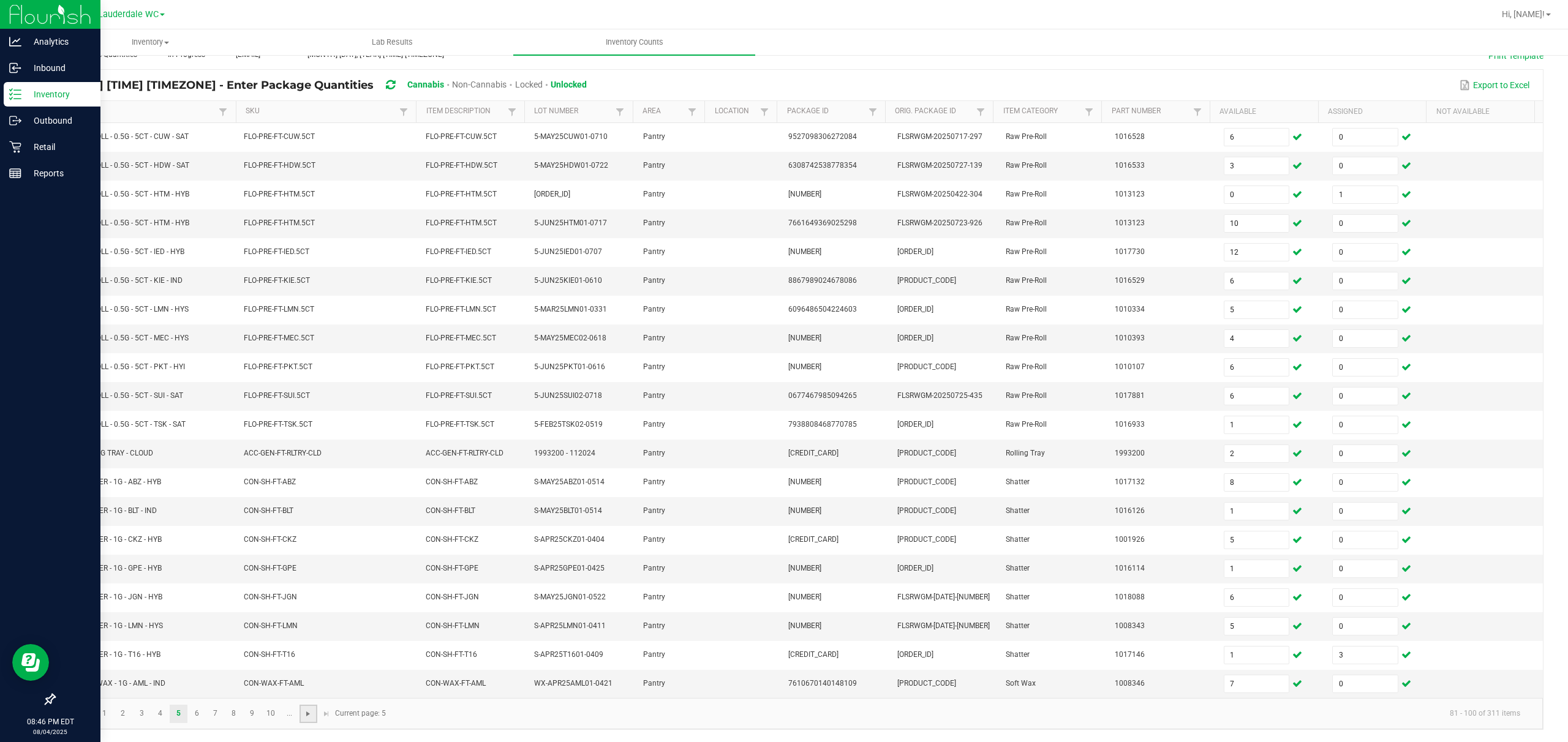 click 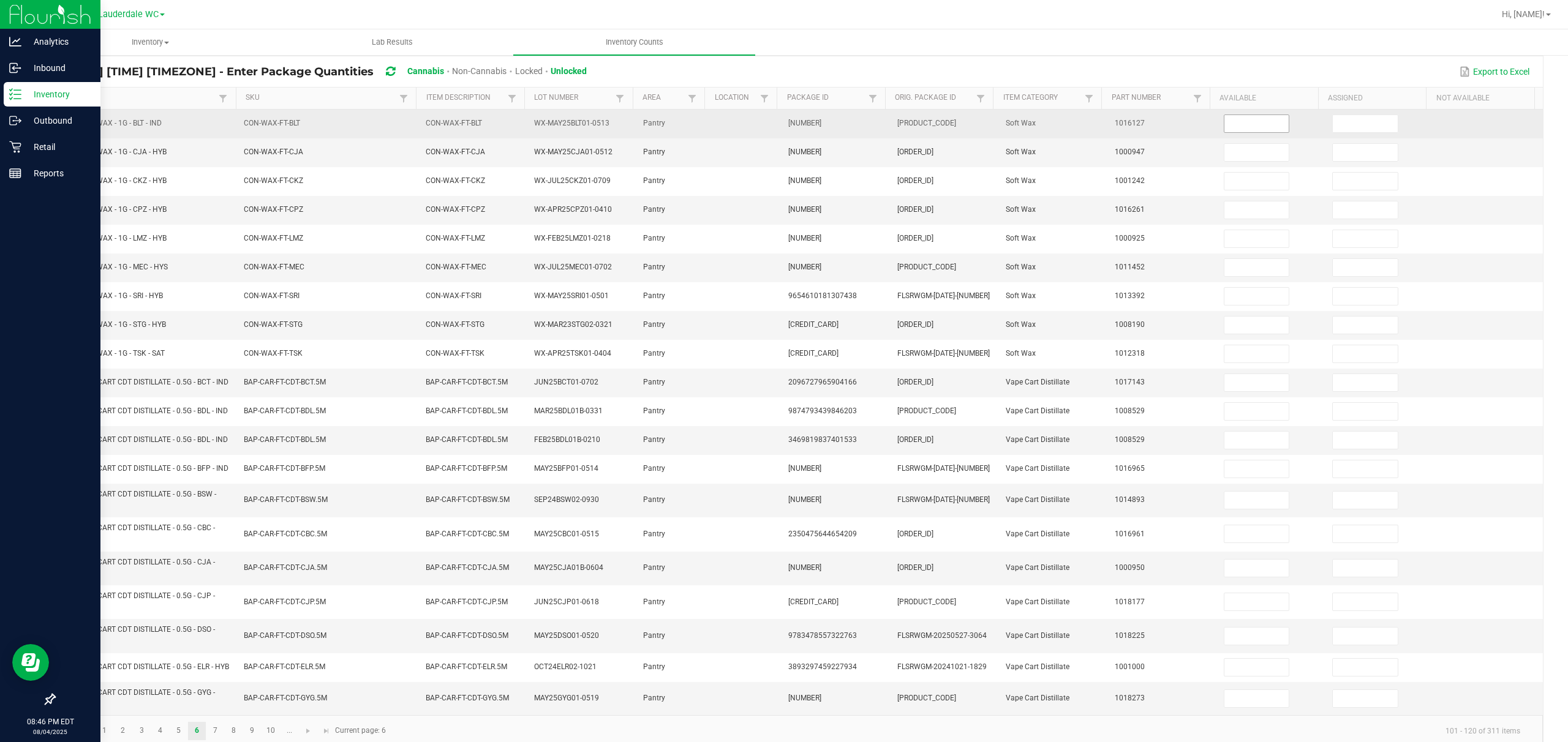 click at bounding box center [1257, 124] 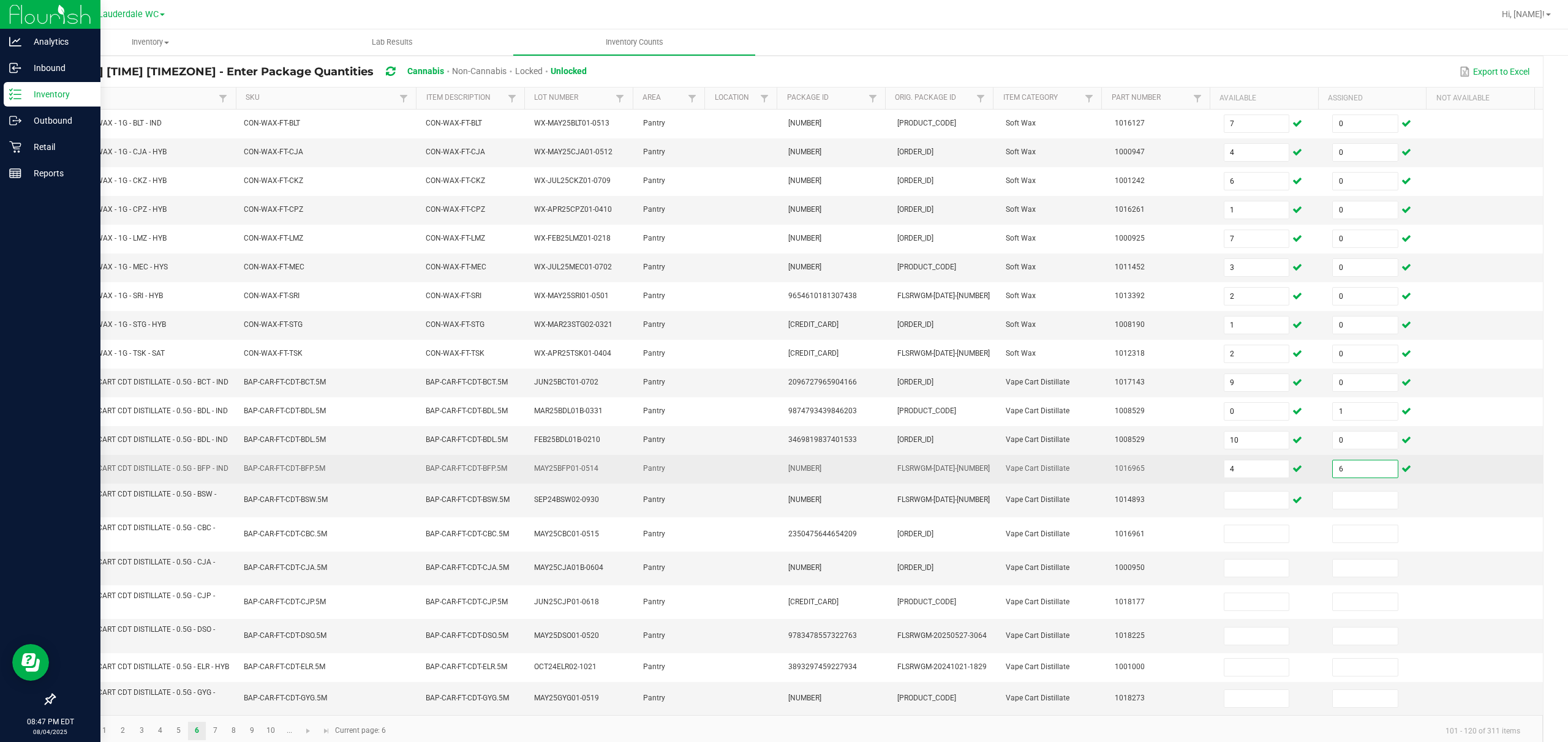 click on "6" at bounding box center [1365, 469] 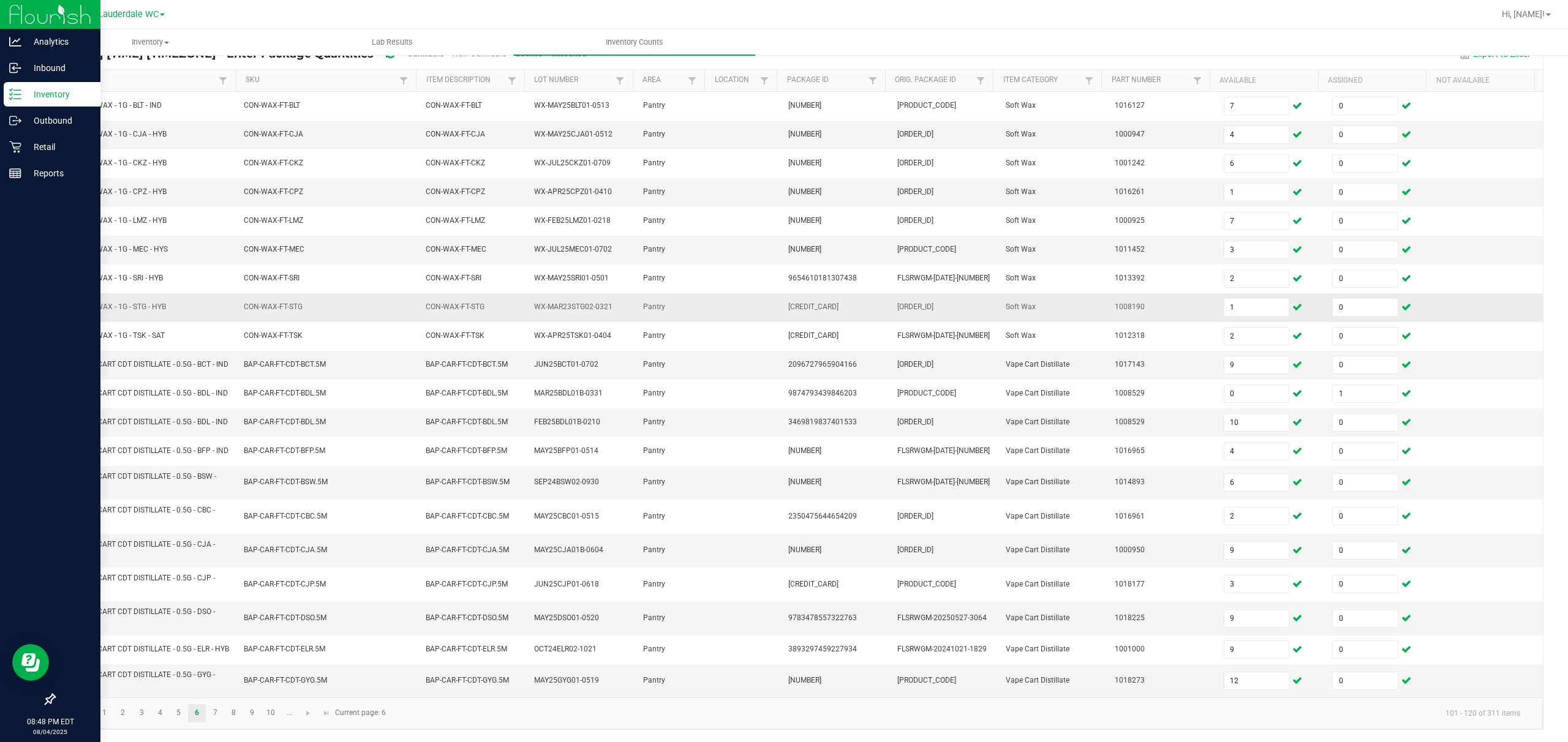 scroll, scrollTop: 140, scrollLeft: 0, axis: vertical 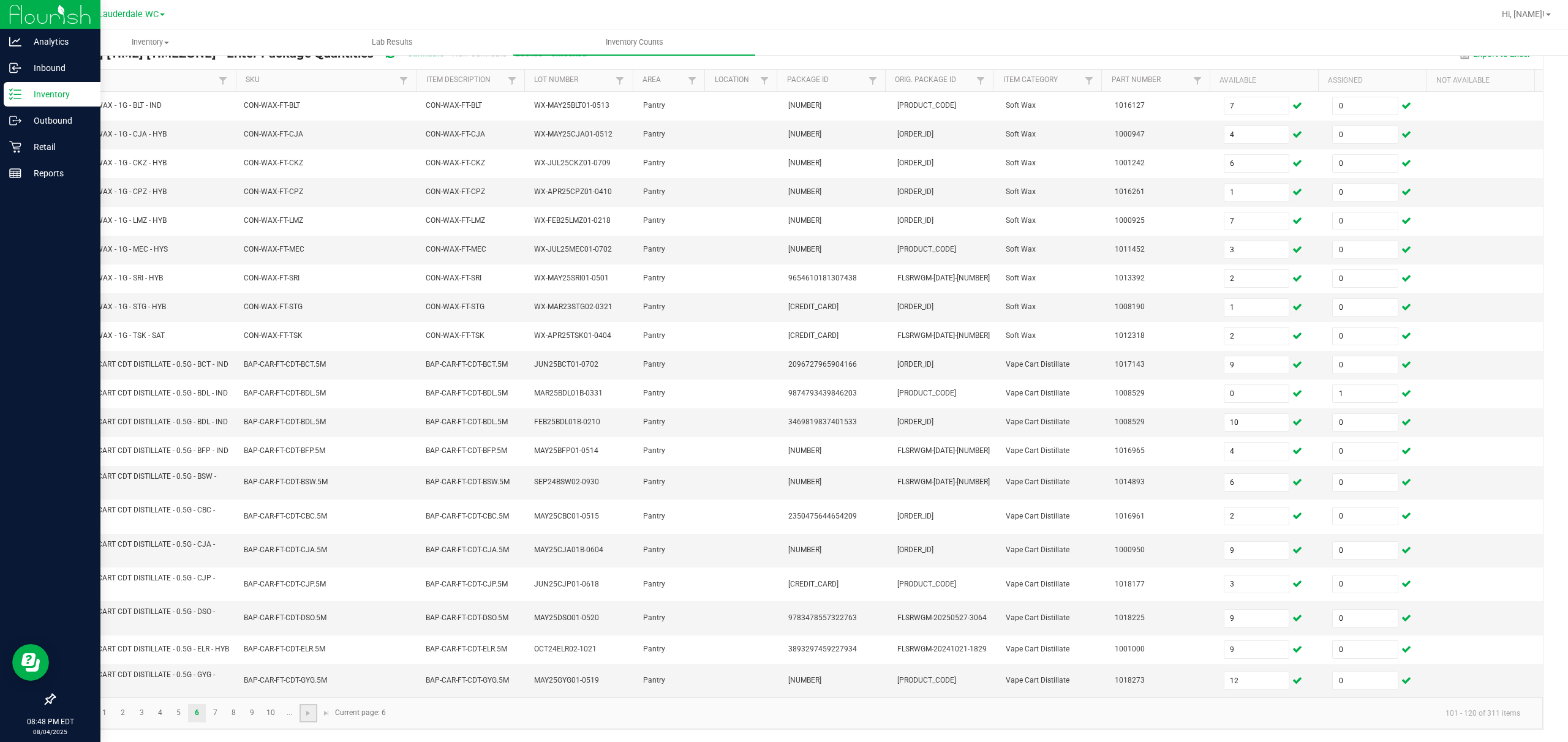 click 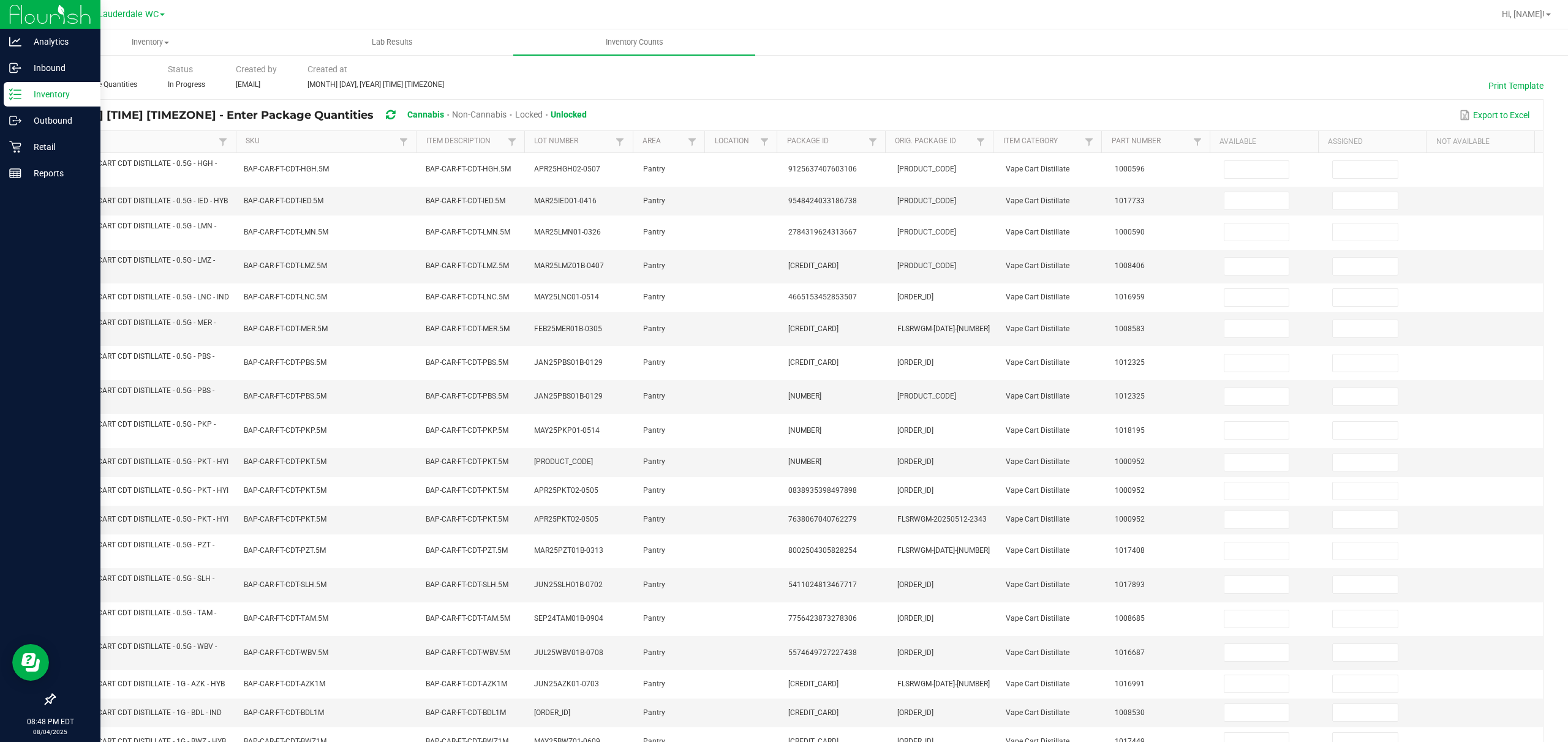 scroll, scrollTop: 81, scrollLeft: 0, axis: vertical 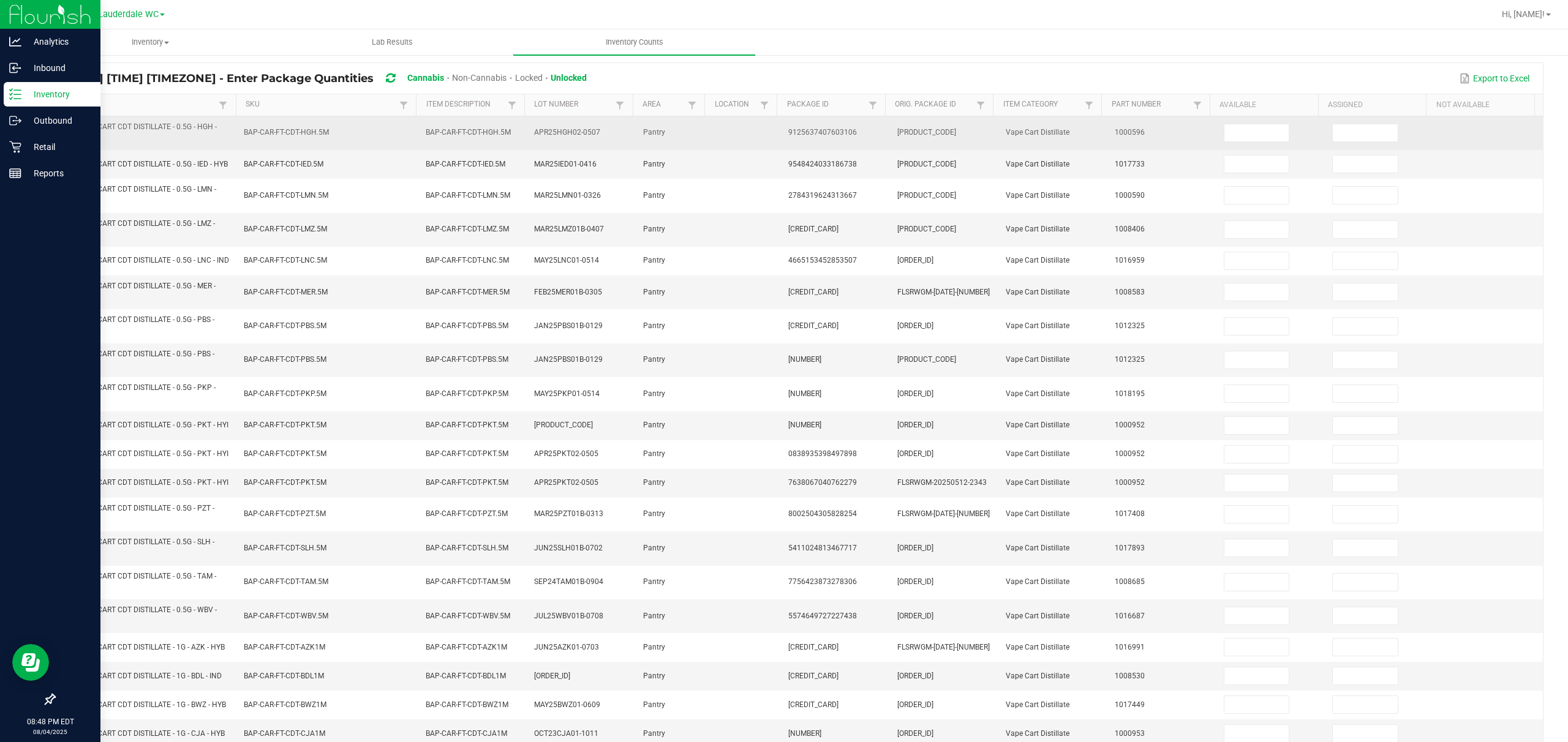 click at bounding box center [1271, 133] 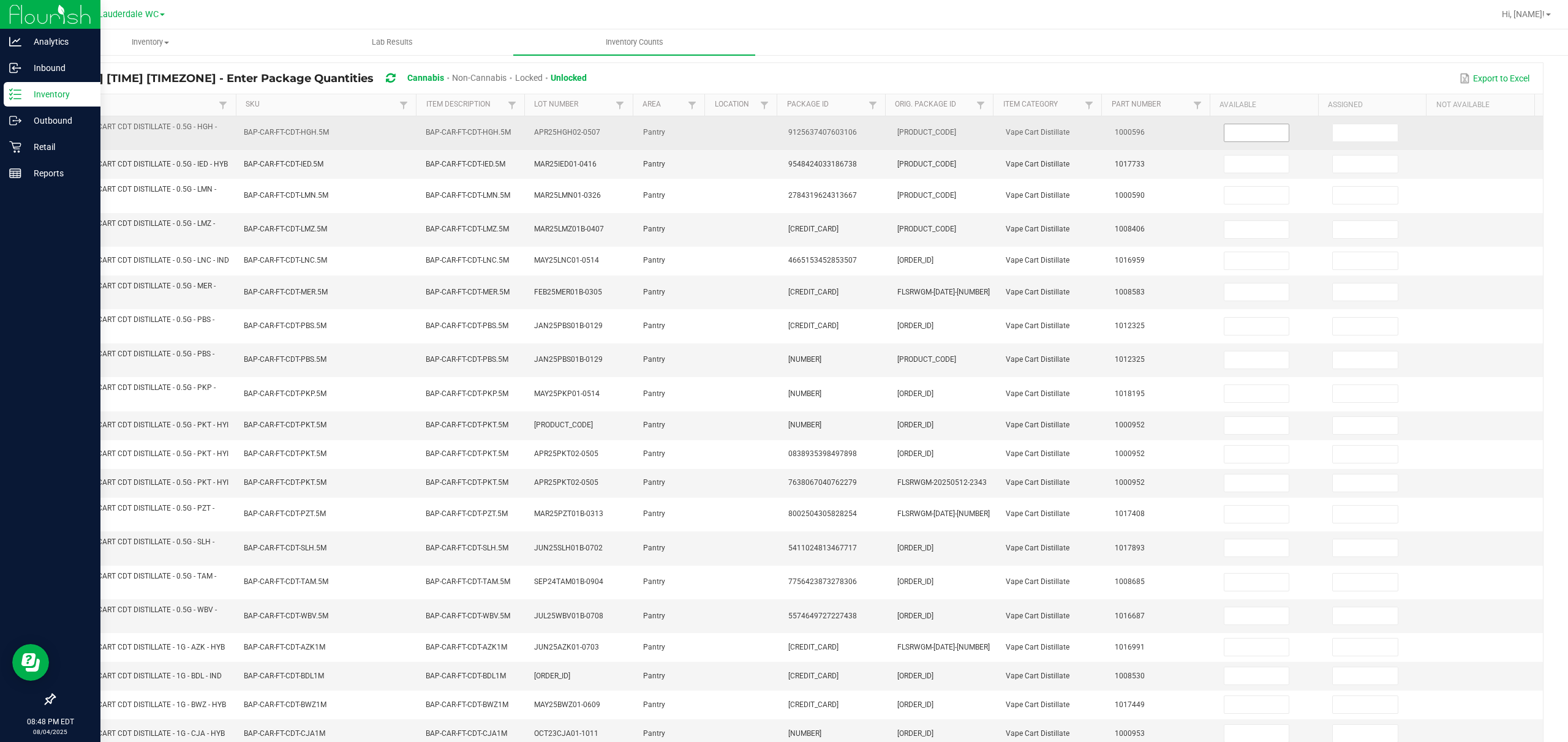 click at bounding box center (1257, 133) 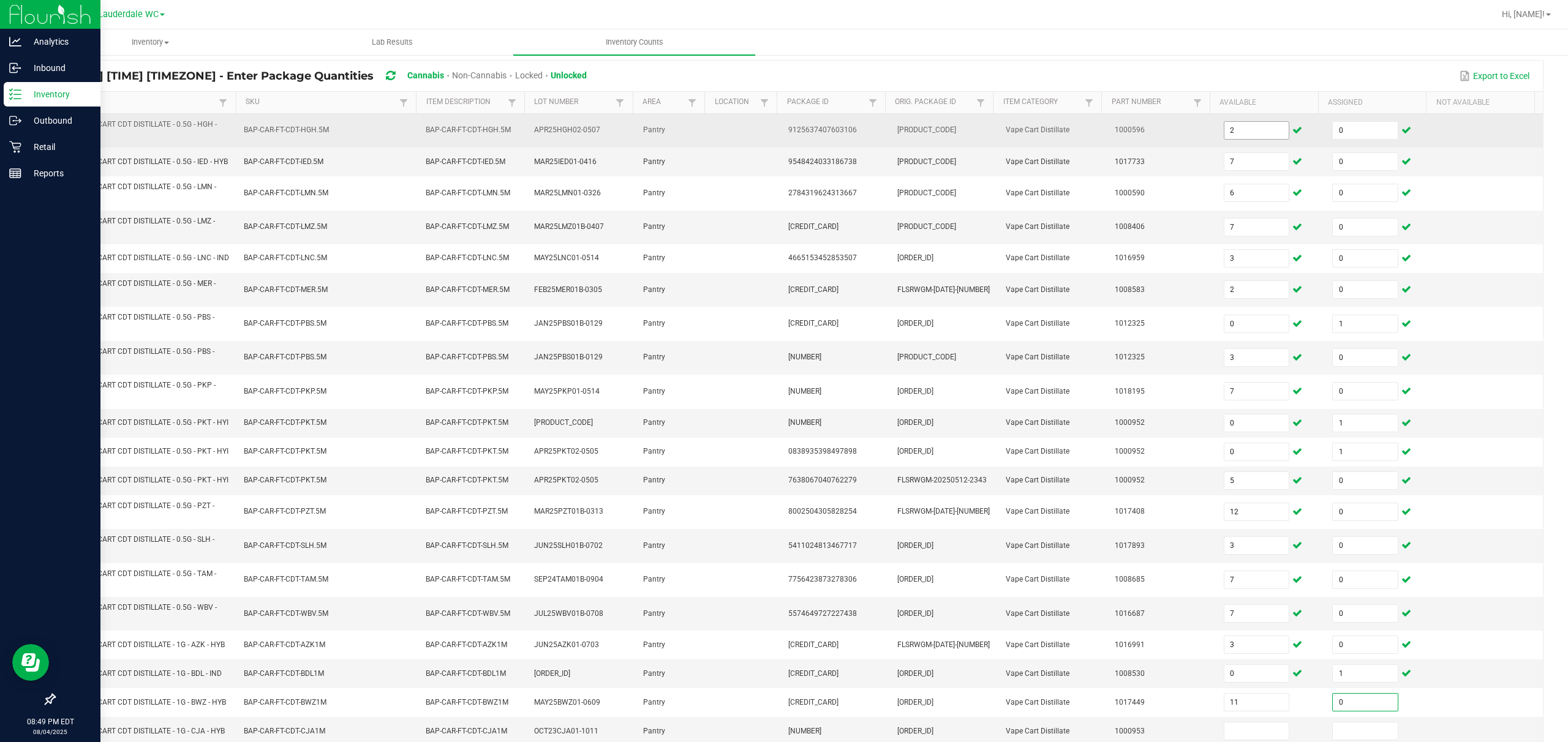 scroll, scrollTop: 164, scrollLeft: 0, axis: vertical 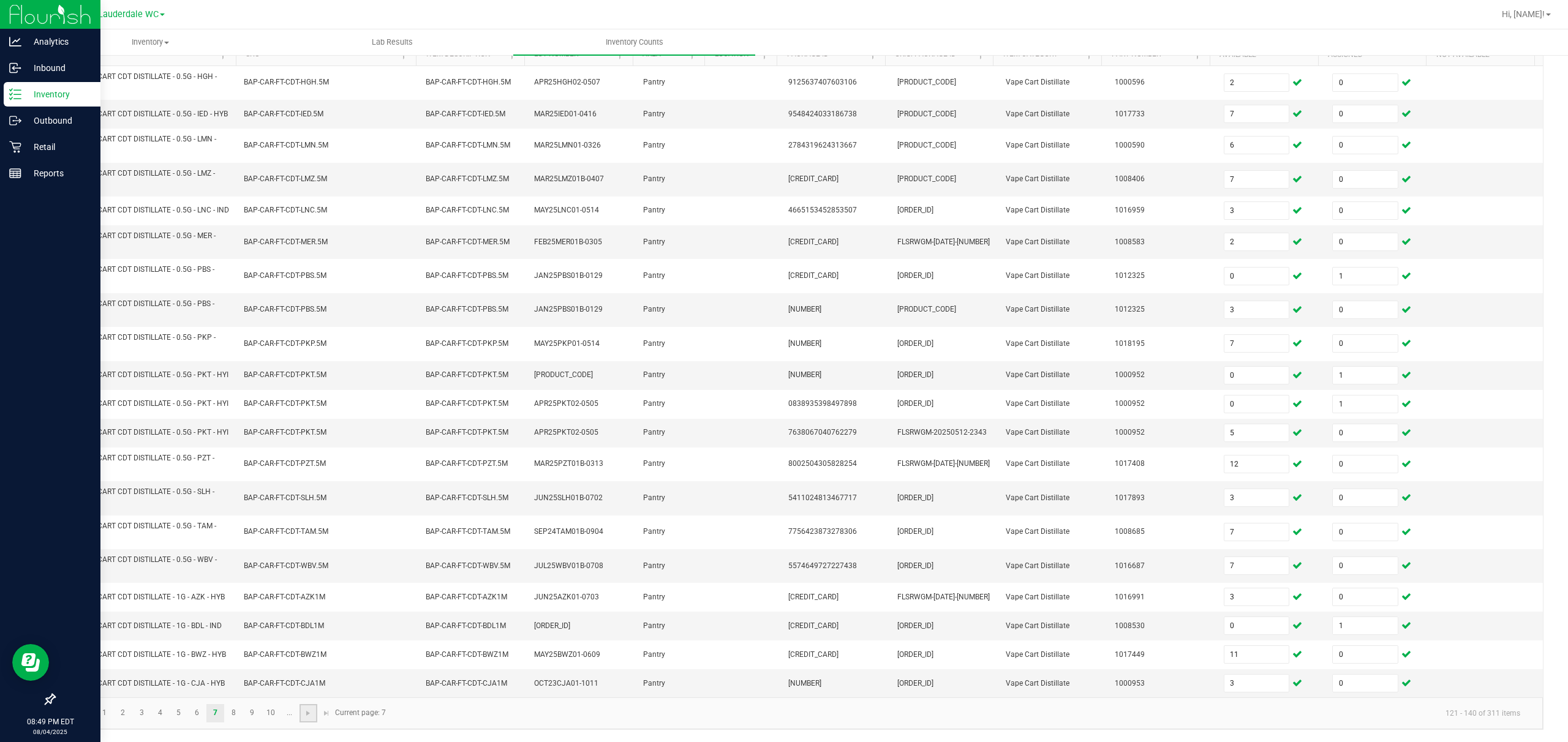 click 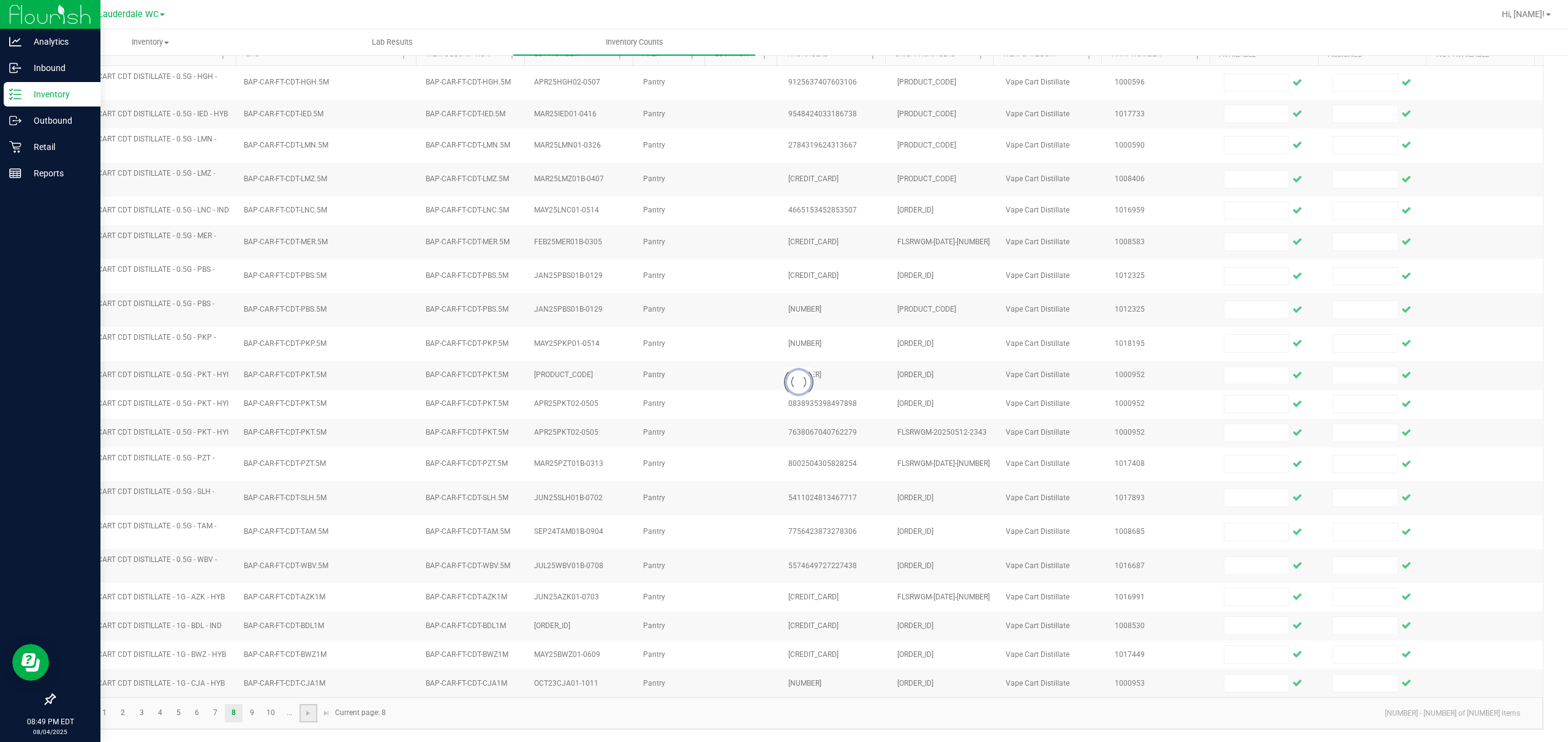 scroll, scrollTop: 98, scrollLeft: 0, axis: vertical 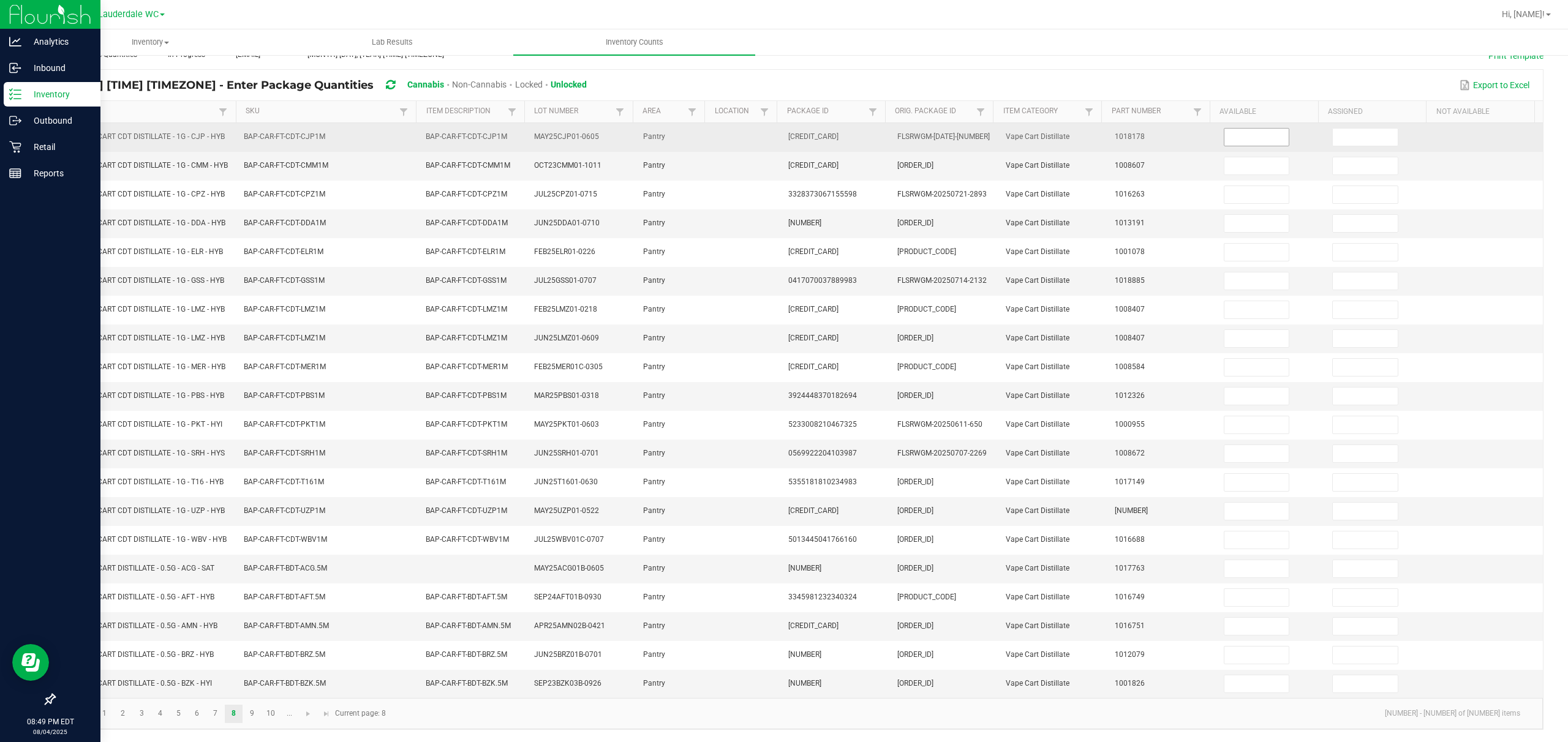 click at bounding box center [1257, 137] 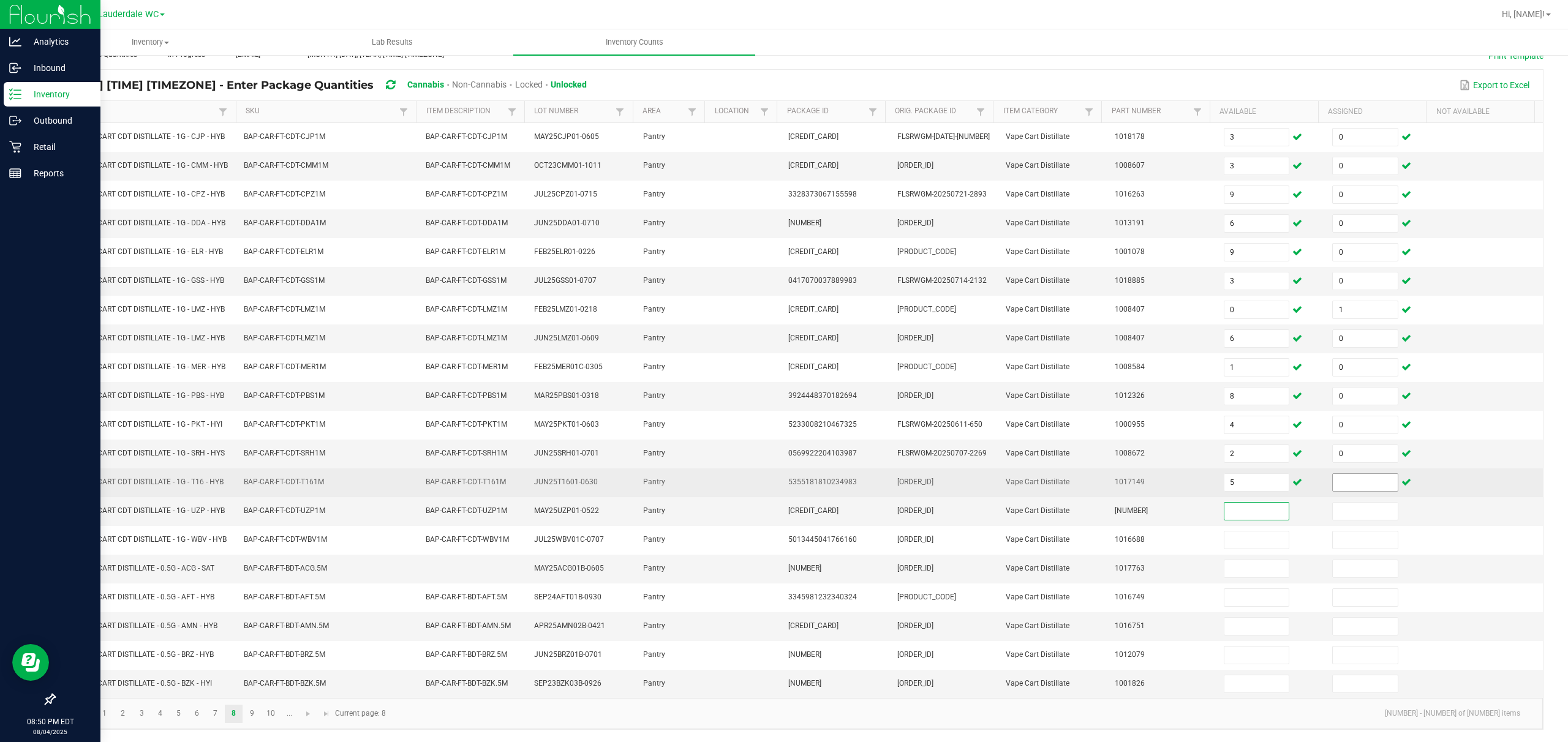 click at bounding box center [1365, 482] 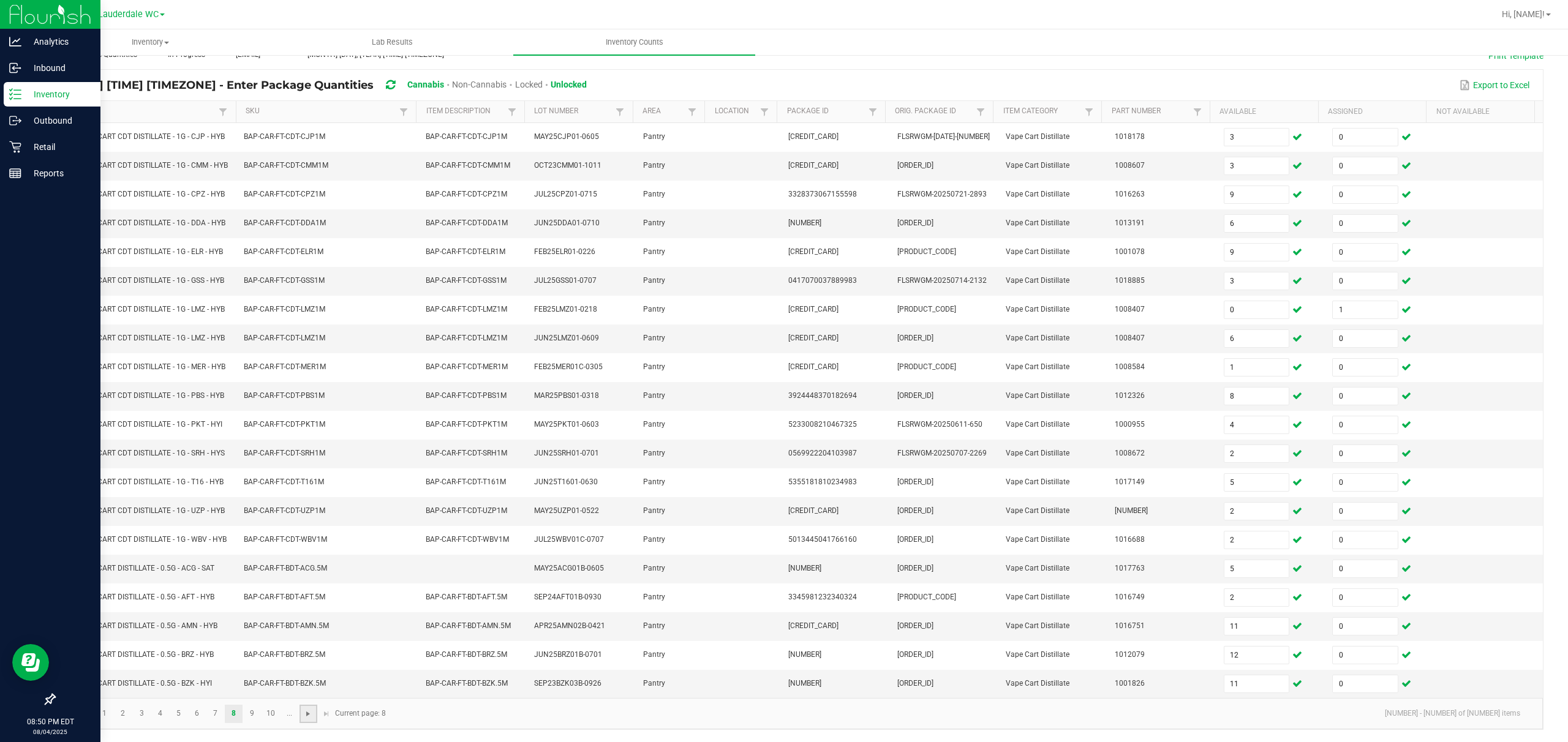 click 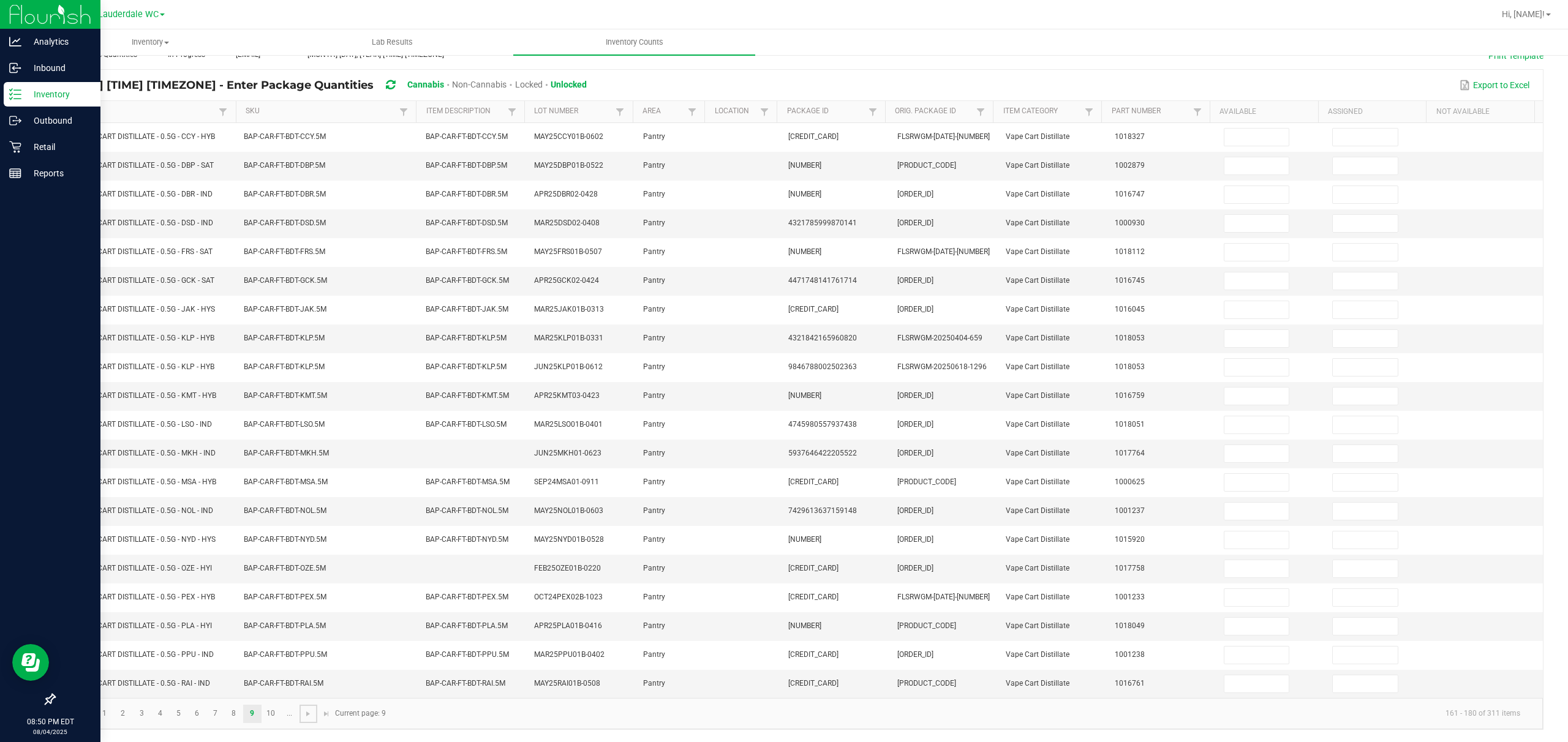 scroll, scrollTop: 88, scrollLeft: 0, axis: vertical 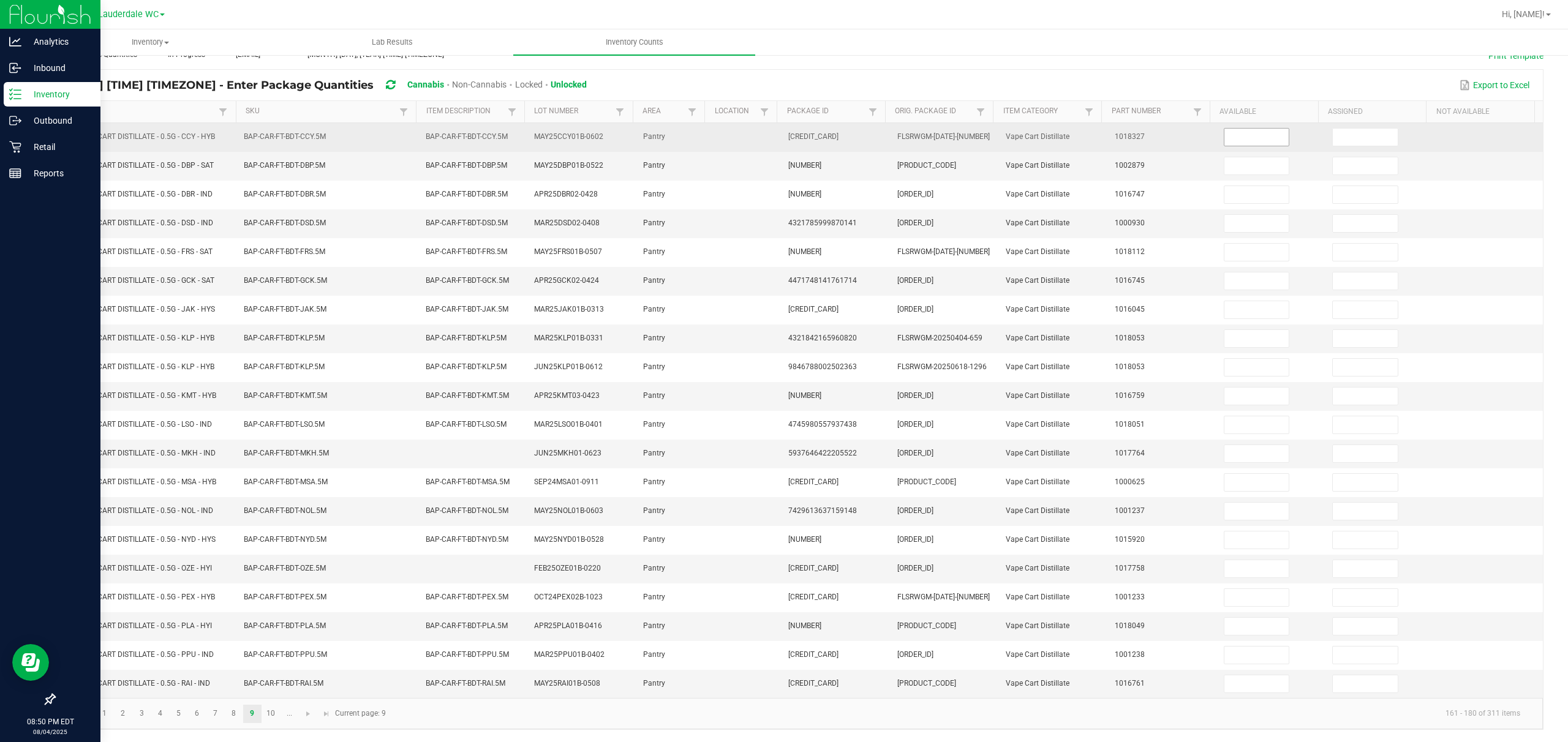 click at bounding box center (1257, 137) 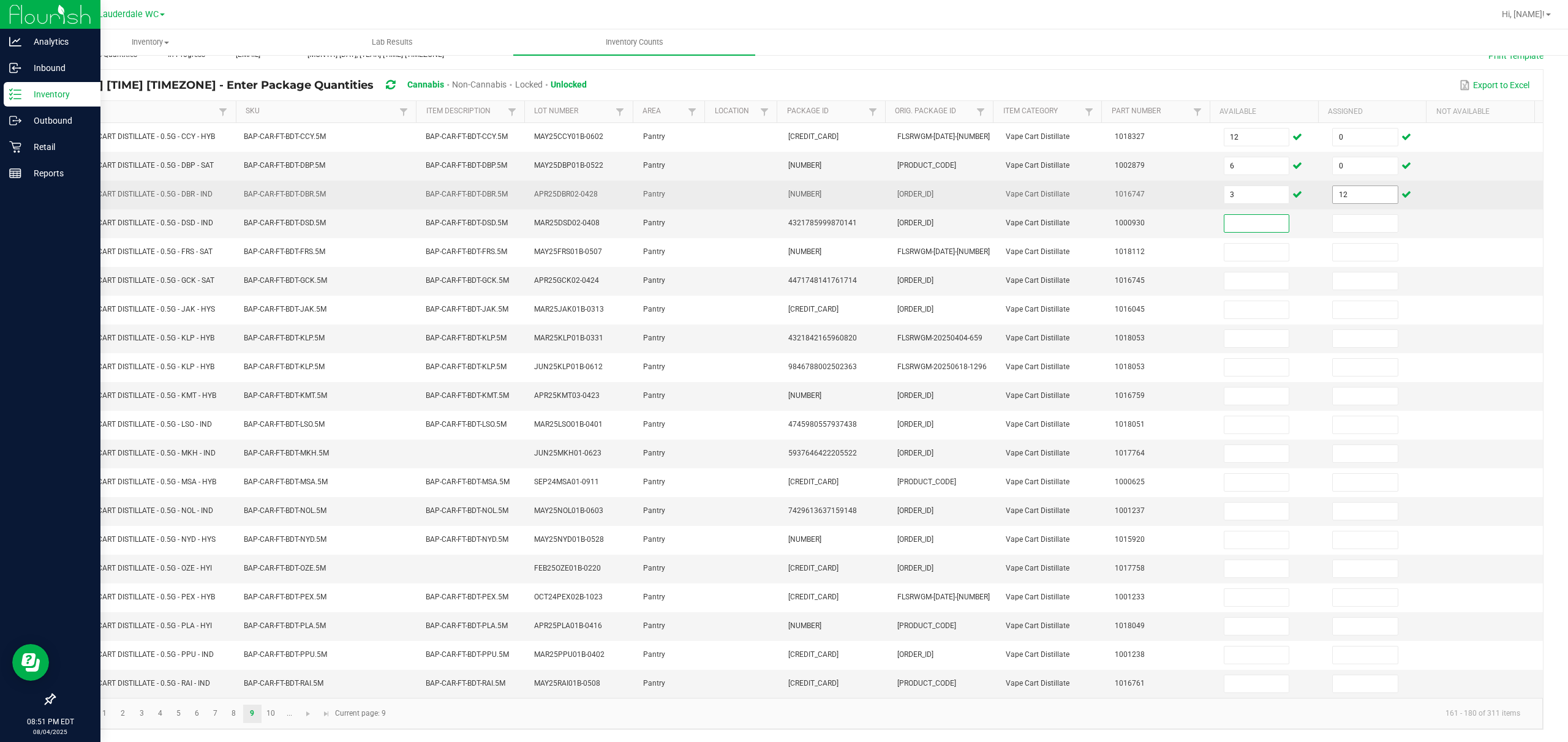 click on "12" at bounding box center (1365, 195) 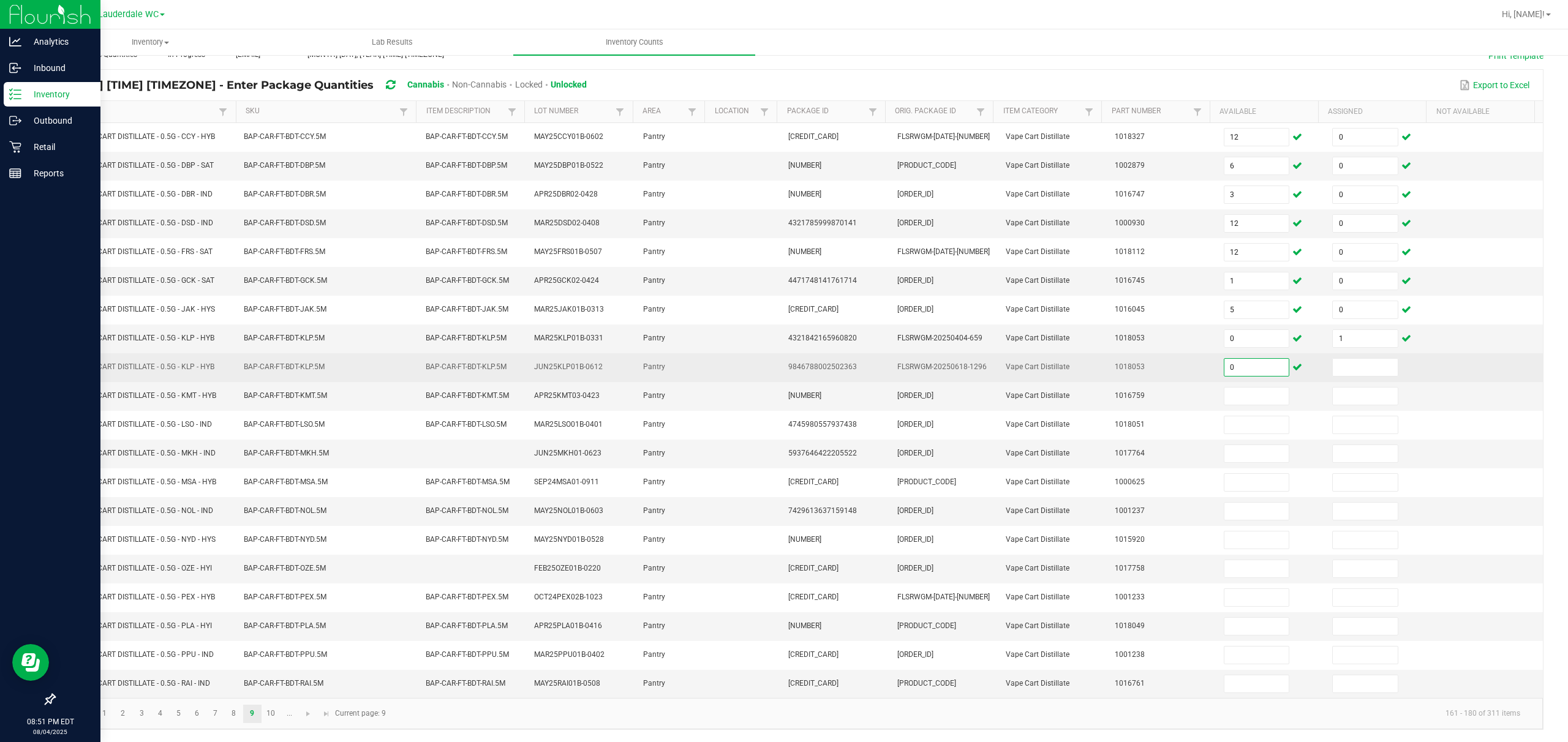 click on "0" at bounding box center [1257, 367] 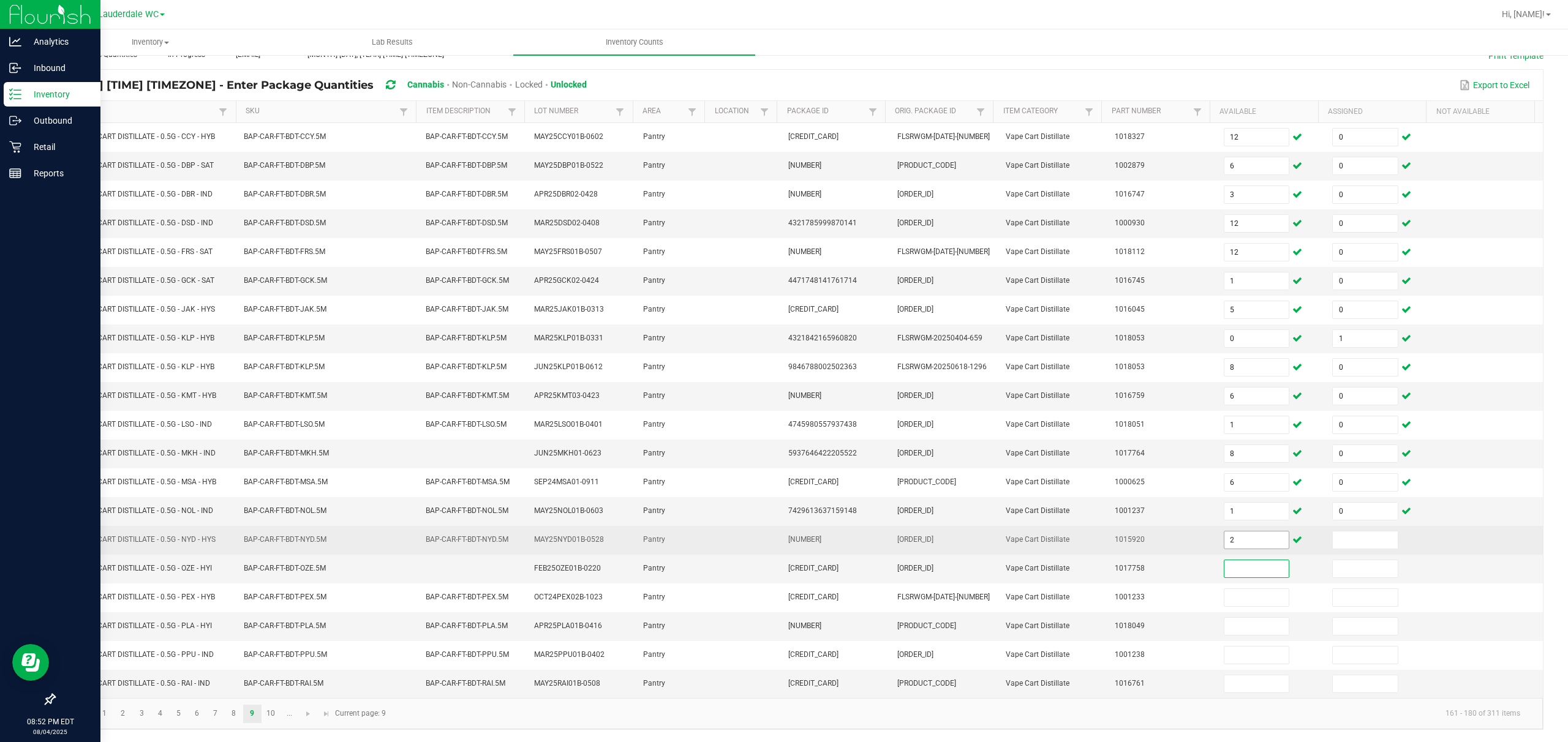 click on "2" at bounding box center (1257, 540) 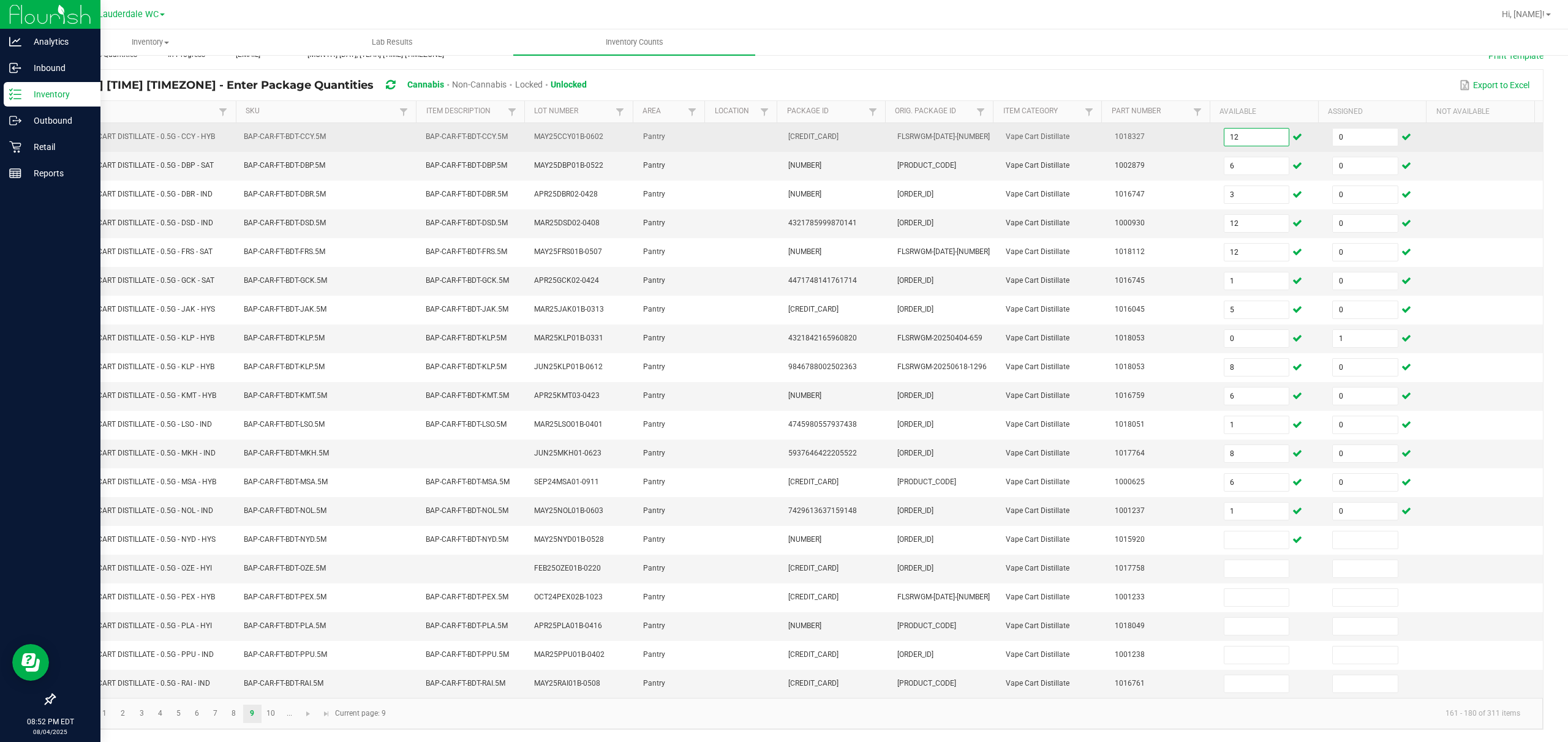 click on "12" at bounding box center (1257, 137) 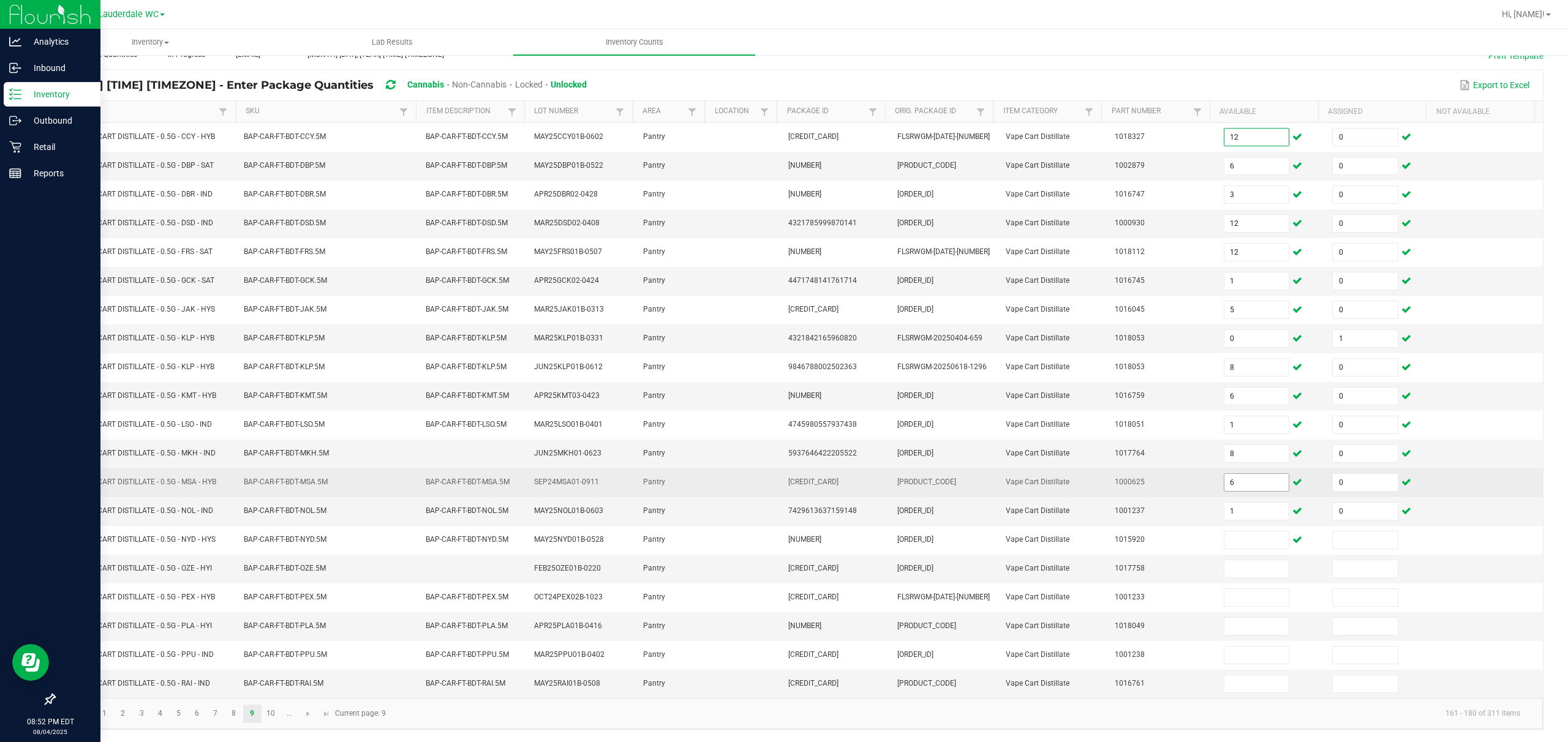 click on "6" at bounding box center [1257, 482] 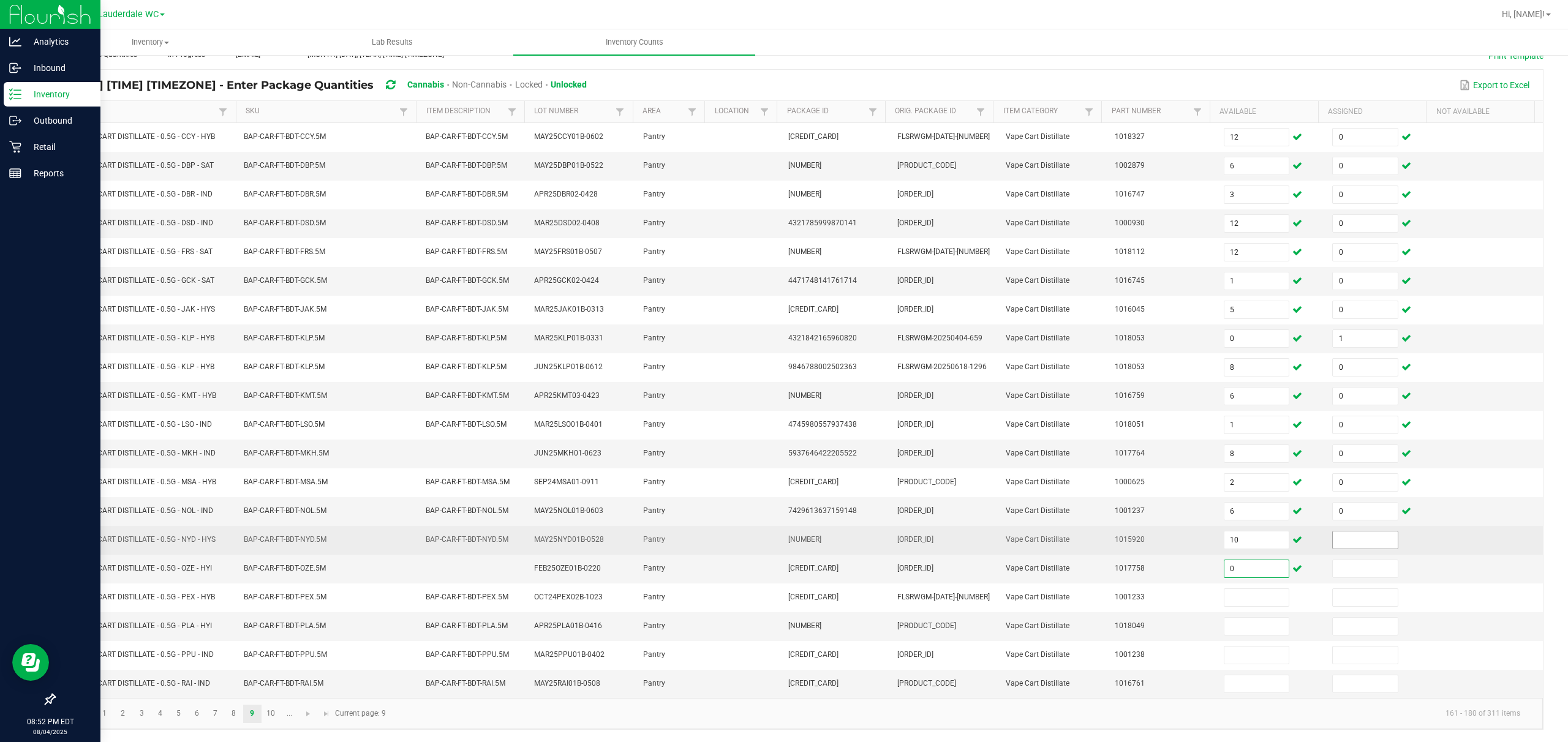 click at bounding box center (1365, 540) 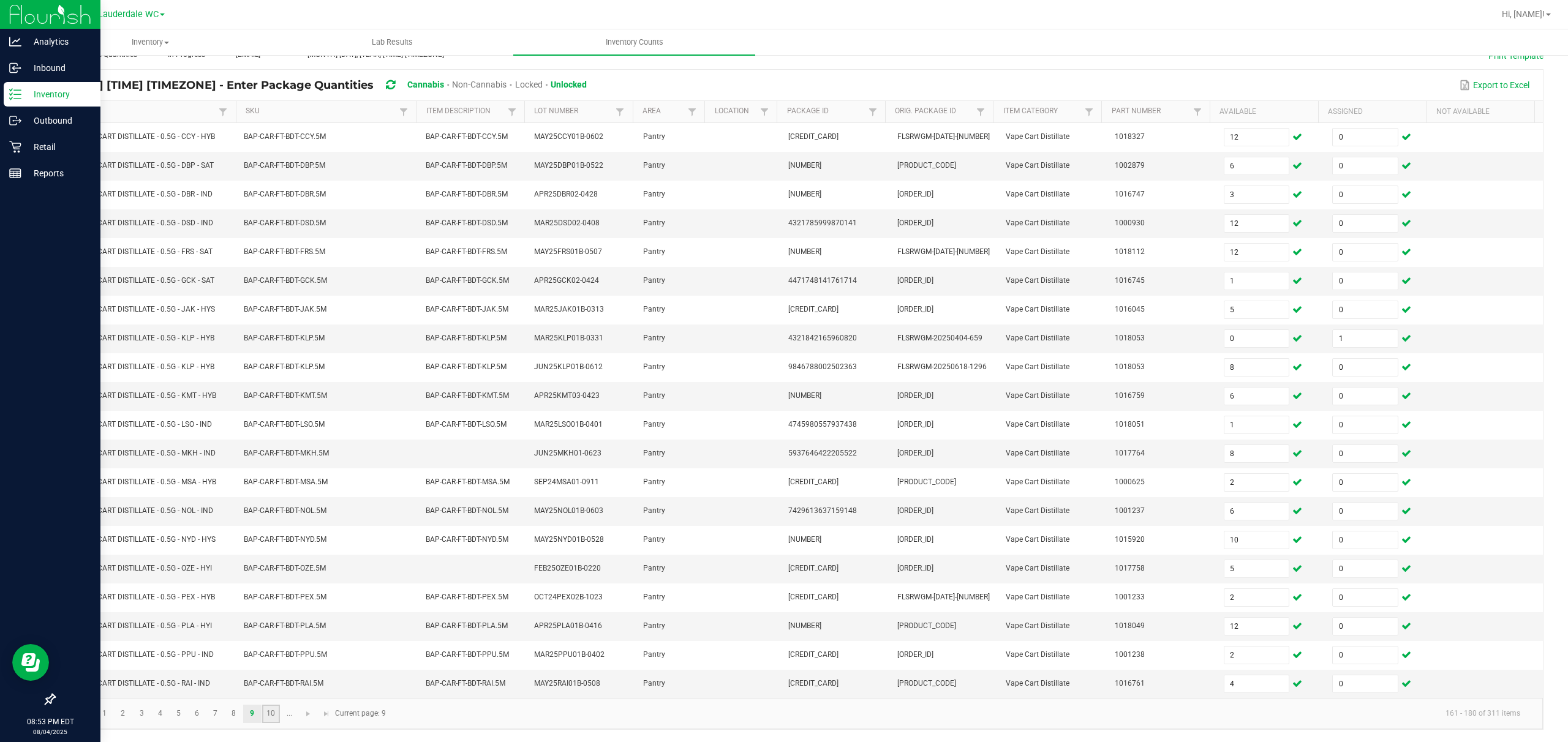 click on "10" 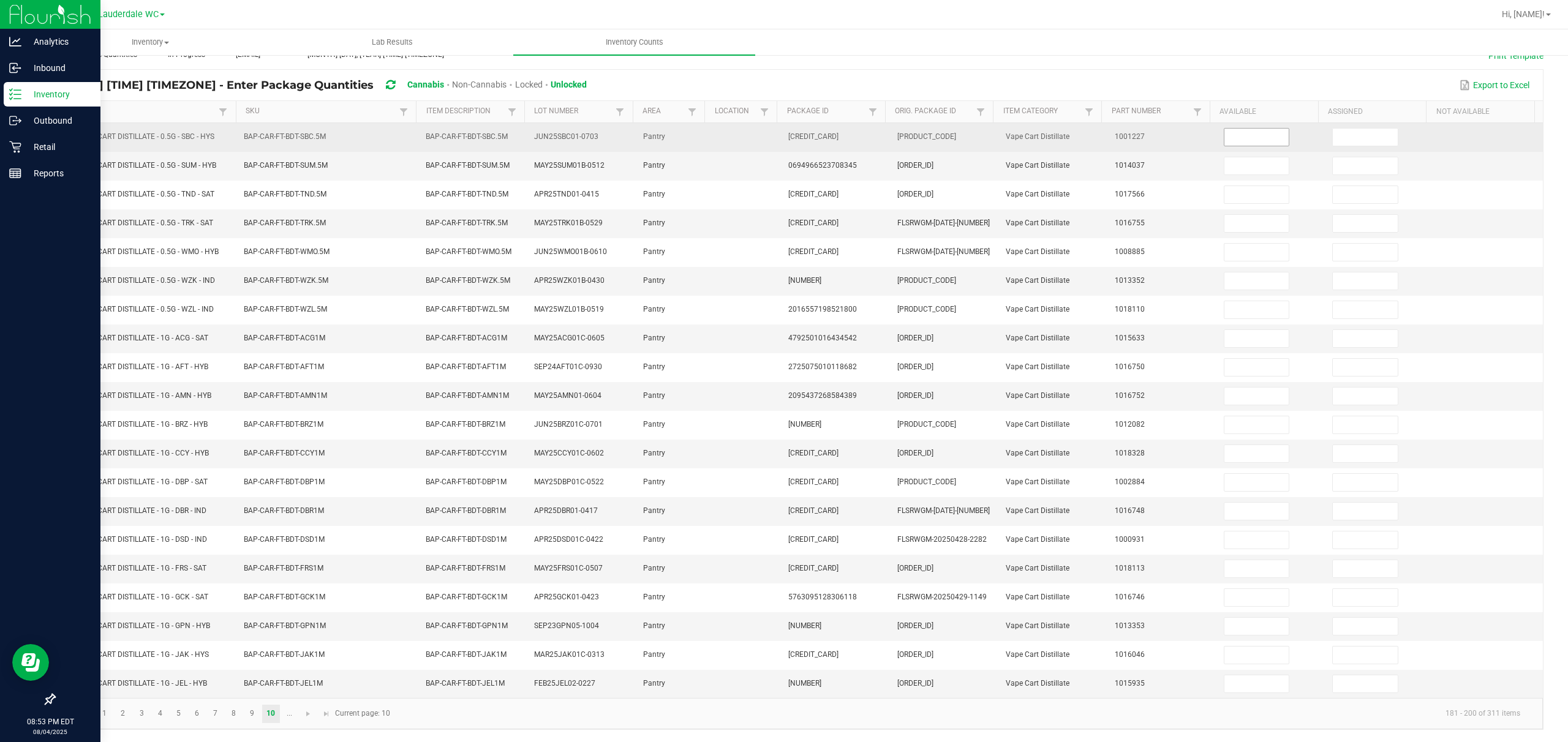 click at bounding box center [1257, 137] 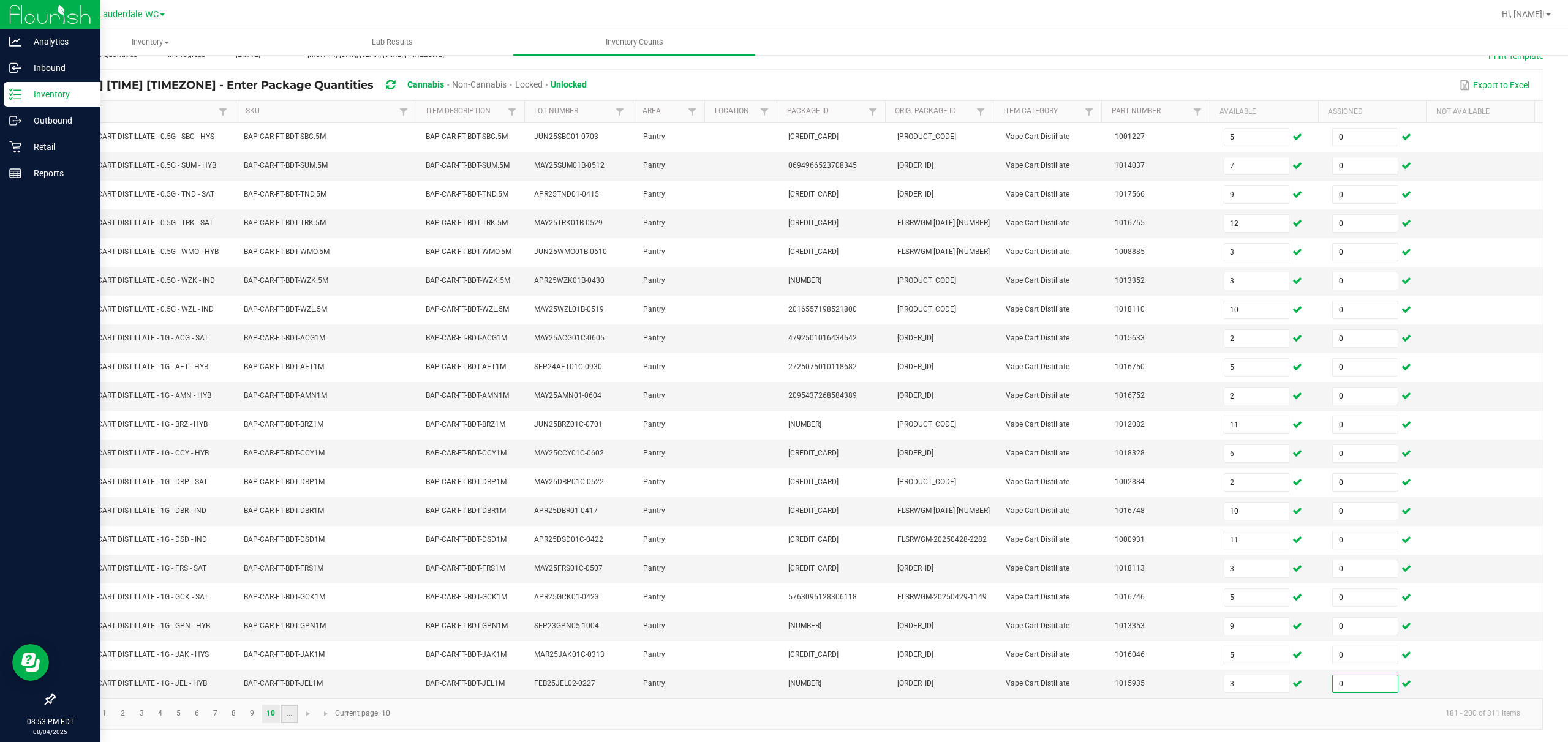 click on "..." 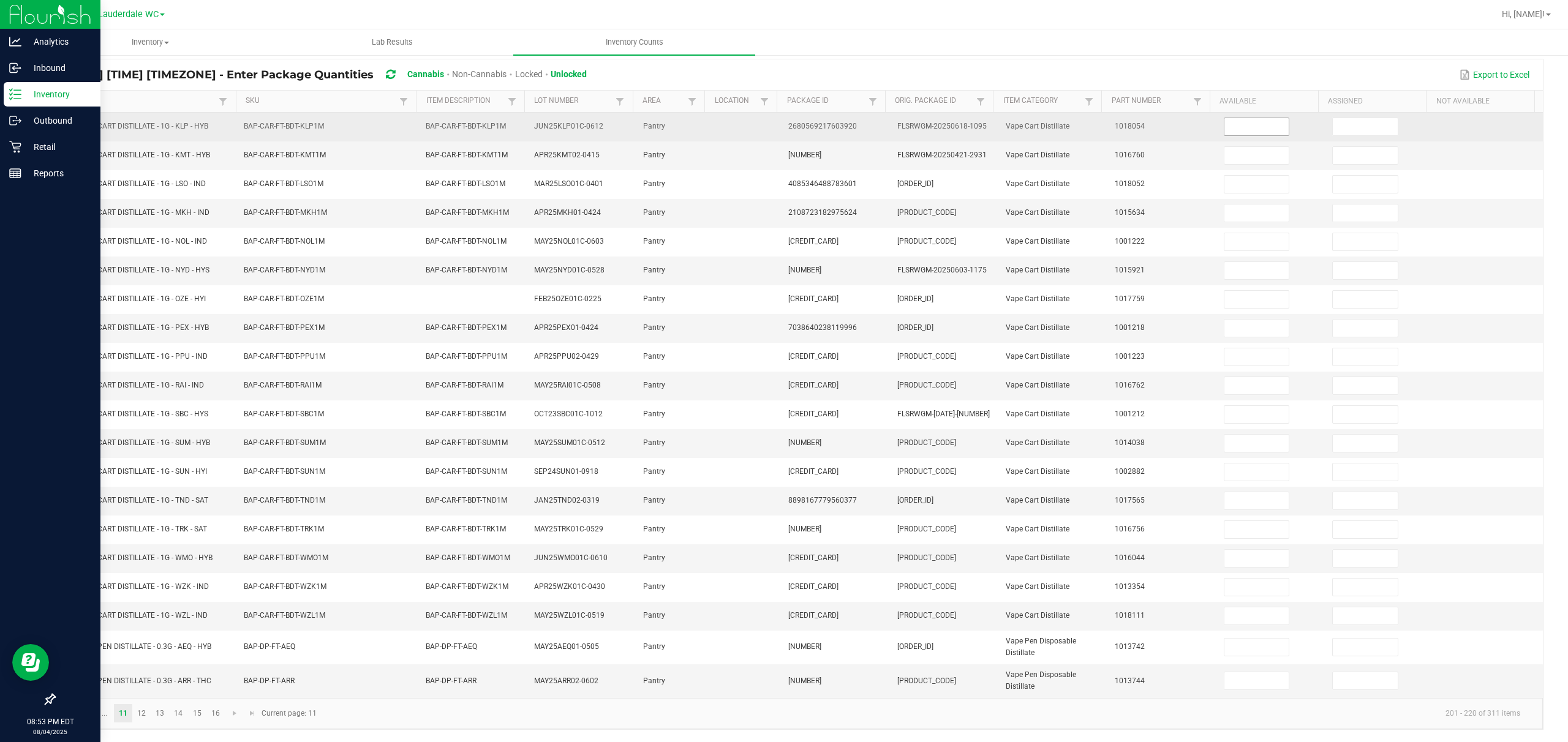 click at bounding box center [1257, 127] 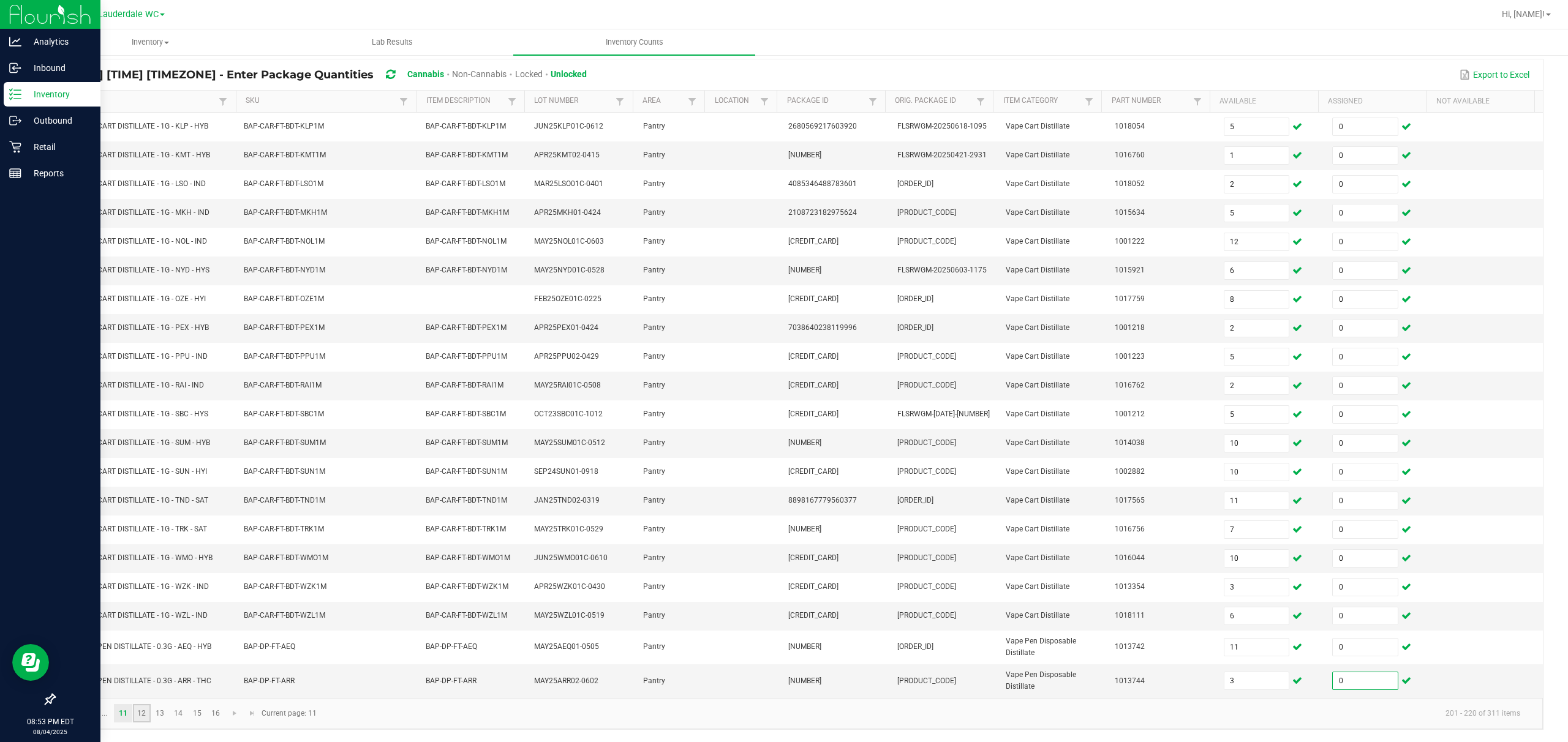 click on "12" 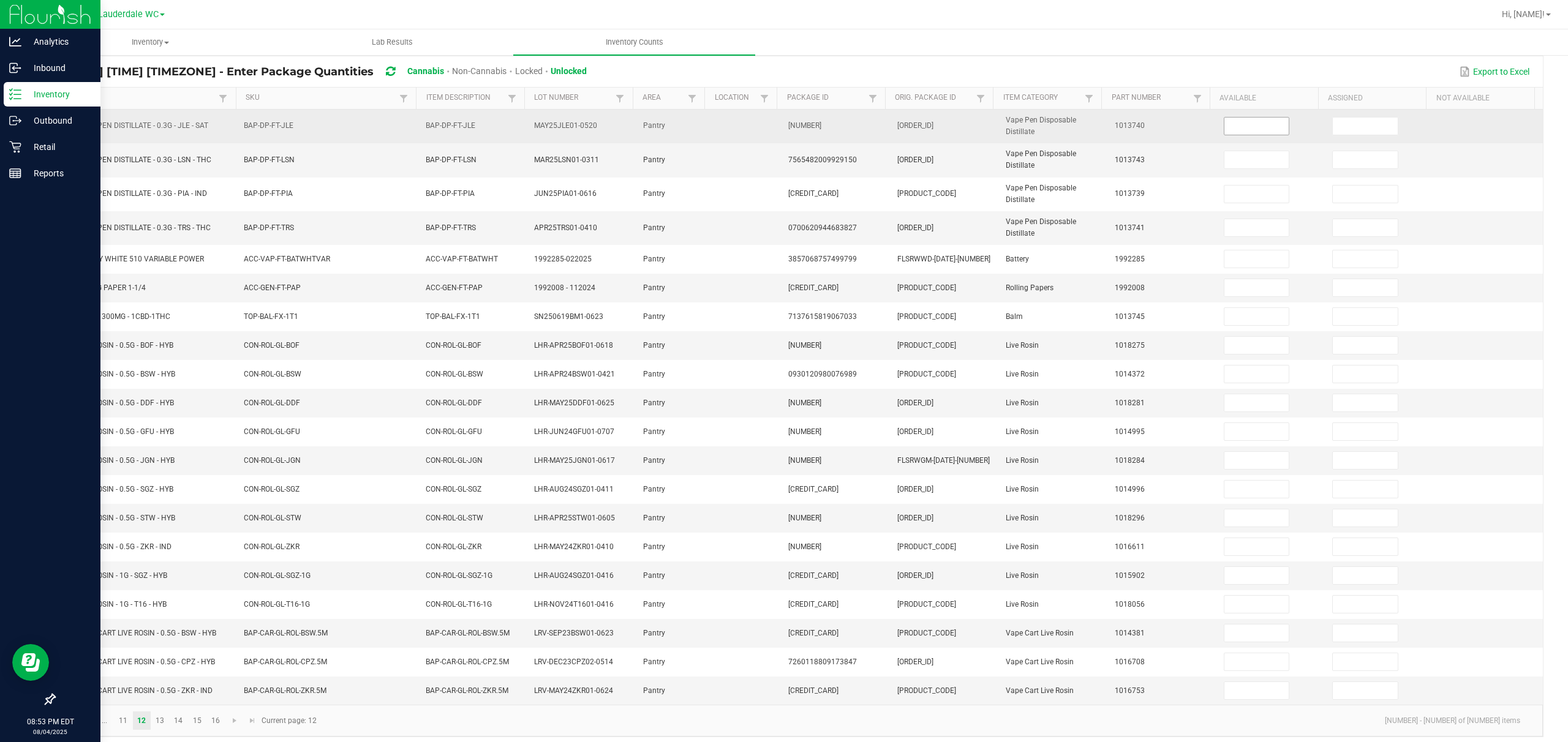 click at bounding box center (1257, 126) 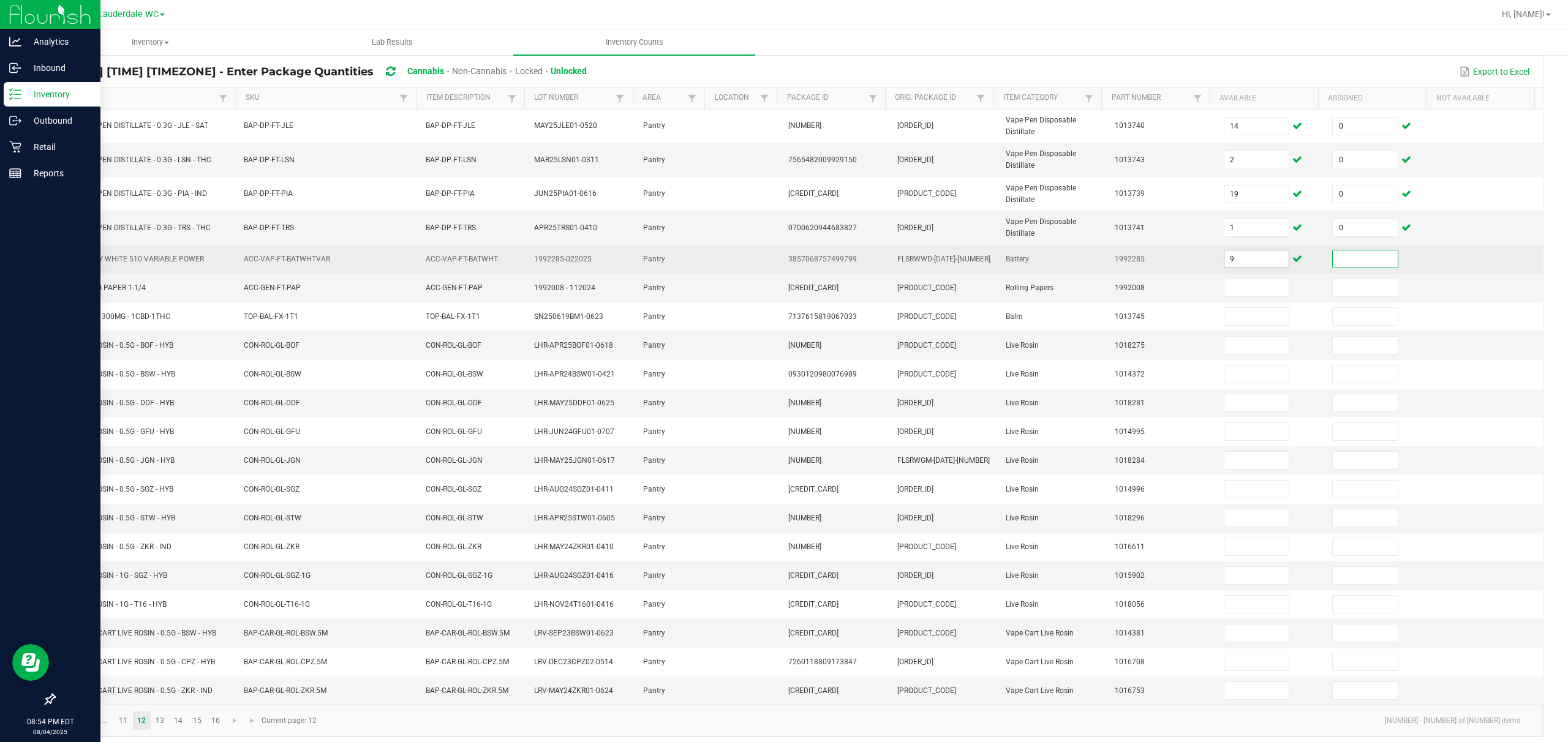 click on "9" at bounding box center (1257, 259) 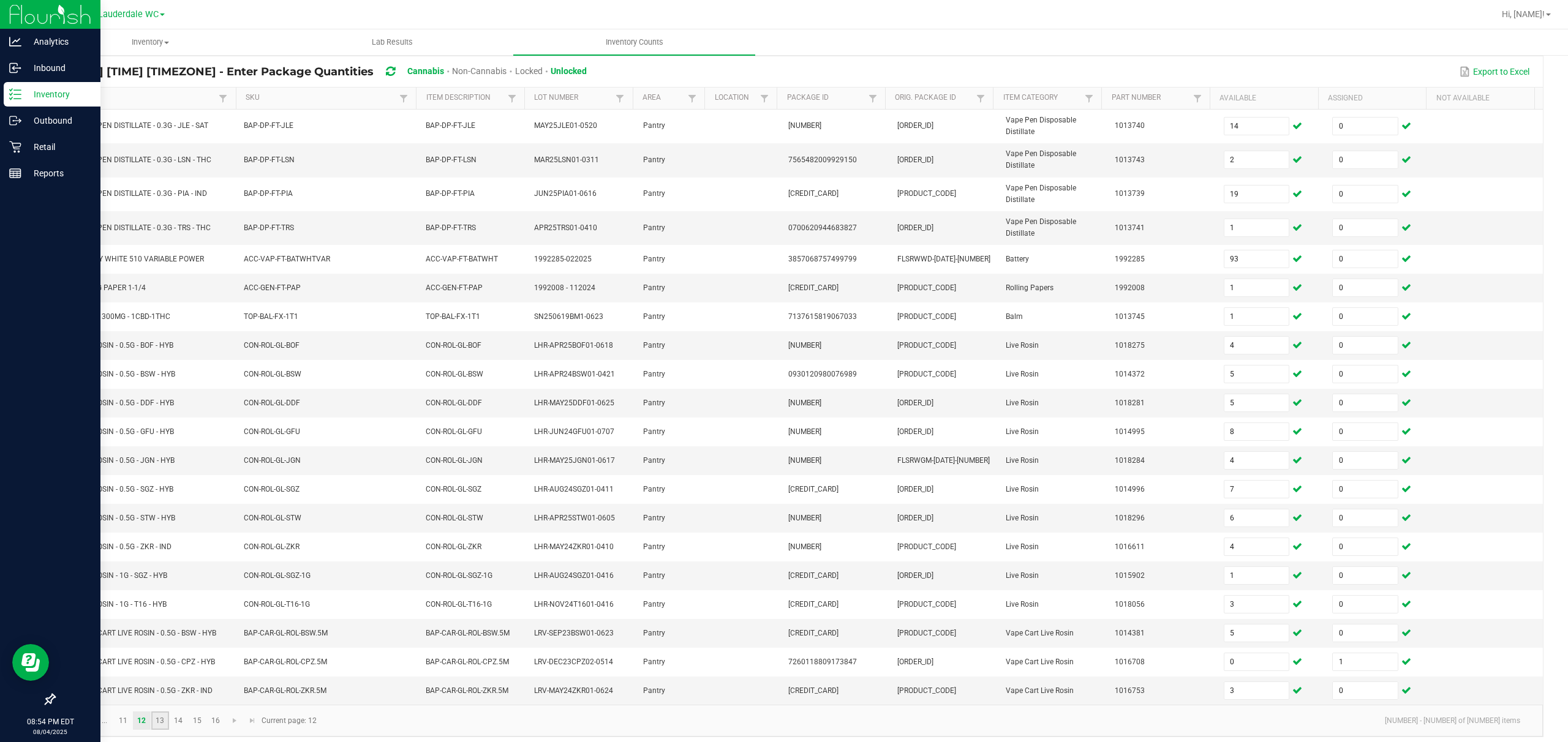 click on "13" 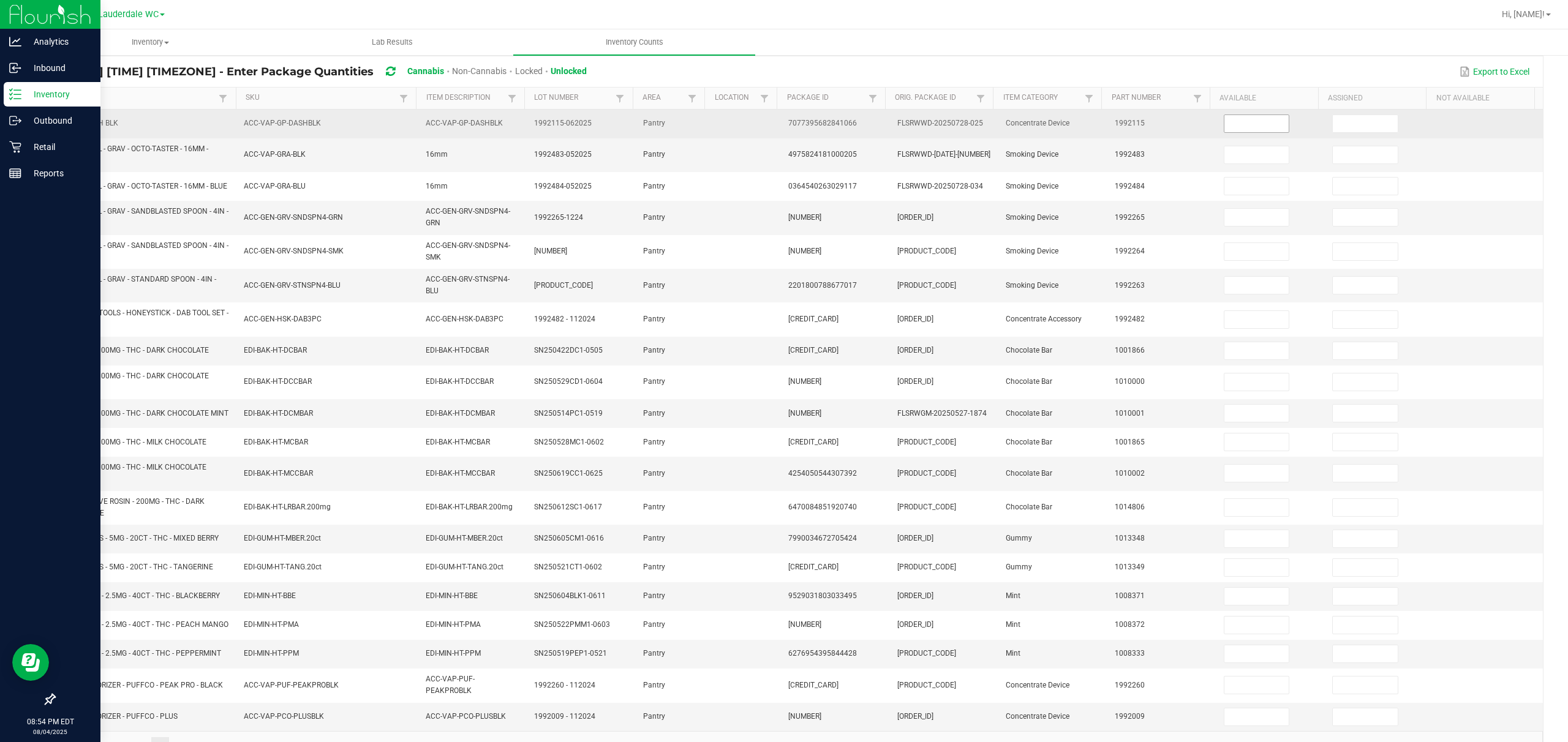 click at bounding box center [1257, 124] 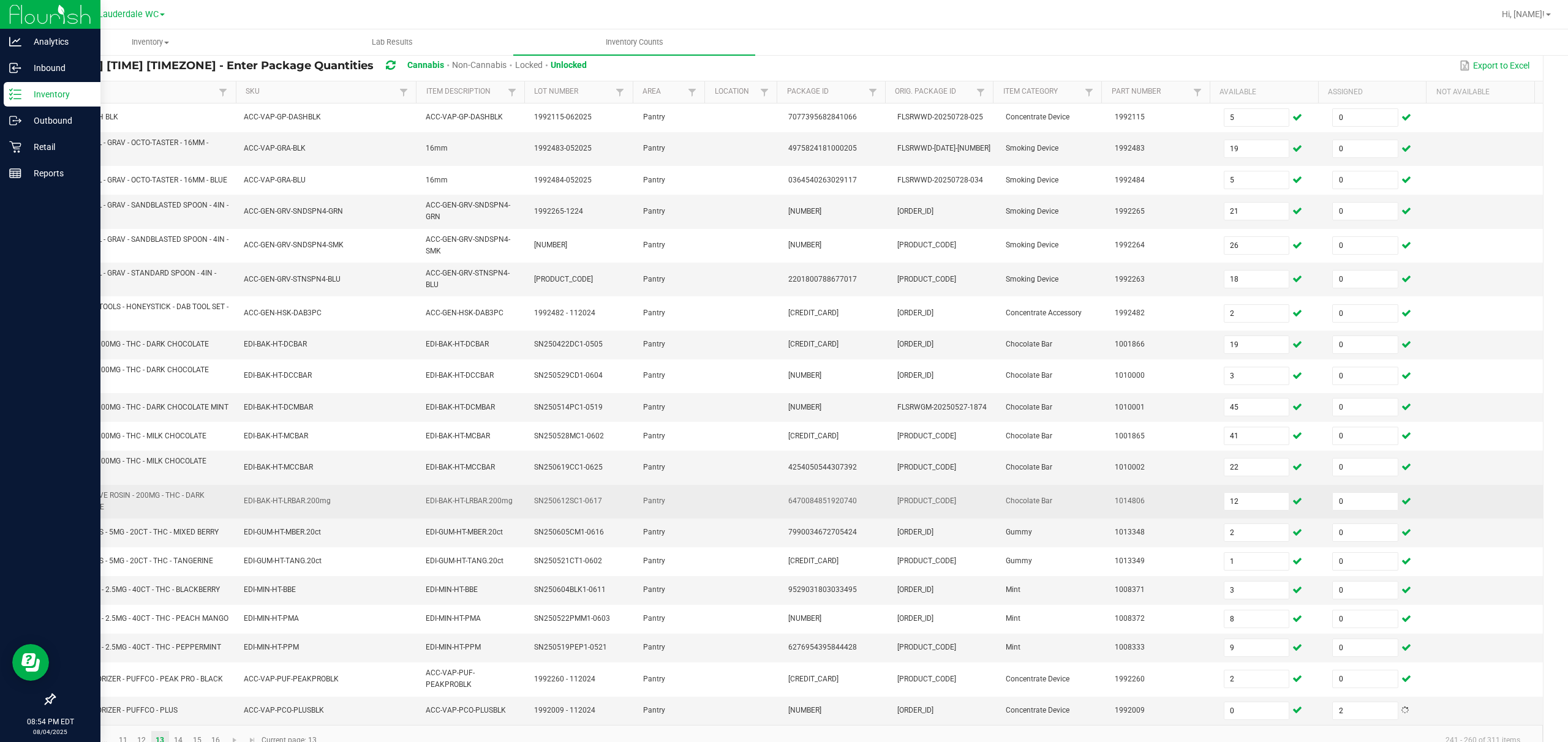 scroll, scrollTop: 145, scrollLeft: 0, axis: vertical 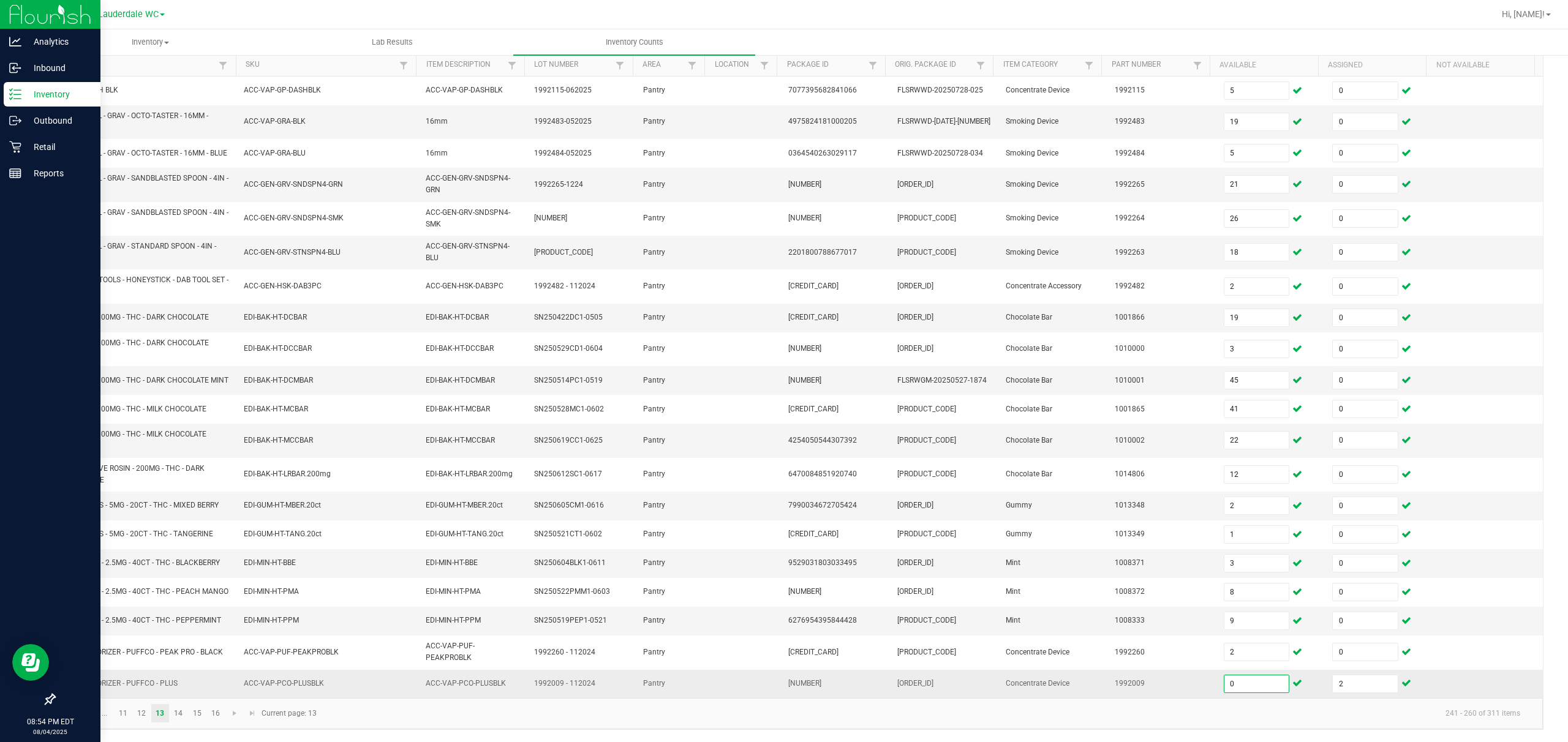 click on "0" at bounding box center (1257, 684) 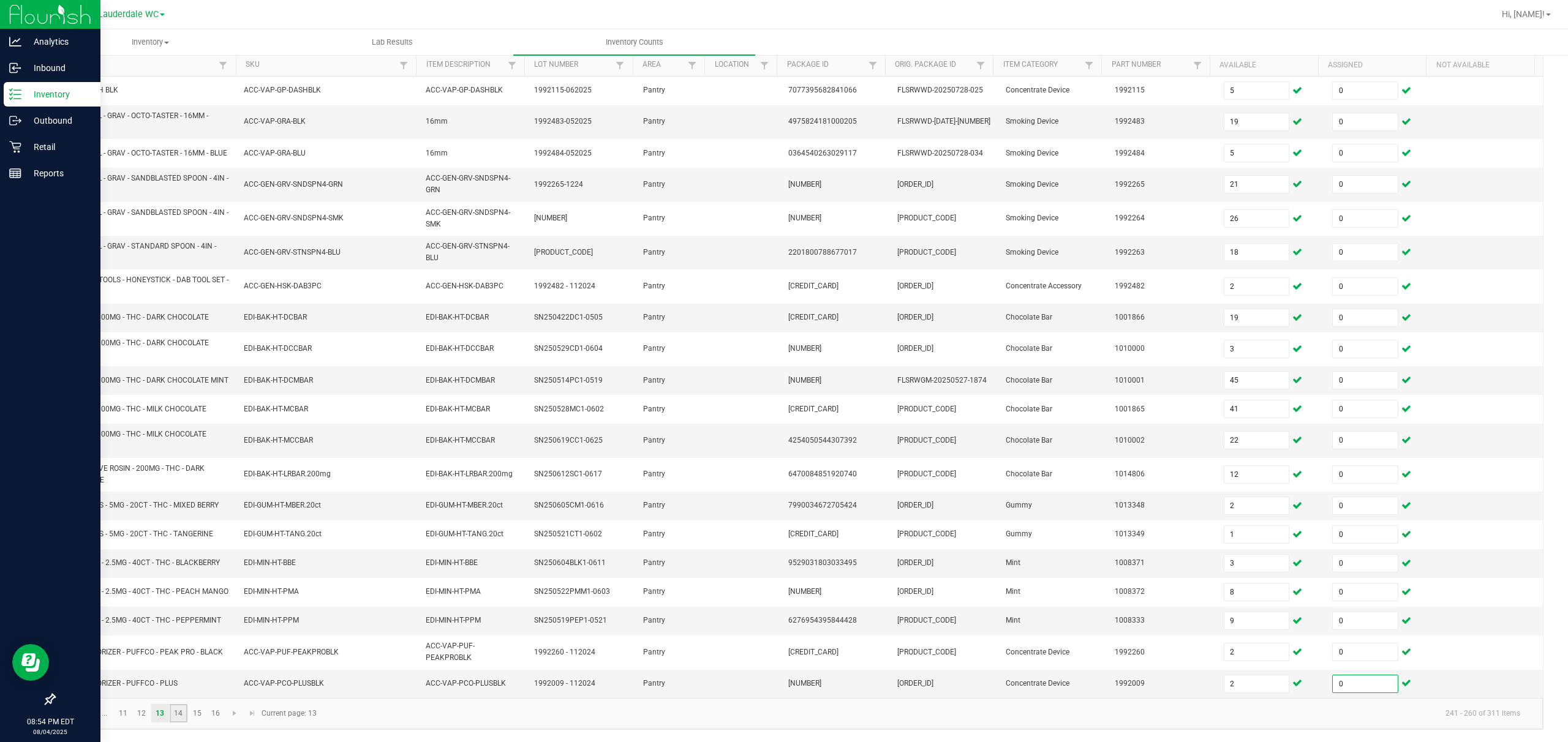 click on "14" 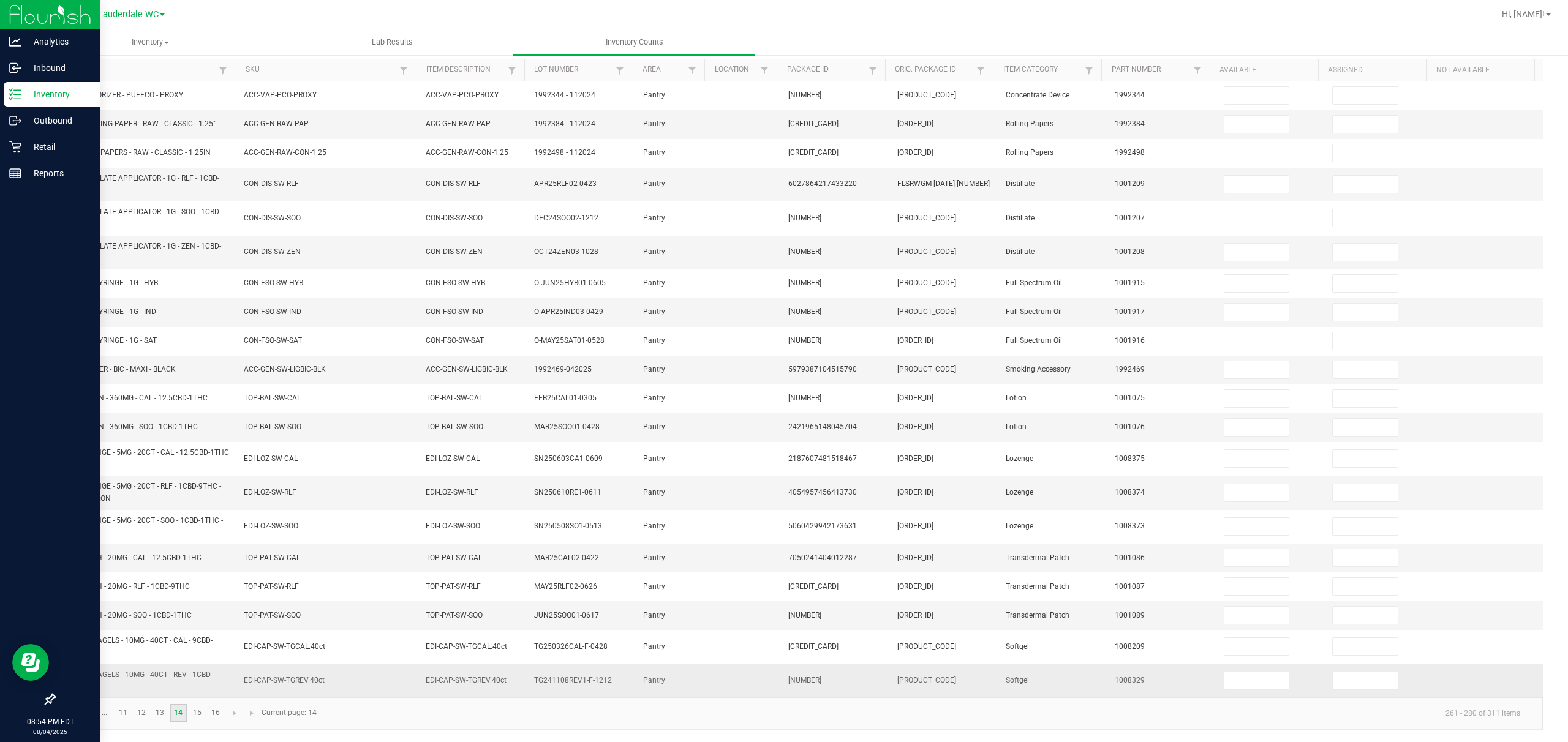 scroll, scrollTop: 126, scrollLeft: 0, axis: vertical 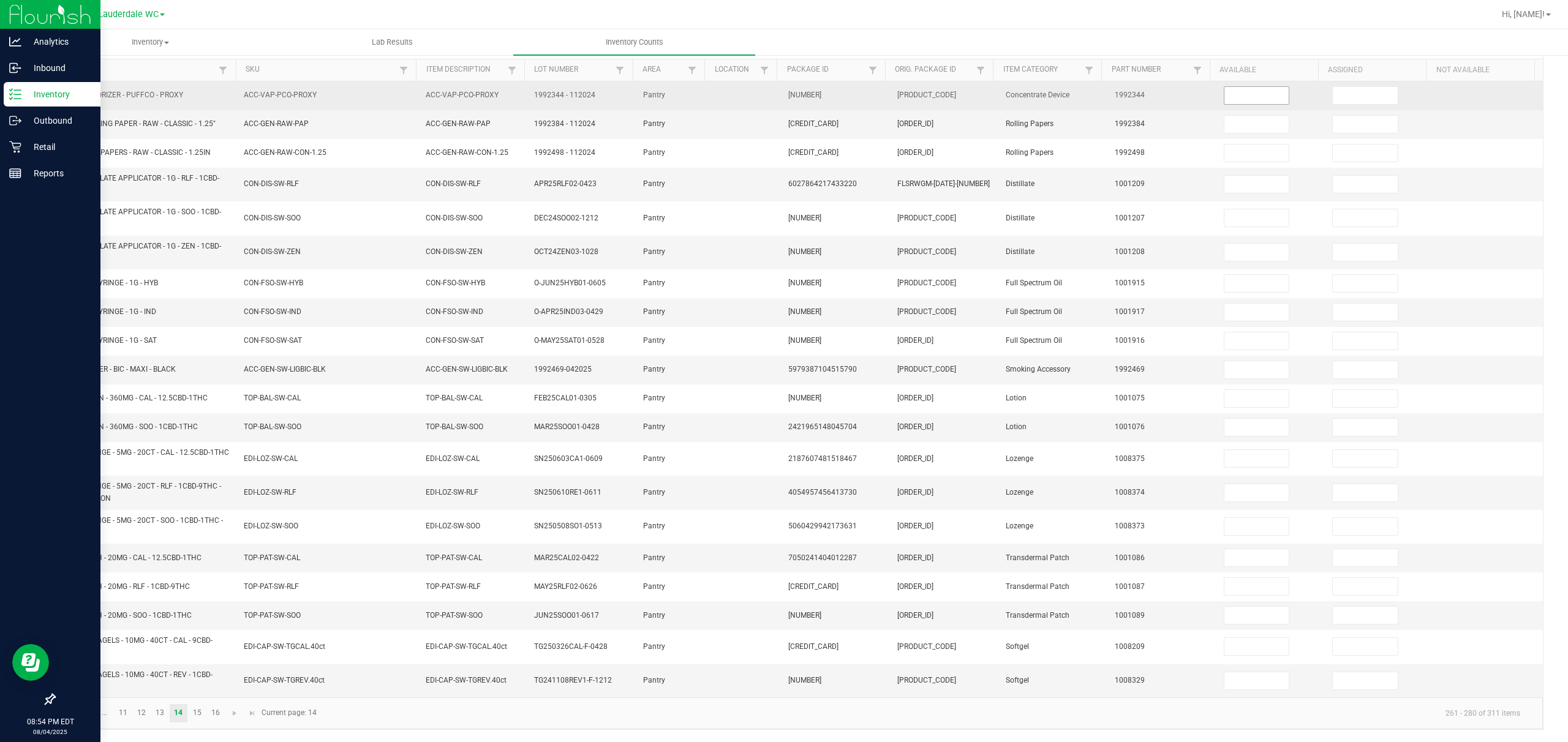 click at bounding box center (1257, 96) 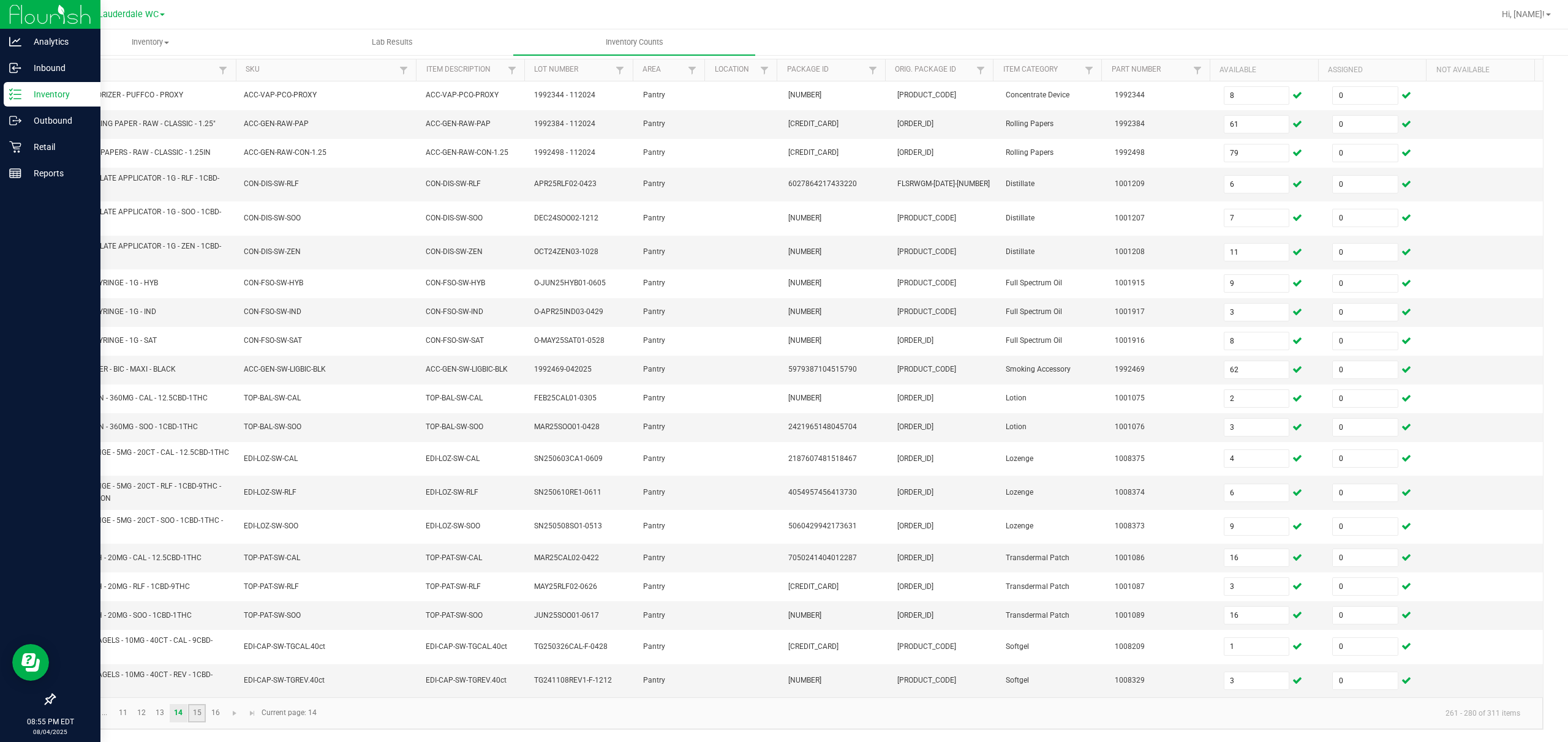 click on "15" 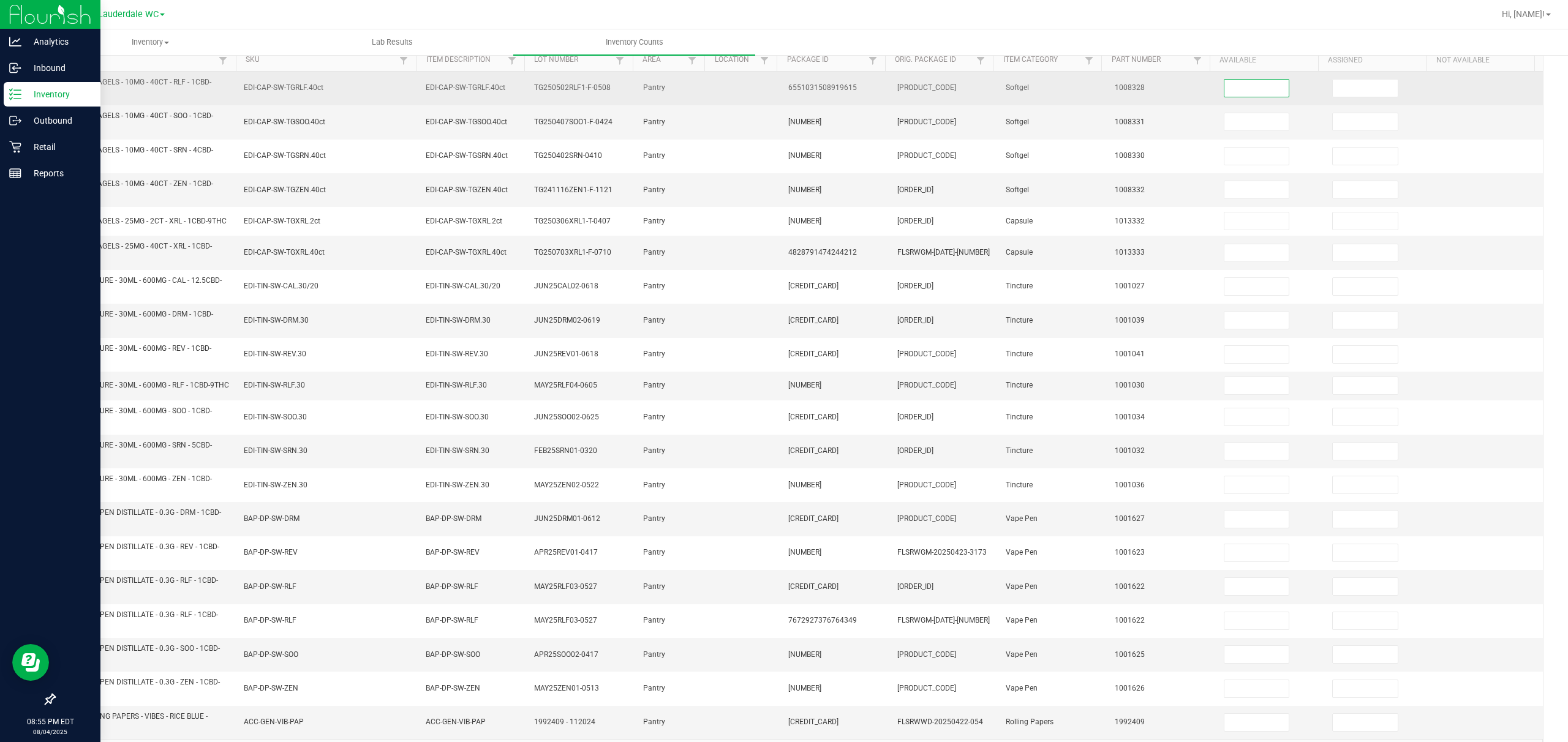 click at bounding box center [1257, 88] 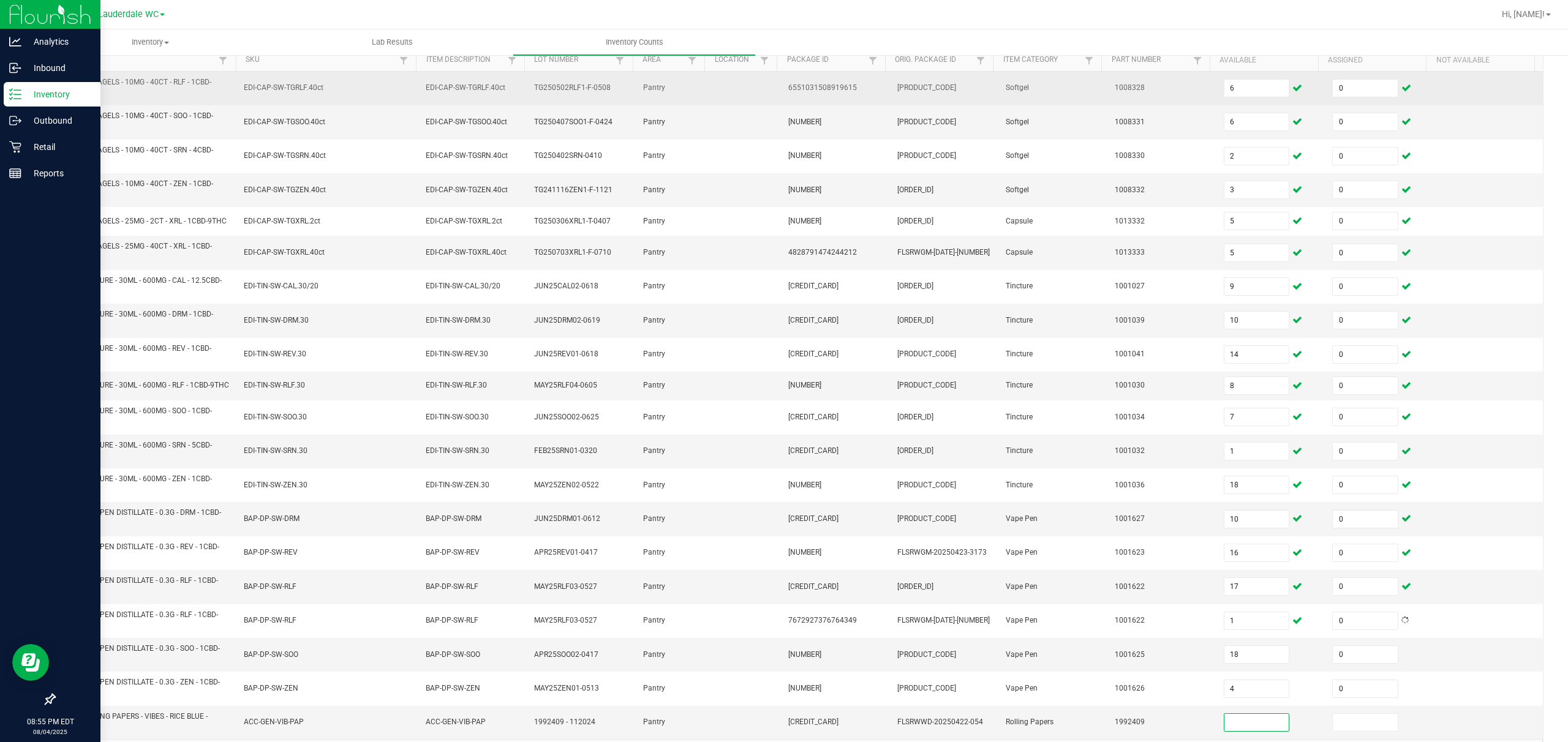 scroll, scrollTop: 130, scrollLeft: 0, axis: vertical 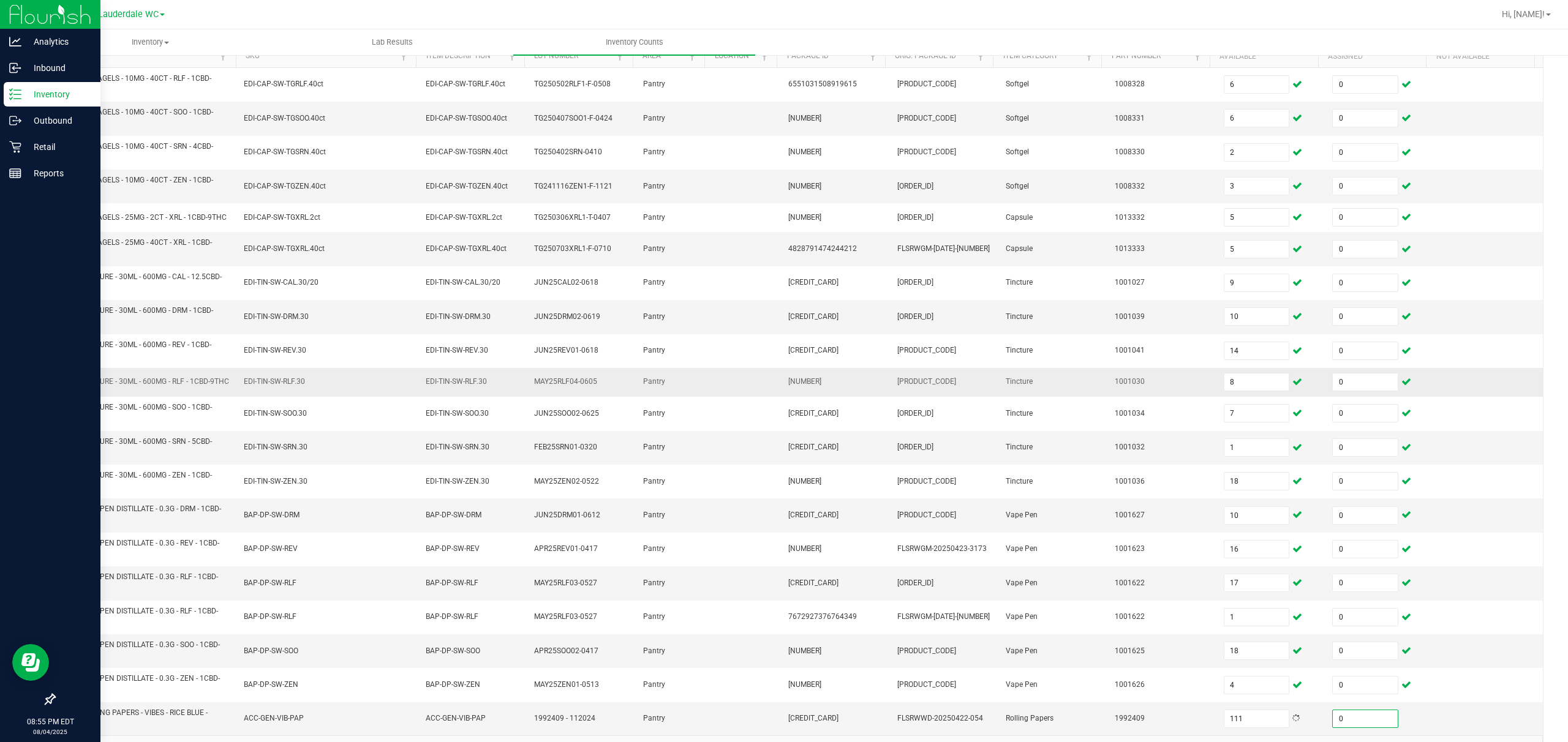 click on "Tincture" at bounding box center [1053, 382] 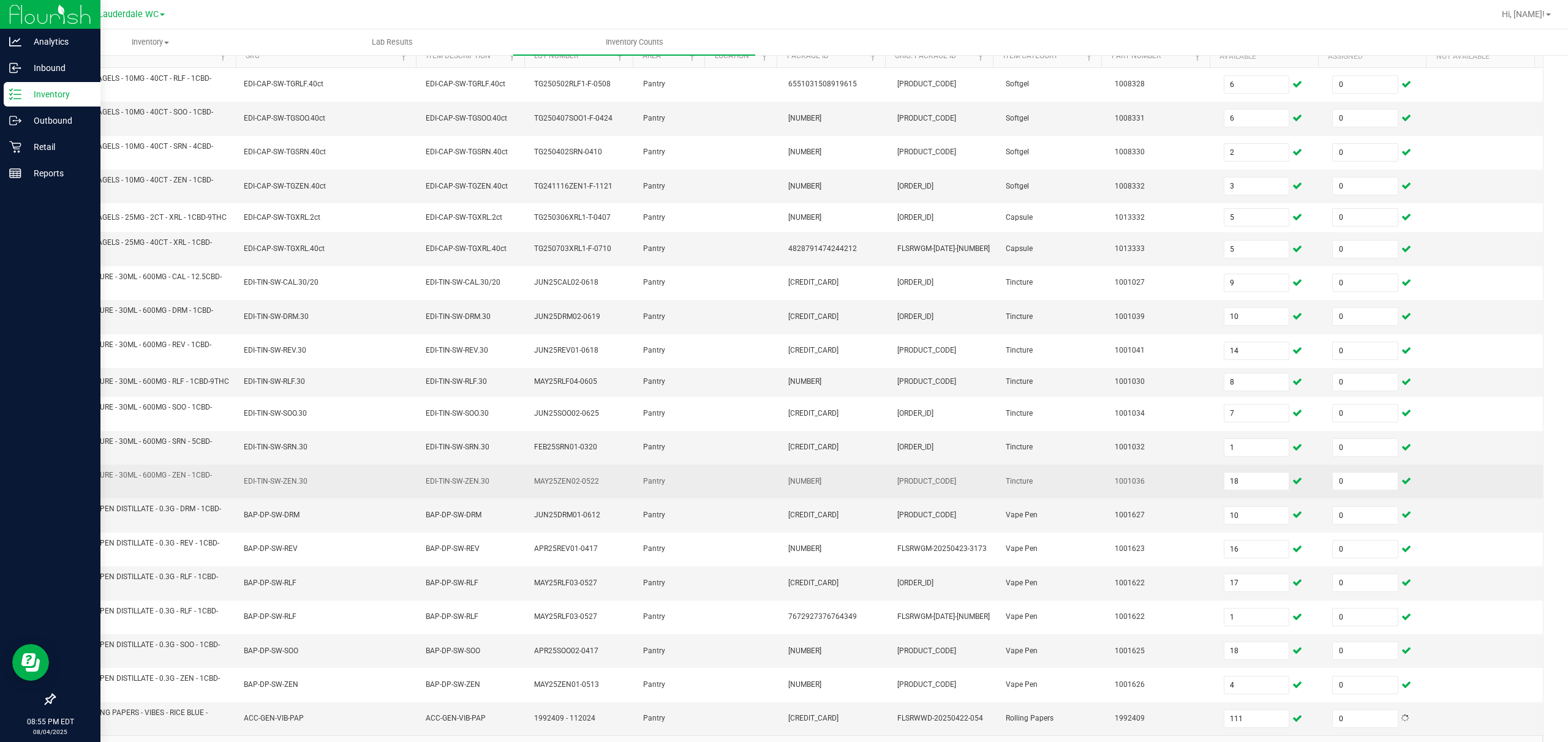 scroll, scrollTop: 182, scrollLeft: 0, axis: vertical 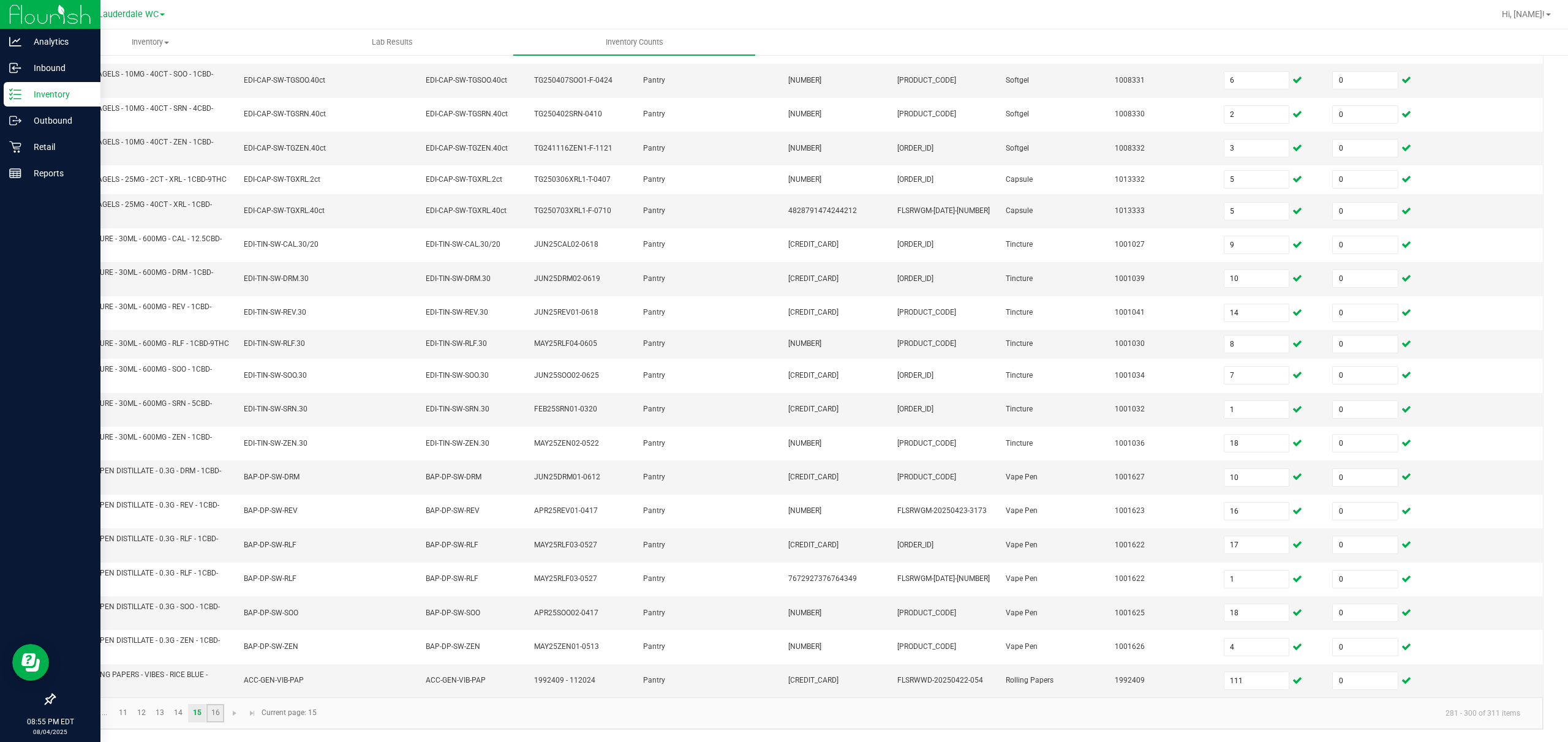 click on "16" 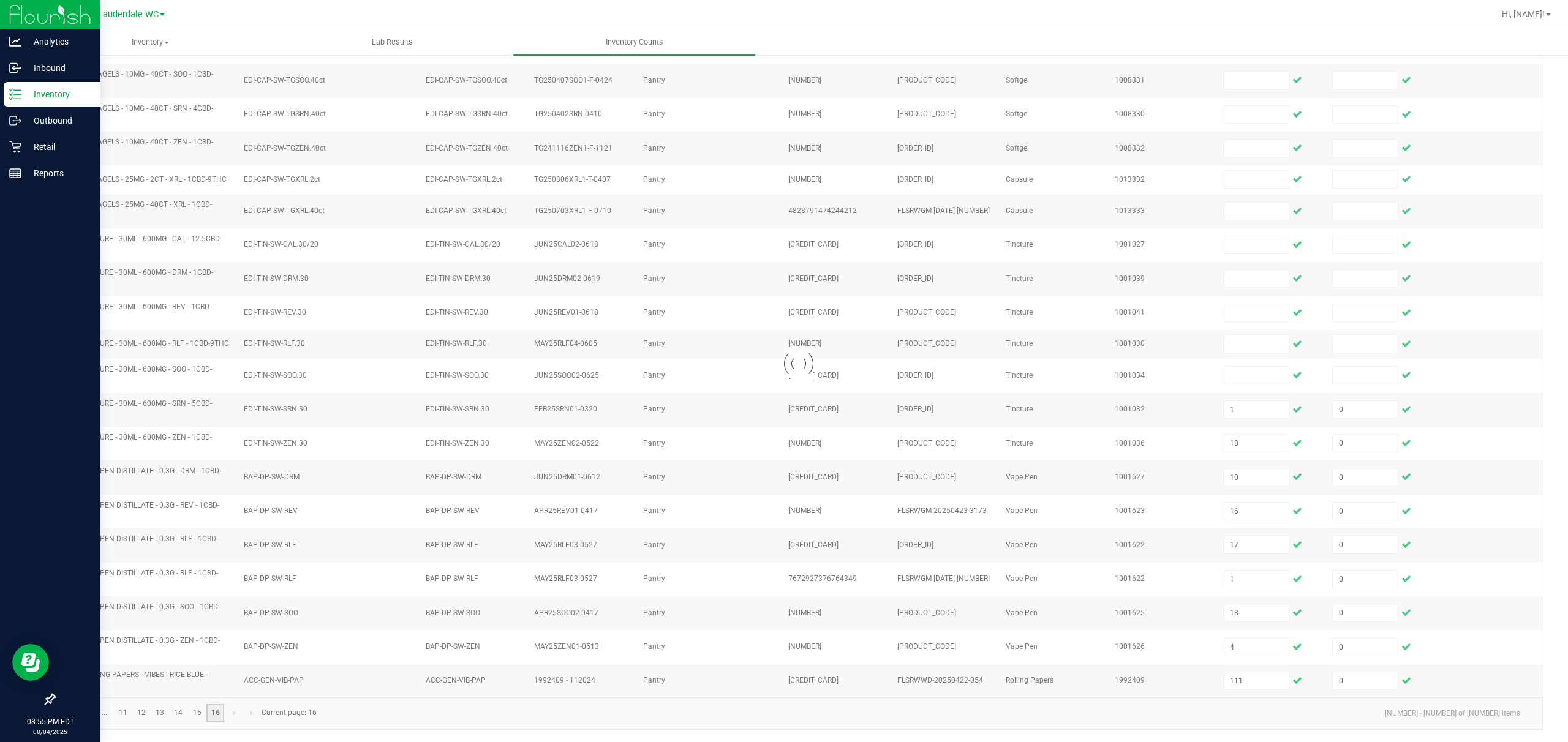 scroll, scrollTop: 0, scrollLeft: 0, axis: both 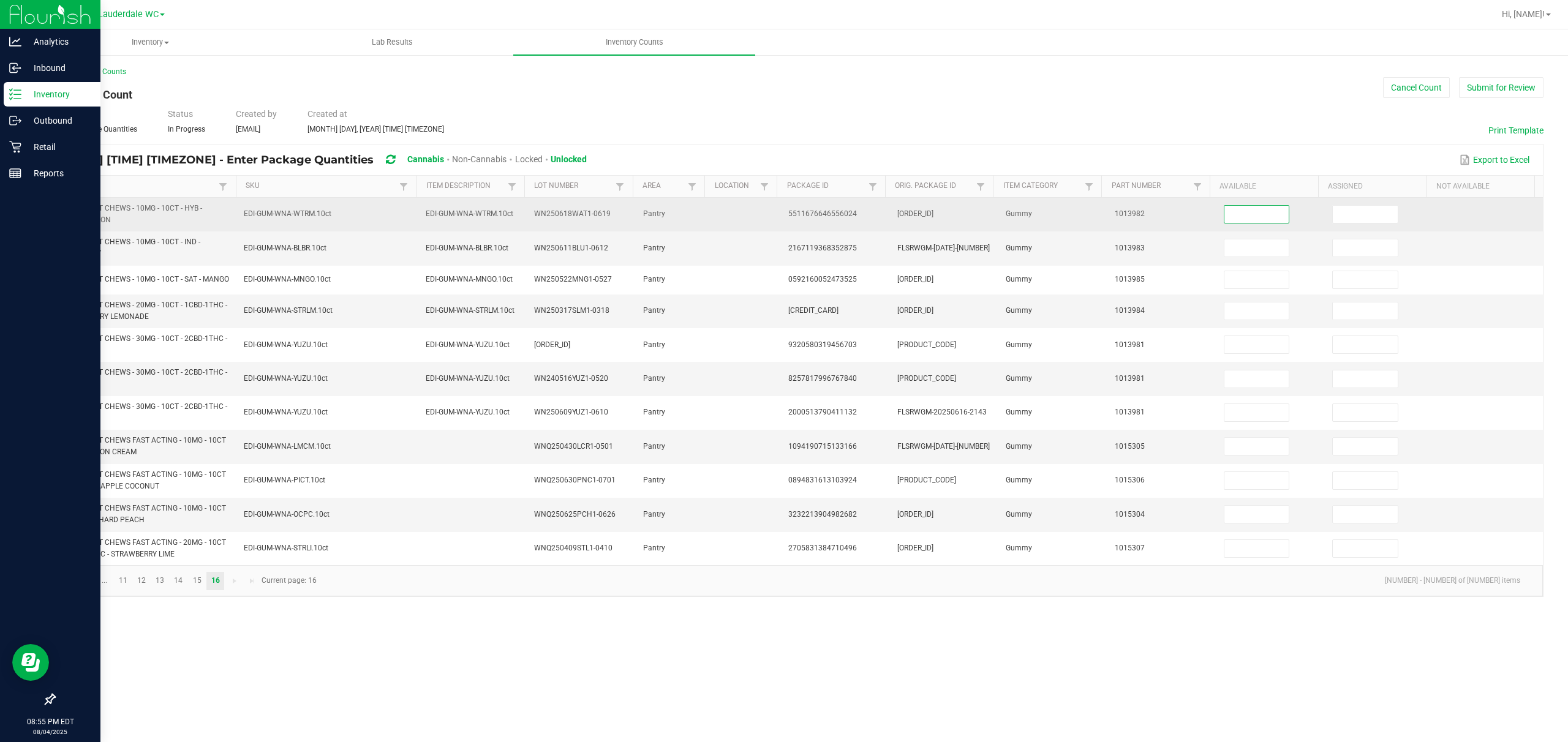 click at bounding box center [1257, 214] 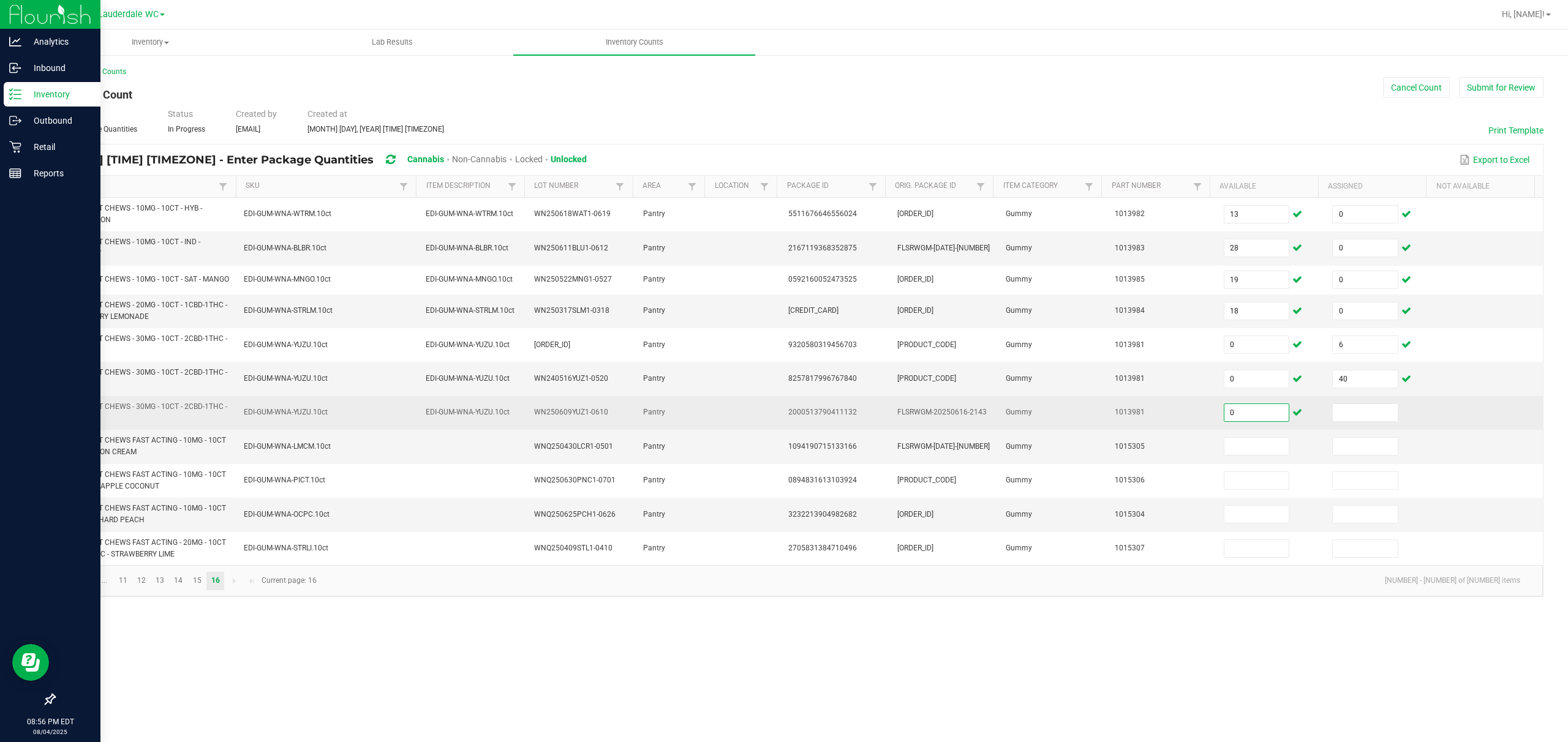 click on "0" at bounding box center (1257, 413) 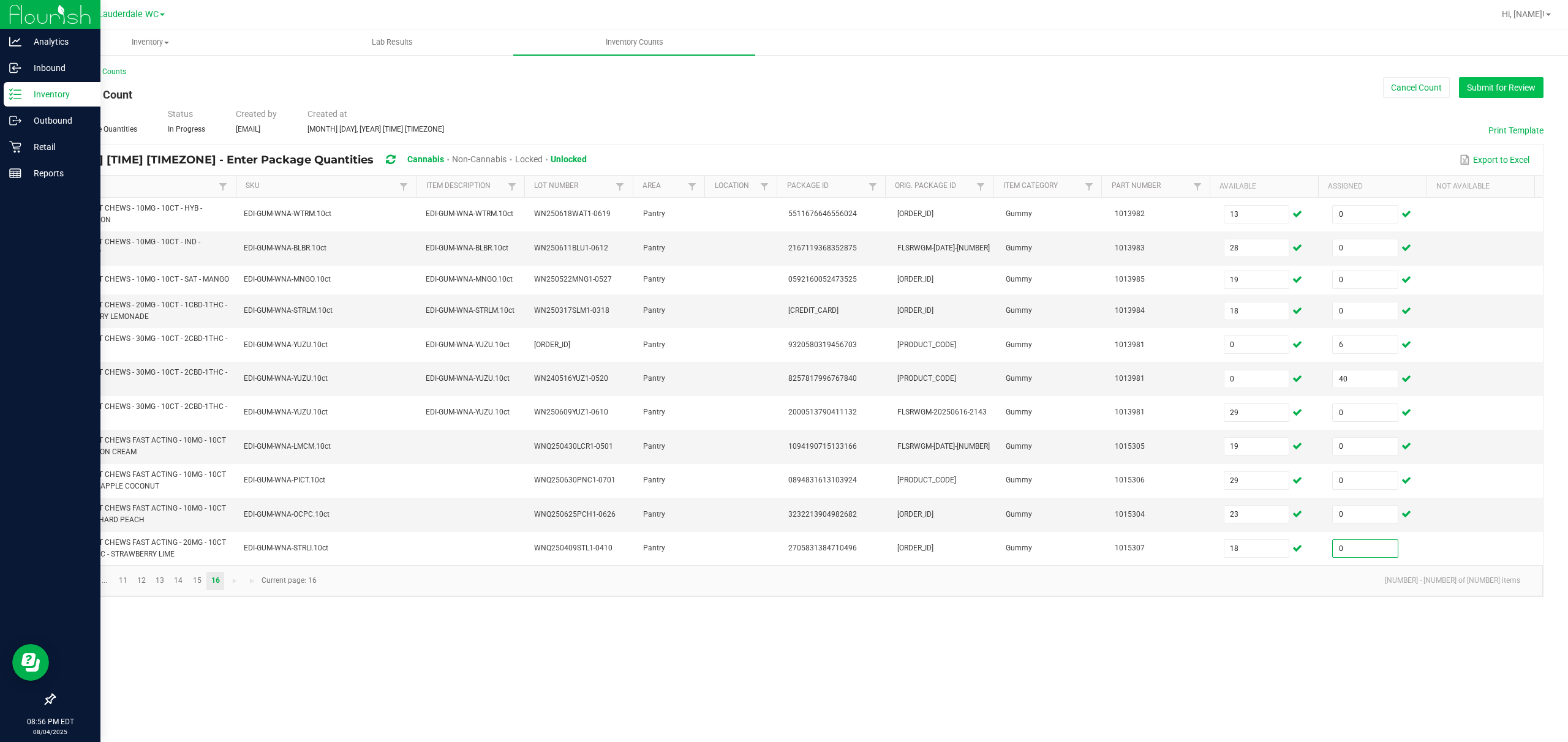 click on "Submit for Review" at bounding box center (1501, 88) 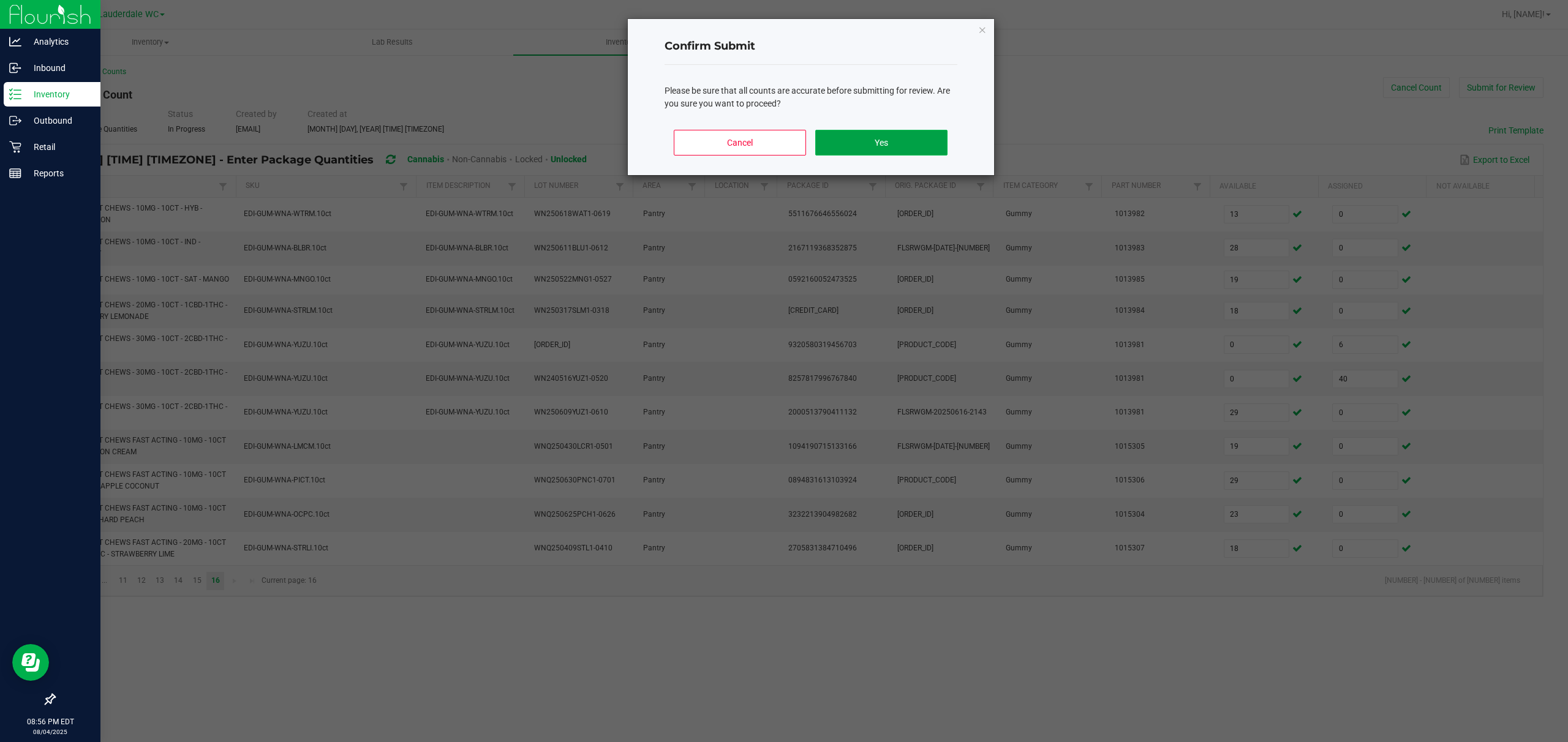 click on "Yes" 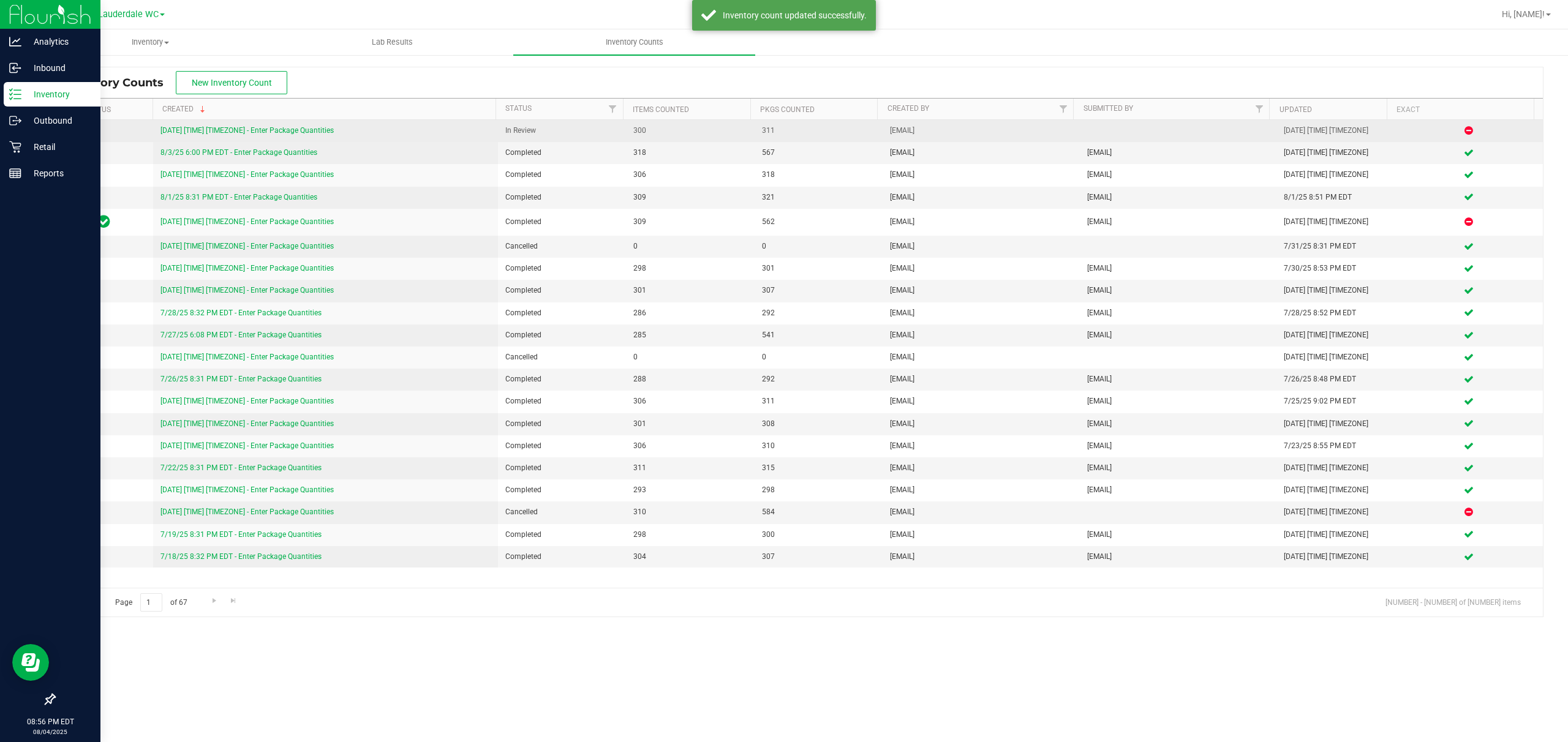 click on "[DATE] [TIME] [TIMEZONE] - Enter Package Quantities" at bounding box center [247, 130] 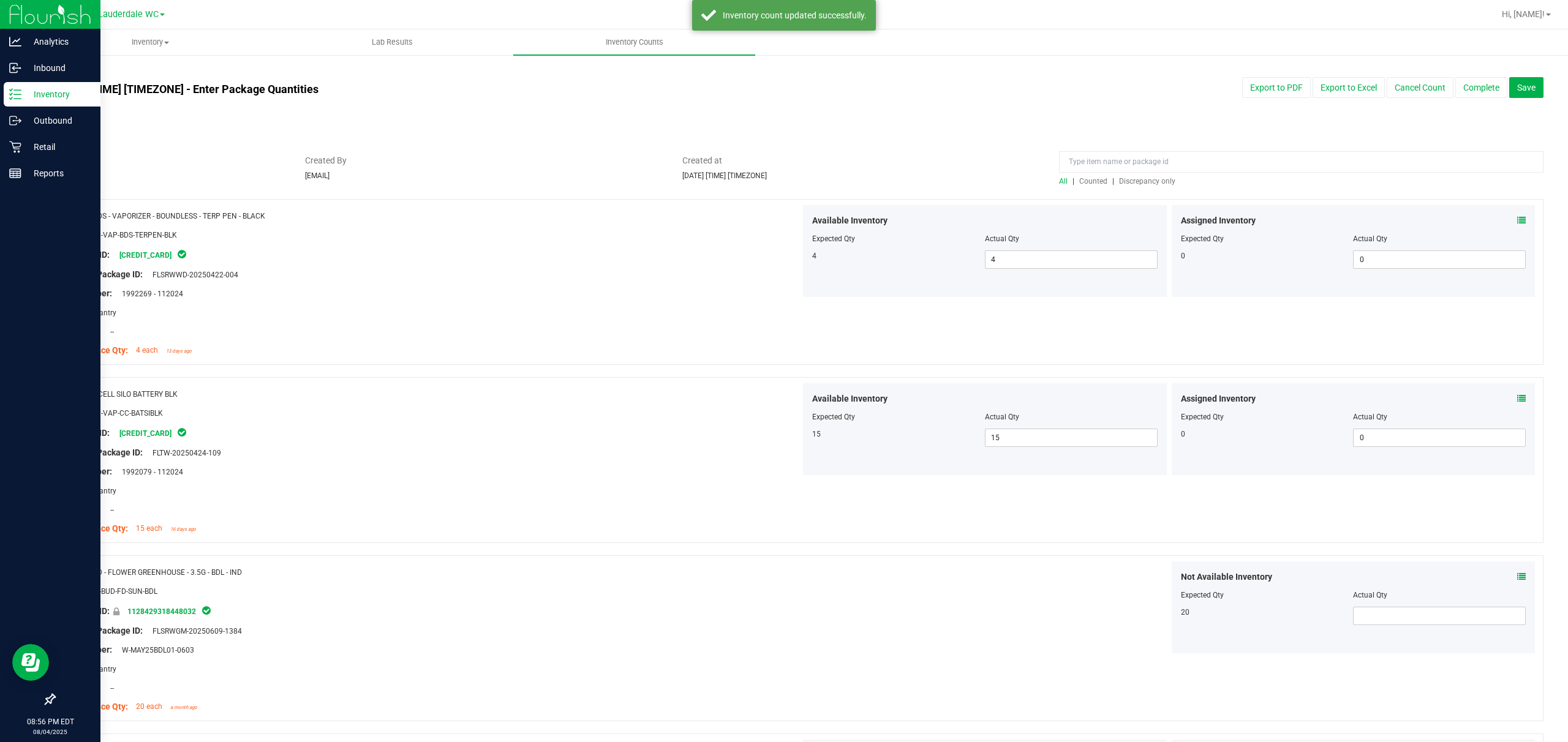 click on "Discrepancy only" at bounding box center (1147, 181) 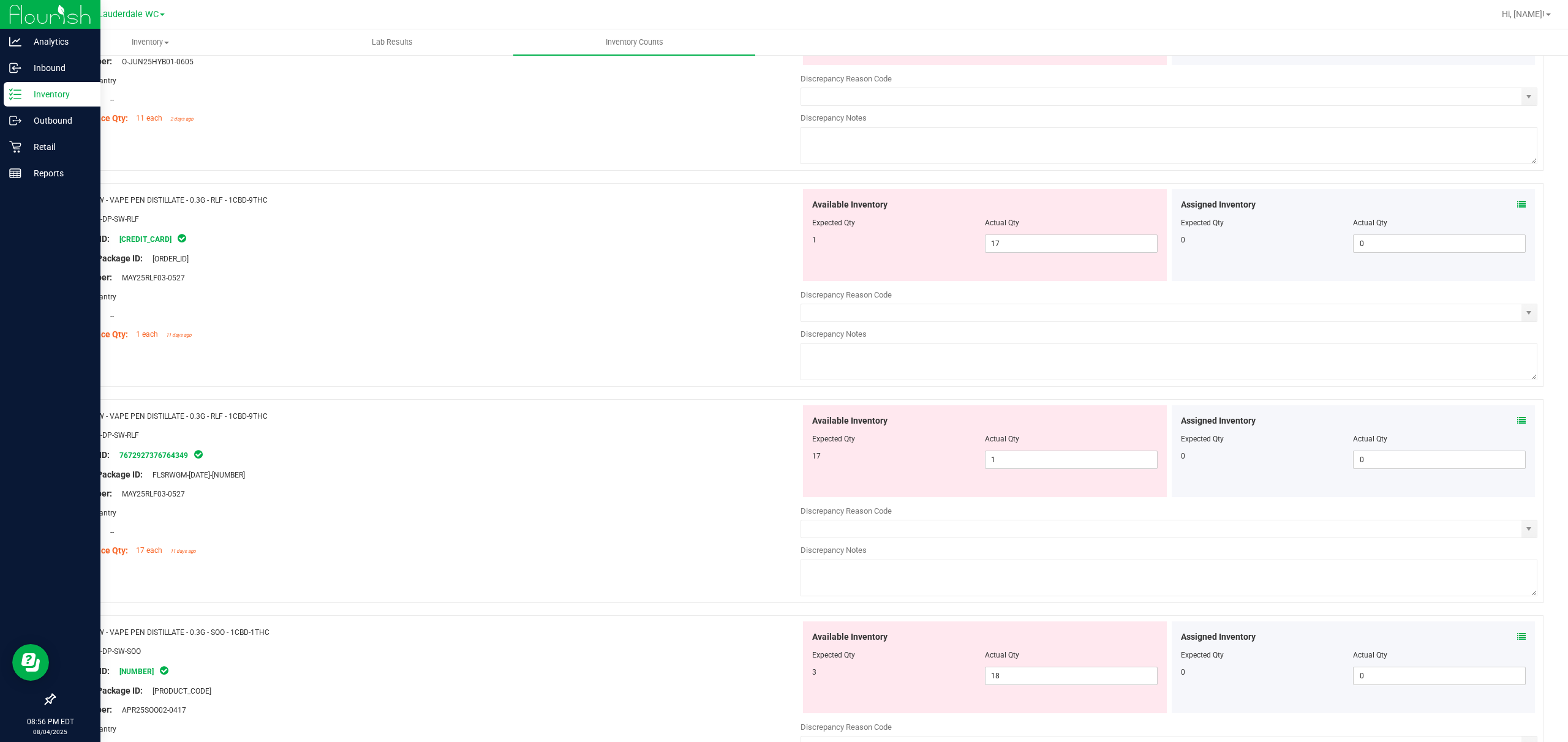 scroll, scrollTop: 3231, scrollLeft: 0, axis: vertical 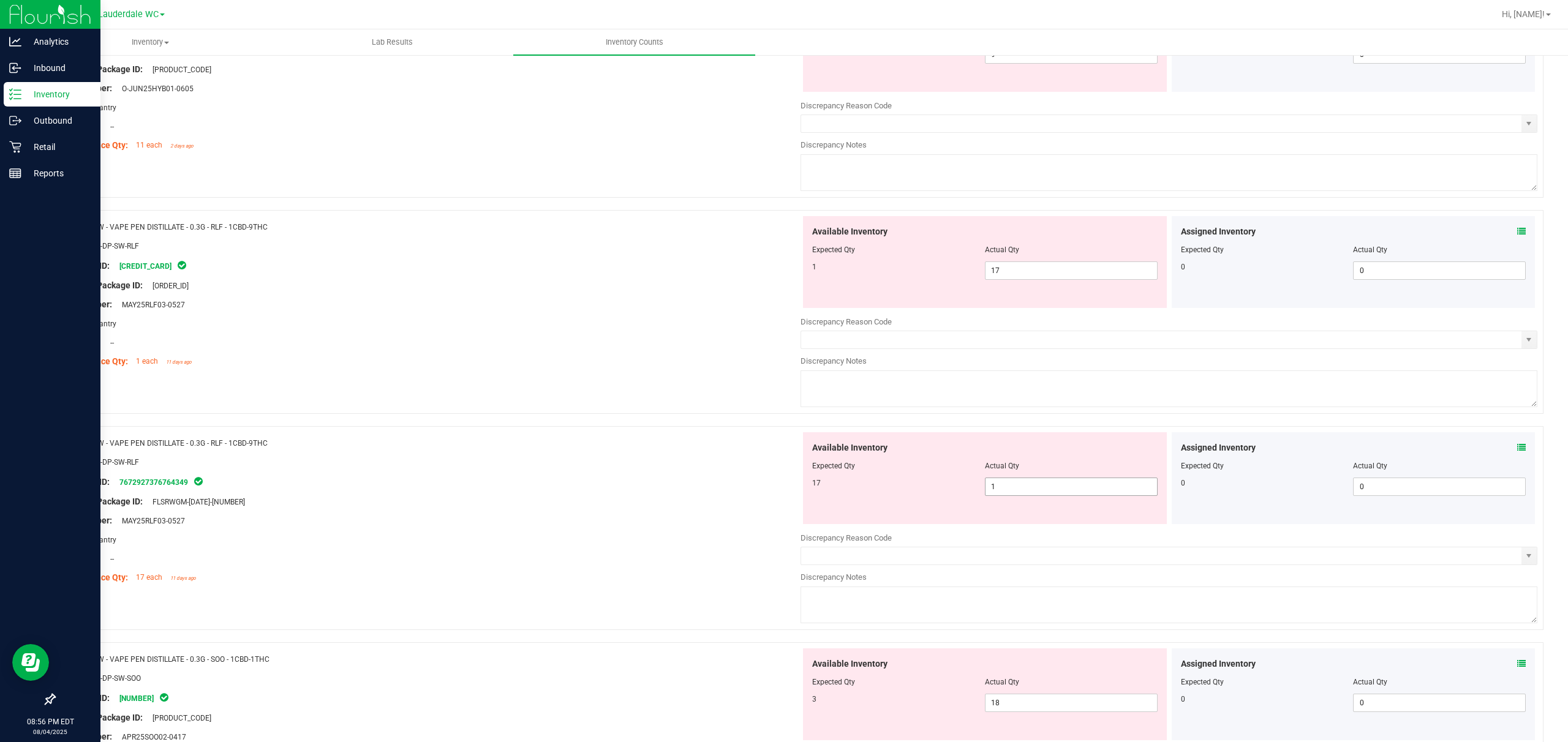 click on "1 1" at bounding box center (1071, 487) 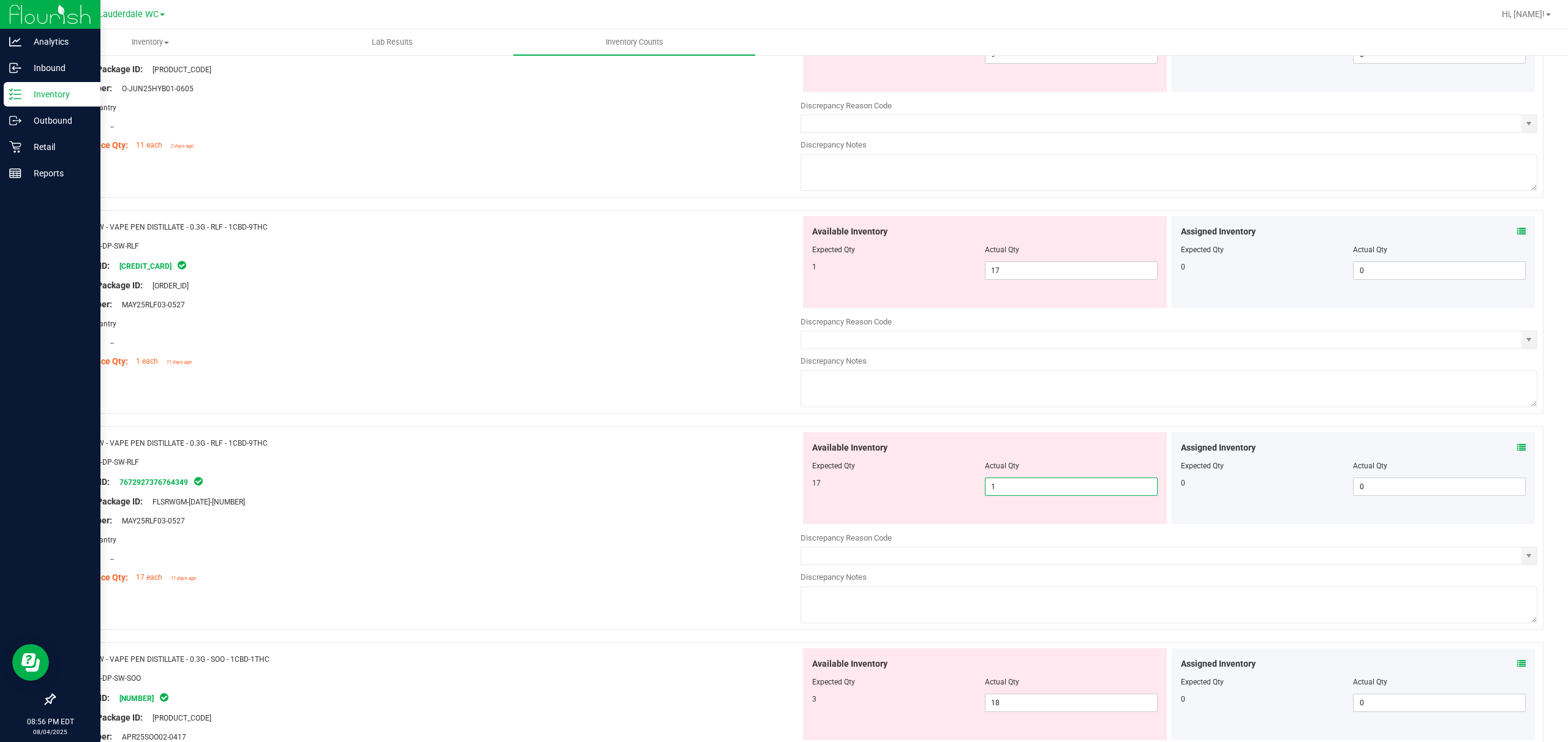 click on "1 1" at bounding box center [1071, 487] 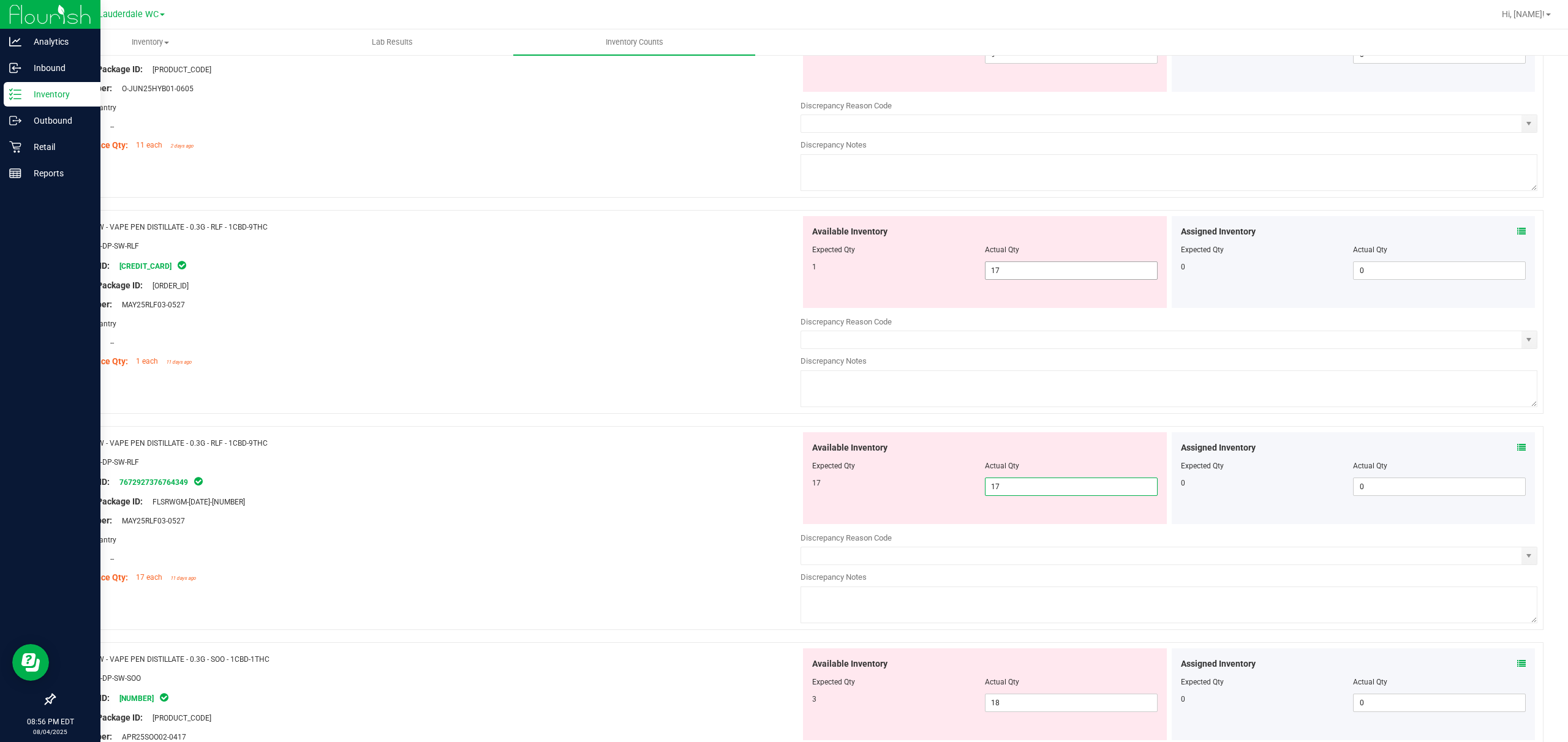click on "17 17" at bounding box center (1071, 271) 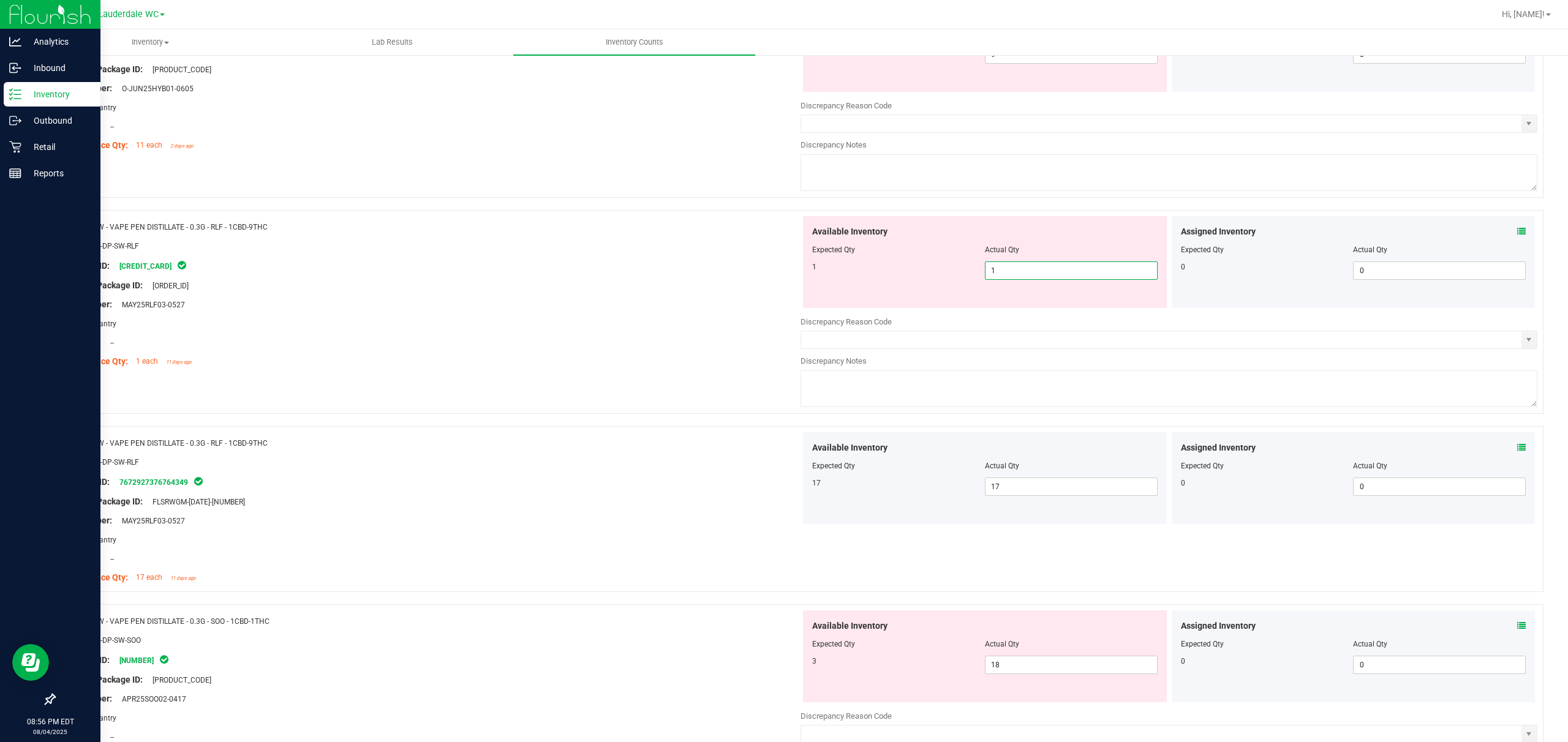 click on "1" at bounding box center [899, 267] 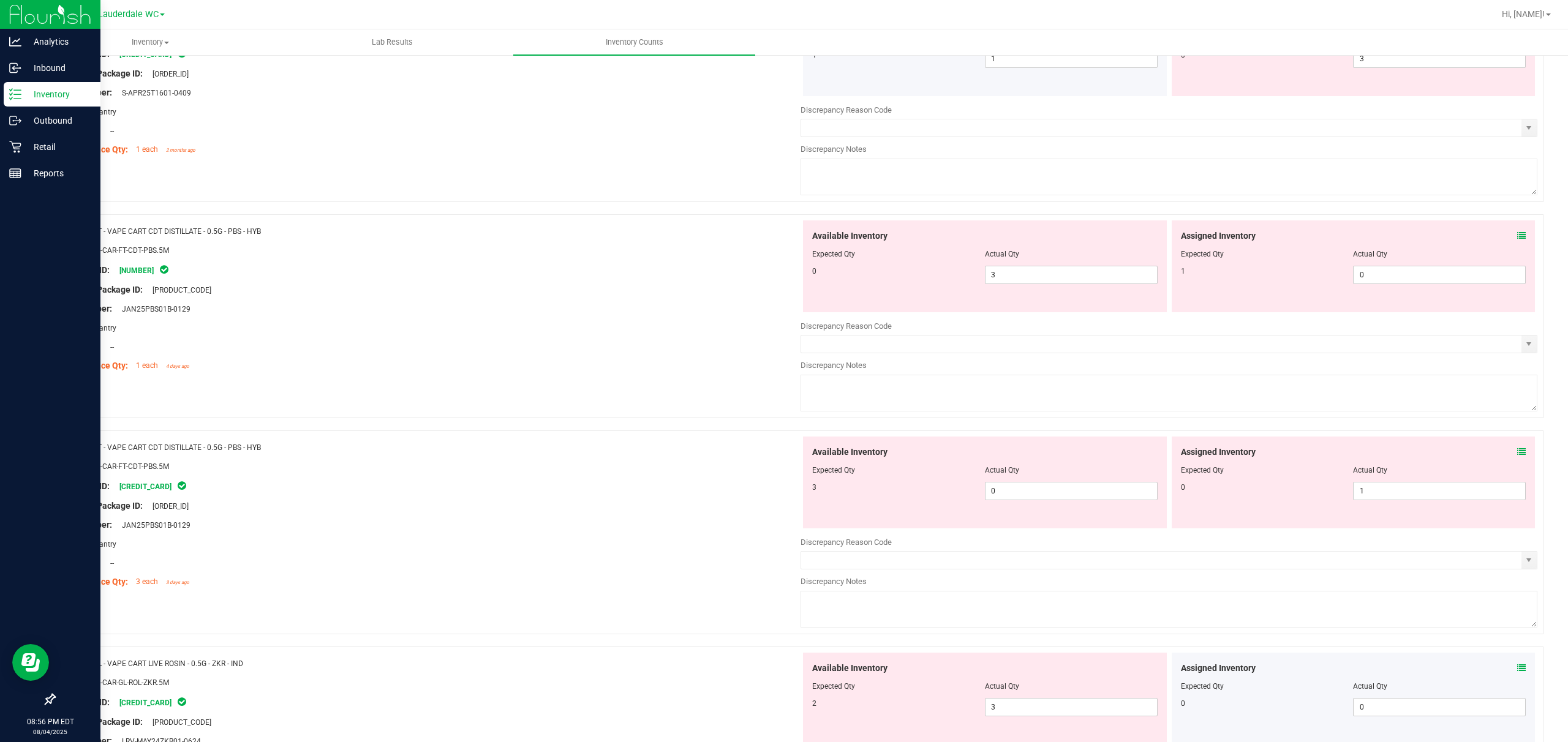 scroll, scrollTop: 1925, scrollLeft: 0, axis: vertical 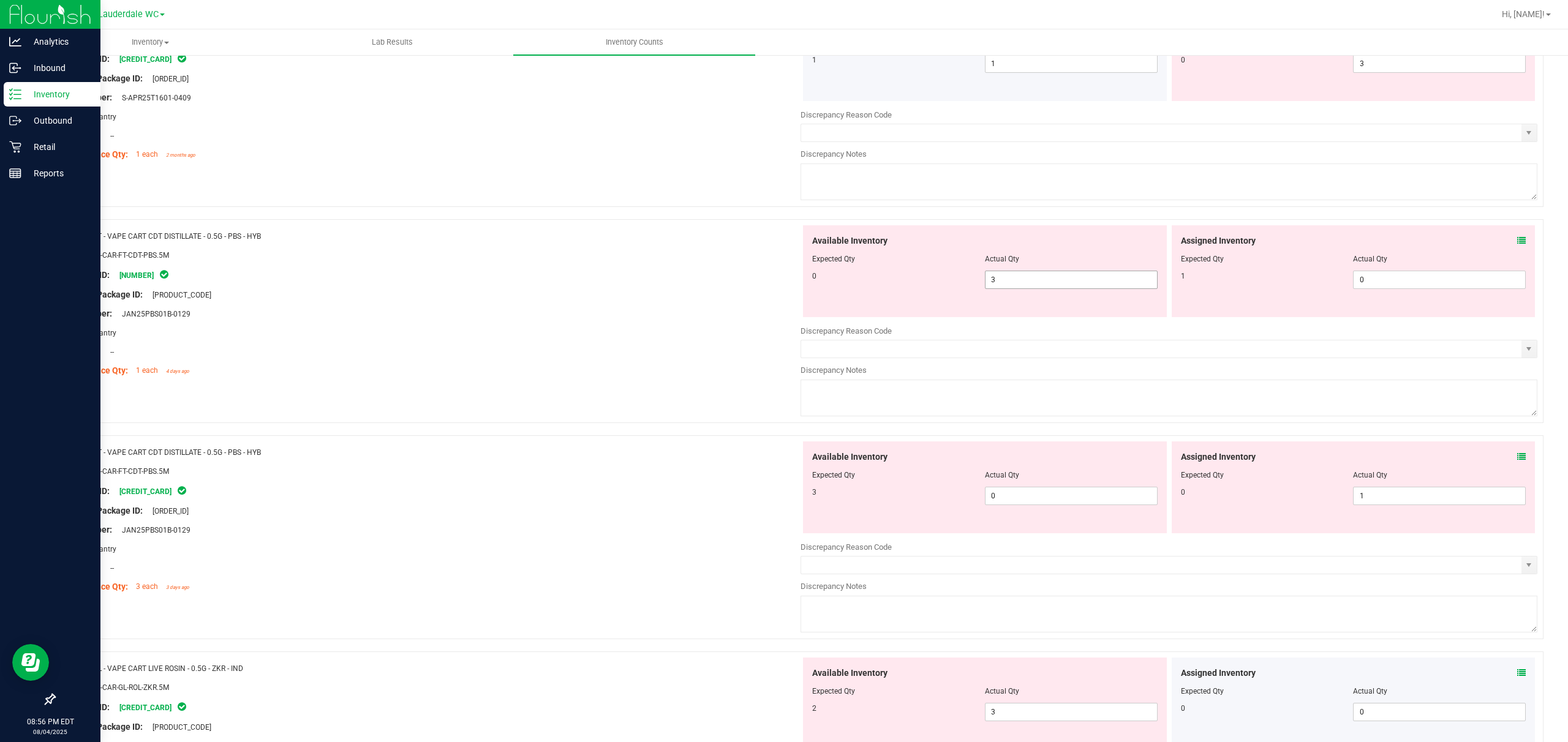 click on "3 3" at bounding box center (1071, 280) 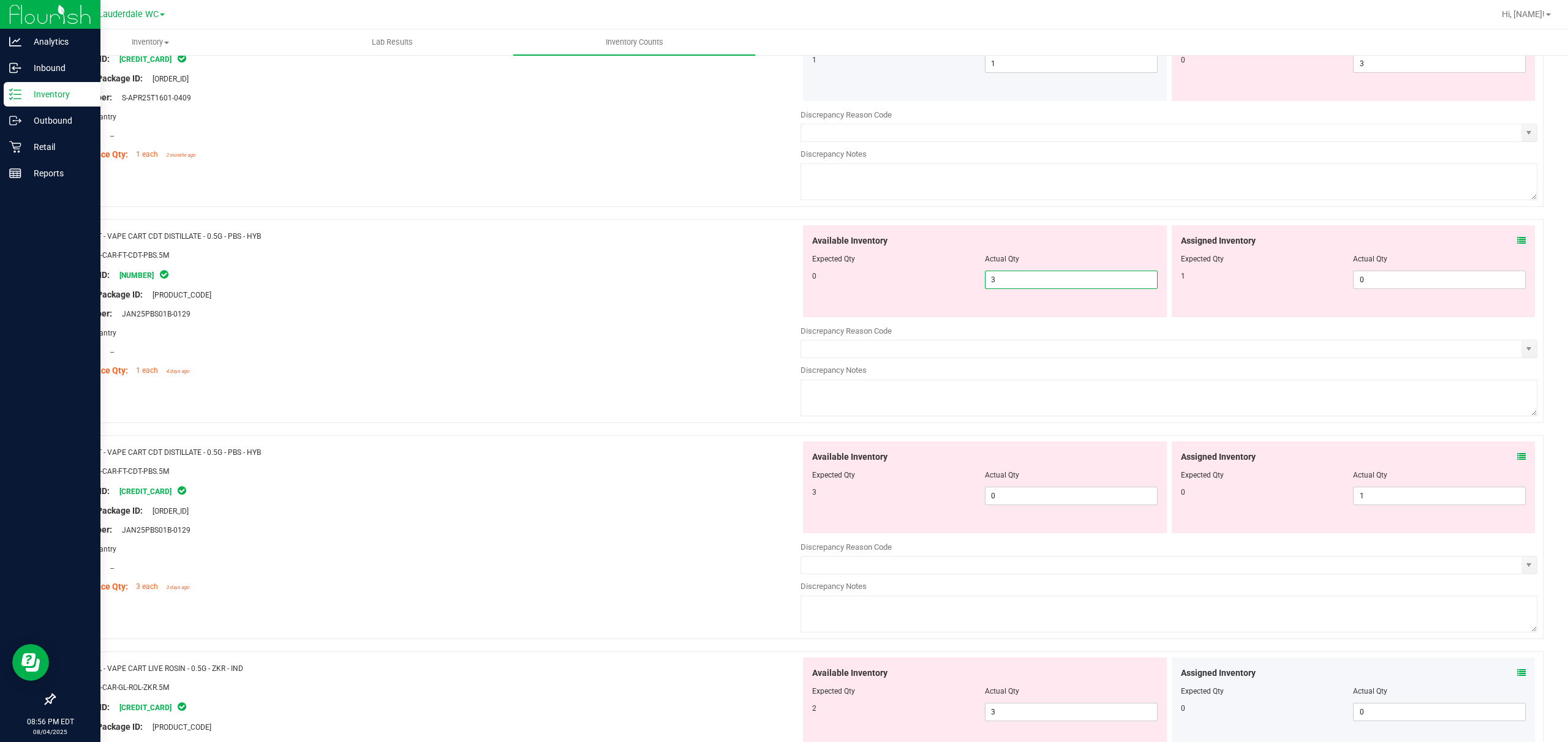 click on "3" at bounding box center (1071, 280) 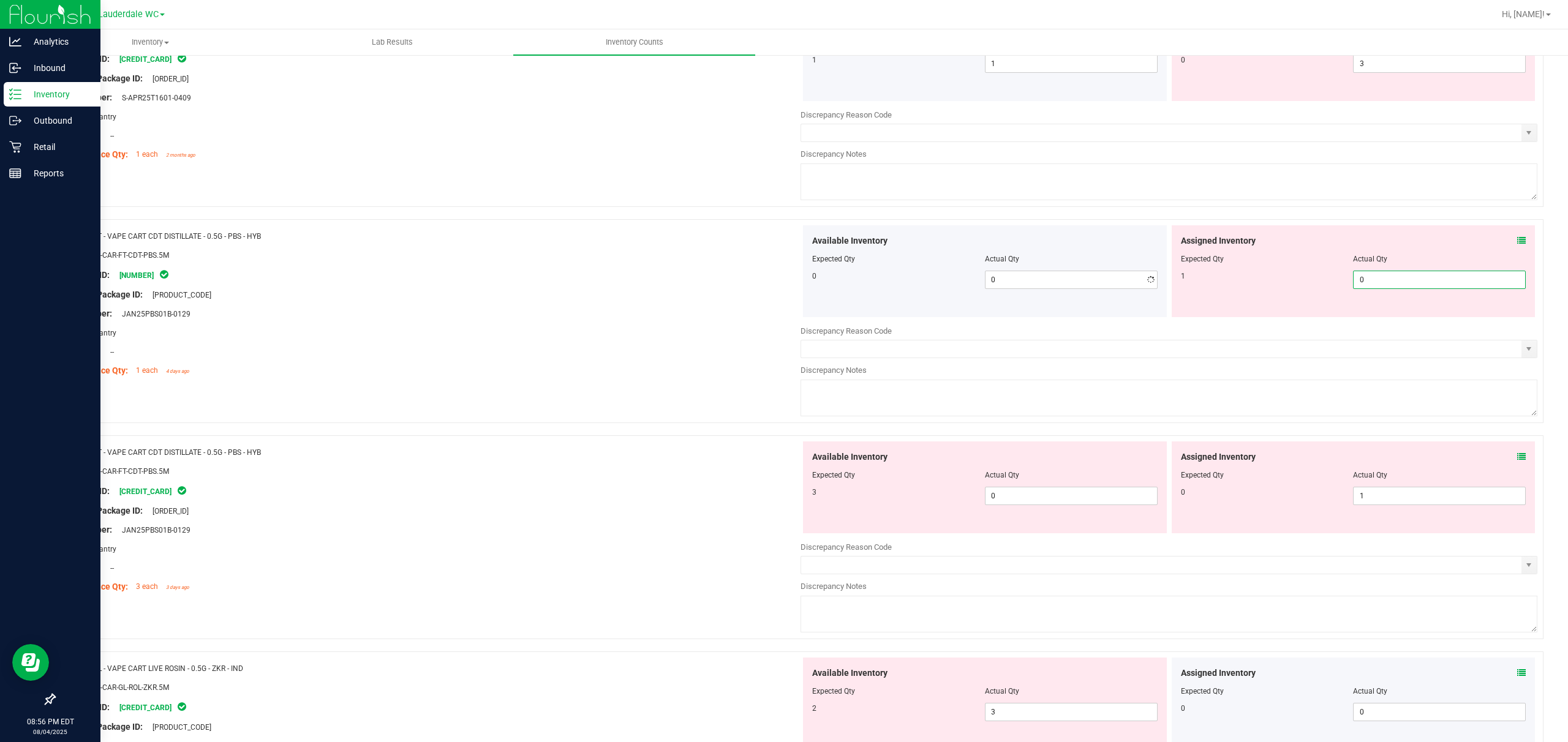 click on "0 0" at bounding box center [1439, 280] 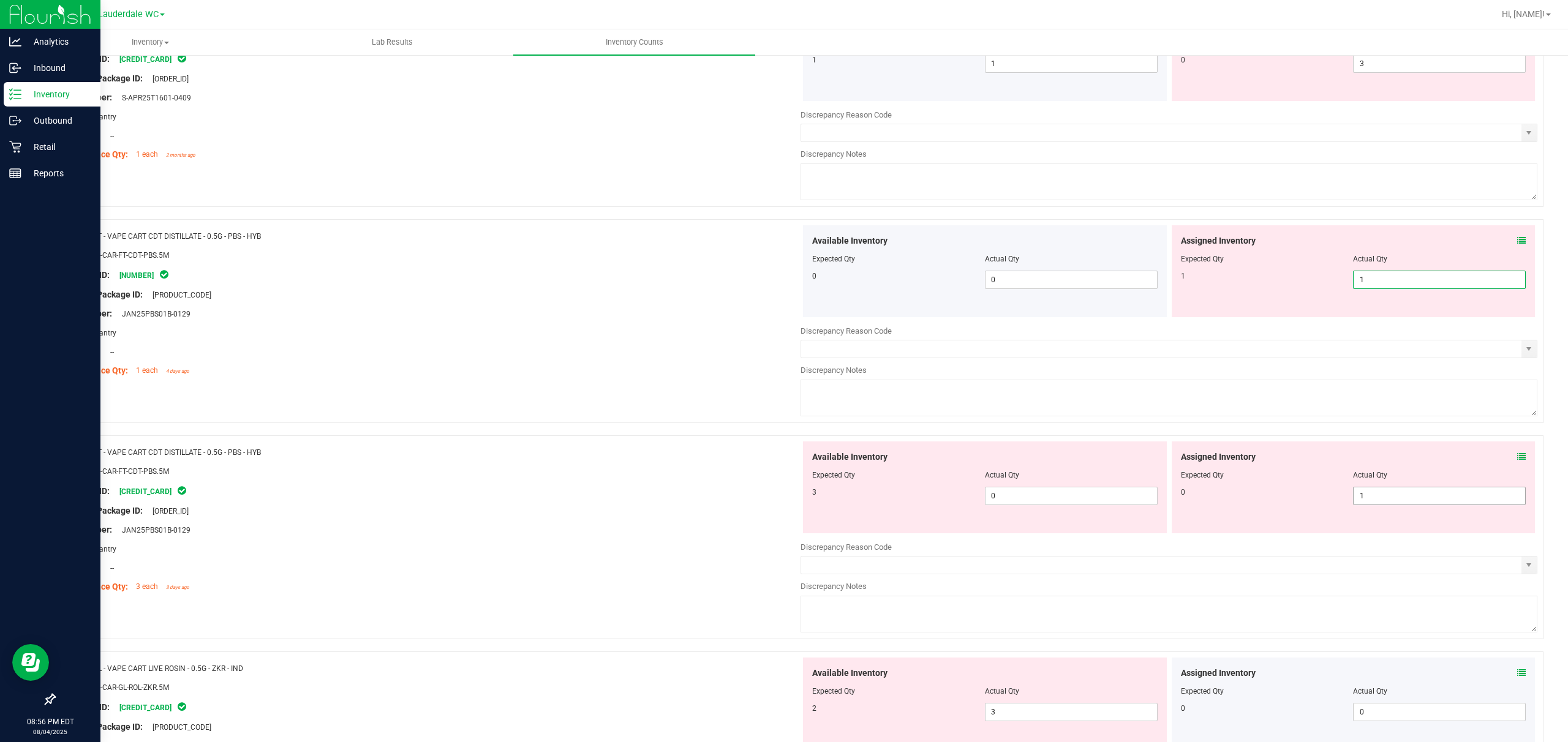 click on "Available Inventory
Expected Qty
Actual Qty
3
0 0" at bounding box center [1169, 538] 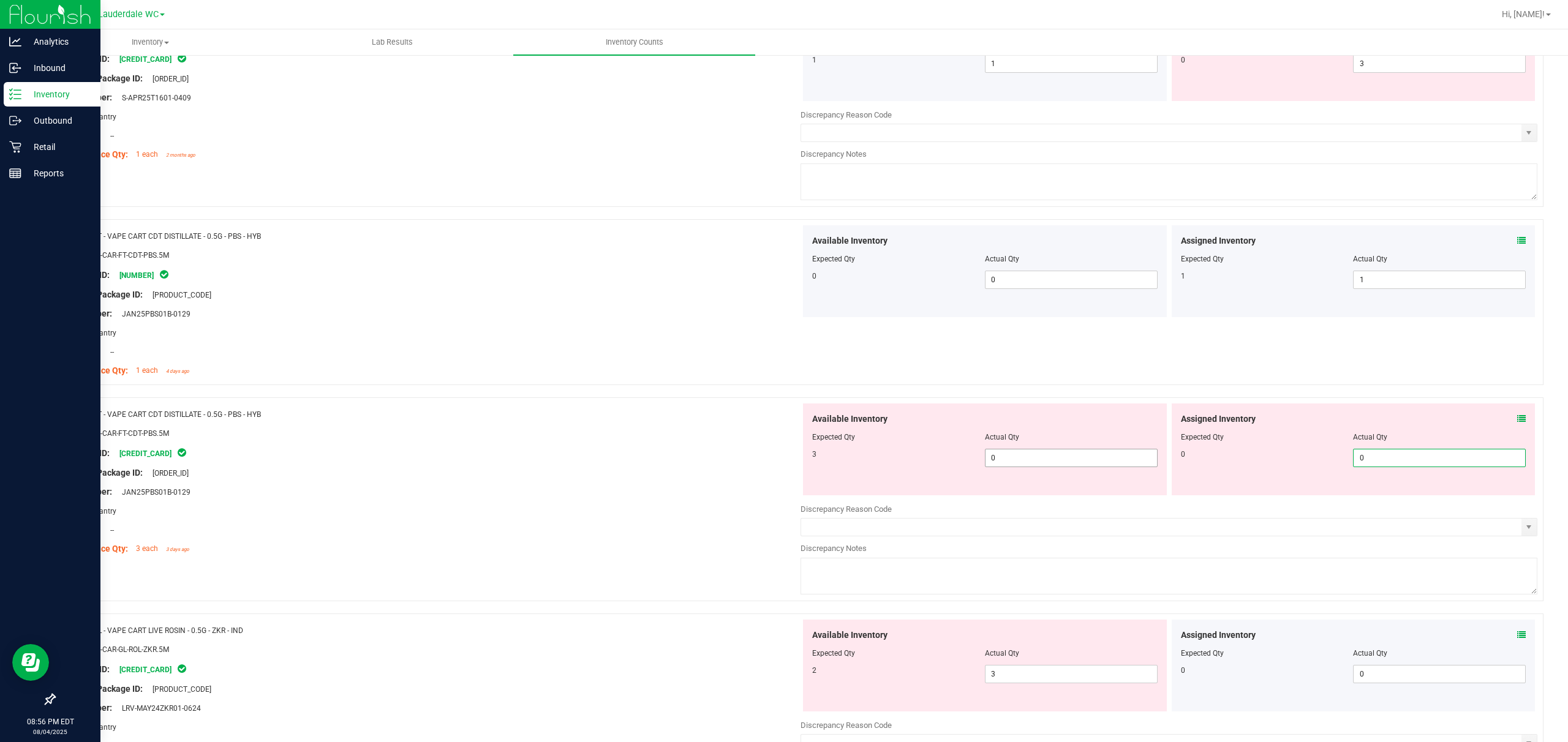 click on "0 0" at bounding box center (1071, 458) 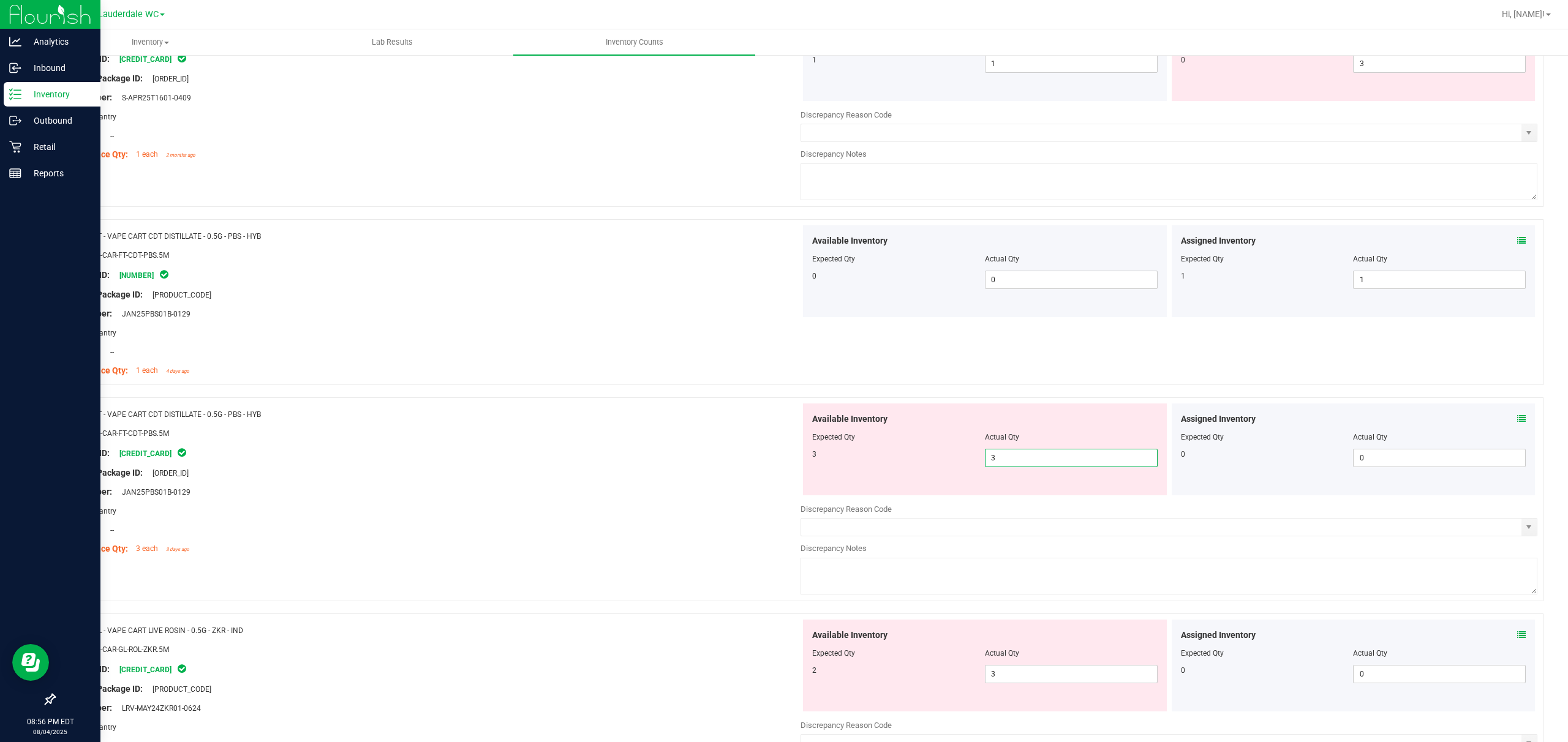 click at bounding box center (985, 429) 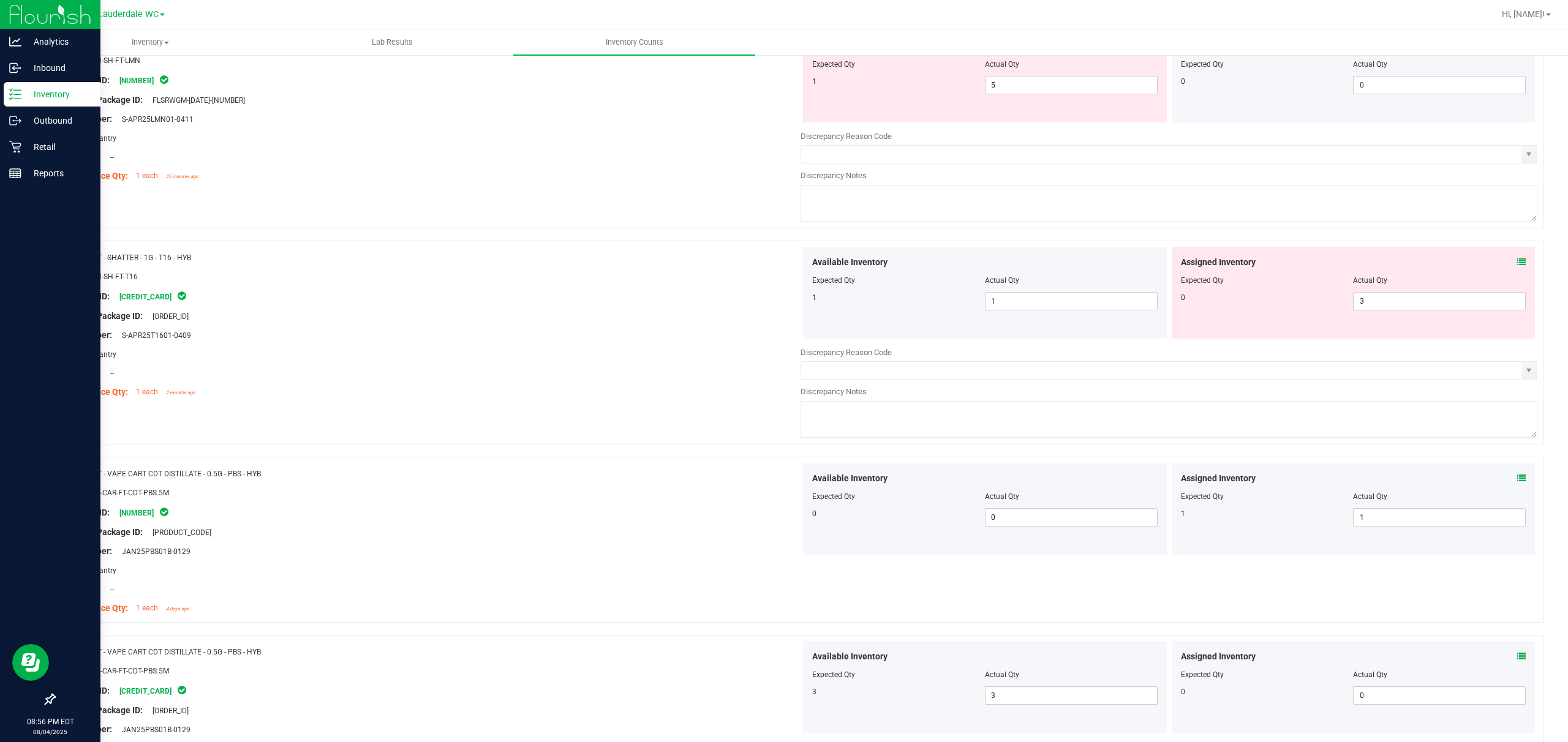 scroll, scrollTop: 1435, scrollLeft: 0, axis: vertical 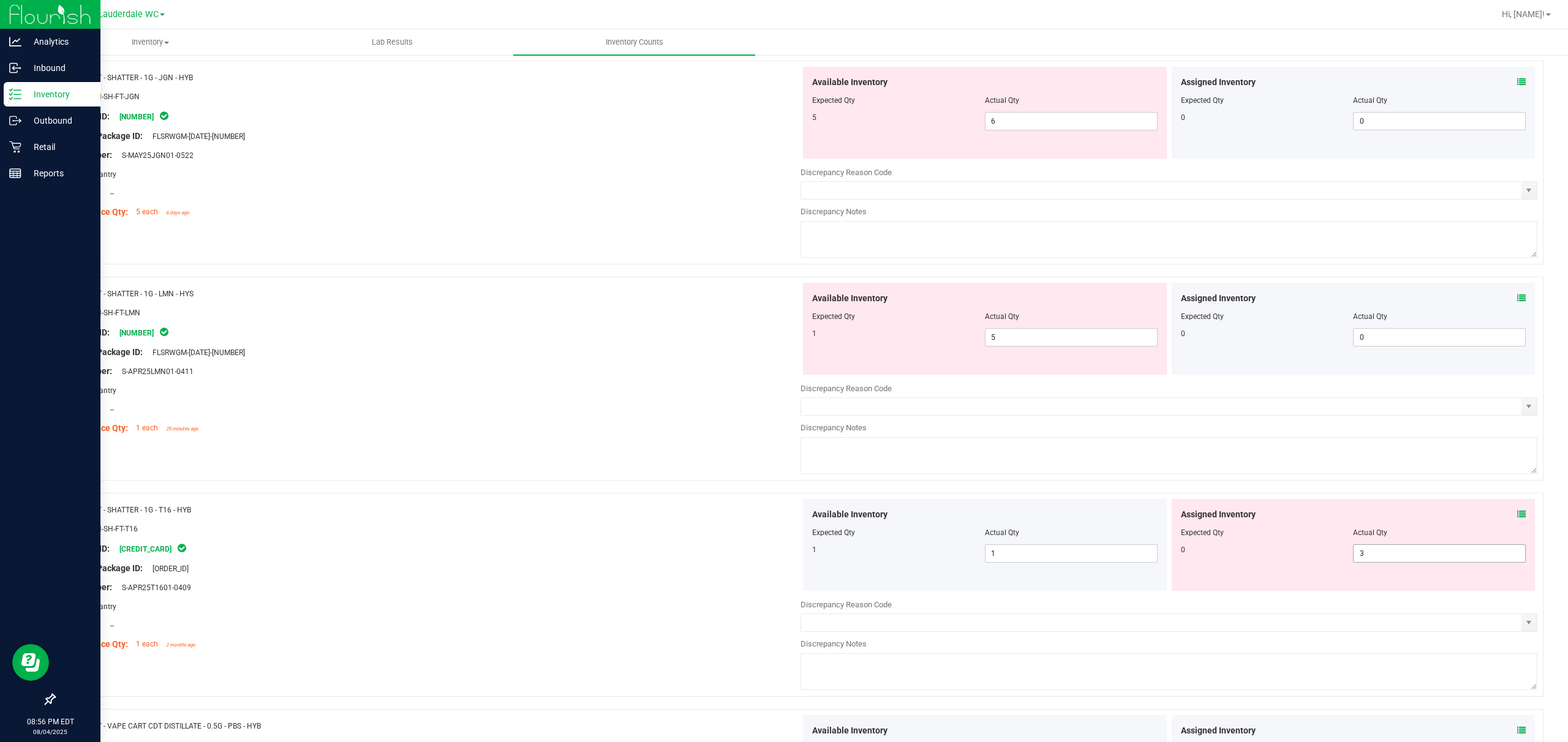 click on "3 3" at bounding box center (1439, 553) 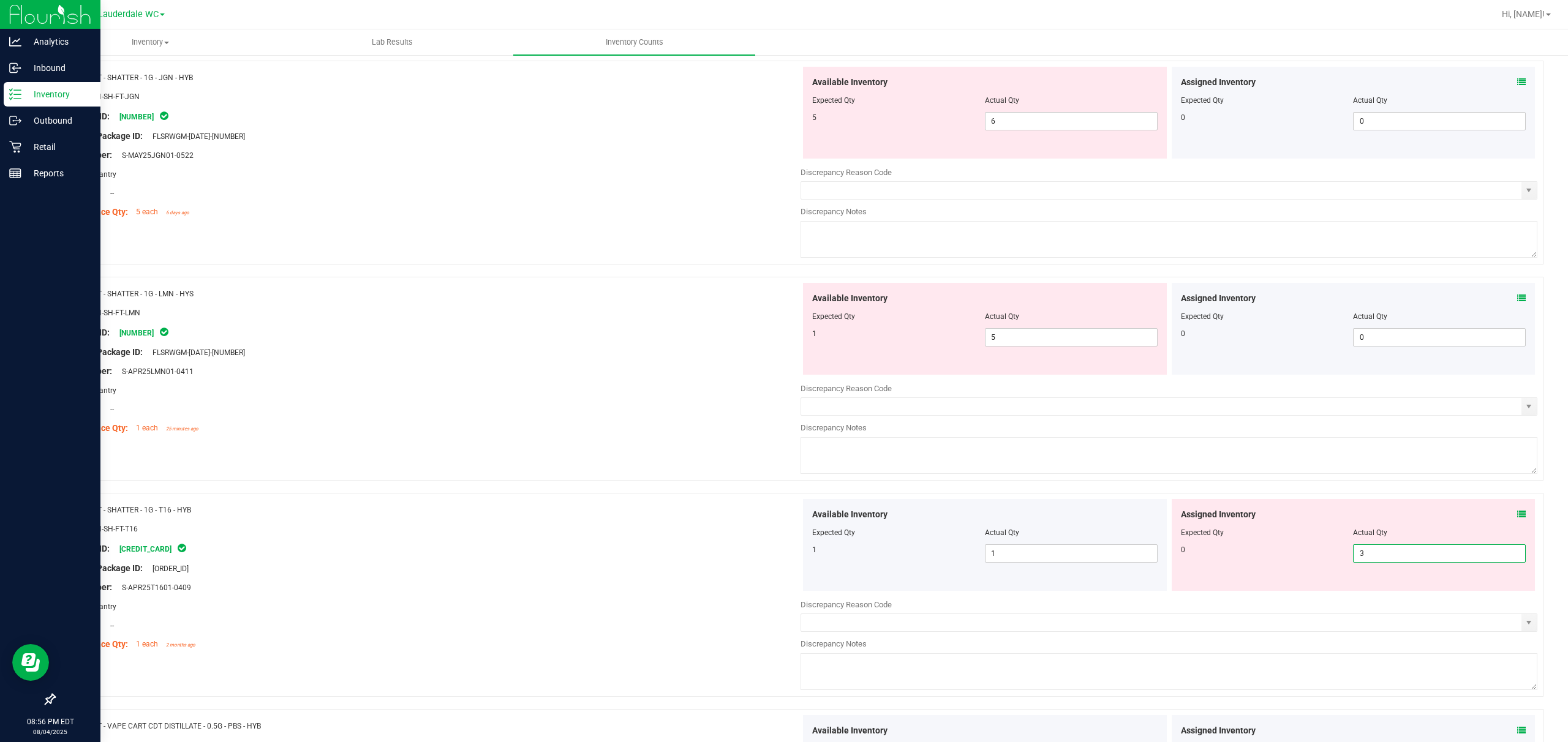 click on "3" at bounding box center [1439, 553] 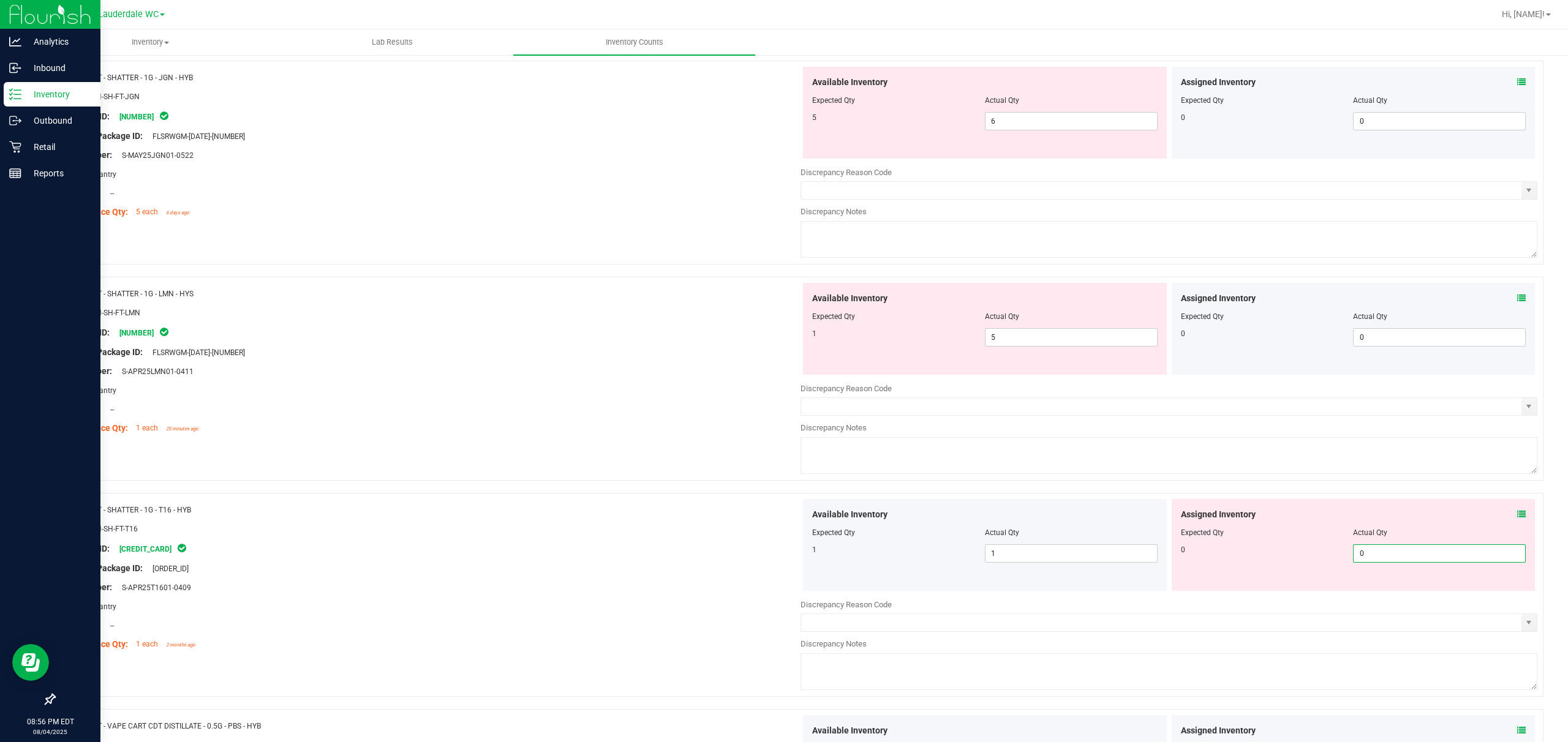 click on "0
0 0" at bounding box center [1354, 553] 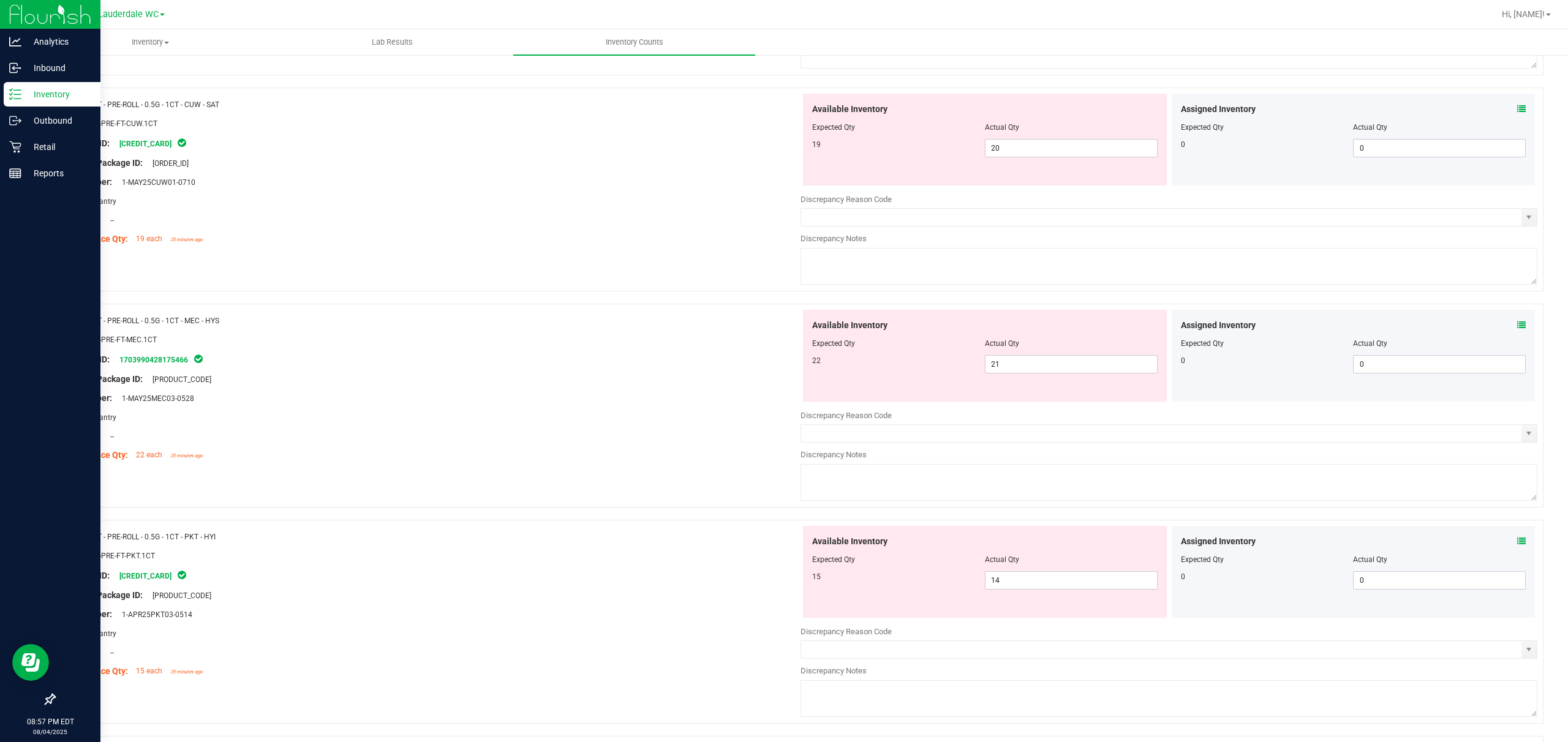 scroll, scrollTop: 0, scrollLeft: 0, axis: both 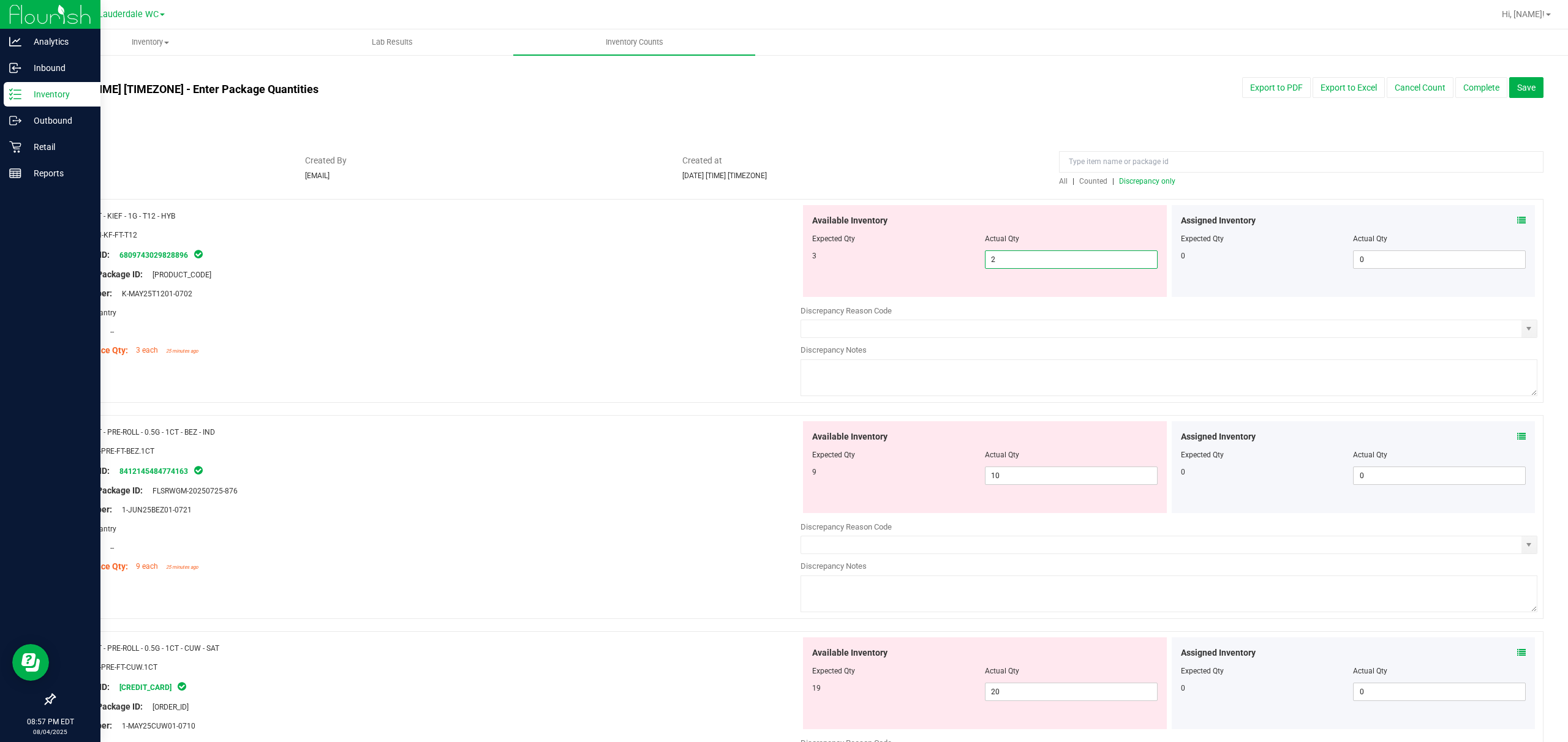 click on "2 2" at bounding box center [1071, 260] 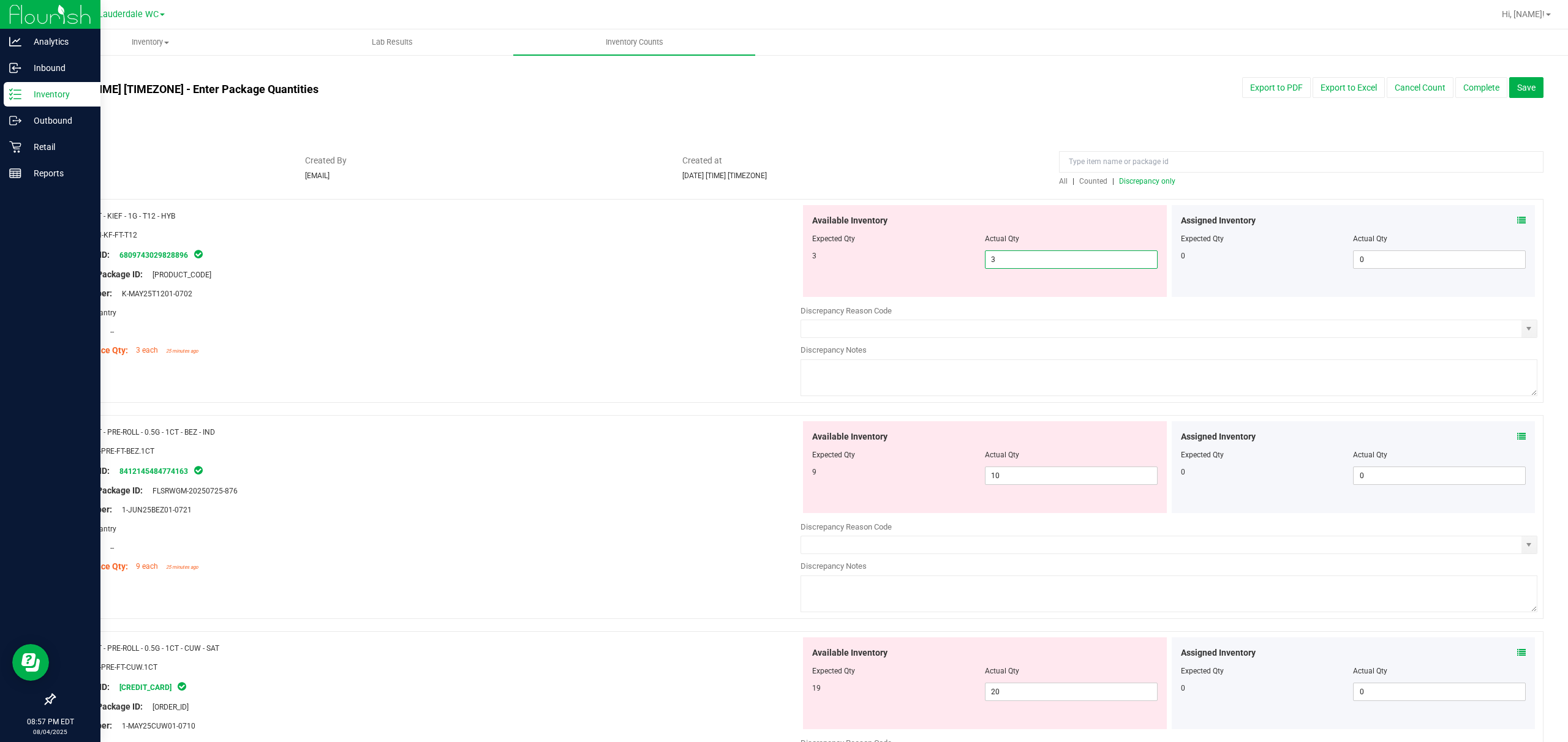 click on "3
3 3" at bounding box center [985, 260] 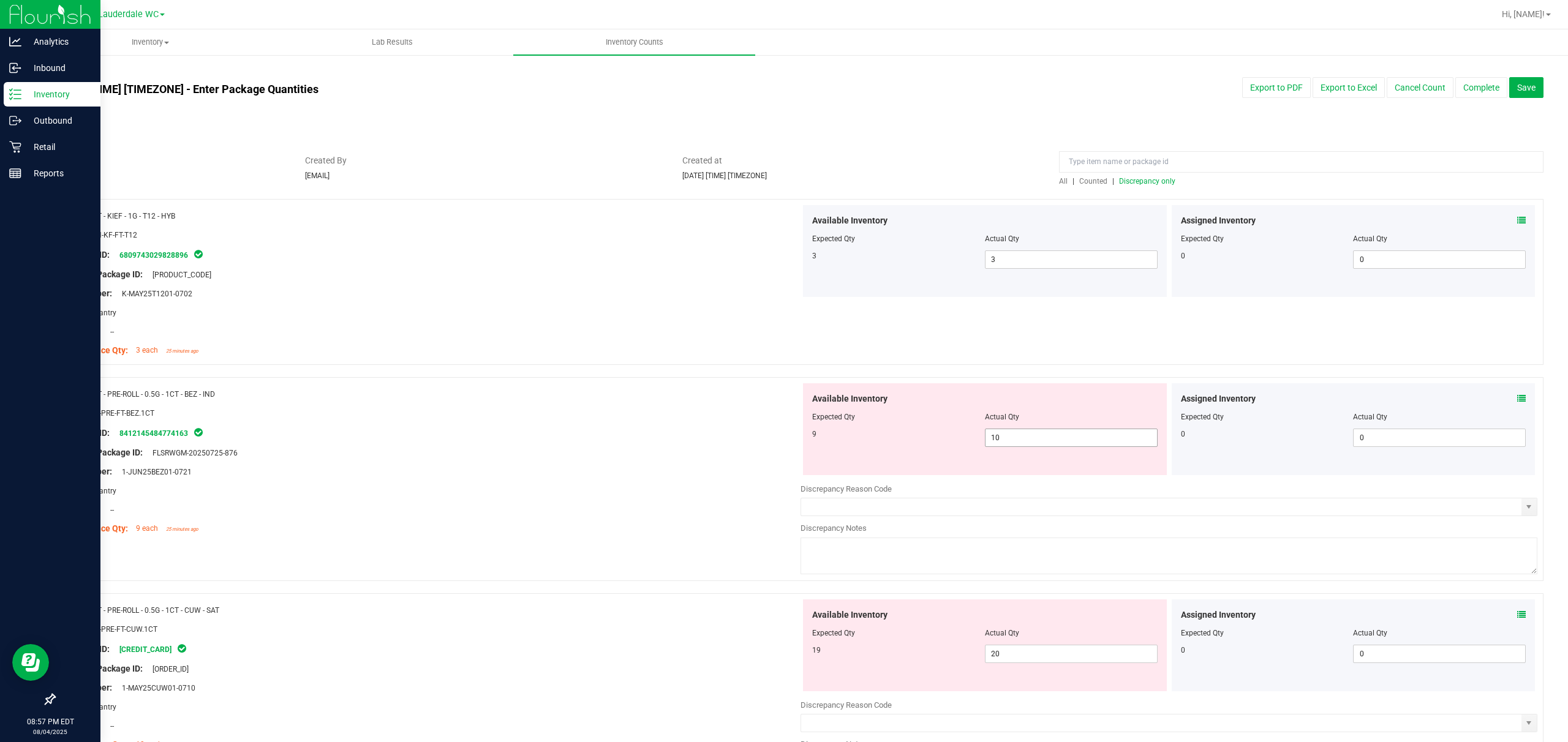 click on "10 10" at bounding box center (1071, 438) 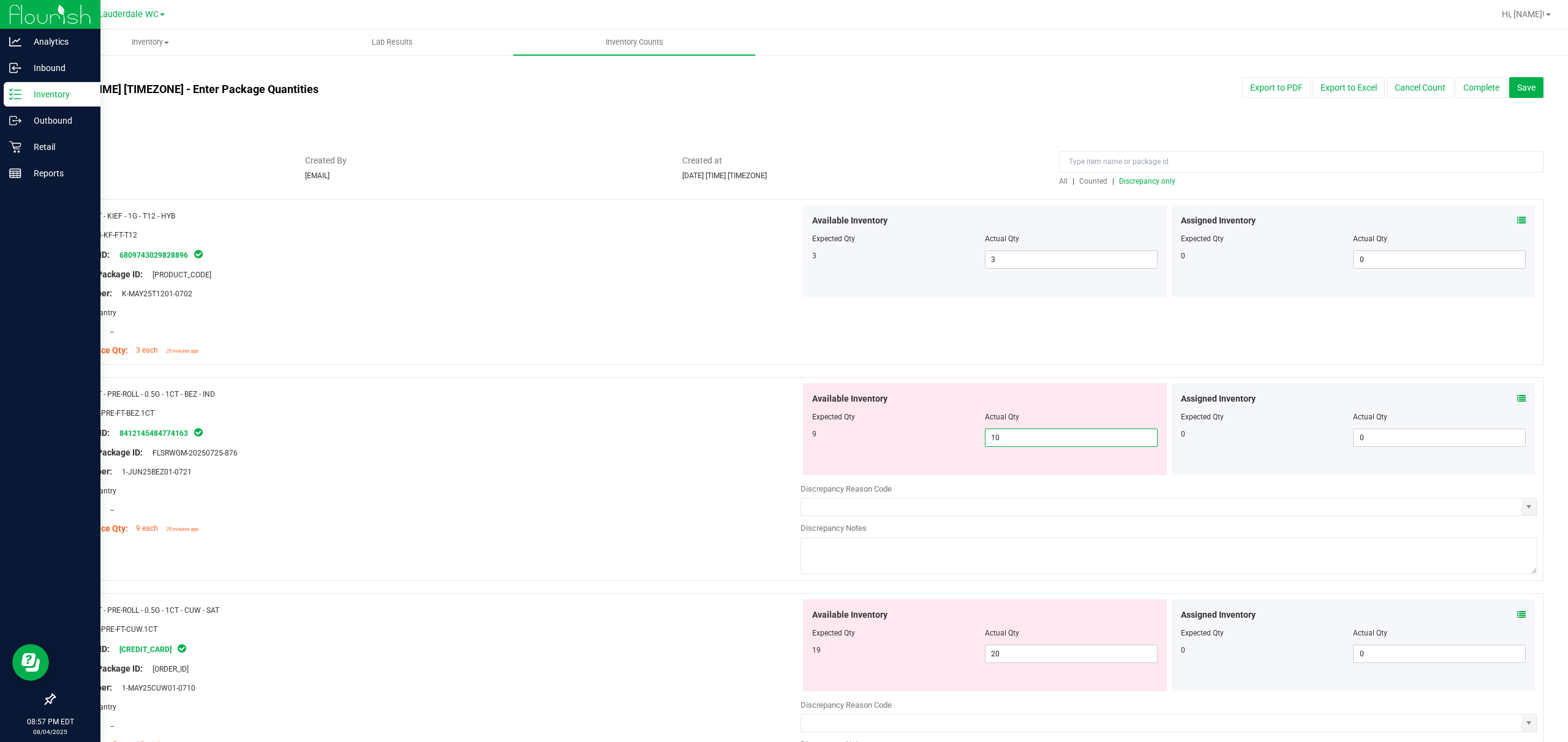 click on "10" at bounding box center [1071, 438] 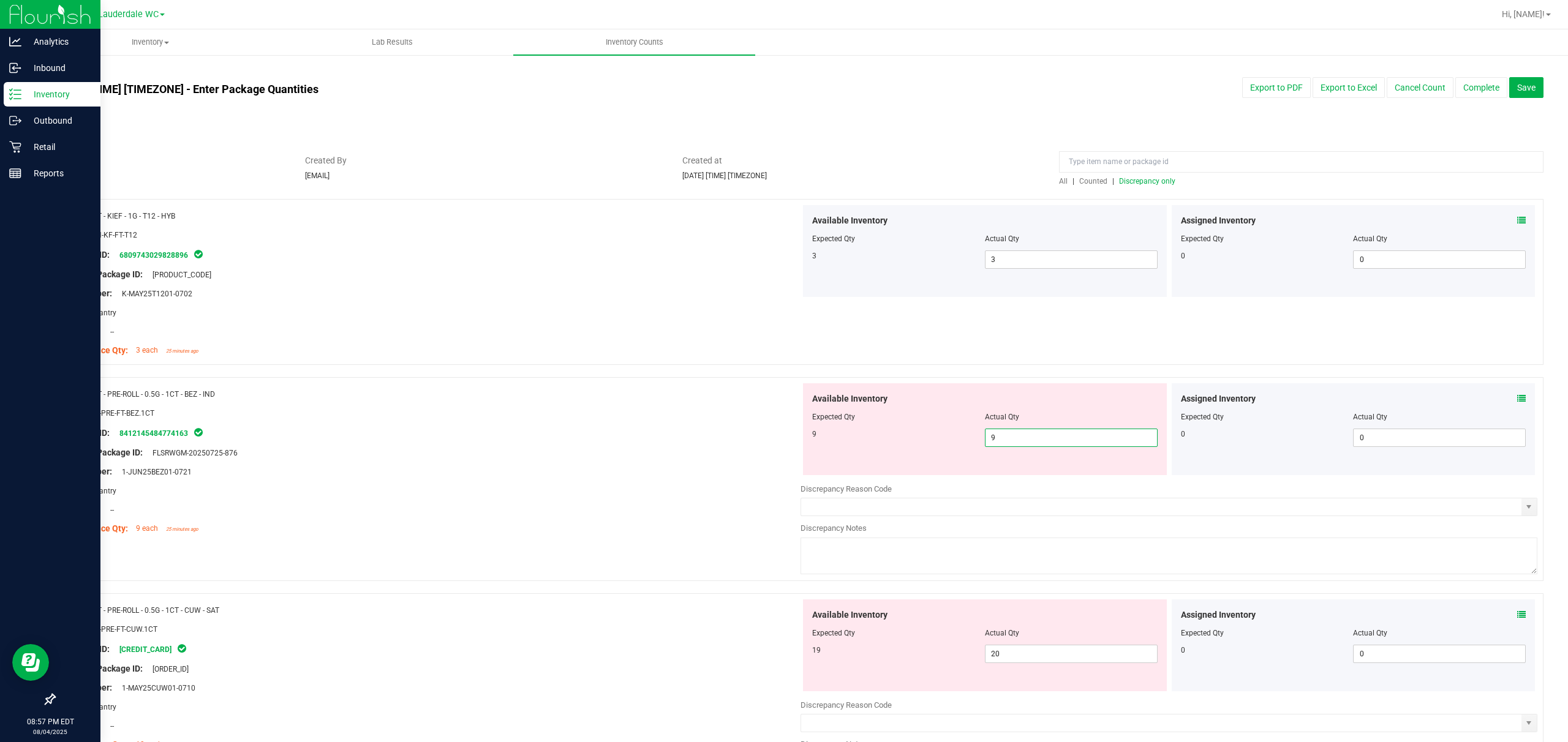 click on "Available Inventory
Expected Qty
Actual Qty
9
9 9" at bounding box center (985, 429) 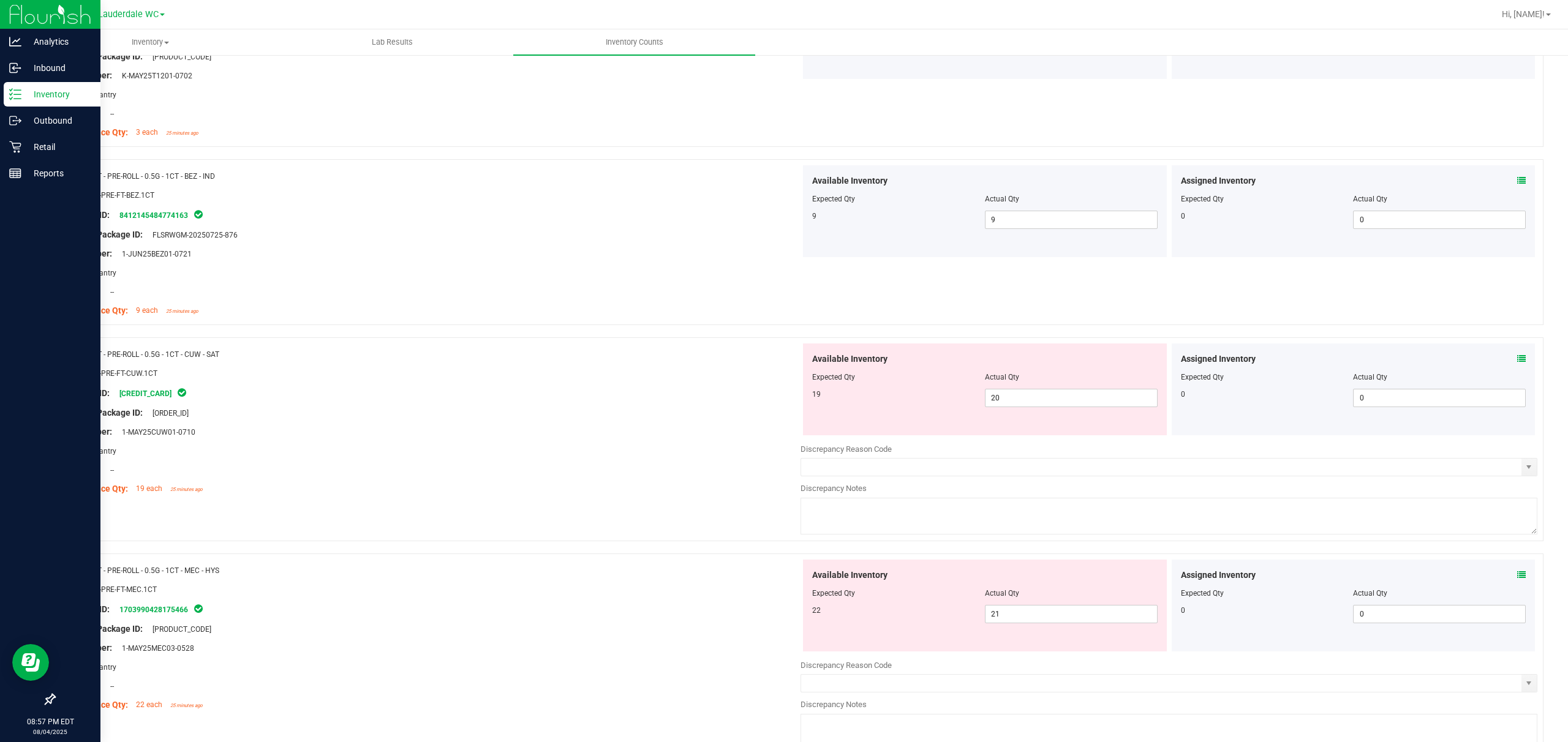 scroll, scrollTop: 326, scrollLeft: 0, axis: vertical 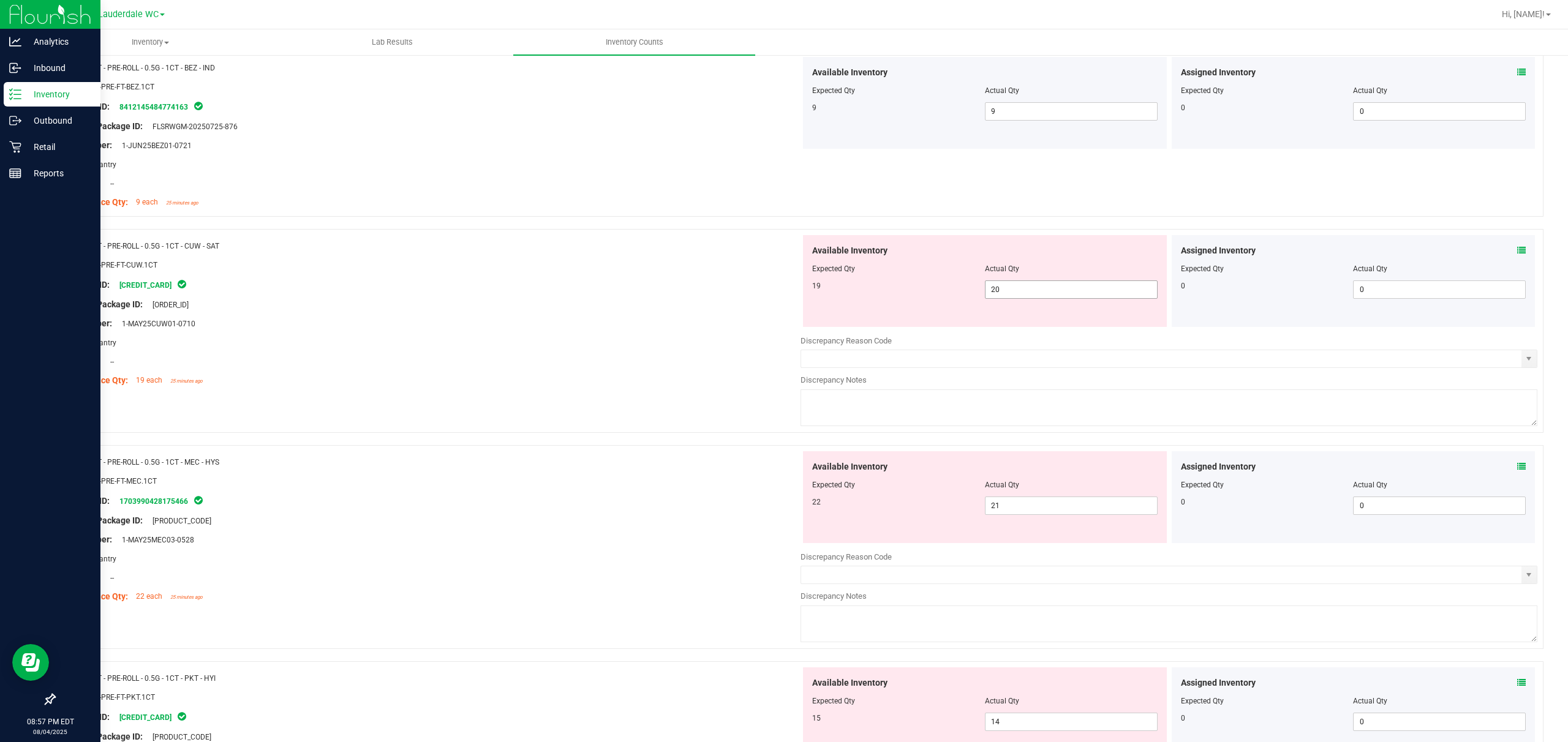 click on "20 20" at bounding box center (1071, 290) 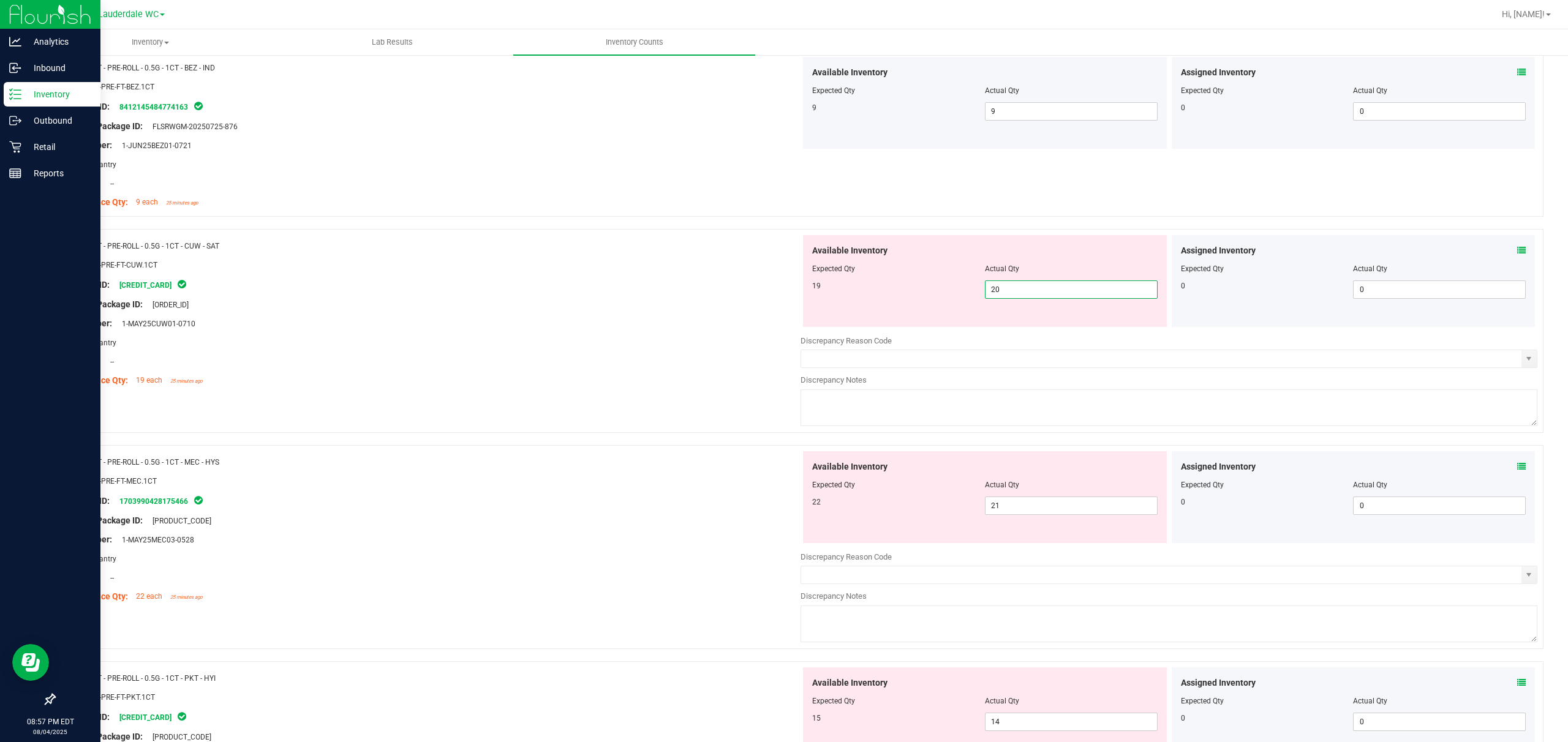 click on "20" at bounding box center [1071, 290] 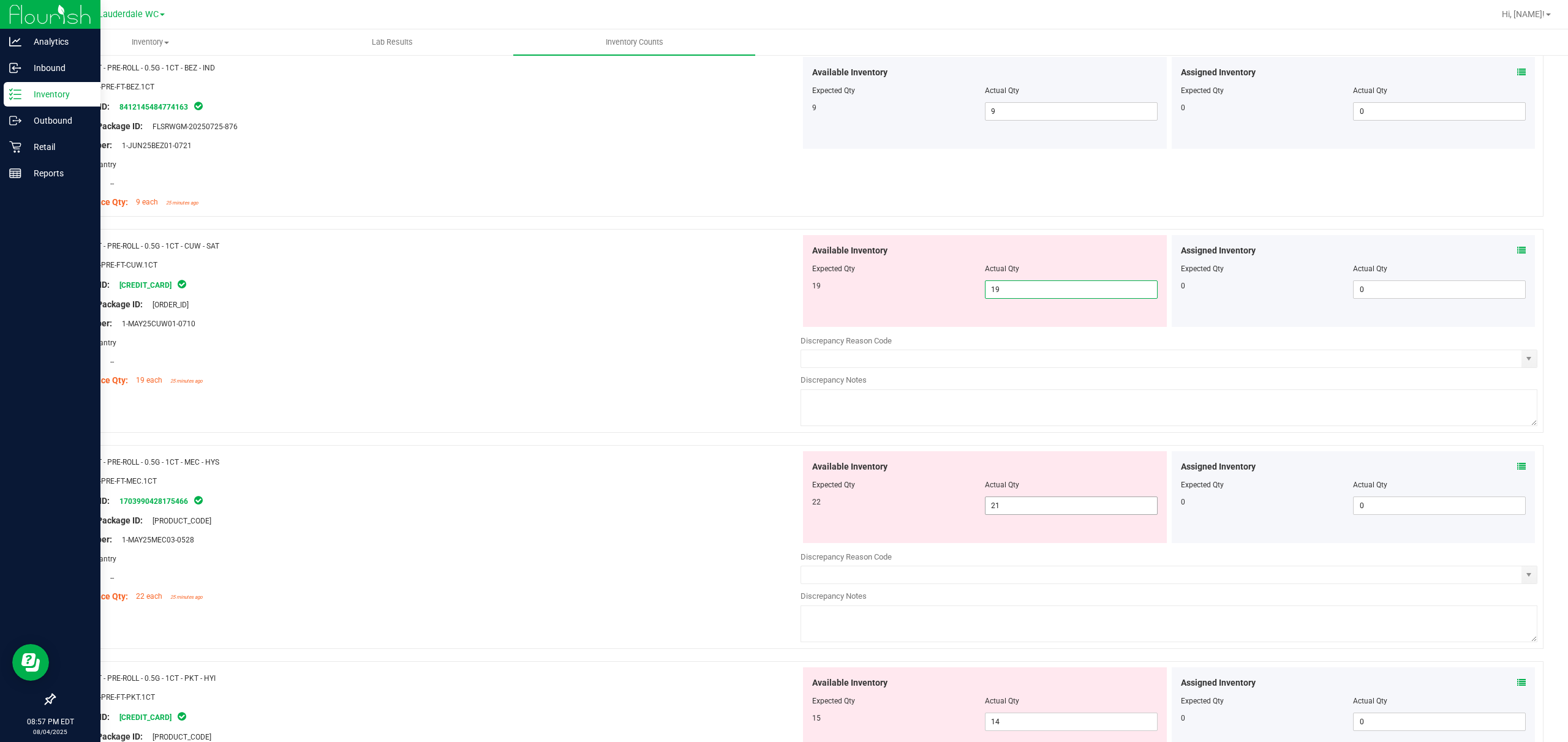 click on "Available Inventory
Expected Qty
Actual Qty
22
21 21" at bounding box center [985, 497] 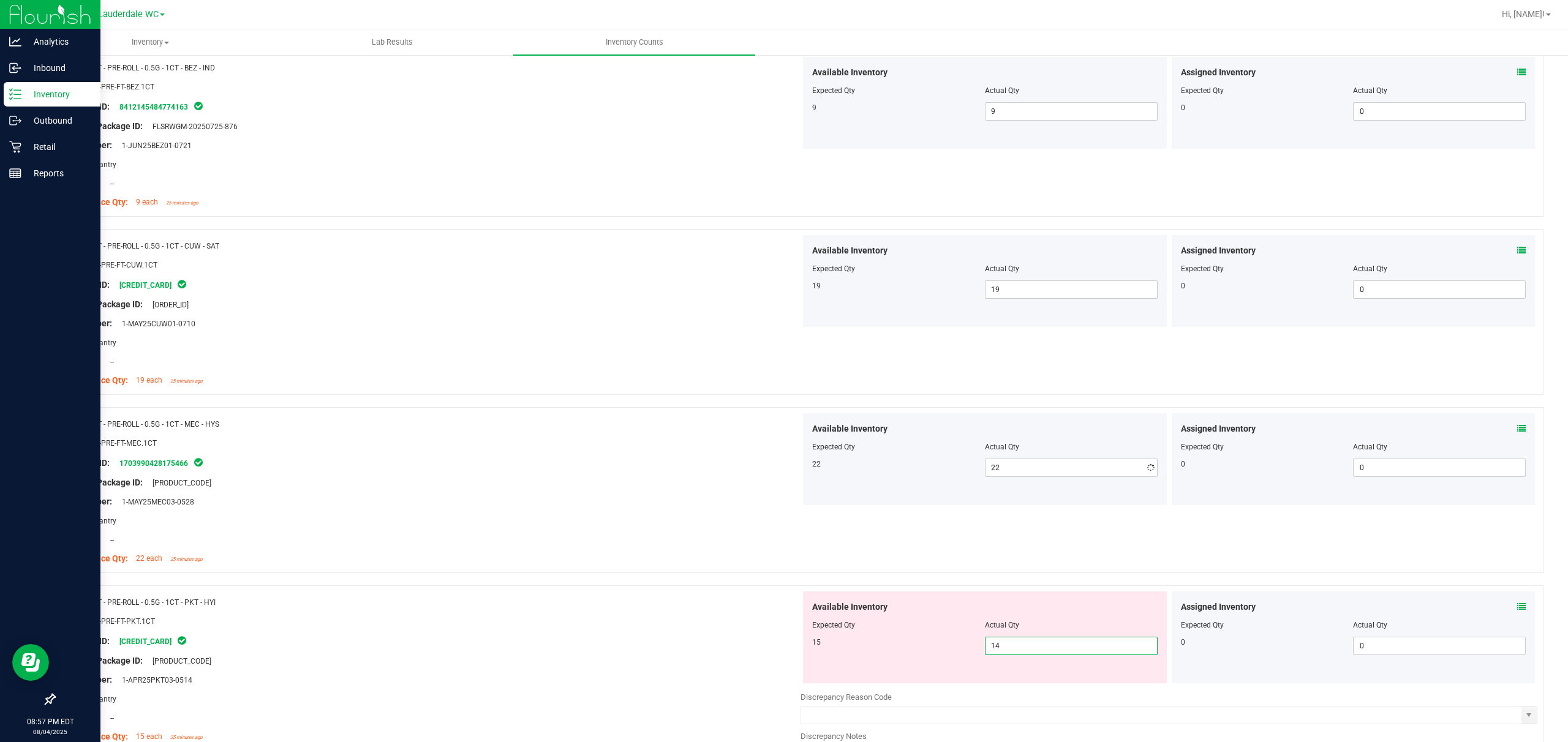 click on "Available Inventory
Expected Qty
Actual Qty
15
14 14" at bounding box center (985, 637) 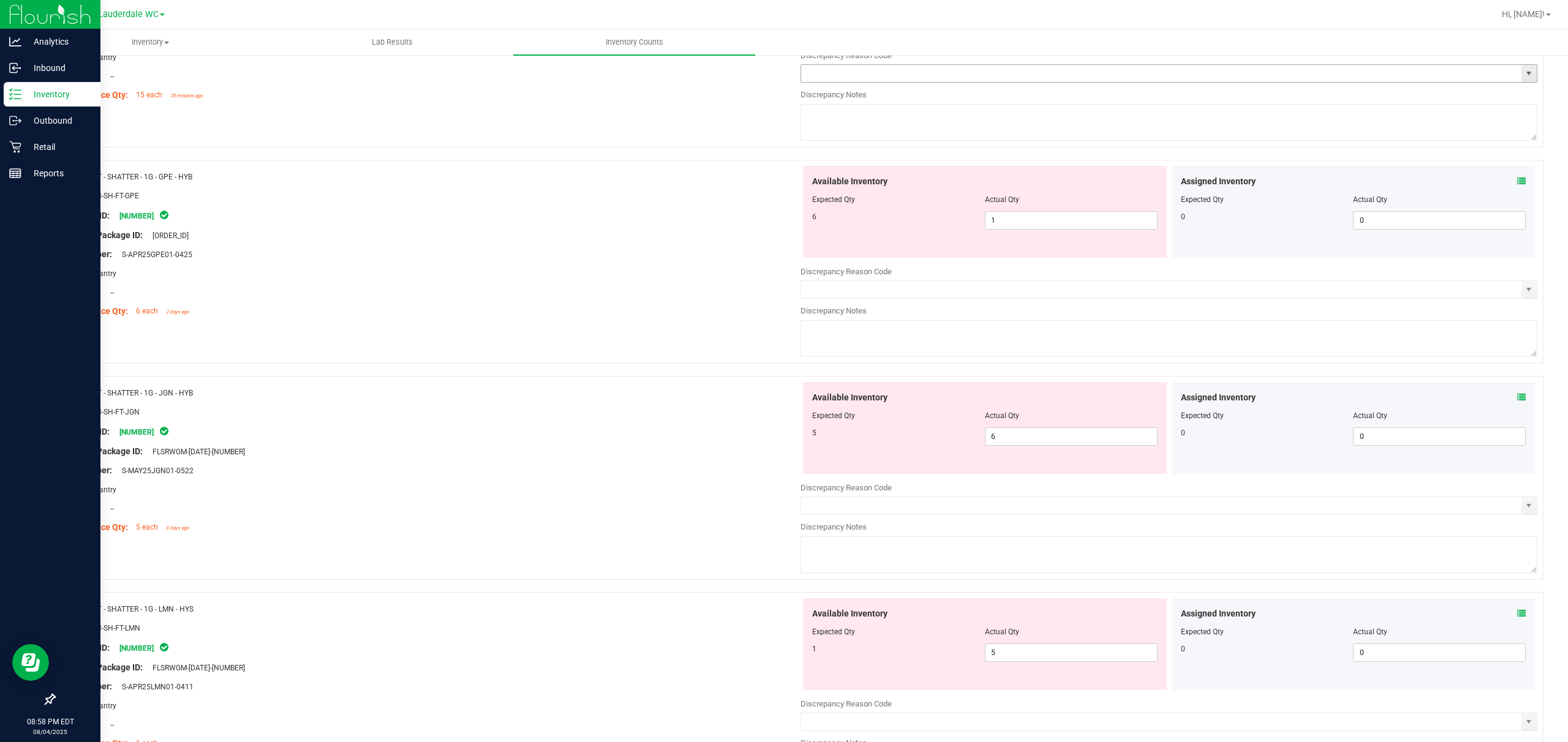 scroll, scrollTop: 967, scrollLeft: 0, axis: vertical 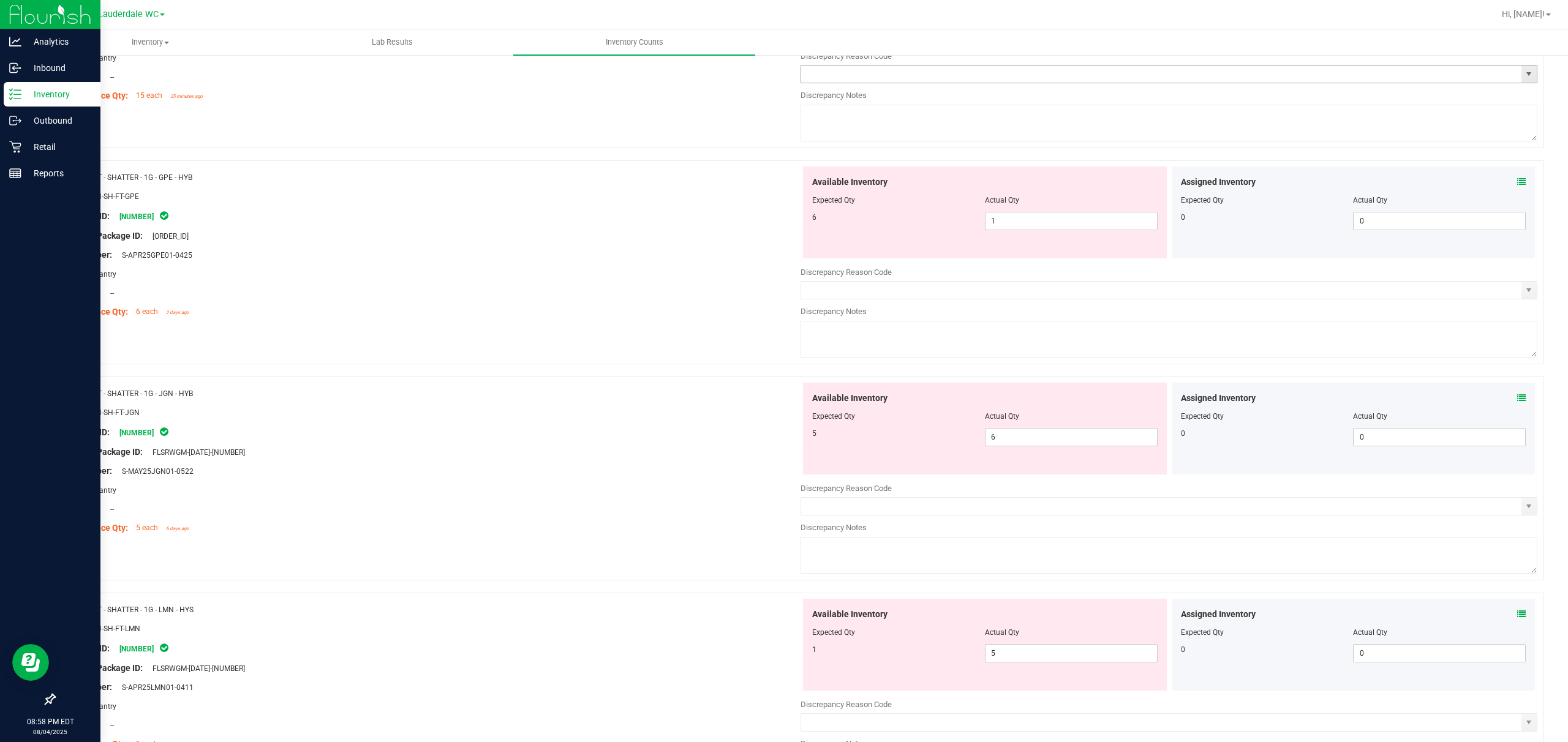 click on "Available Inventory
Expected Qty
Actual Qty
6
1 1" at bounding box center (985, 212) 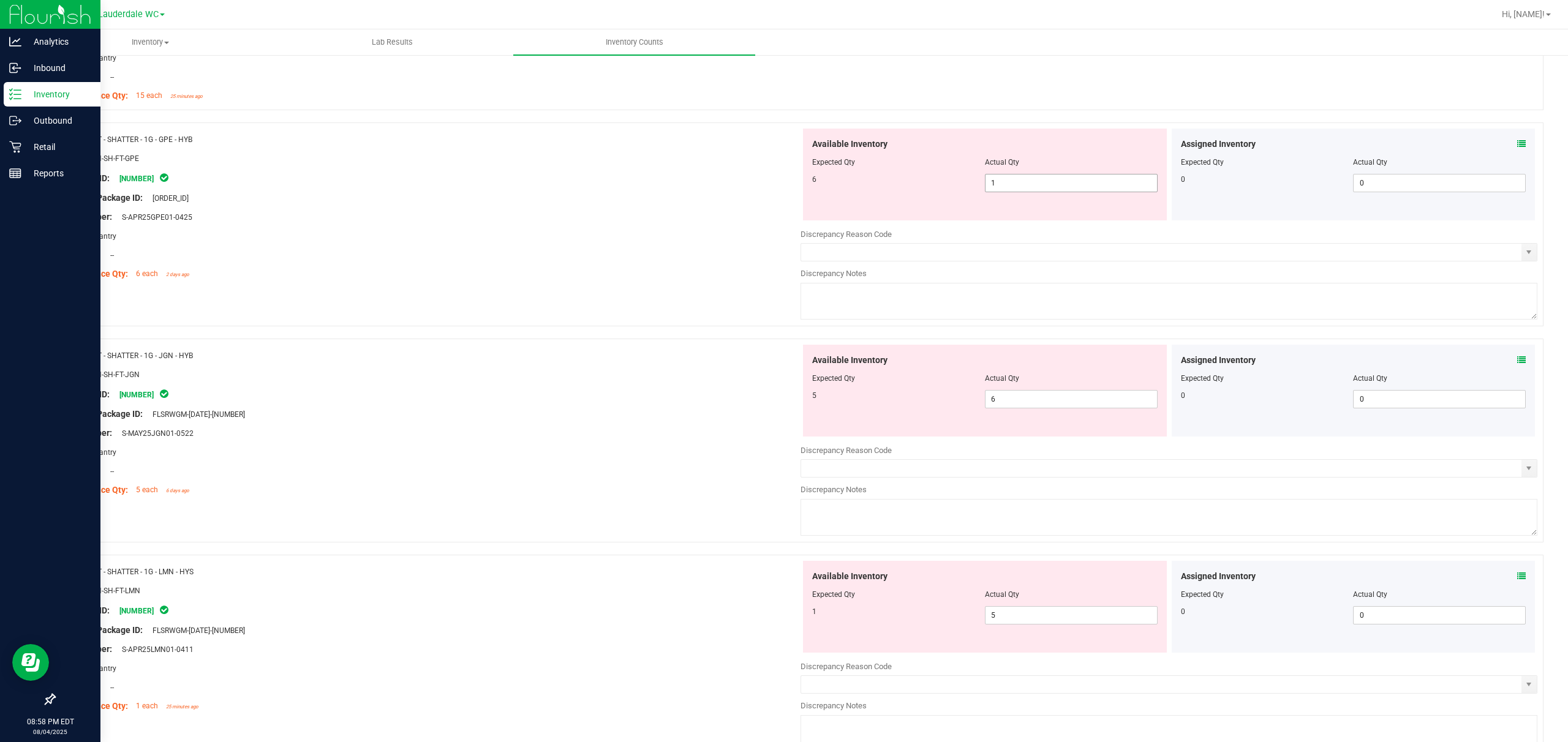 click on "1 1" at bounding box center [1071, 183] 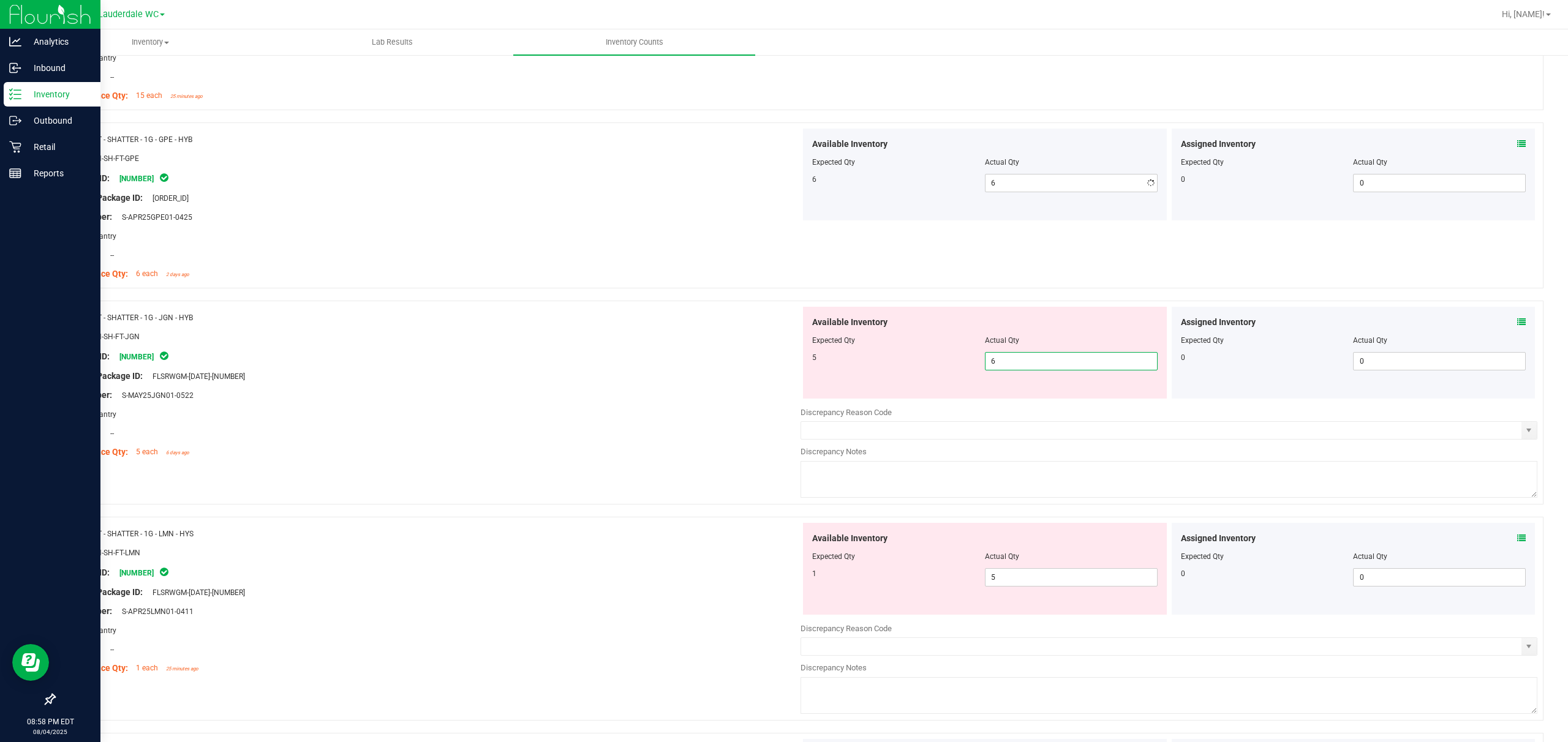 click on "Available Inventory
Expected Qty
Actual Qty
5
6 6" at bounding box center (1169, 403) 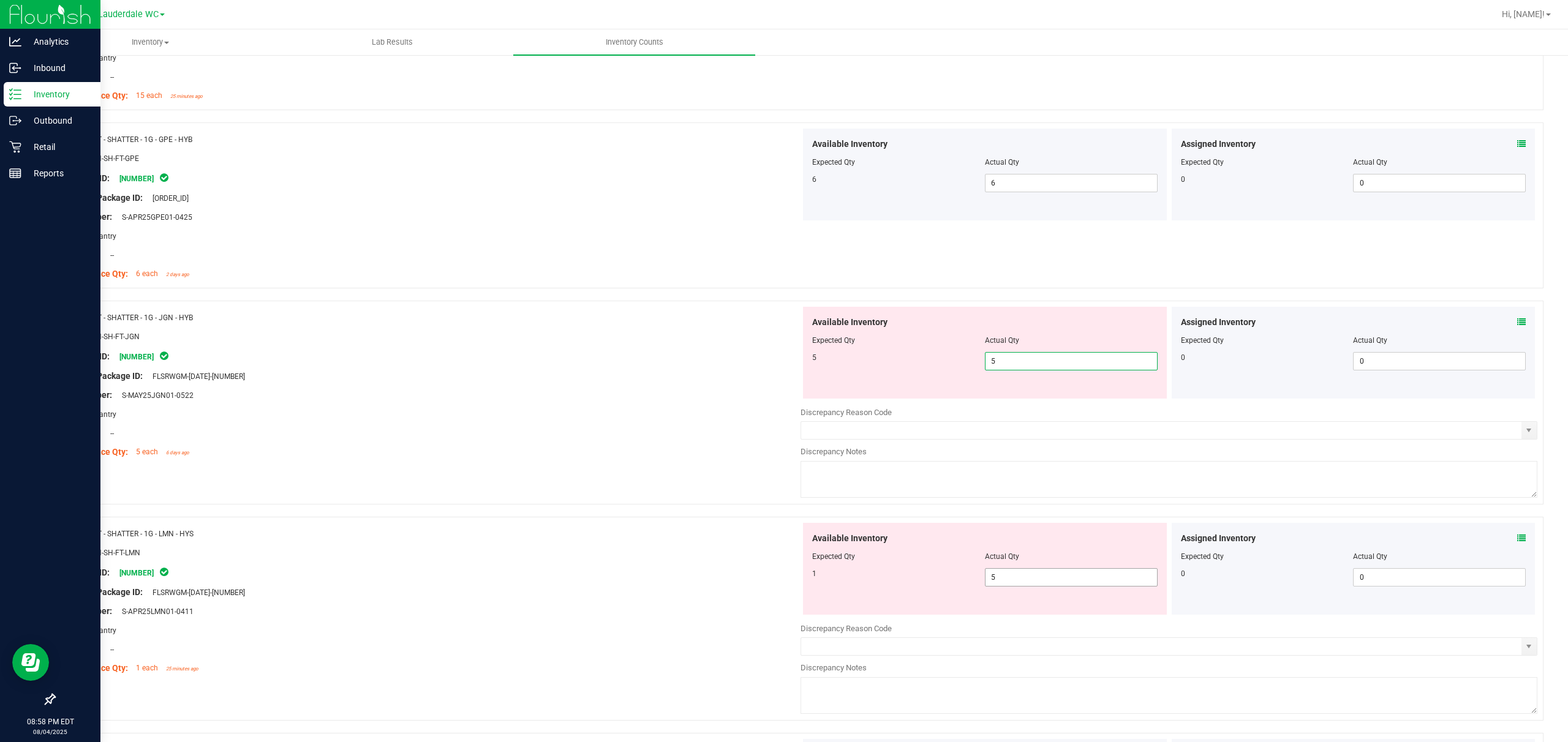 click on "Available Inventory
Expected Qty
Actual Qty
1
5 5" at bounding box center [1169, 620] 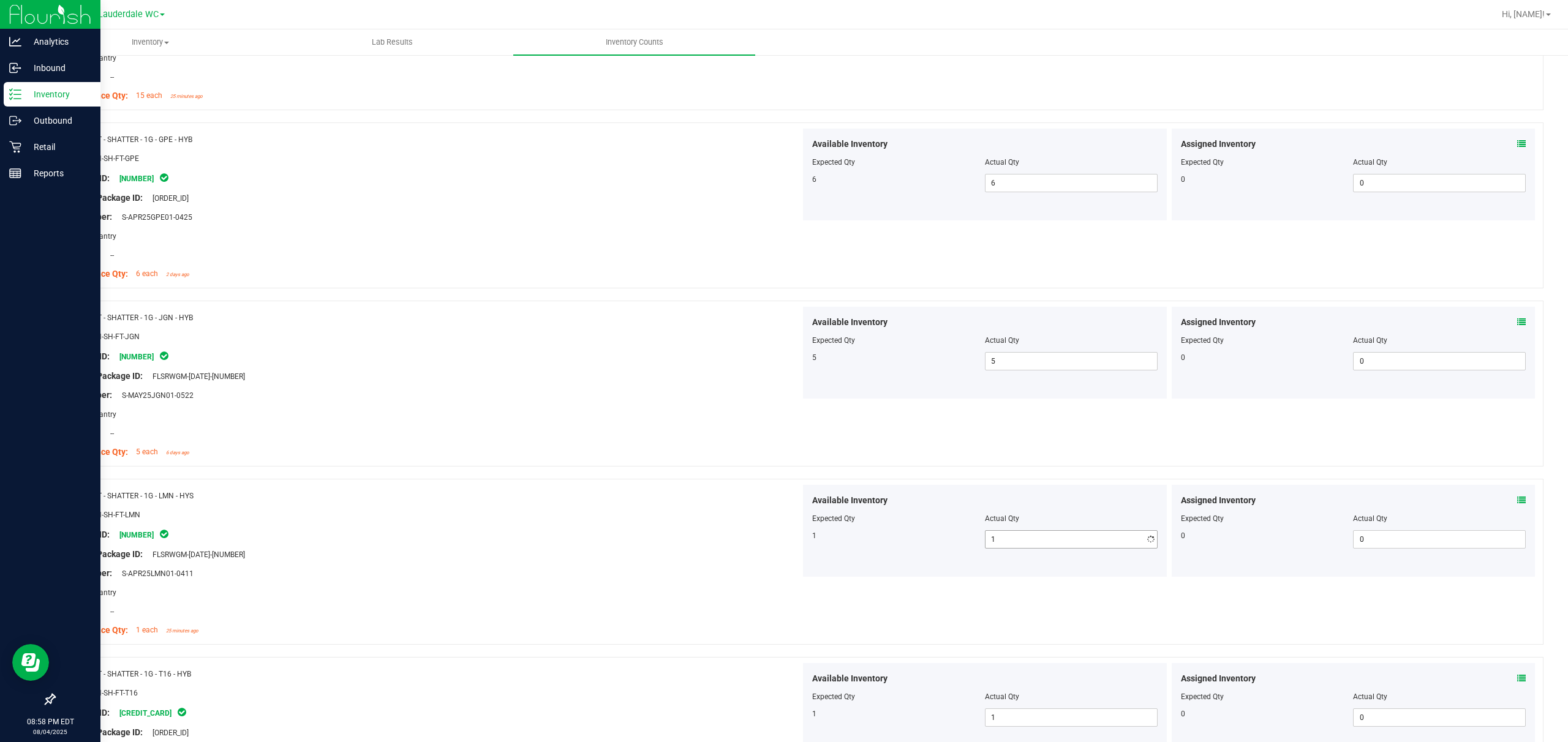 click at bounding box center (1169, 577) 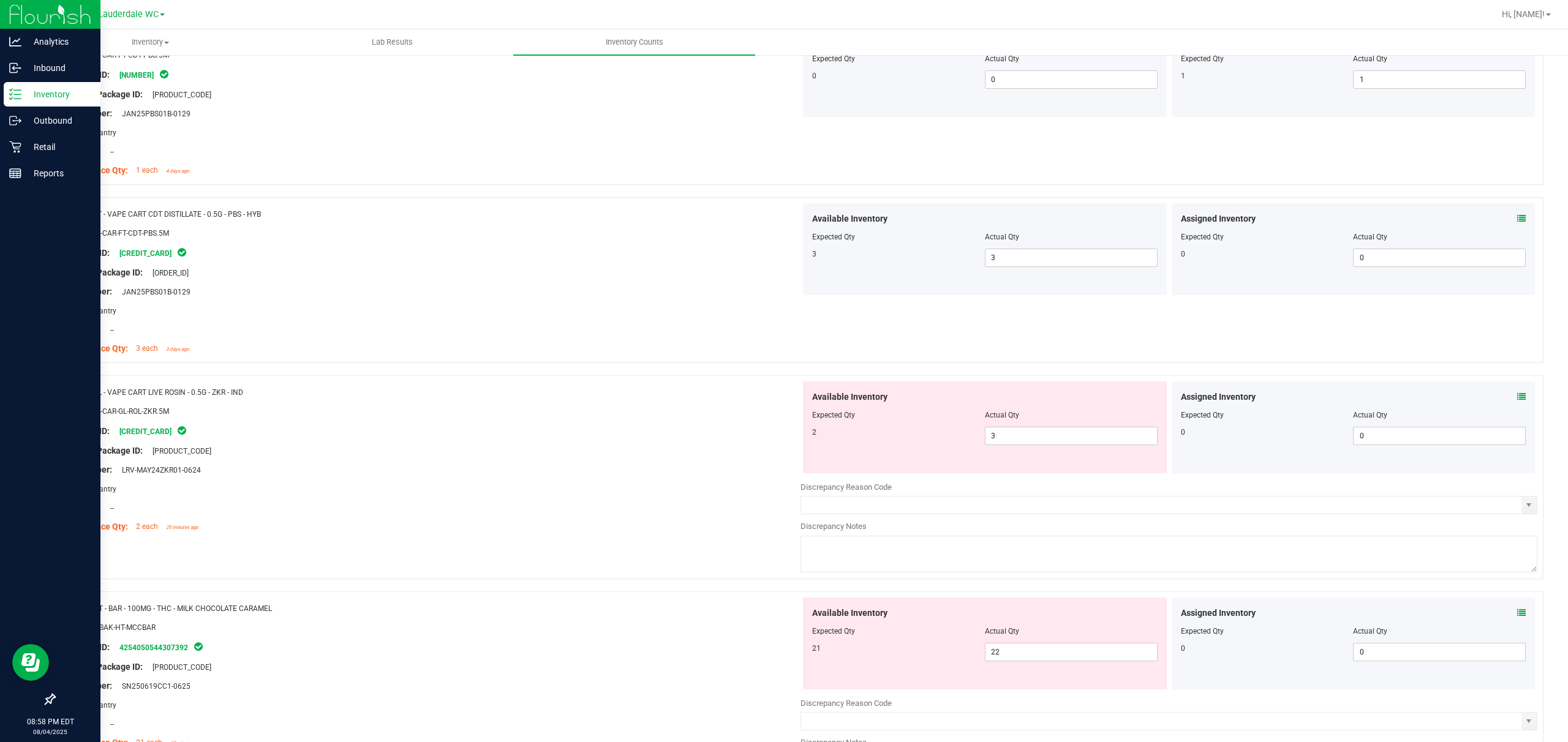 scroll, scrollTop: 1865, scrollLeft: 0, axis: vertical 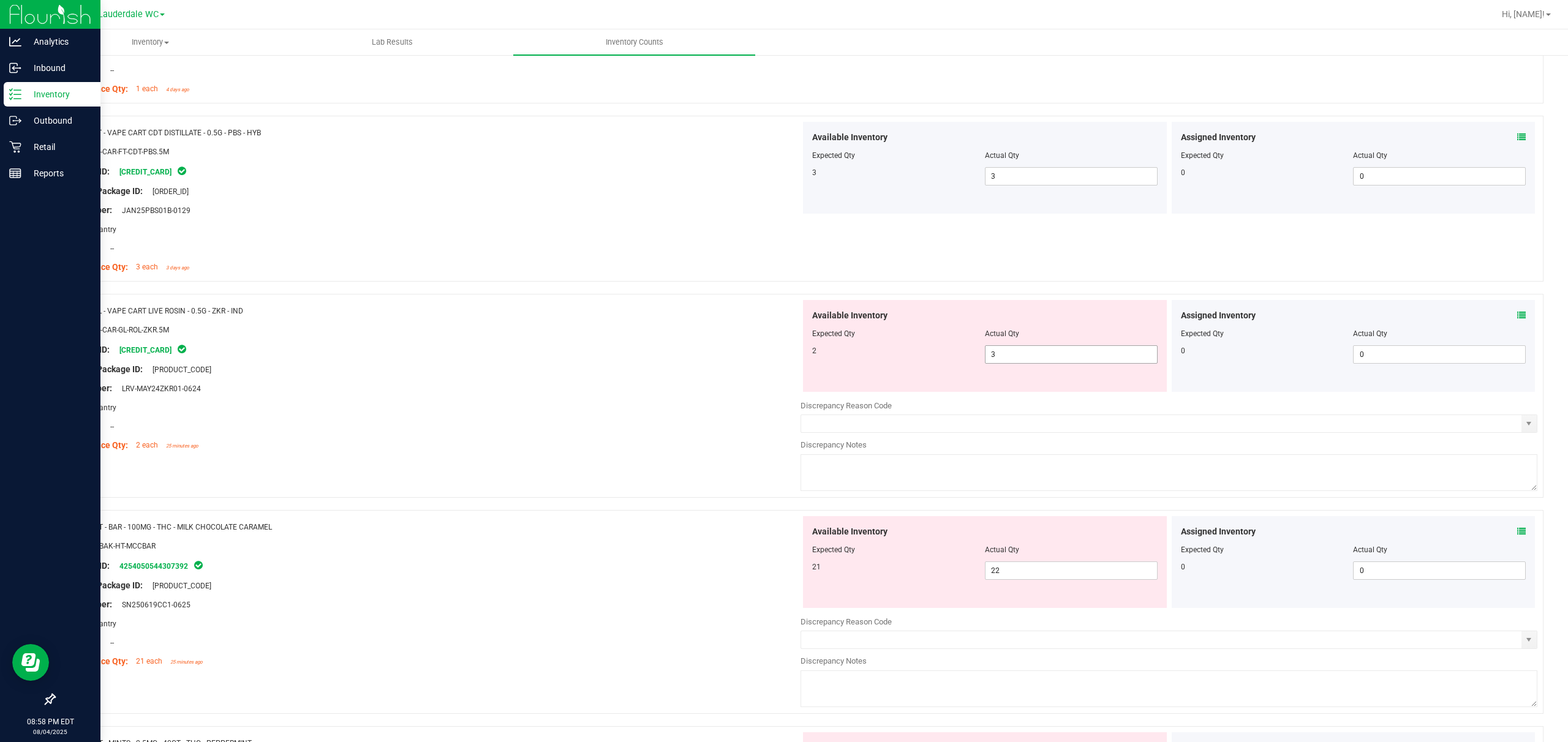 click on "3 3" at bounding box center [1071, 354] 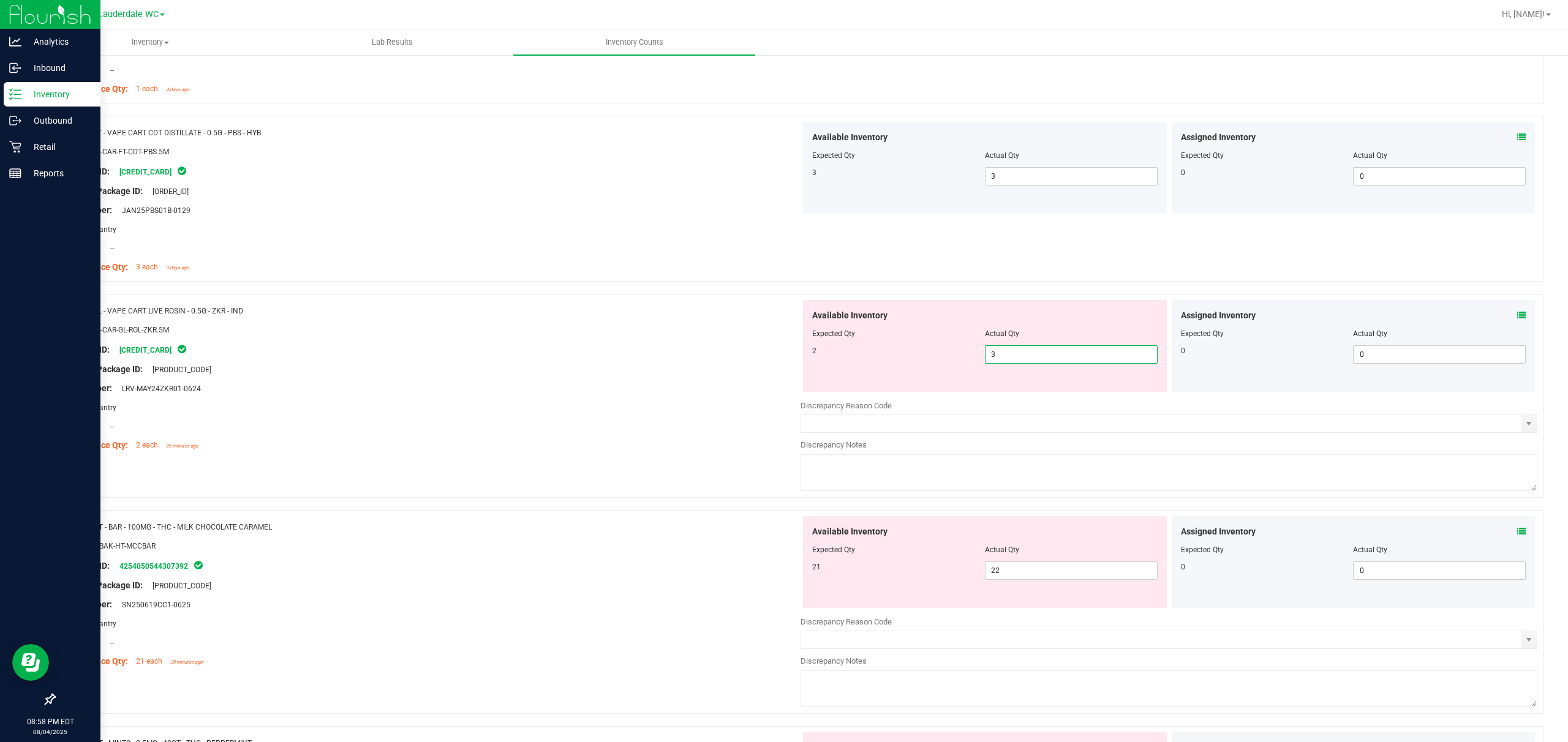 click on "3" at bounding box center (1071, 354) 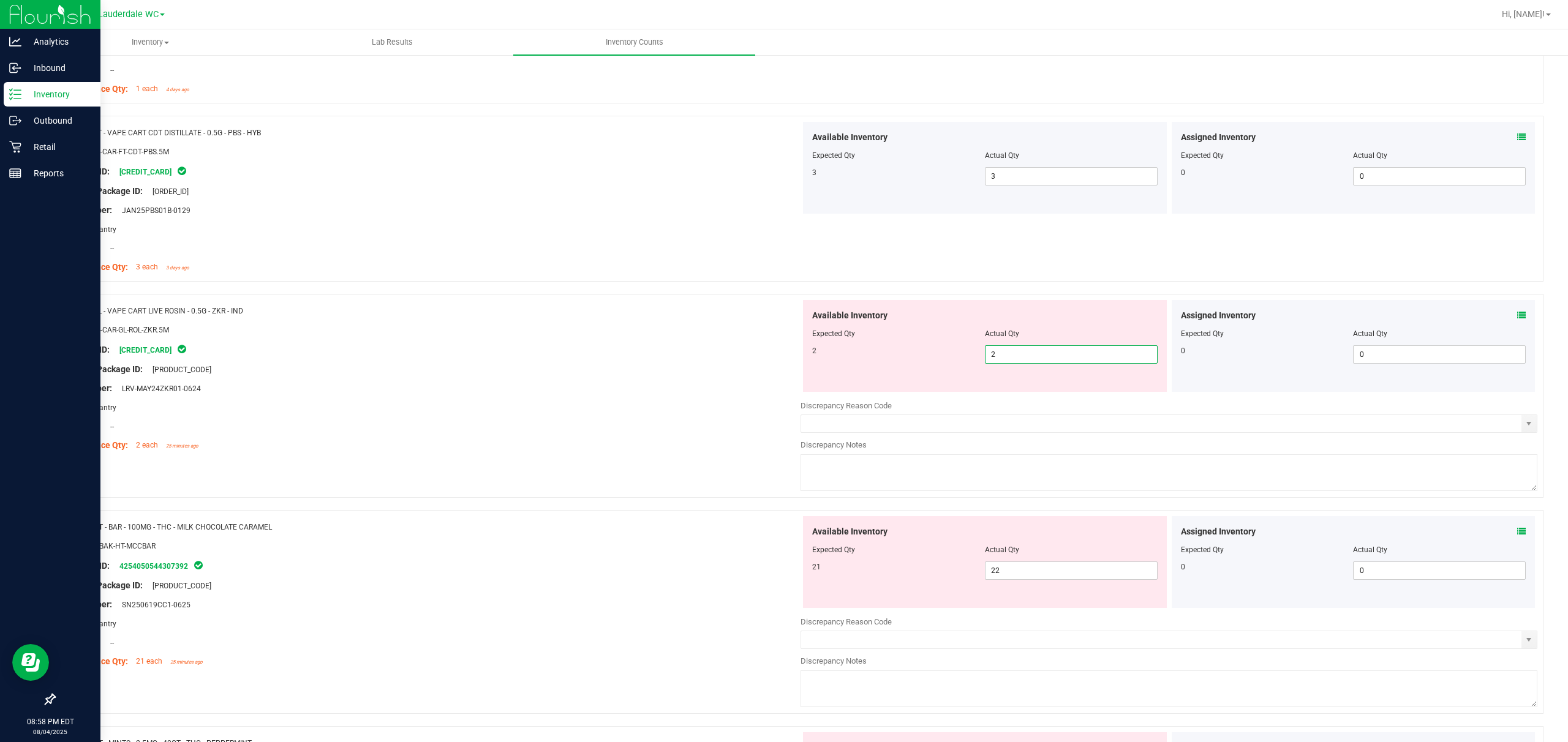 click on "Available Inventory
Expected Qty
Actual Qty
21
22 22" at bounding box center (1169, 613) 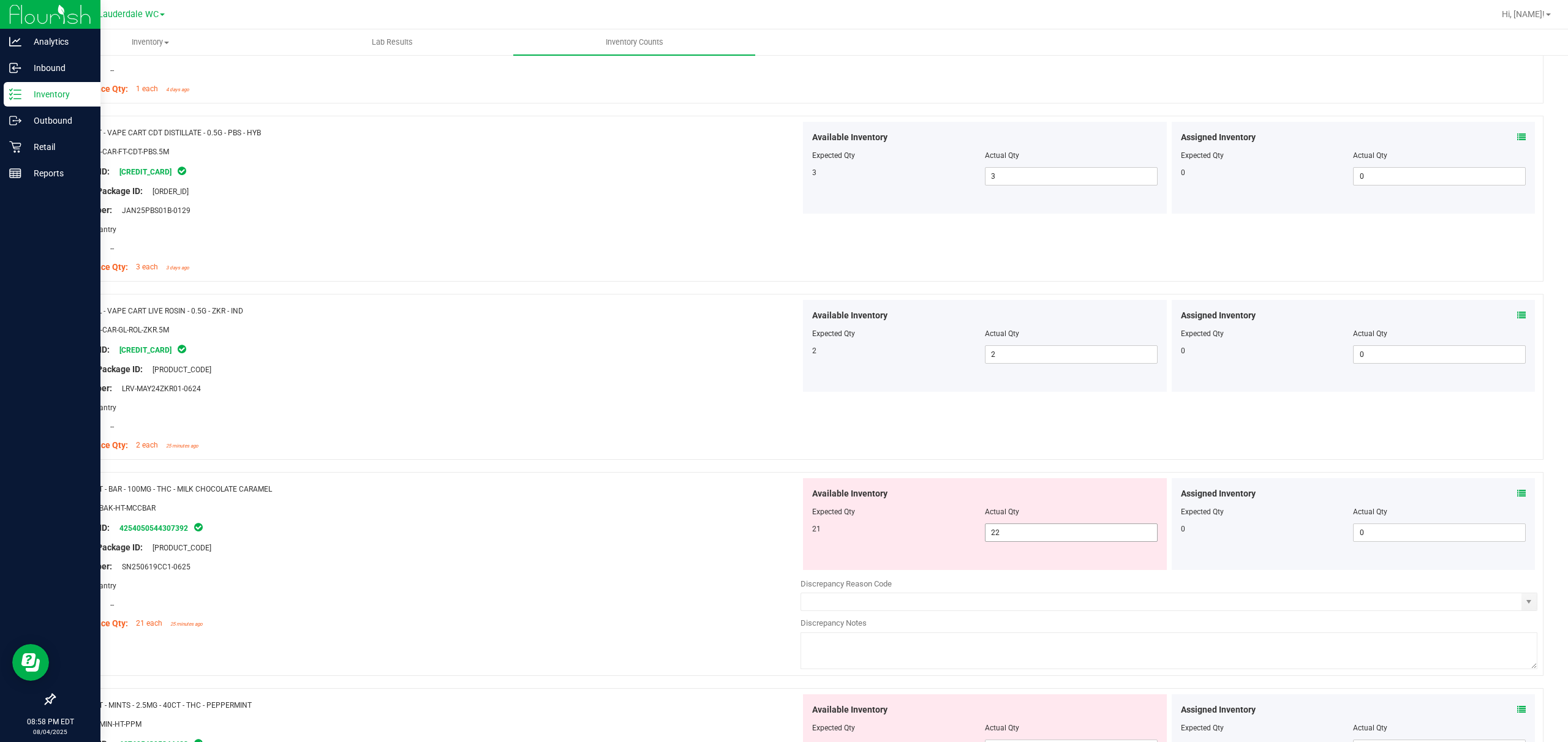 click on "22 22" at bounding box center [1071, 533] 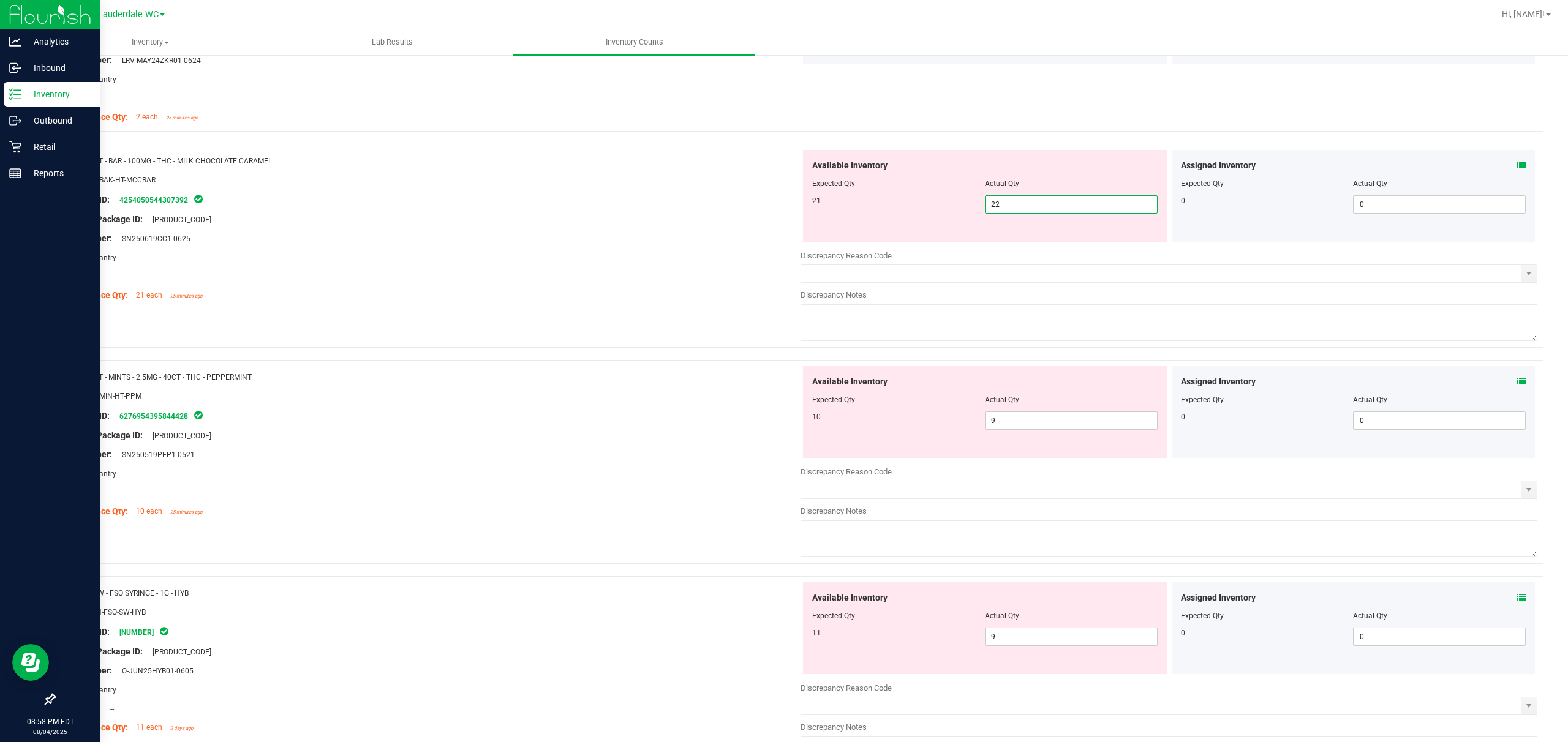 scroll, scrollTop: 2195, scrollLeft: 0, axis: vertical 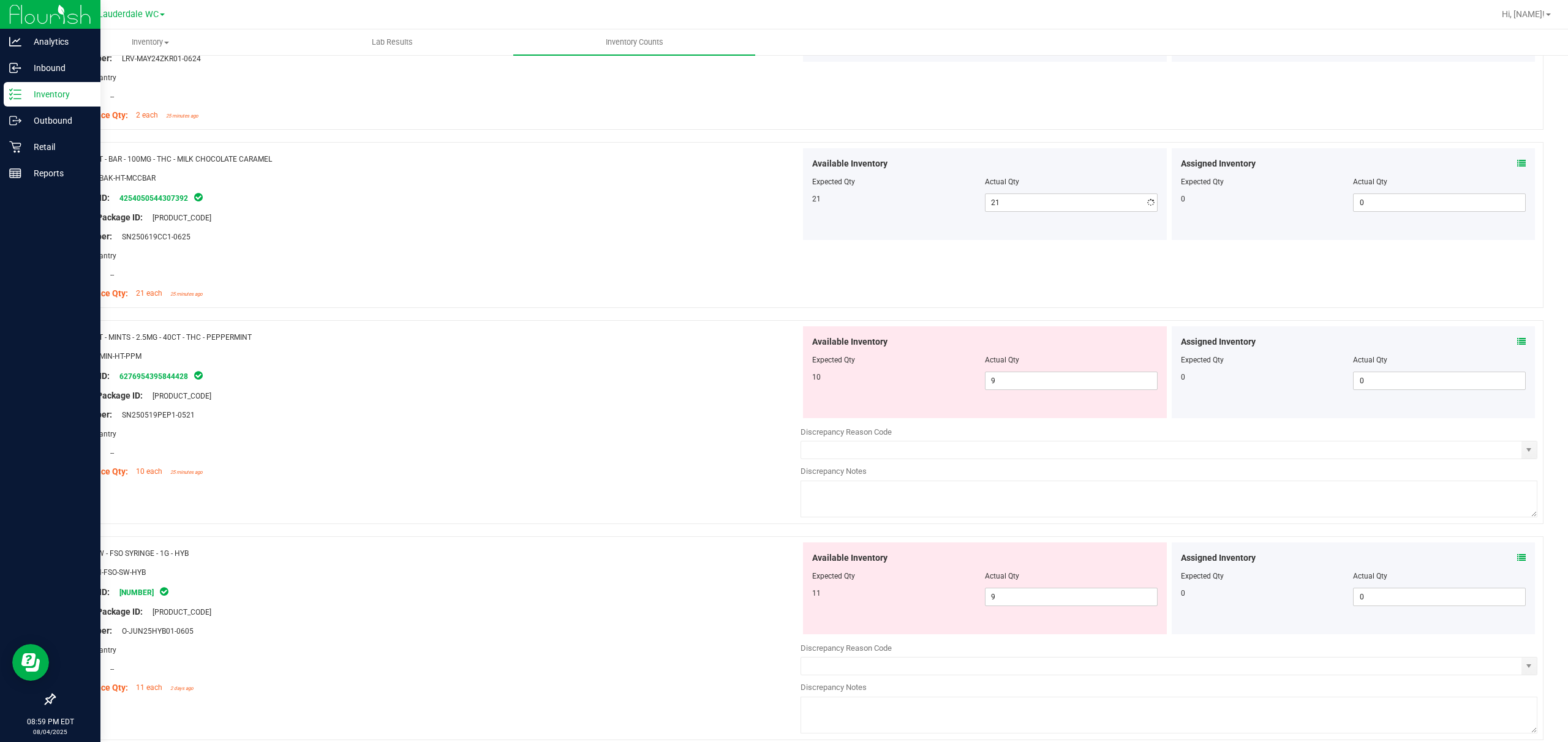 click on "21" at bounding box center [899, 199] 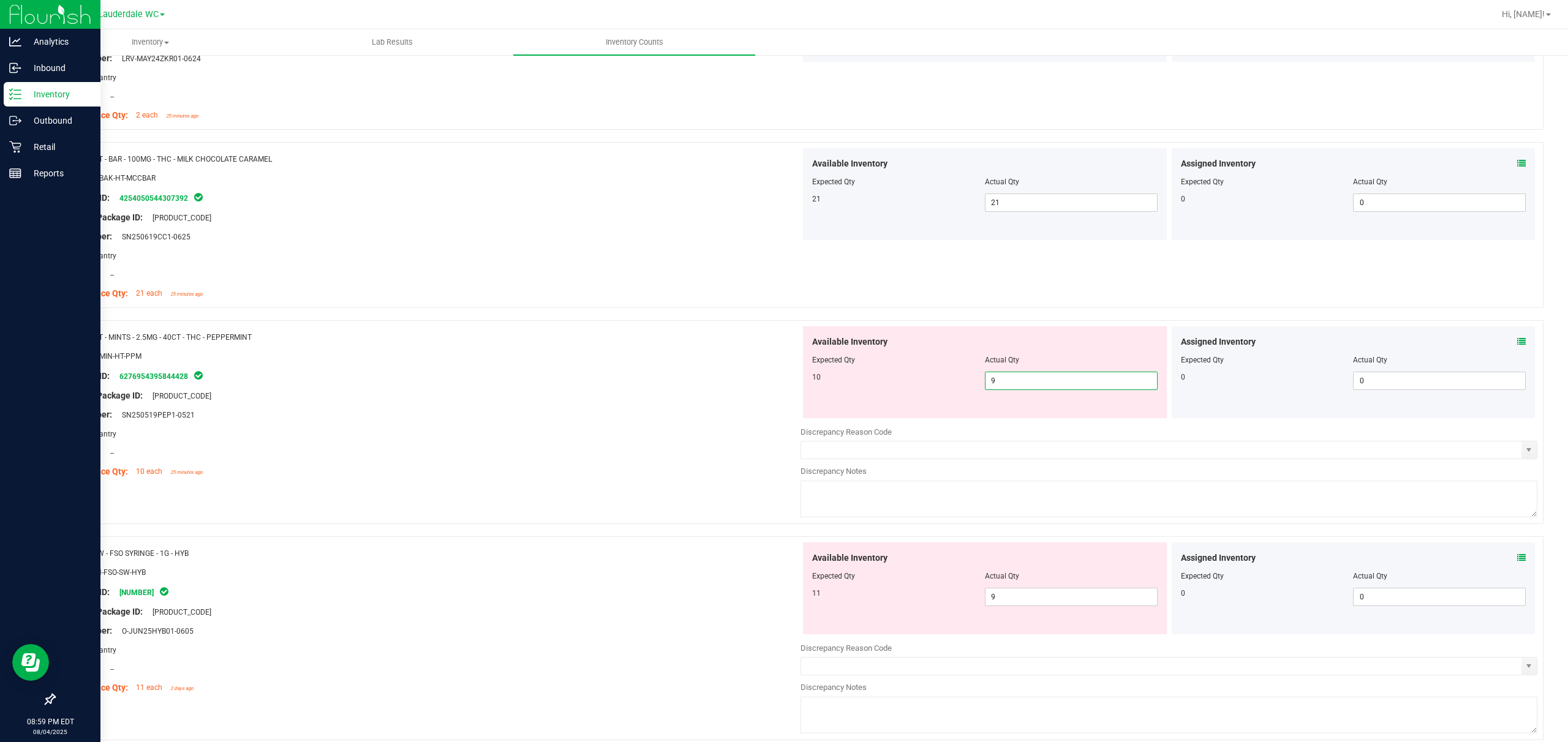click on "9 9" at bounding box center [1071, 381] 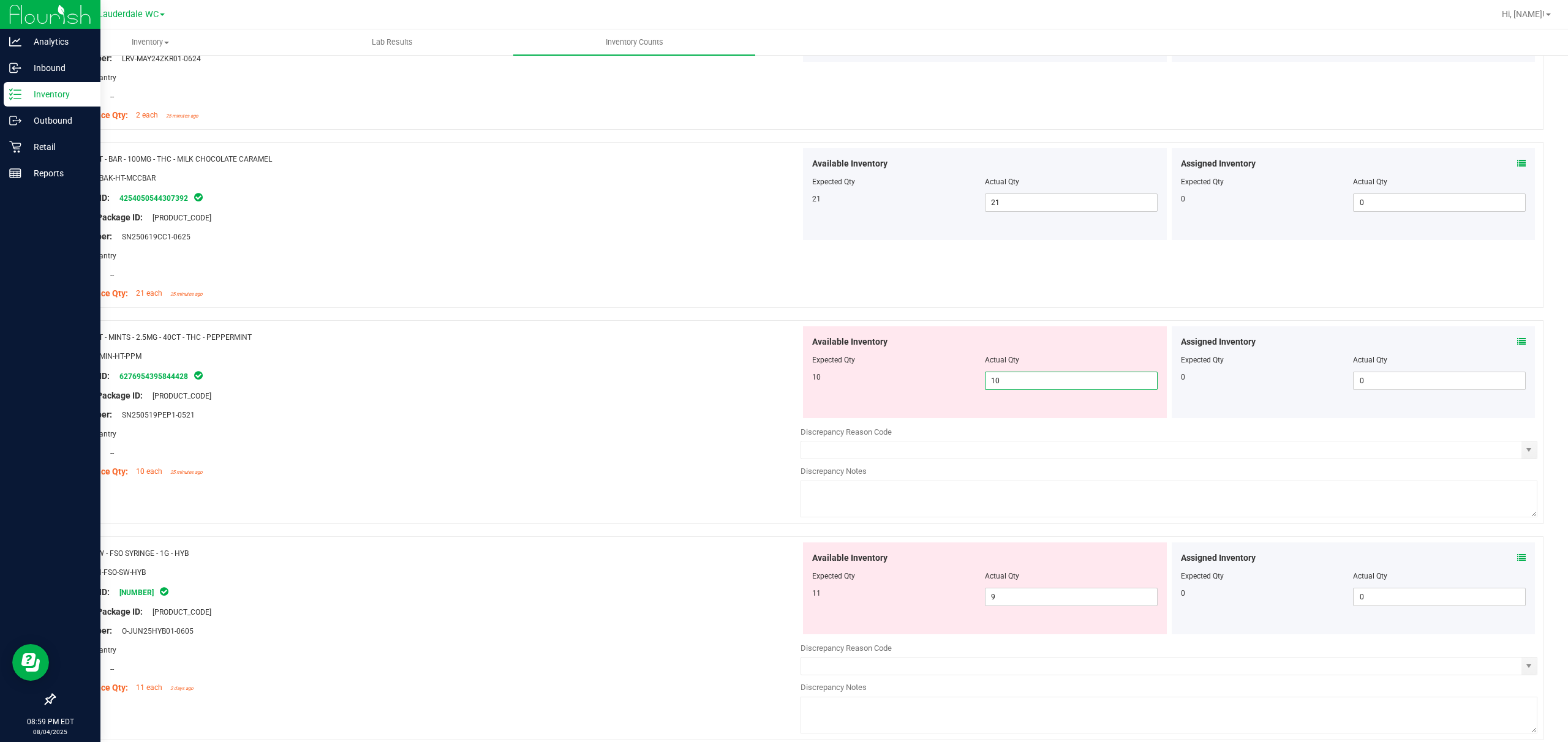click on "10
10 10" at bounding box center (985, 381) 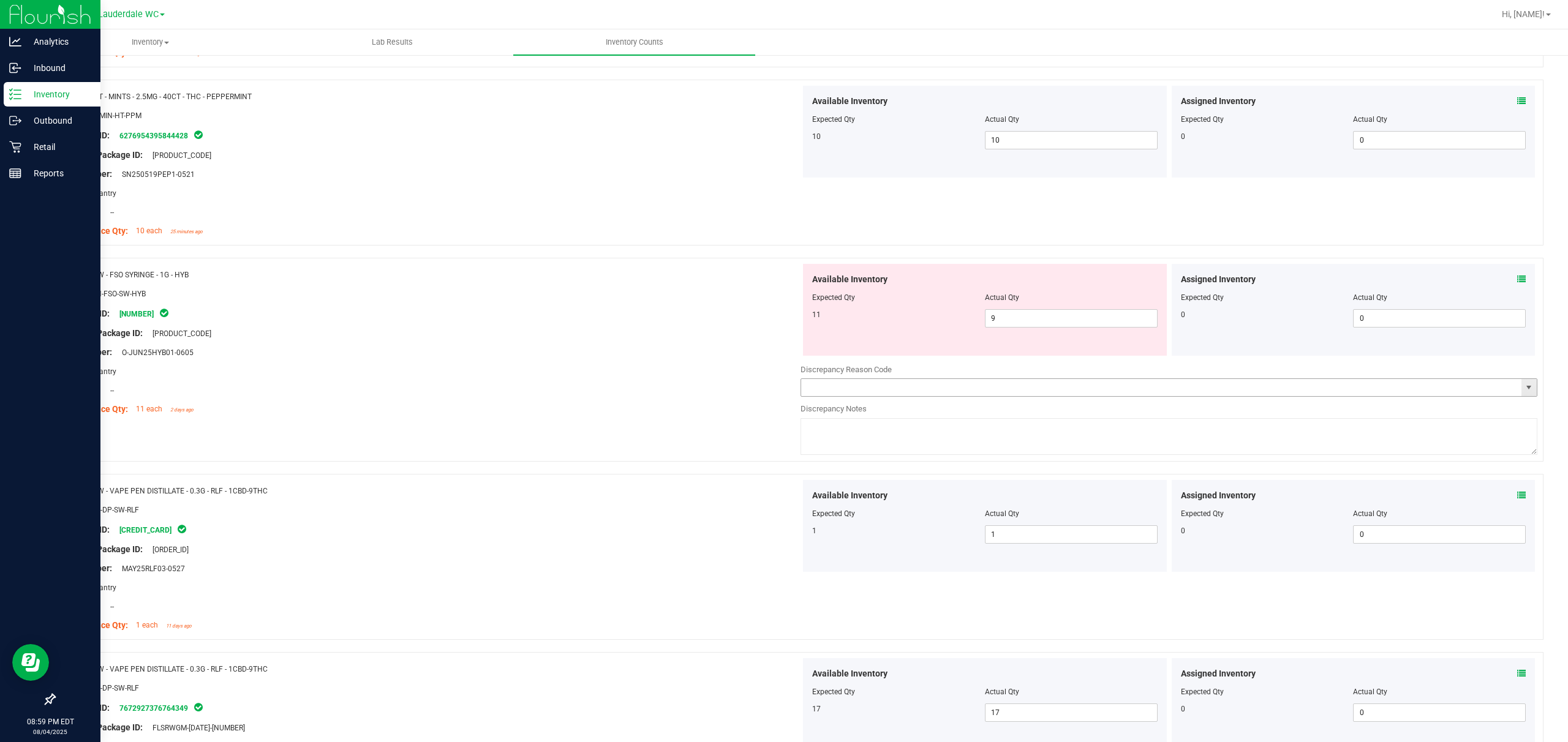 scroll, scrollTop: 2440, scrollLeft: 0, axis: vertical 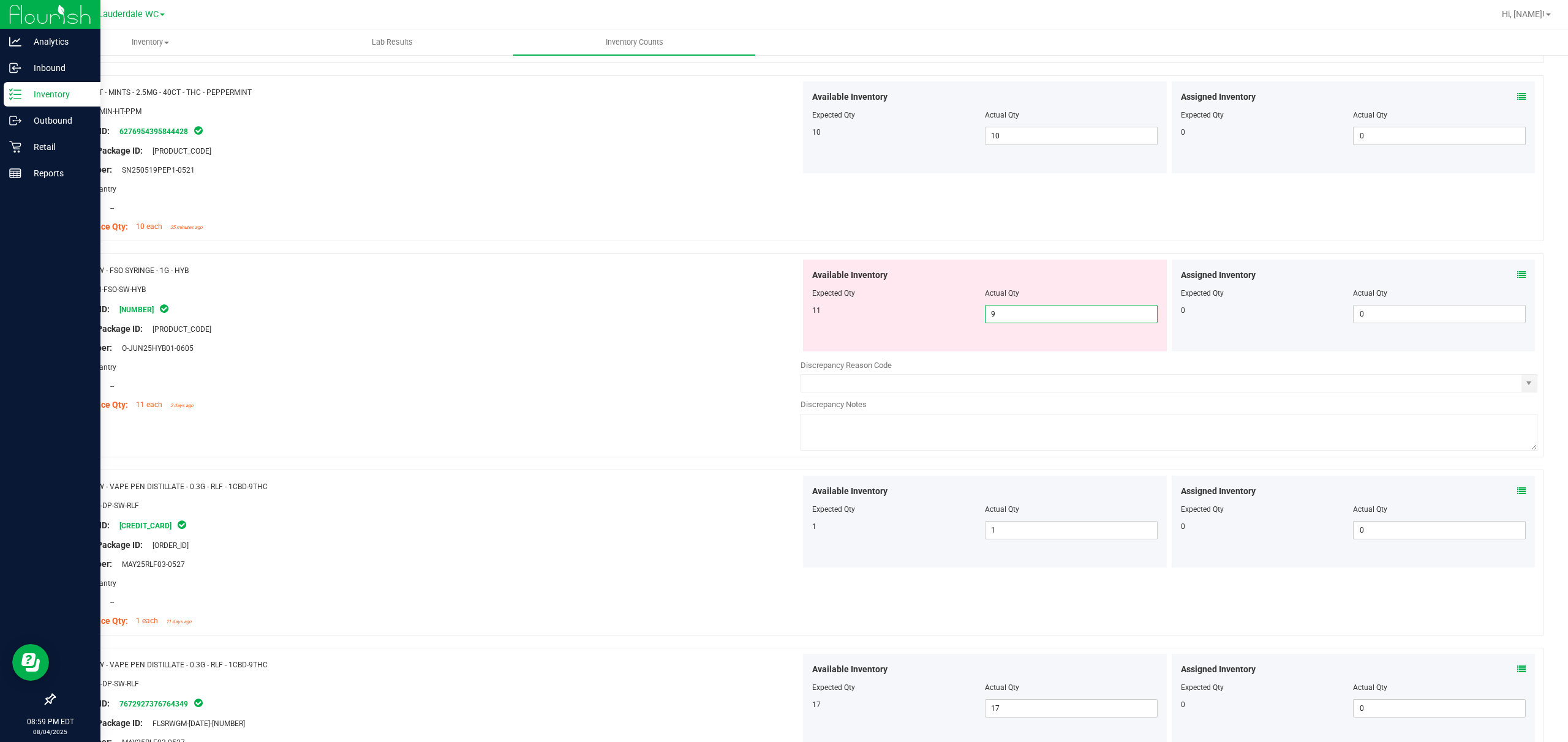 click on "9 9" at bounding box center (1071, 314) 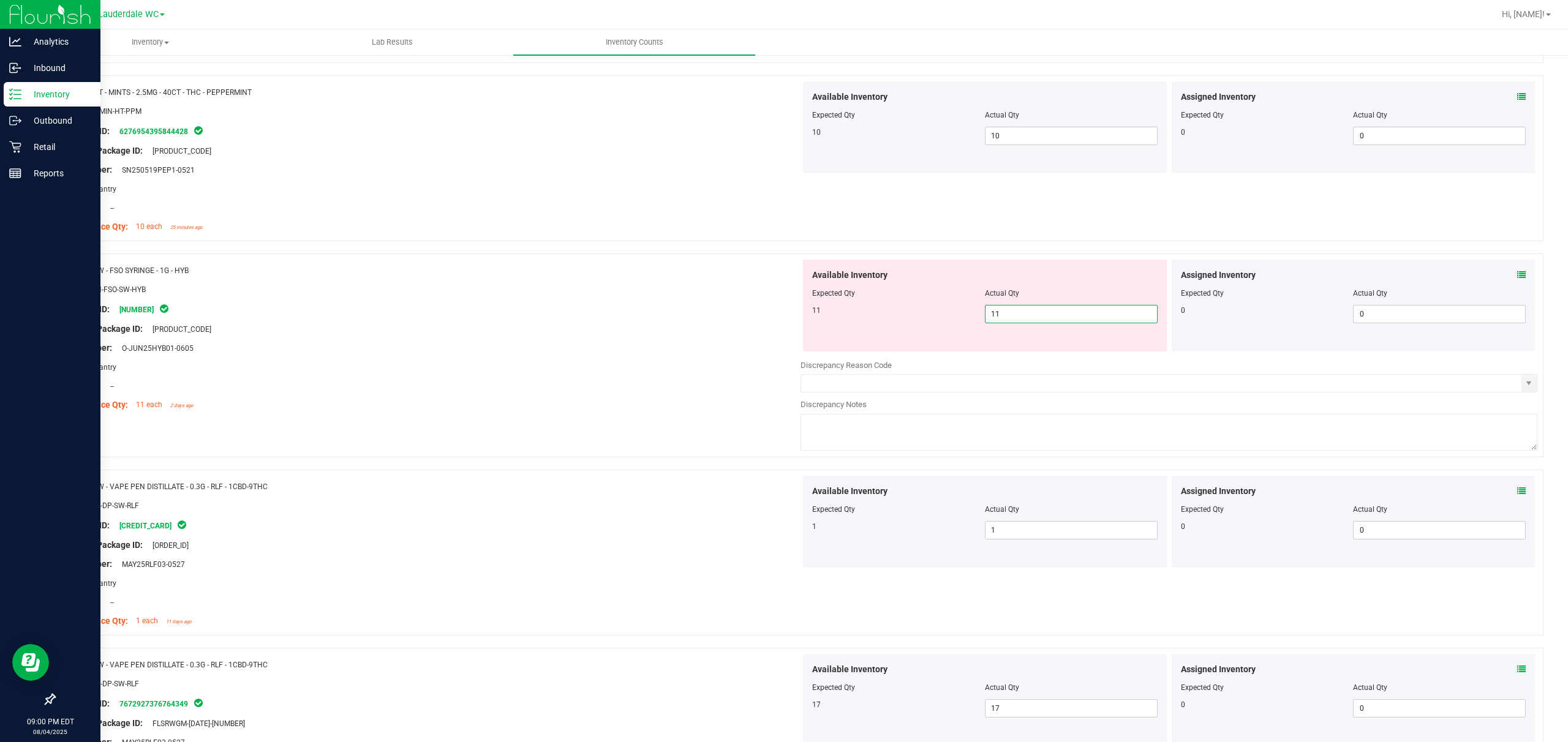 click on "Available Inventory
Expected Qty
Actual Qty
11
11 11" at bounding box center [985, 305] 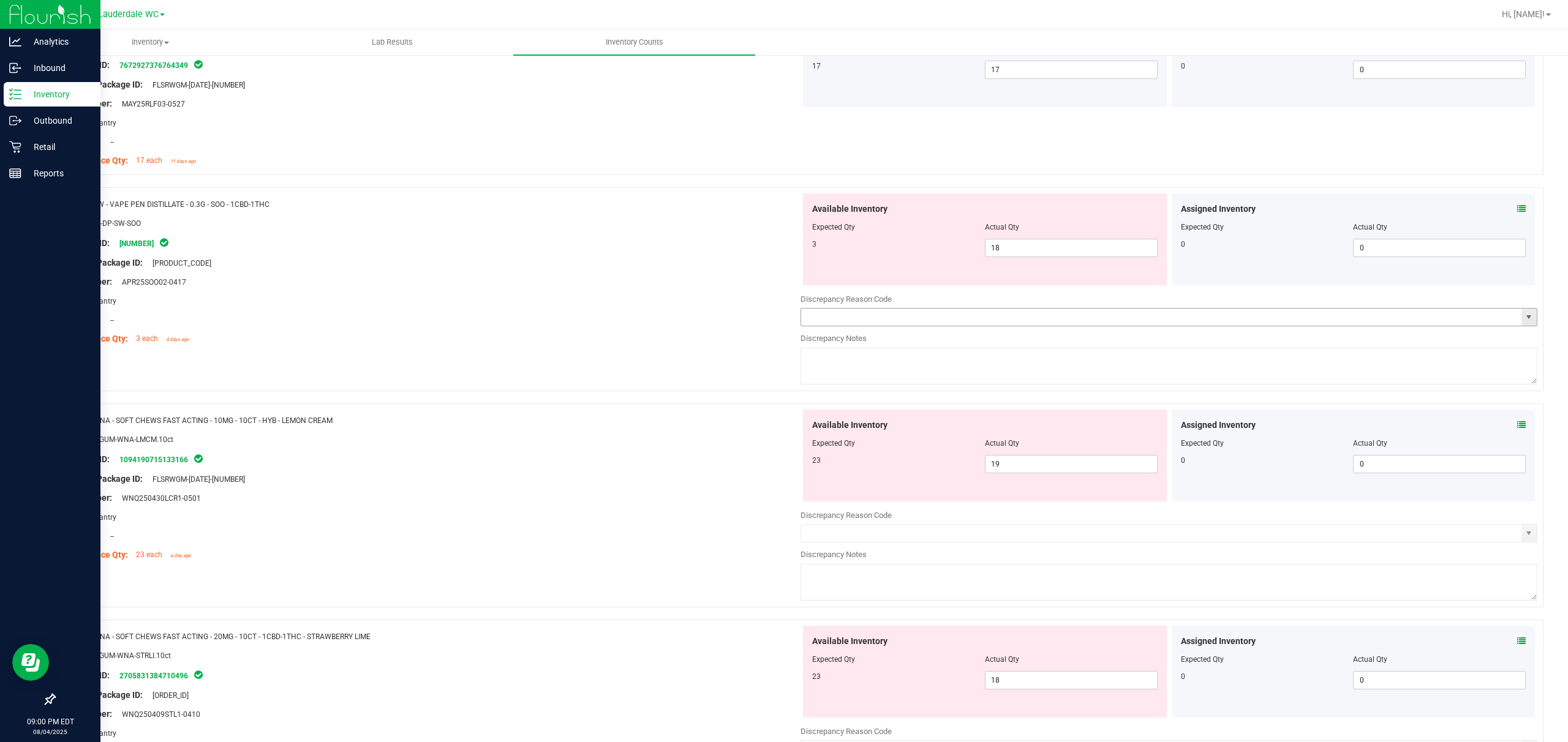 scroll, scrollTop: 3011, scrollLeft: 0, axis: vertical 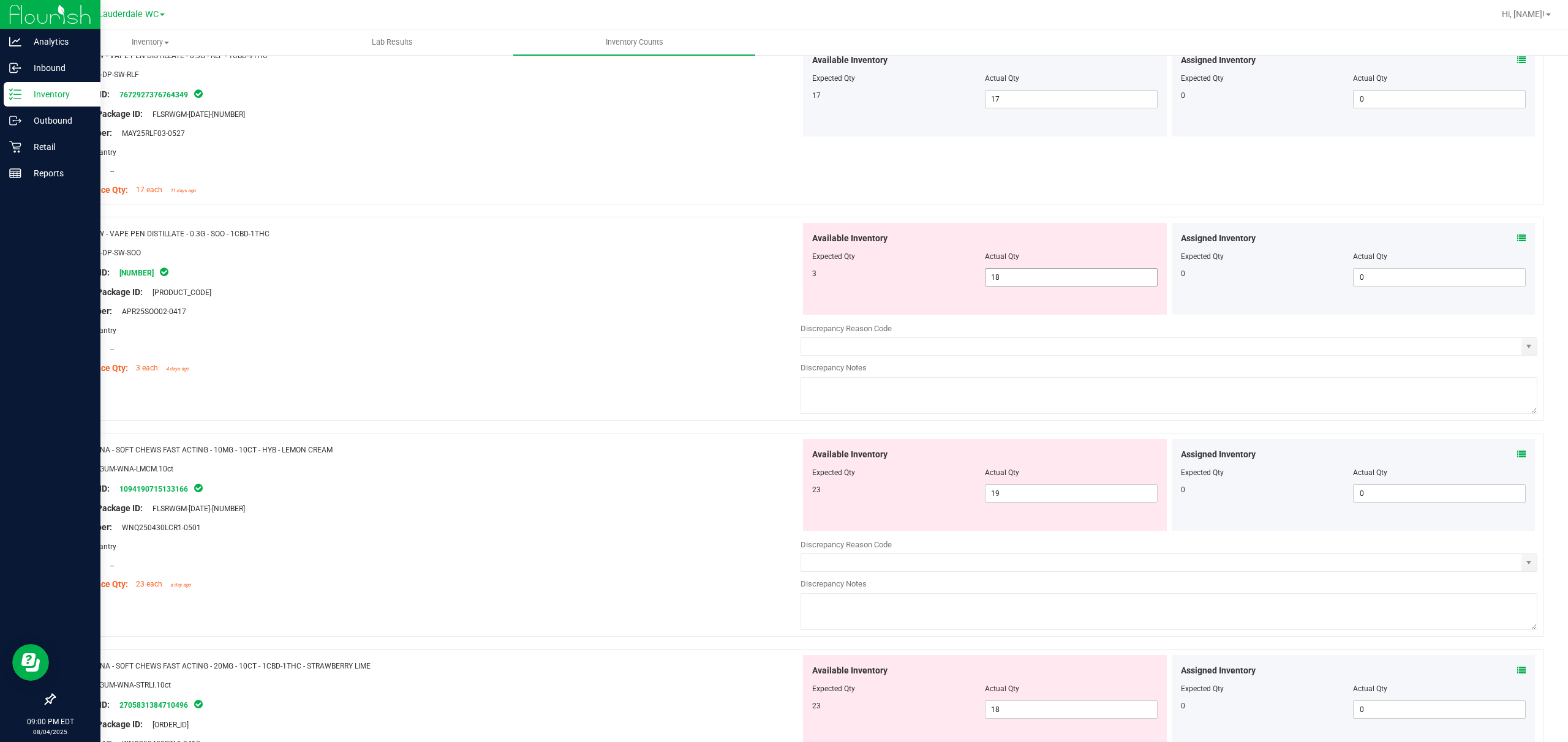 click on "18 18" at bounding box center [1071, 277] 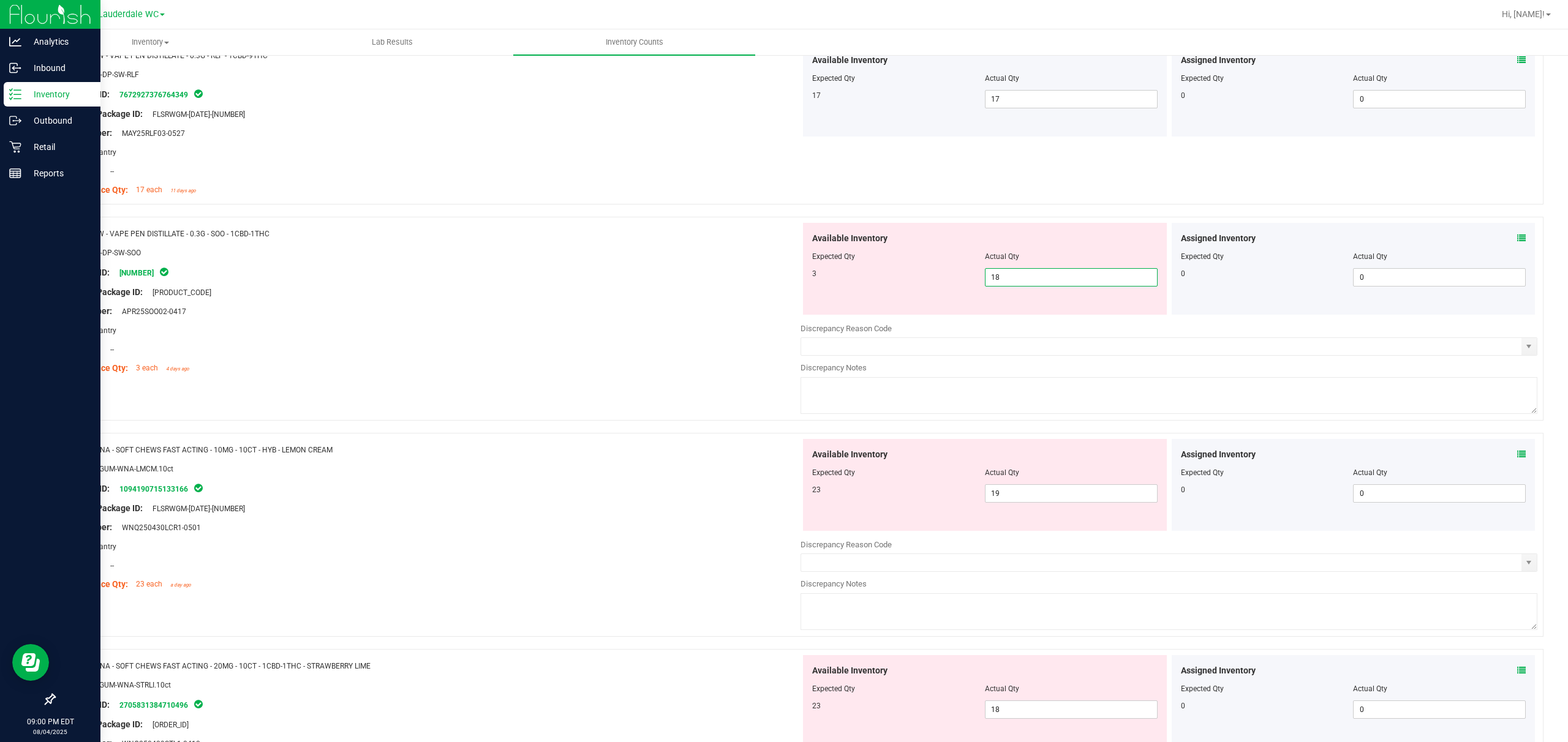click on "18" at bounding box center (1071, 277) 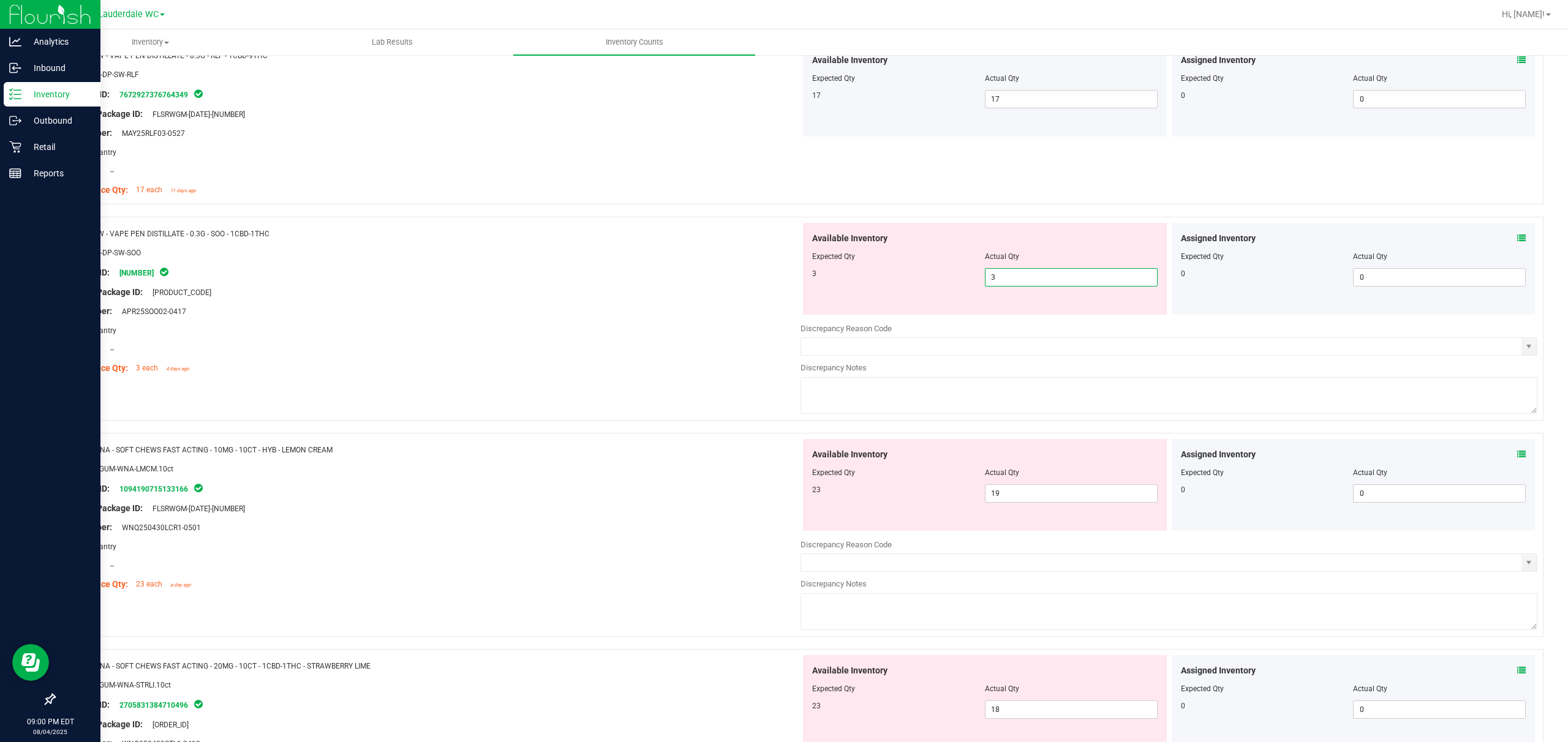 click at bounding box center (985, 265) 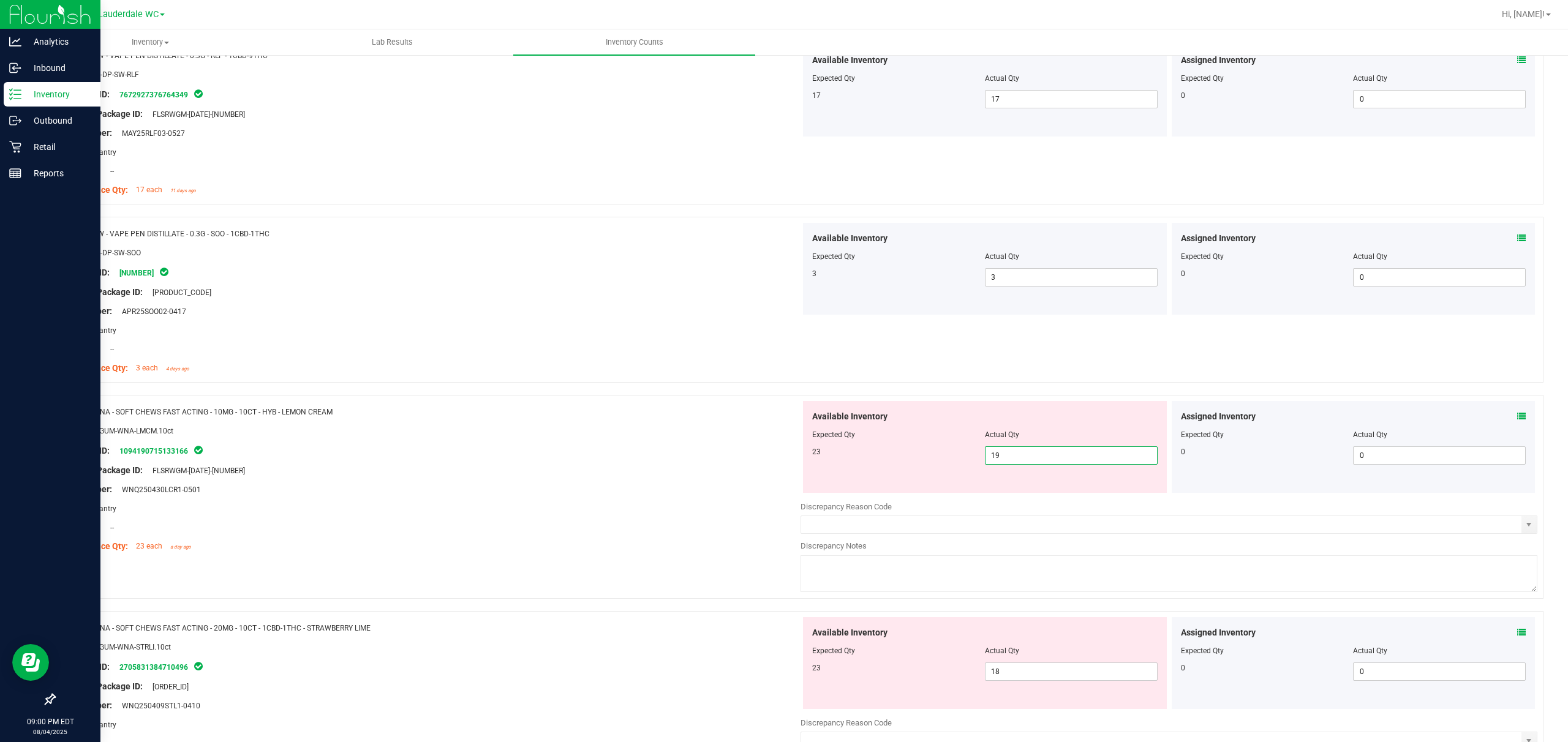 click on "19 19" at bounding box center [1071, 455] 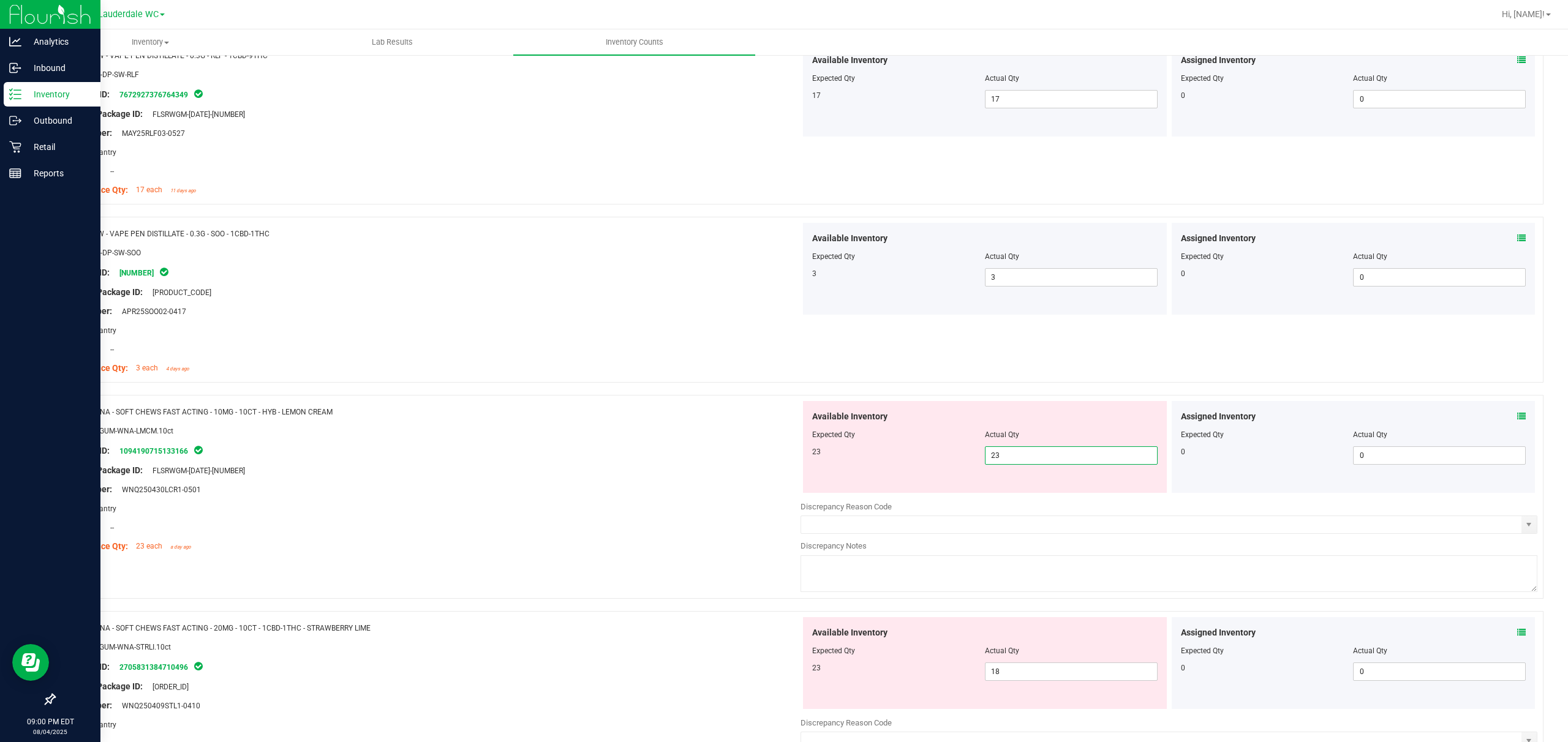 click on "23" at bounding box center [899, 452] 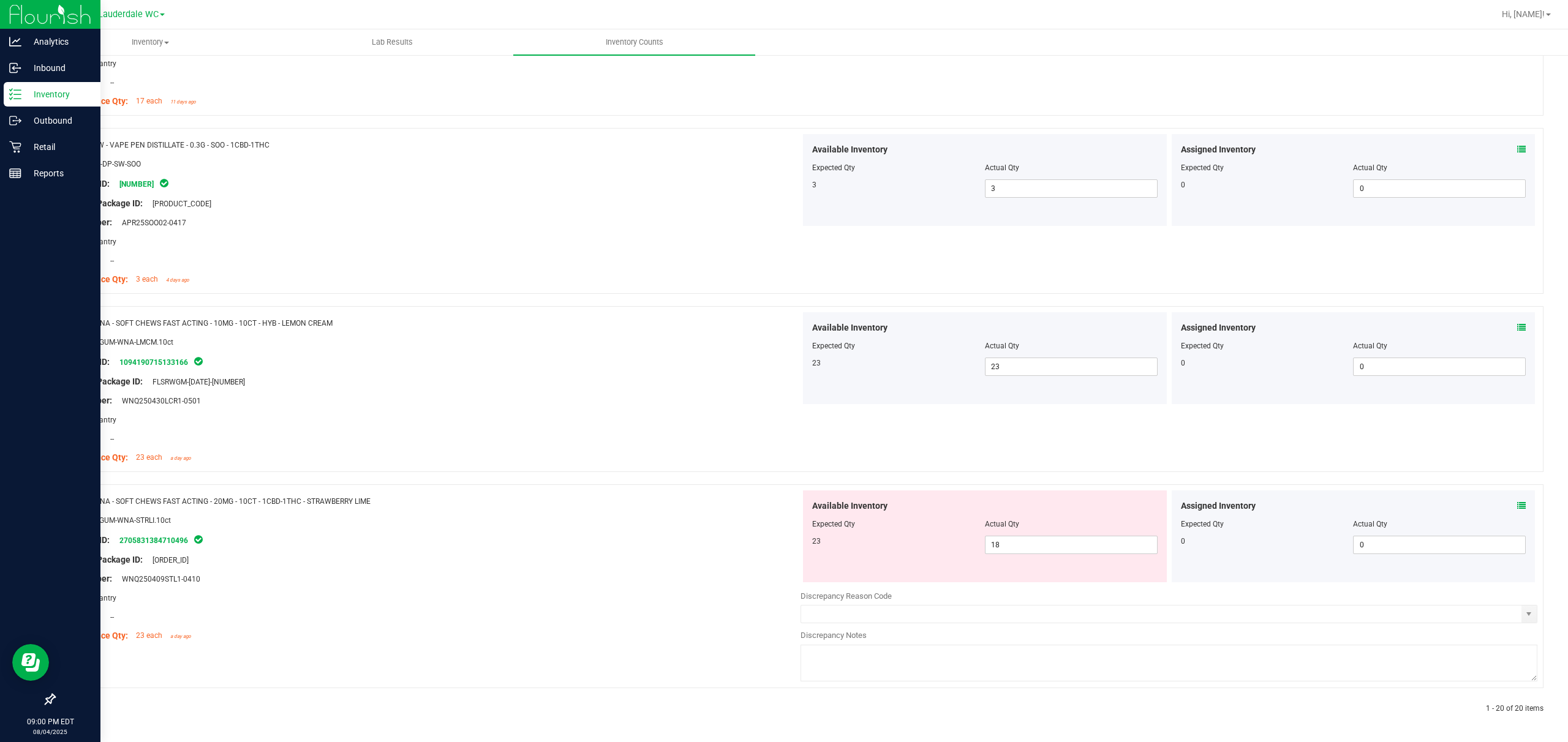 scroll, scrollTop: 3108, scrollLeft: 0, axis: vertical 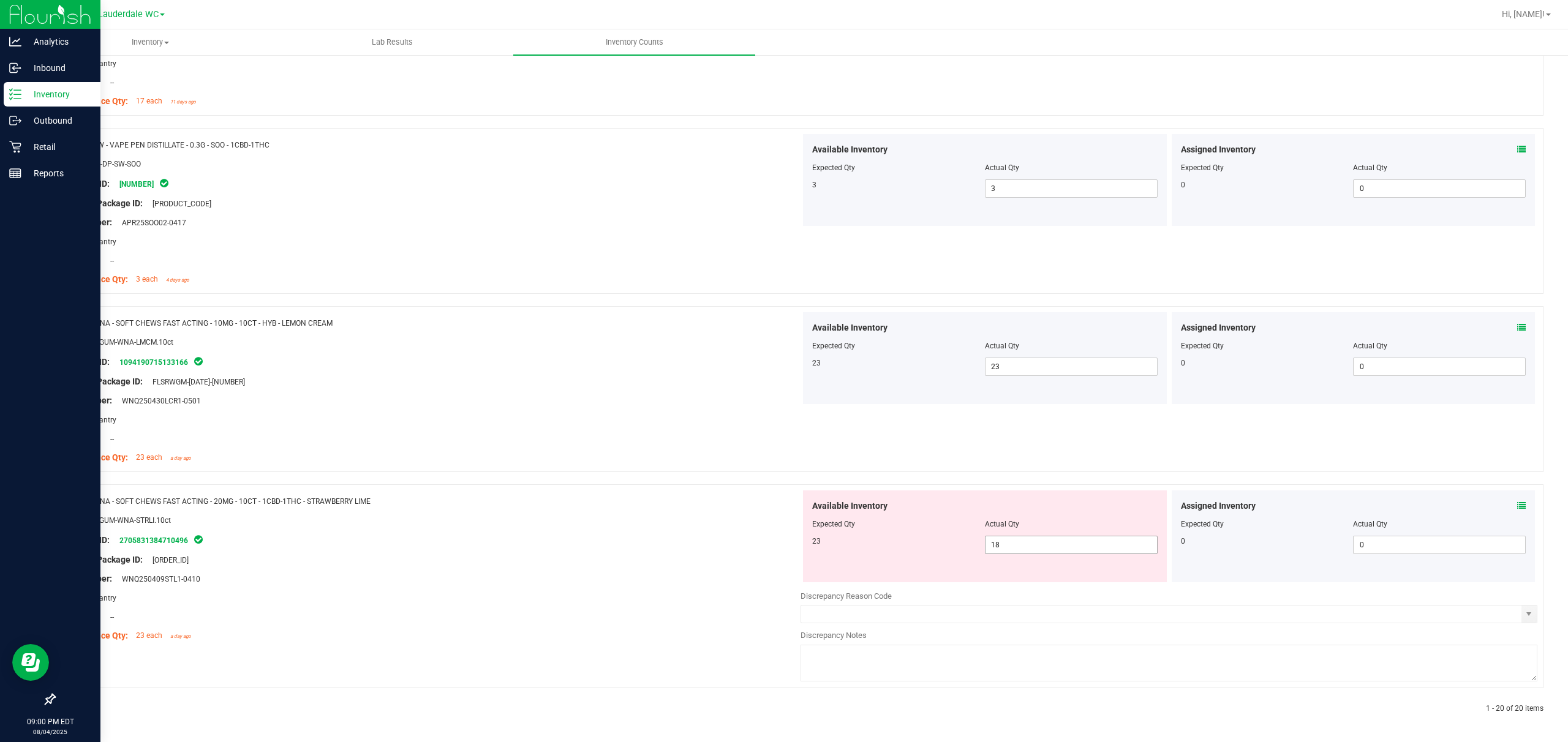 click on "18 18" at bounding box center (1071, 545) 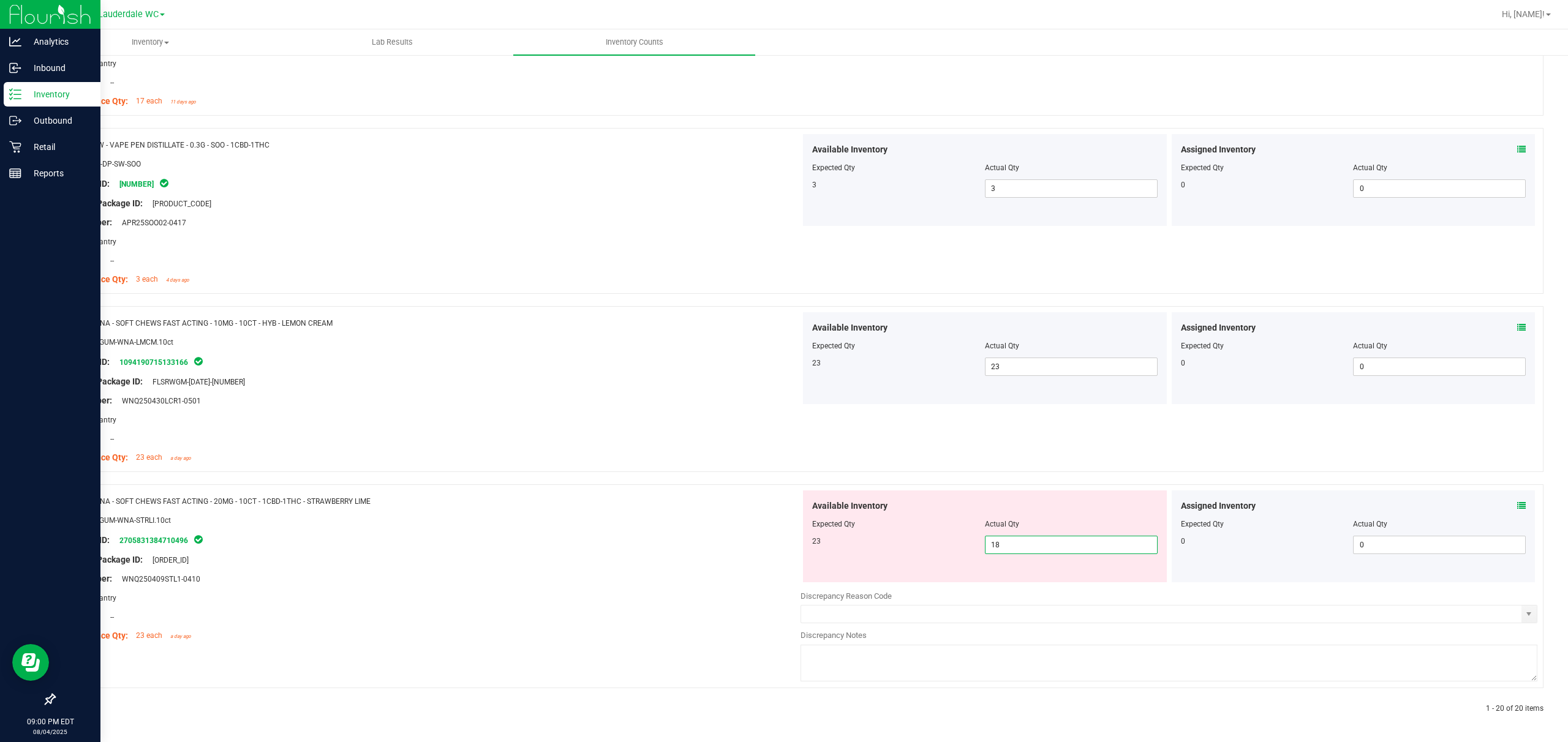 click on "18" at bounding box center (1071, 545) 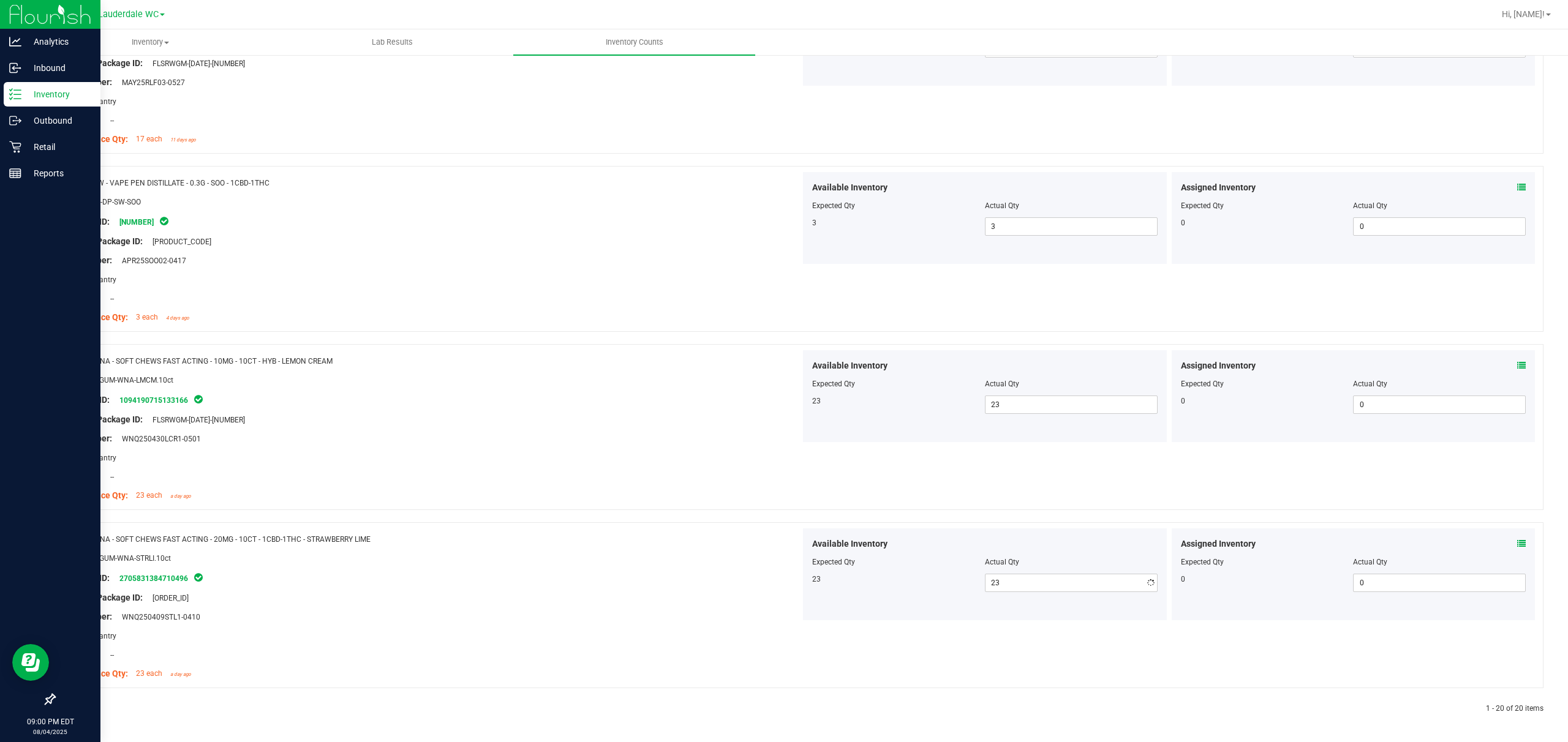 click on "Available Inventory
Expected Qty
Actual Qty
23
23 23" at bounding box center [985, 396] 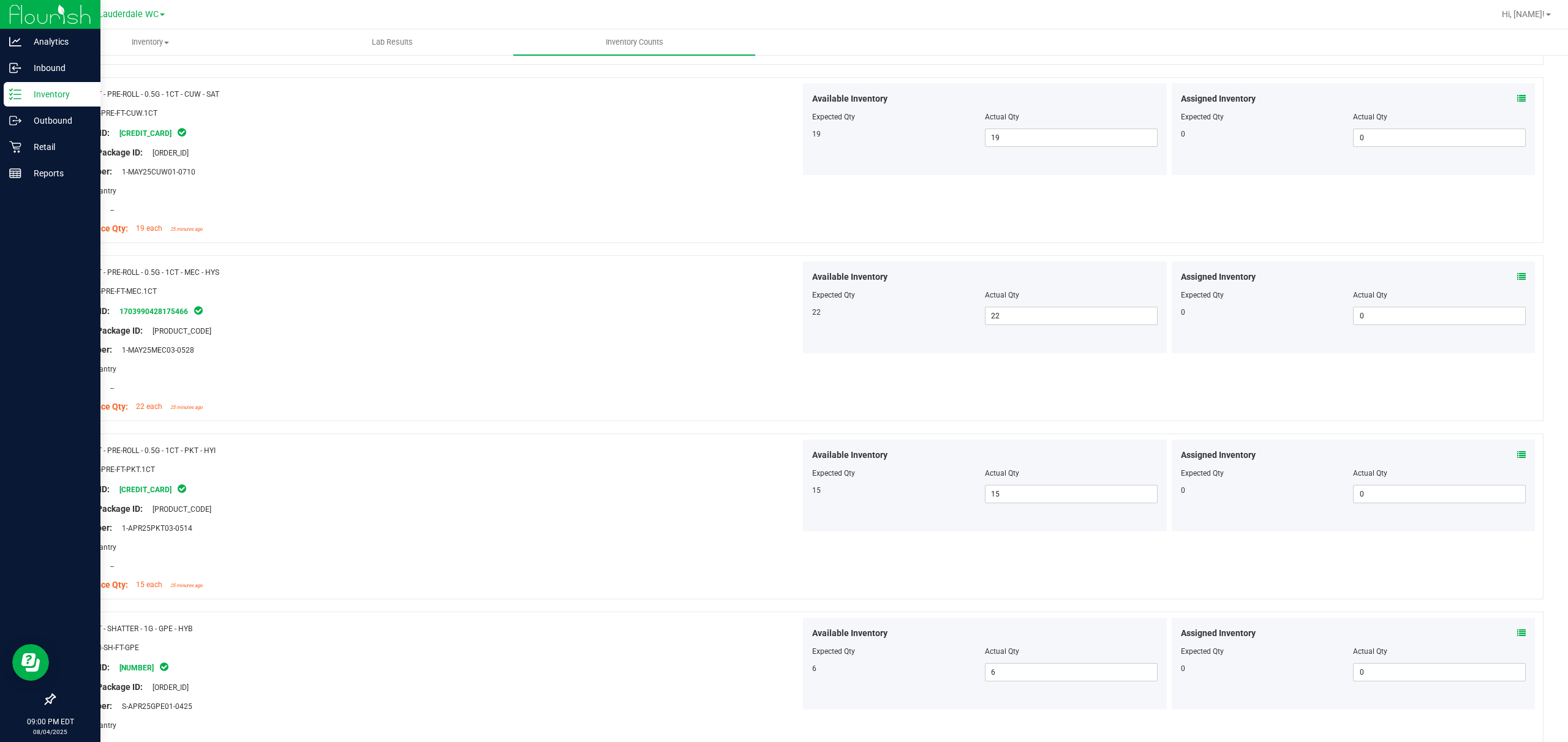 scroll, scrollTop: 0, scrollLeft: 0, axis: both 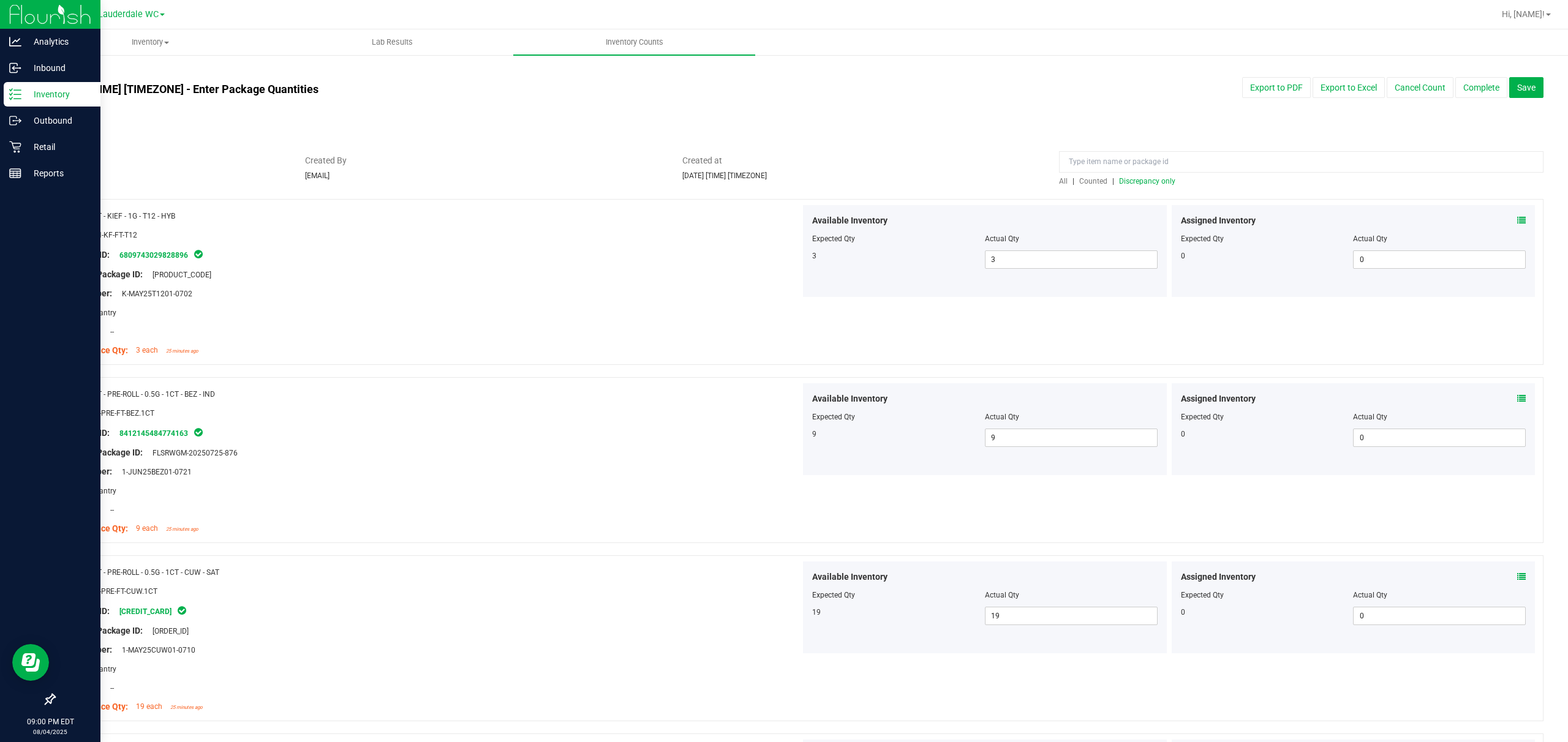 click on "Discrepancy only" at bounding box center [1147, 181] 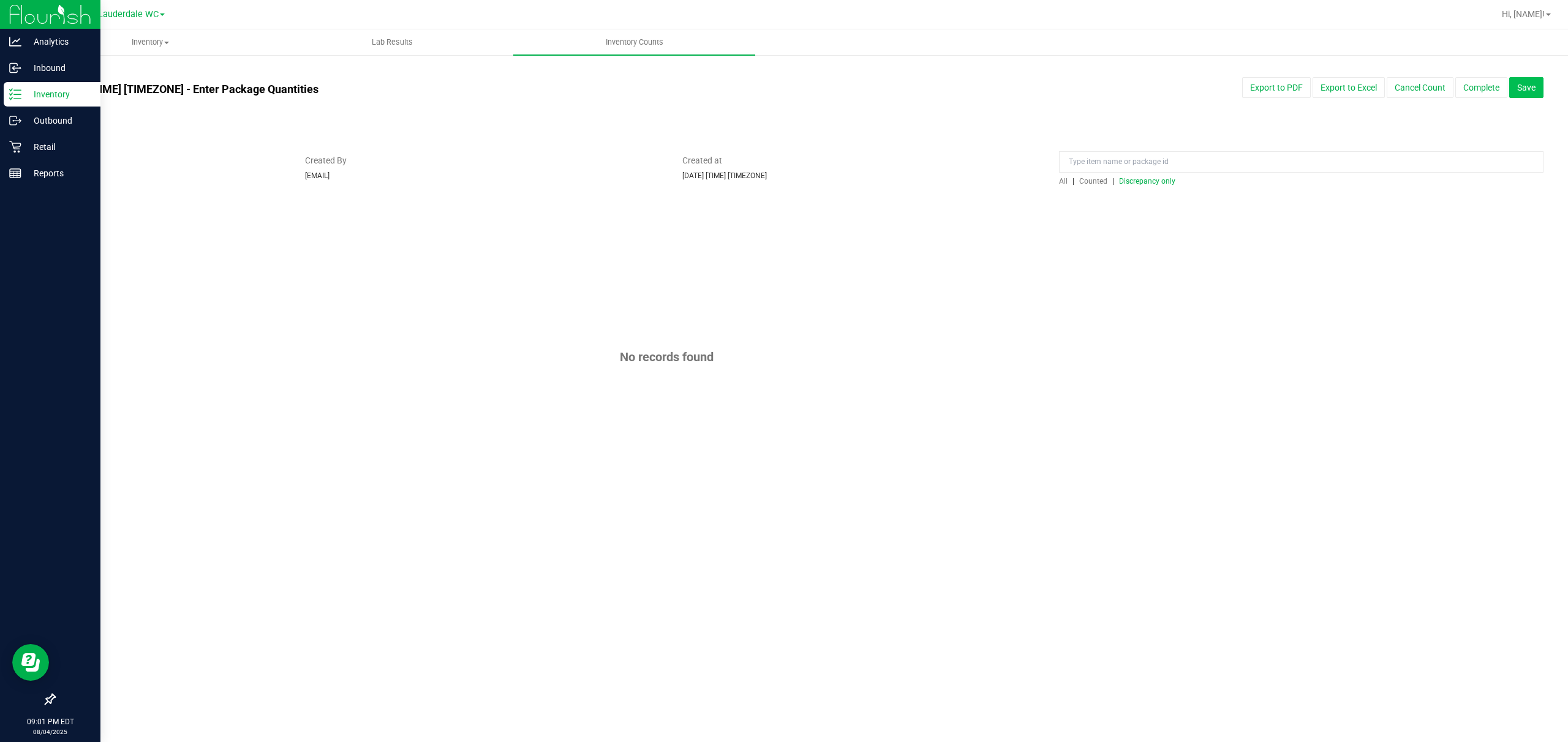 click on "Save" at bounding box center (1526, 88) 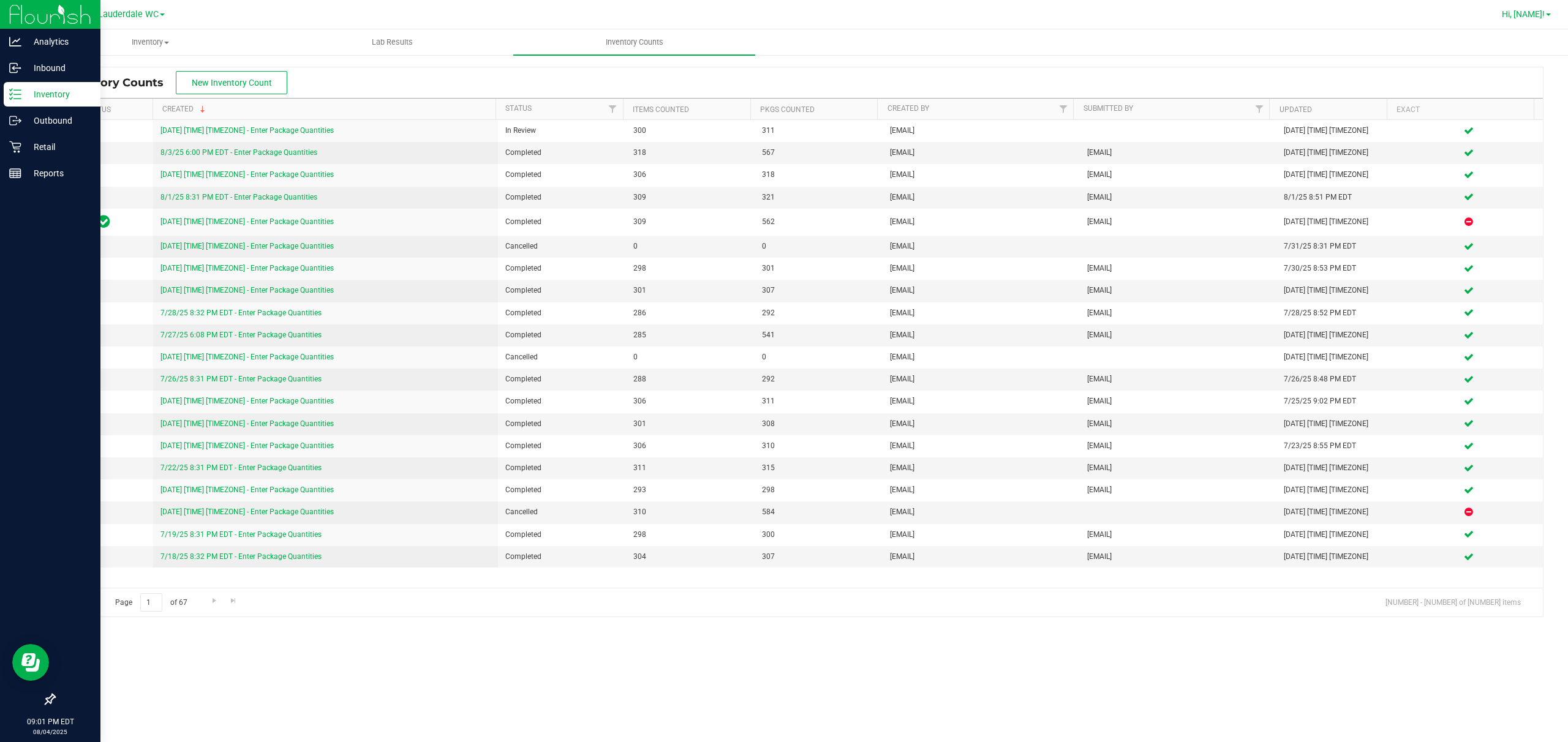 click on "Hi, [NAME]!" at bounding box center [1523, 14] 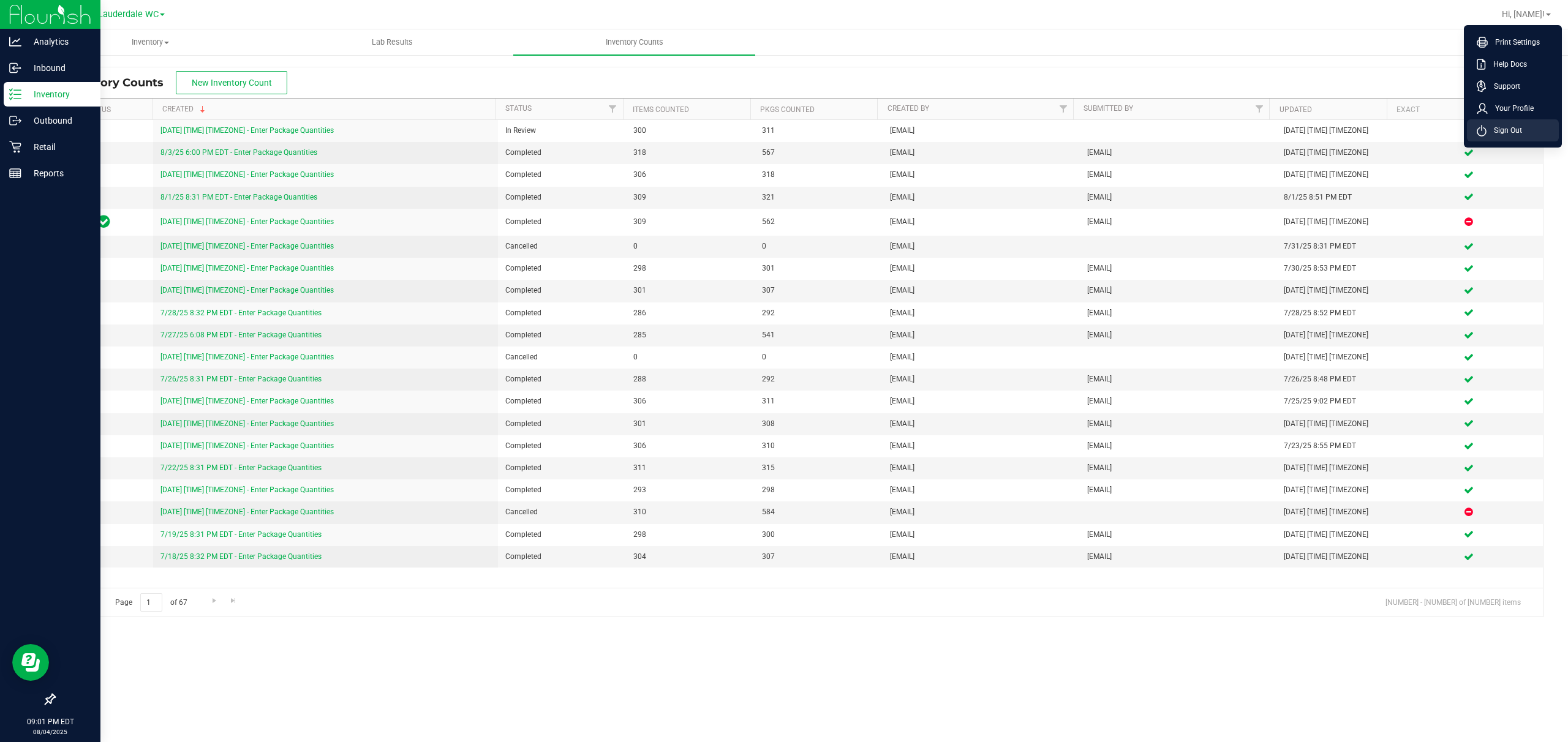 click on "Sign Out" at bounding box center [1513, 130] 